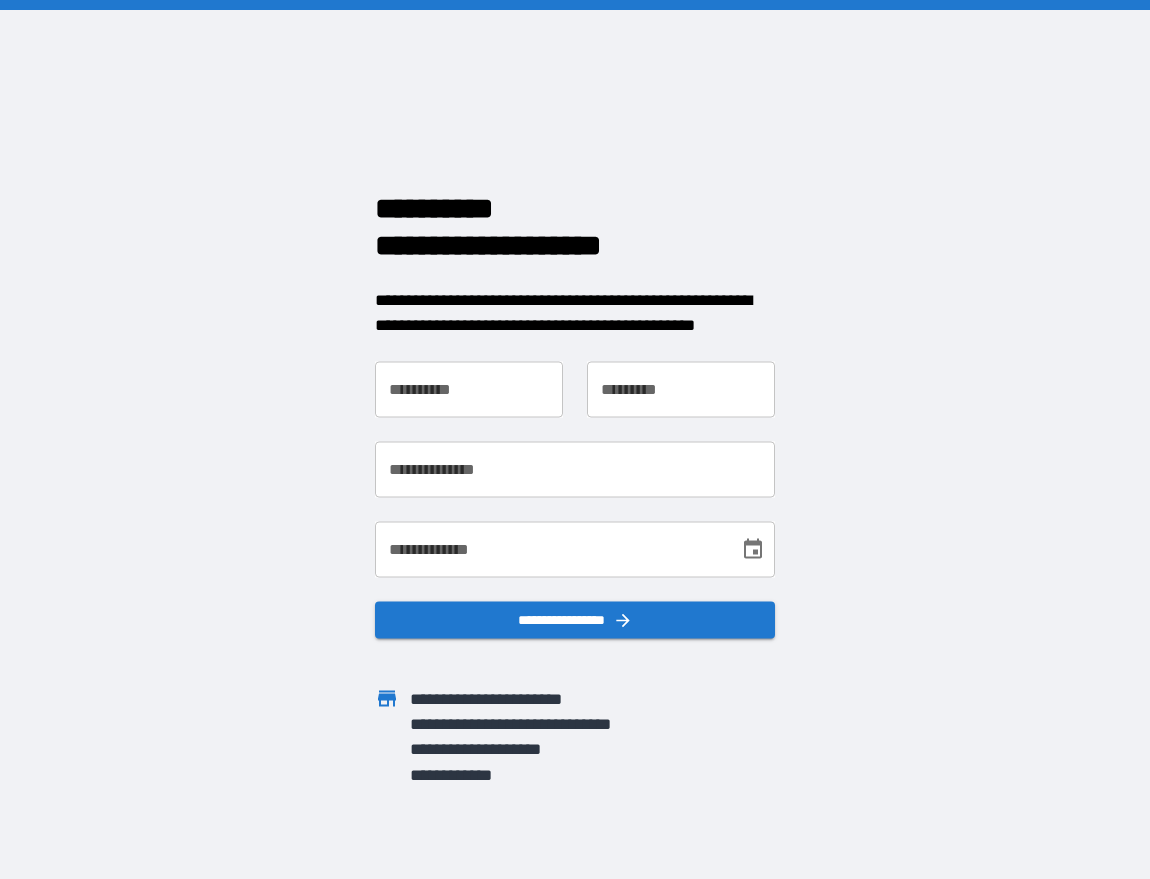 scroll, scrollTop: 0, scrollLeft: 0, axis: both 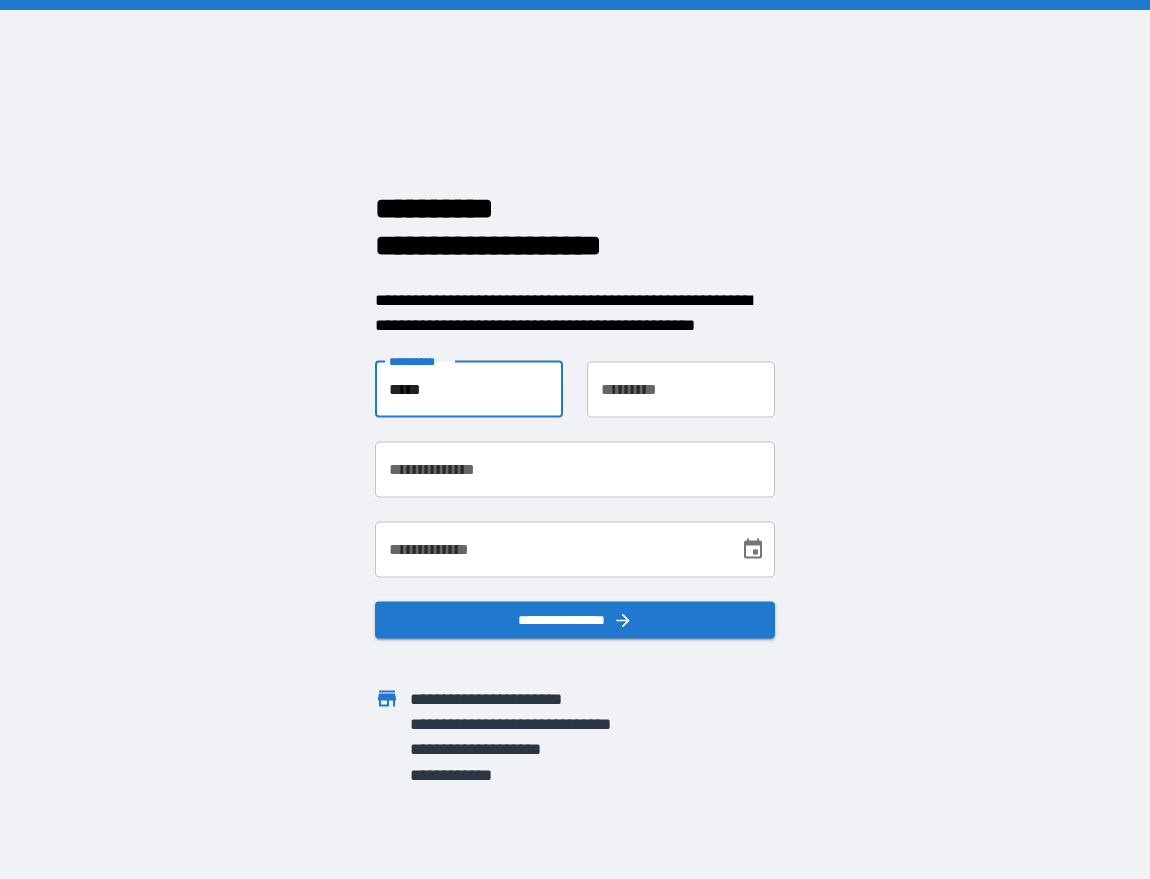 click on "*****" at bounding box center (469, 389) 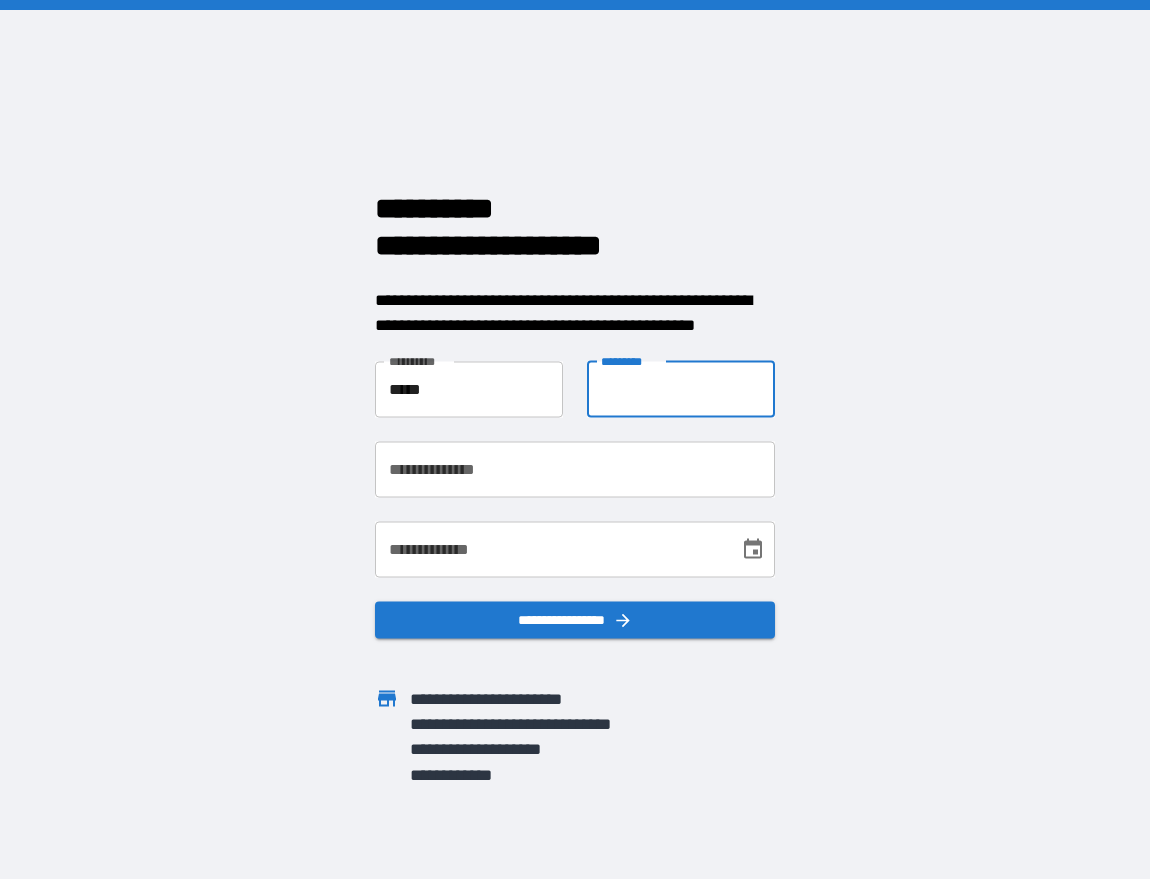 click on "**********" at bounding box center (681, 389) 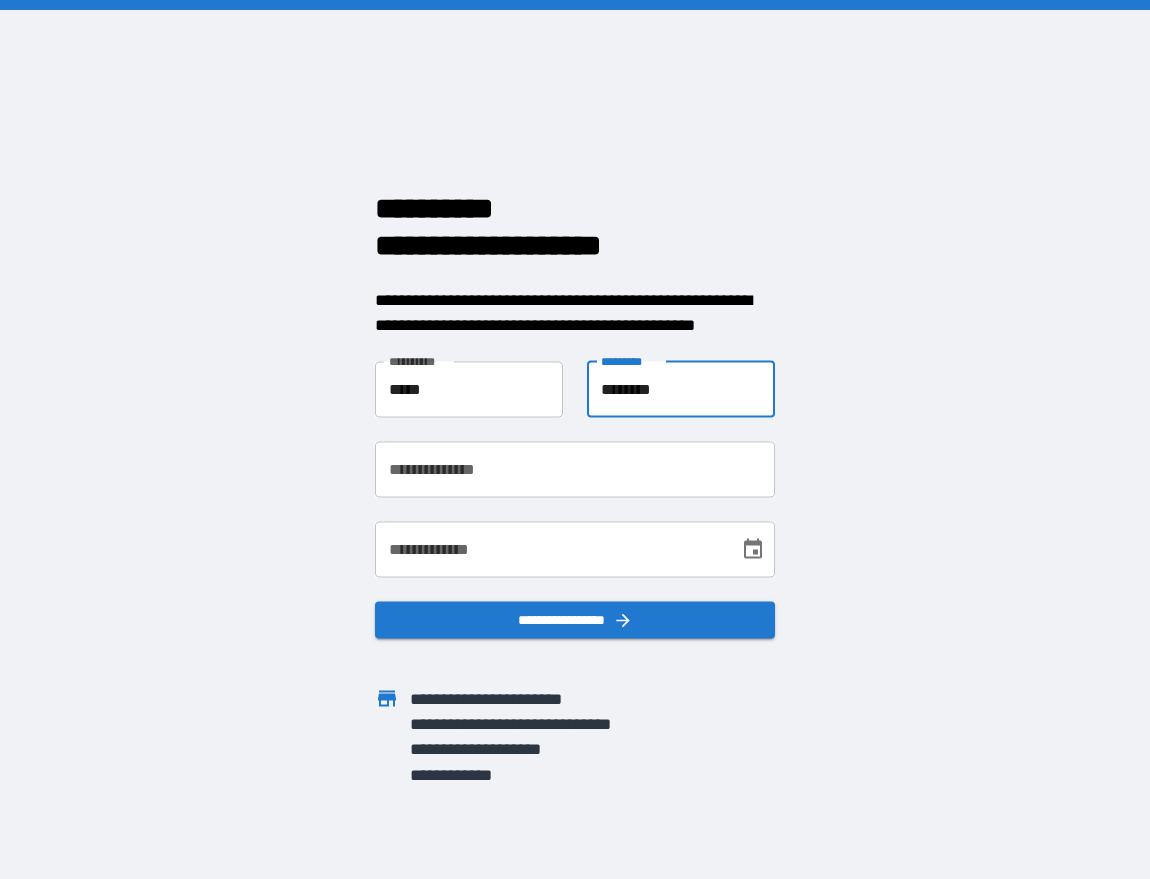 type on "********" 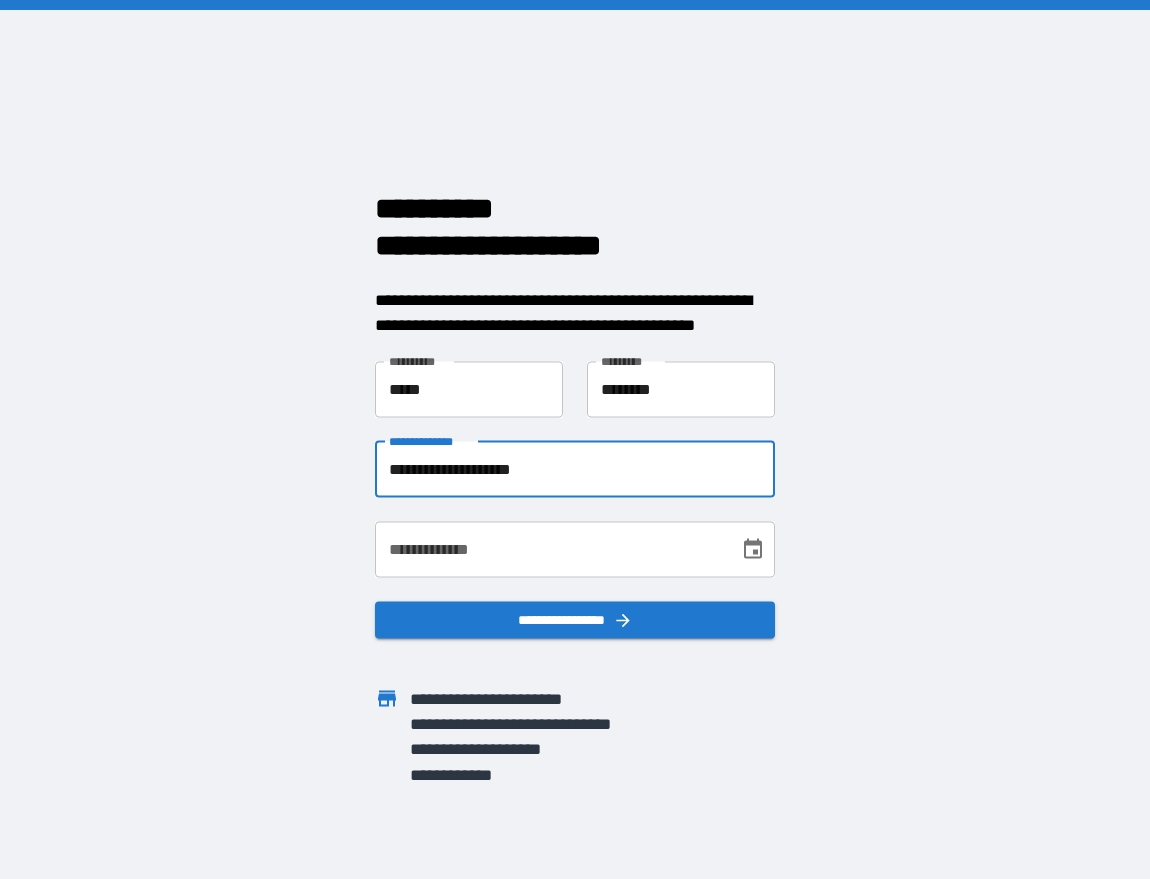 type on "**********" 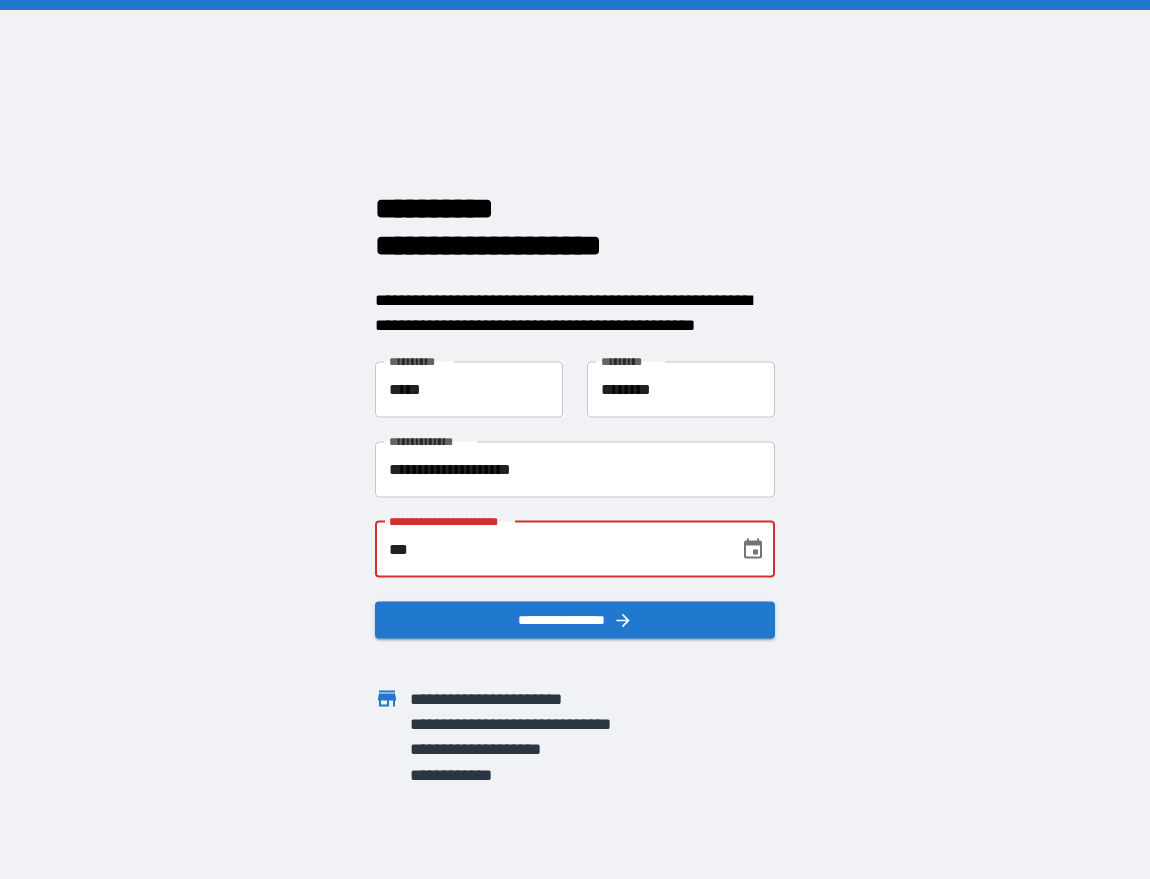 type on "*" 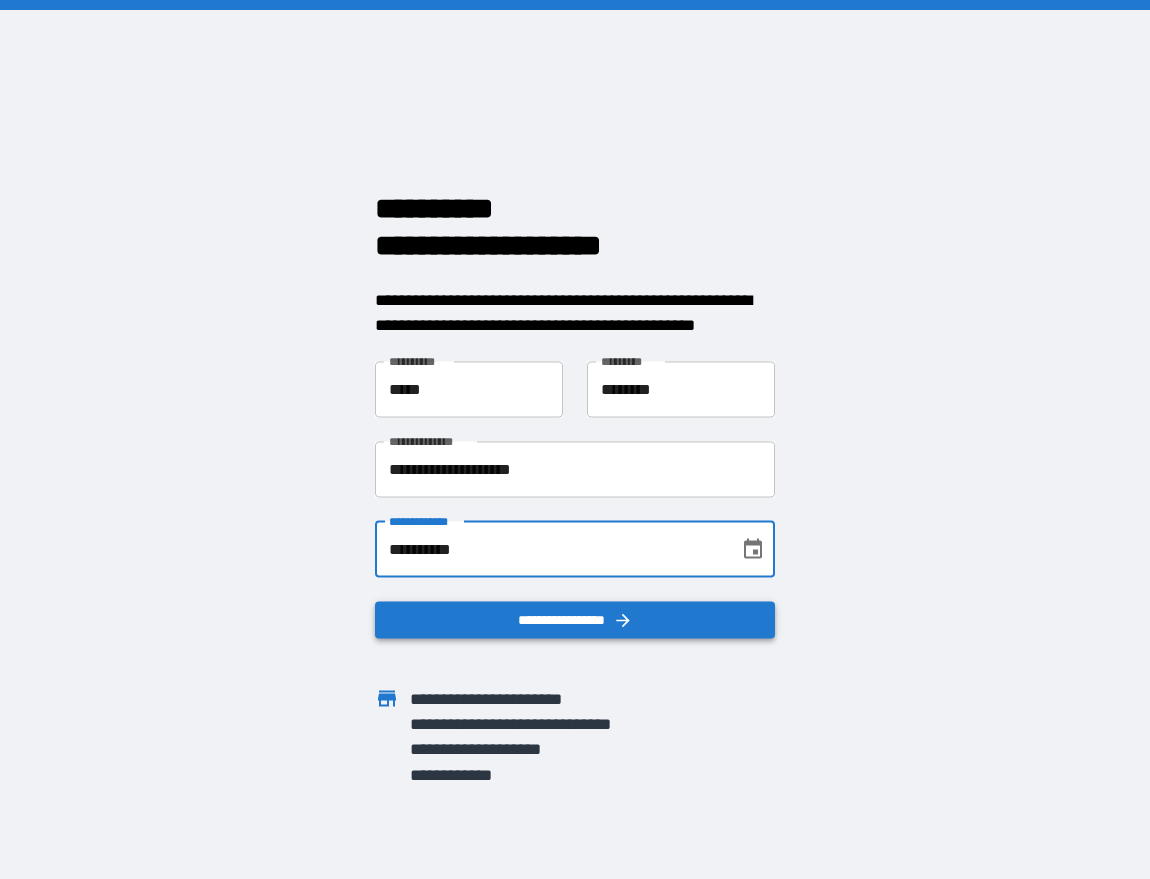 type on "**********" 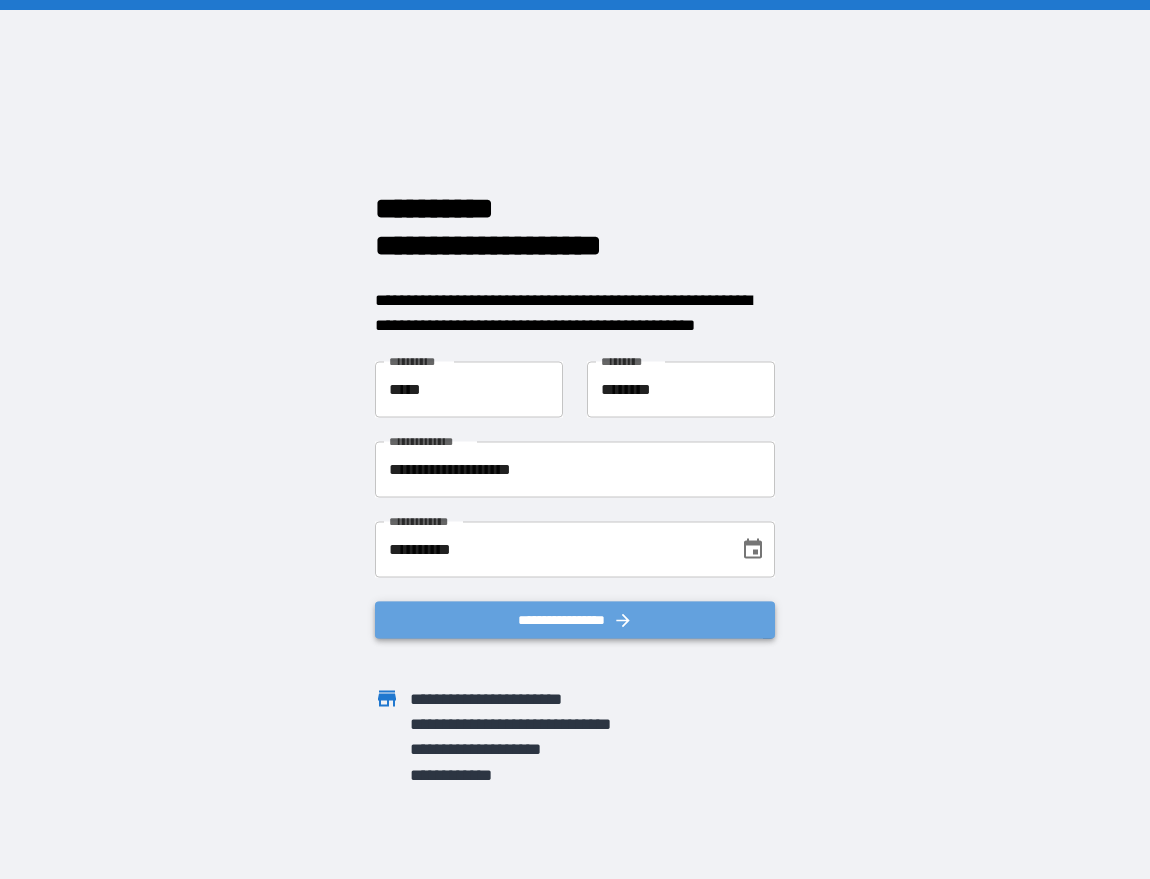 click on "**********" at bounding box center [575, 619] 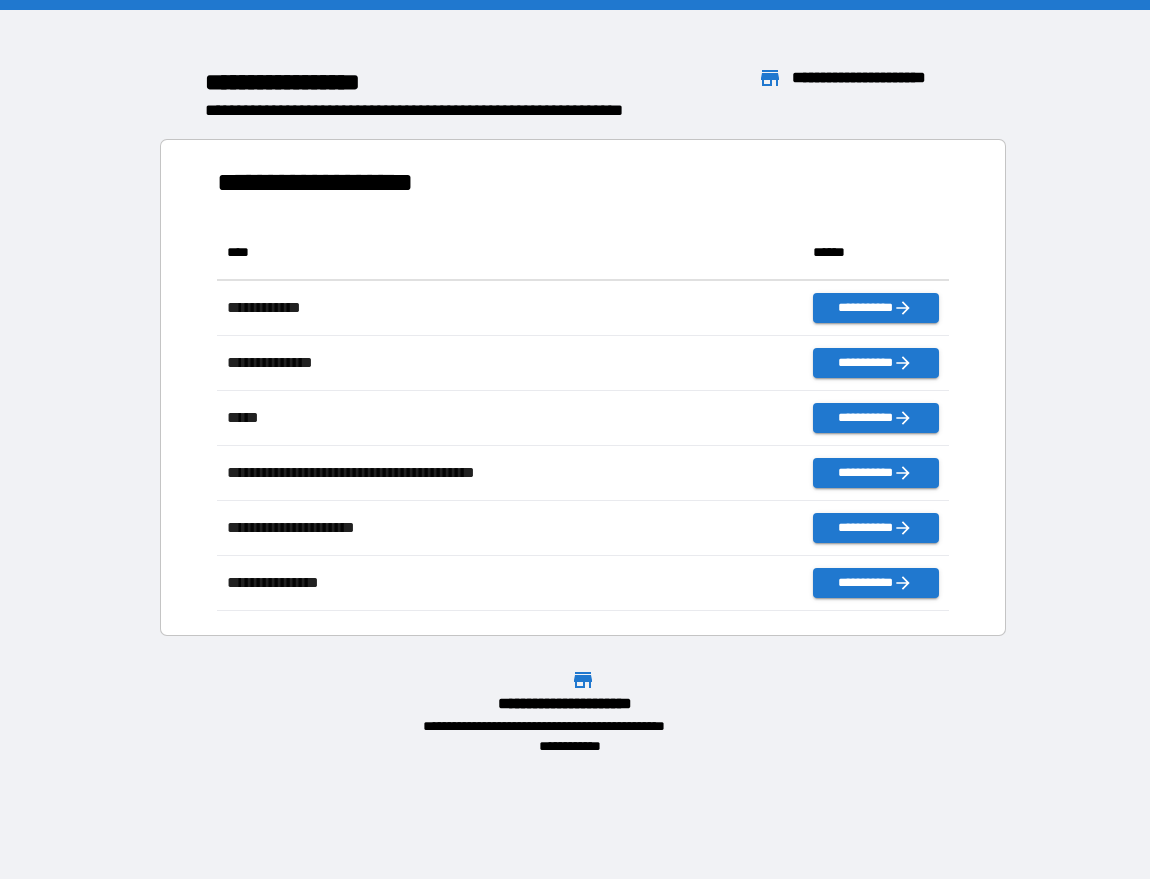 scroll, scrollTop: 1, scrollLeft: 1, axis: both 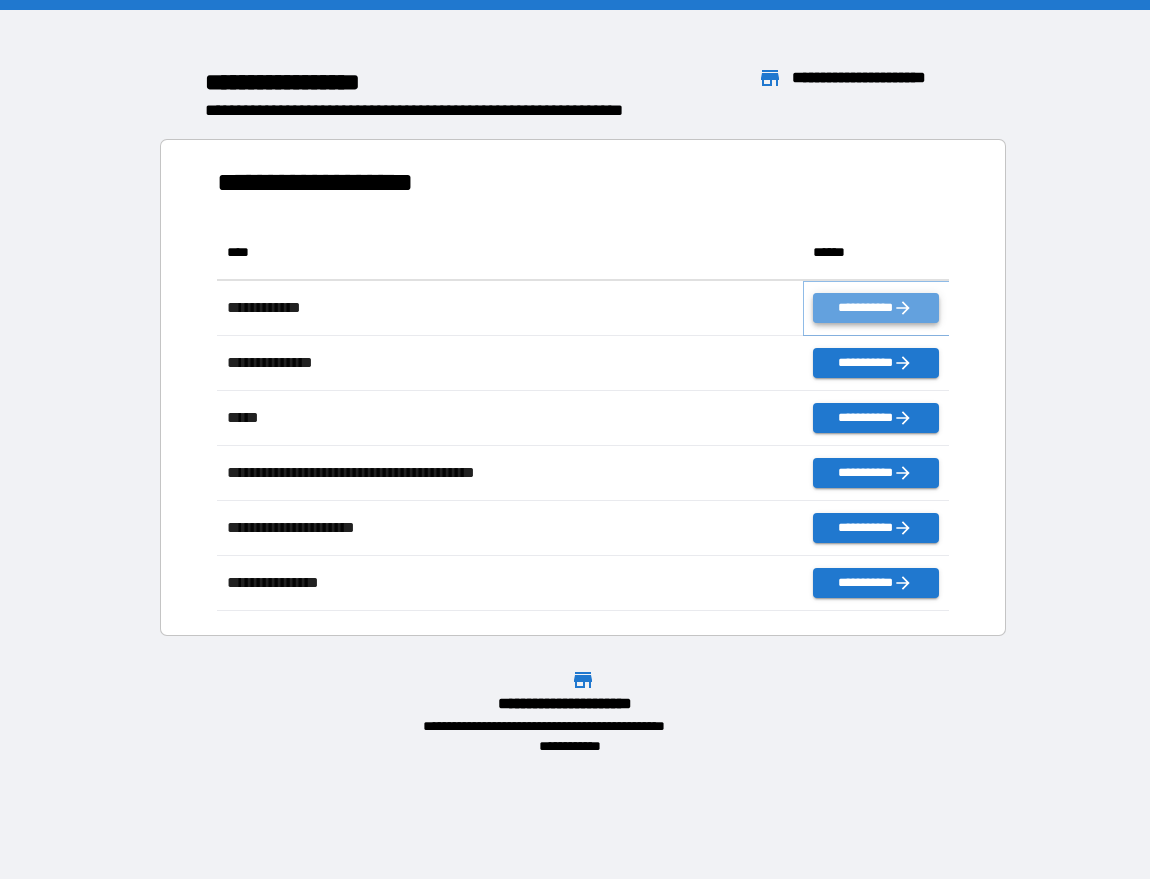 click on "**********" at bounding box center (875, 308) 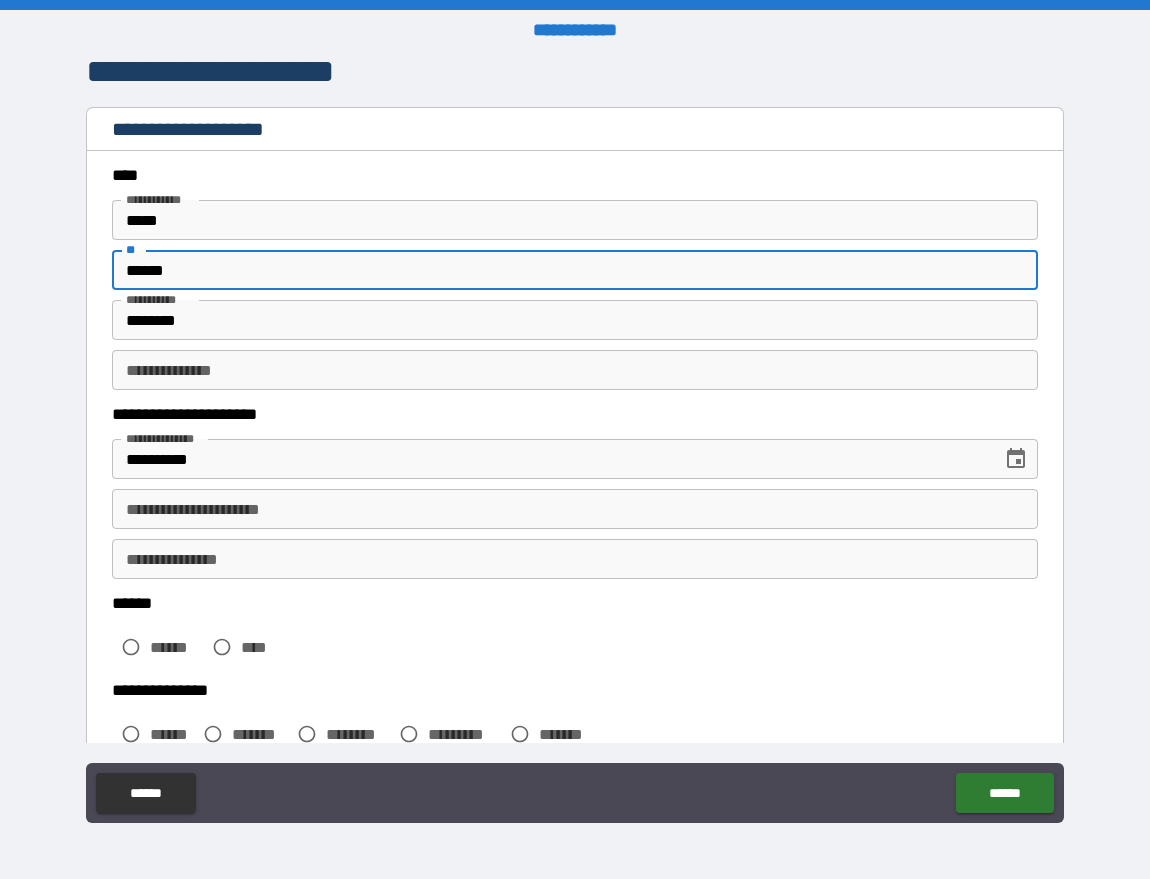 type on "******" 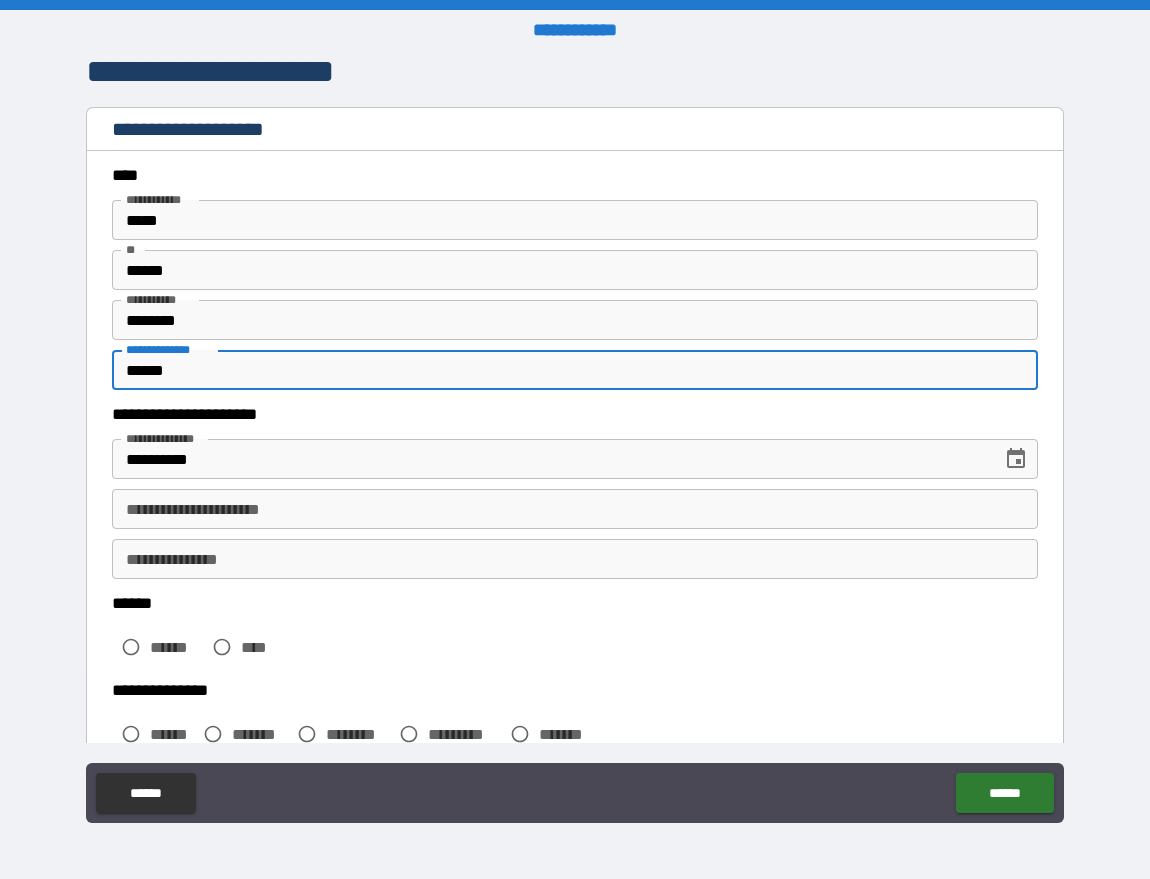 type on "******" 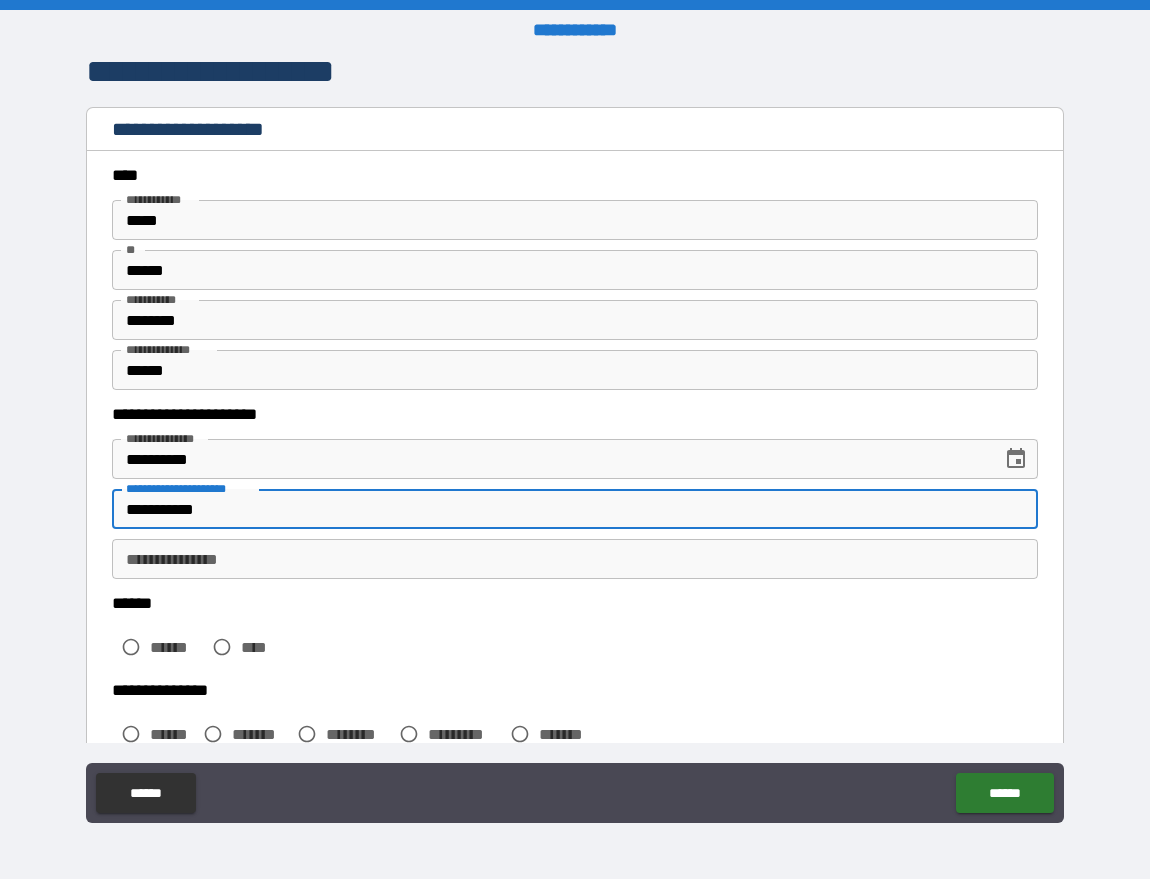 type on "**********" 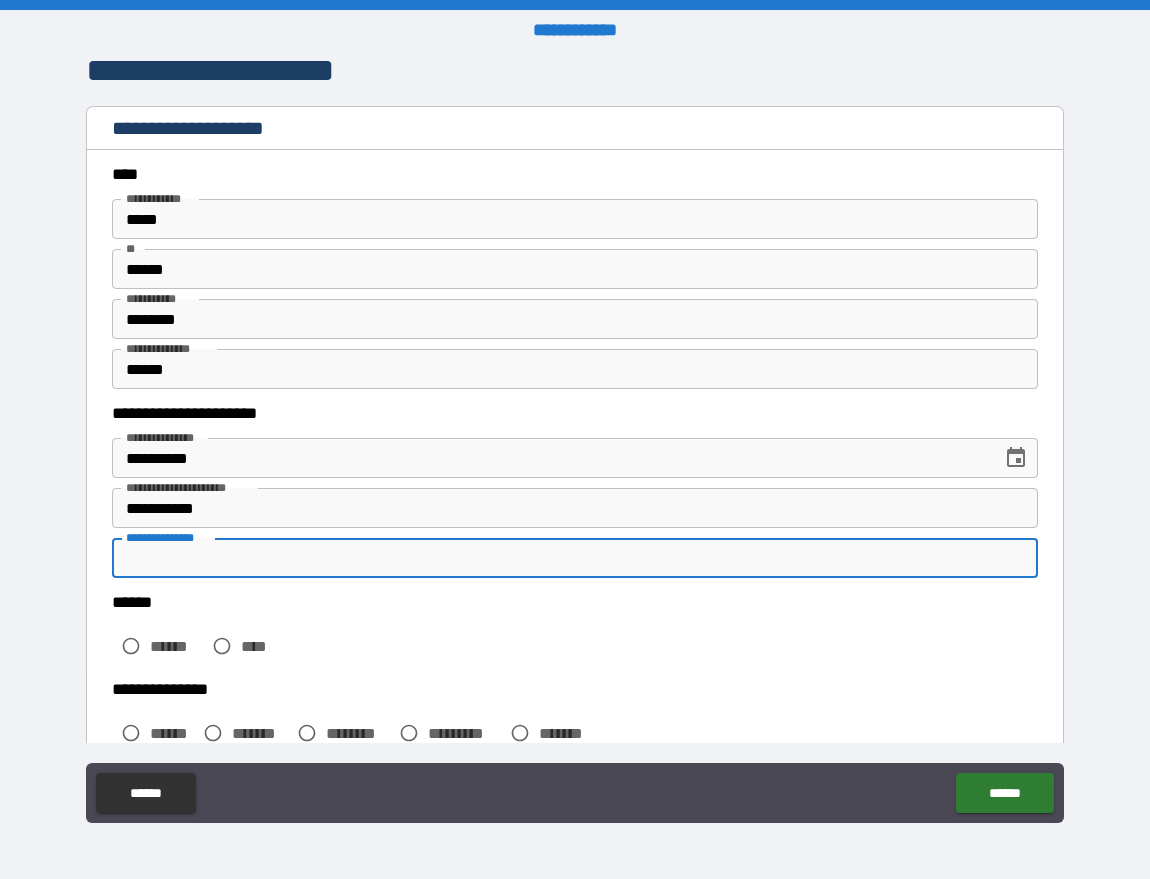 click on "**********" at bounding box center (575, 558) 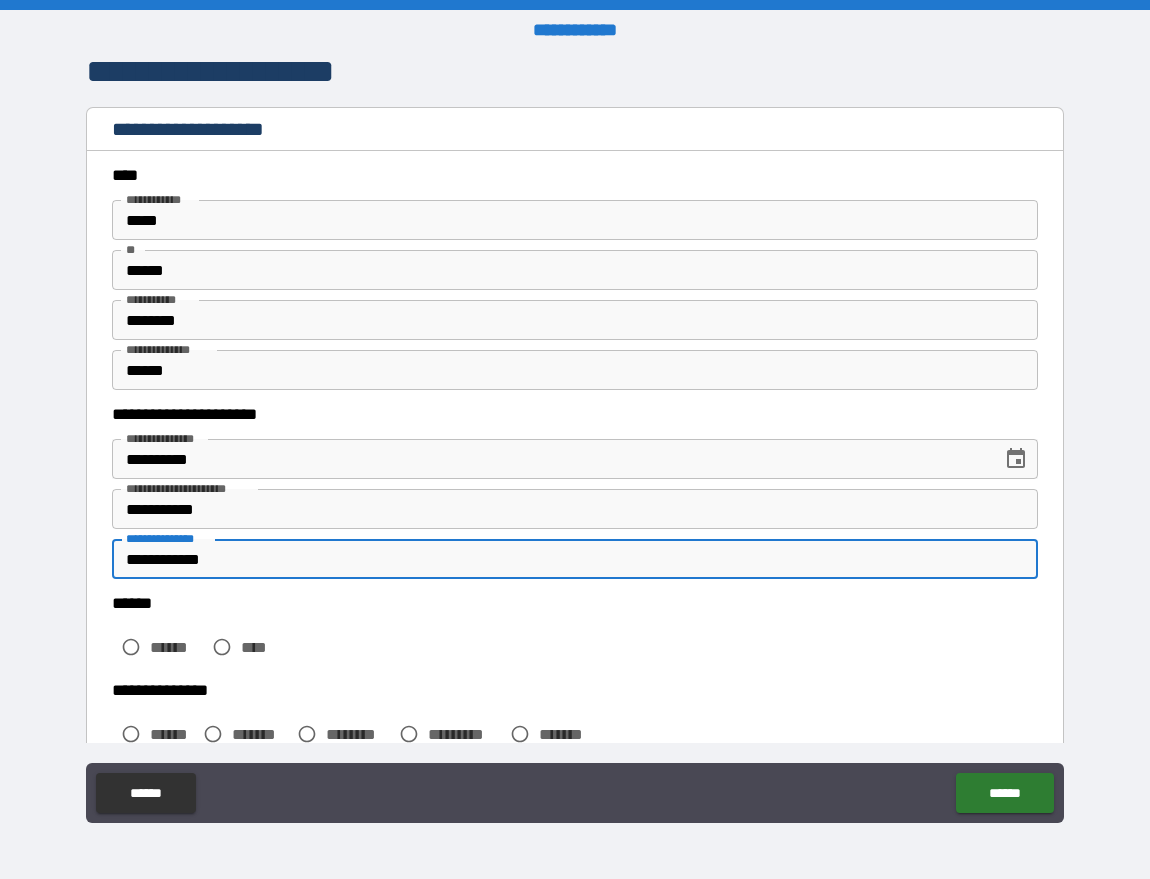 type on "**********" 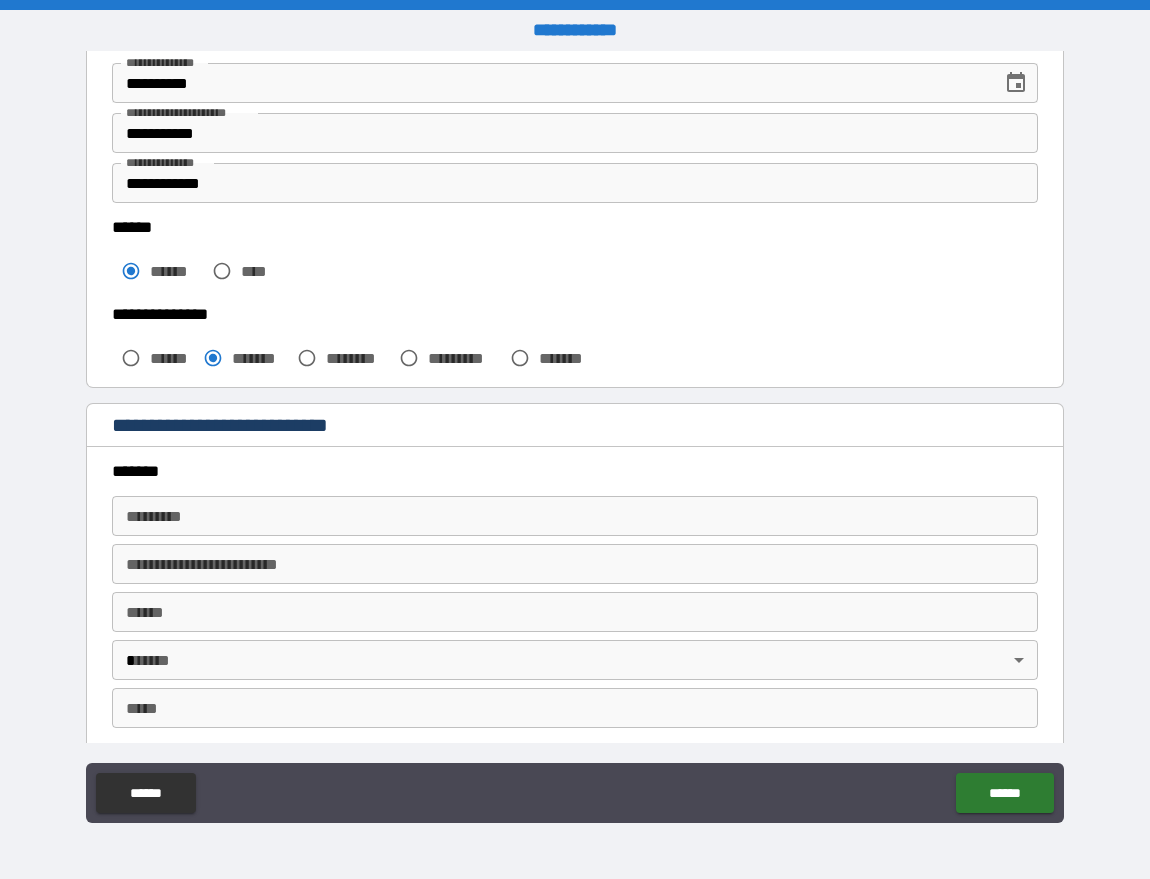 scroll, scrollTop: 392, scrollLeft: 0, axis: vertical 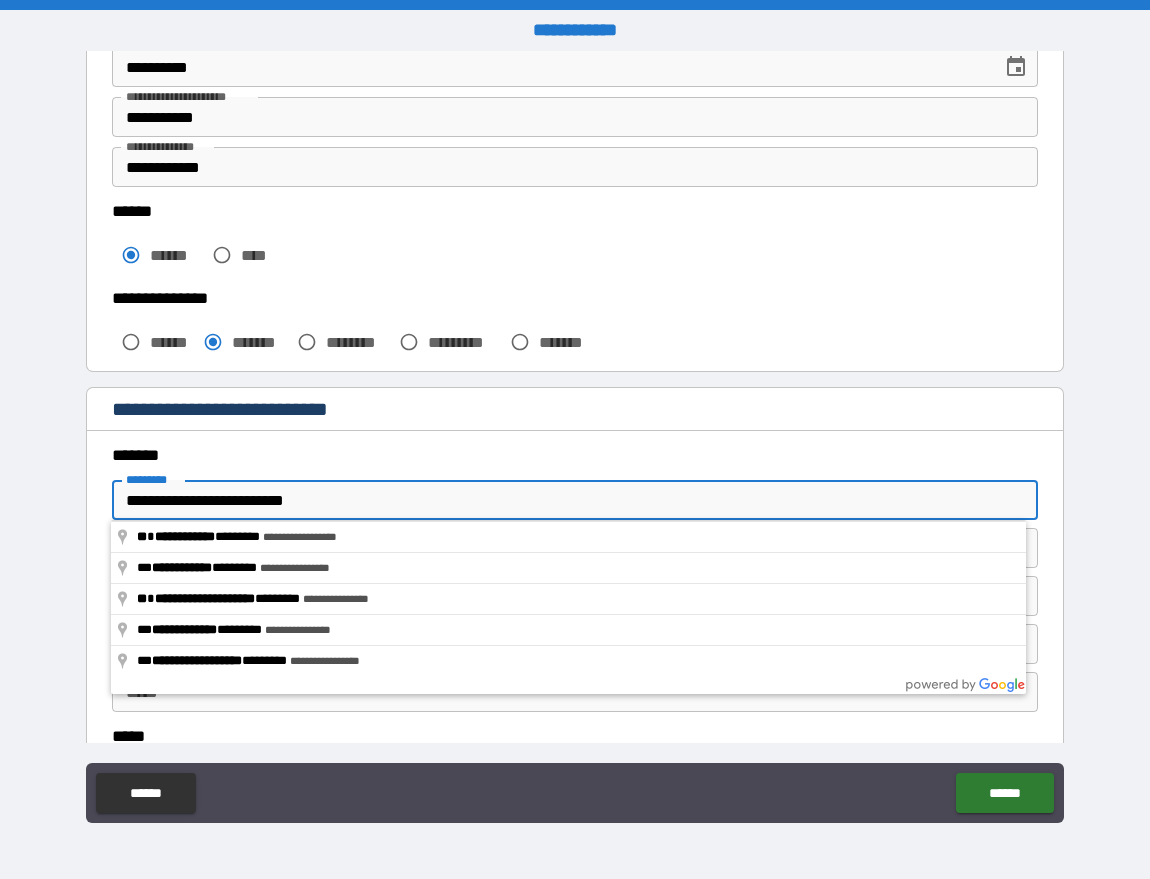 type on "**********" 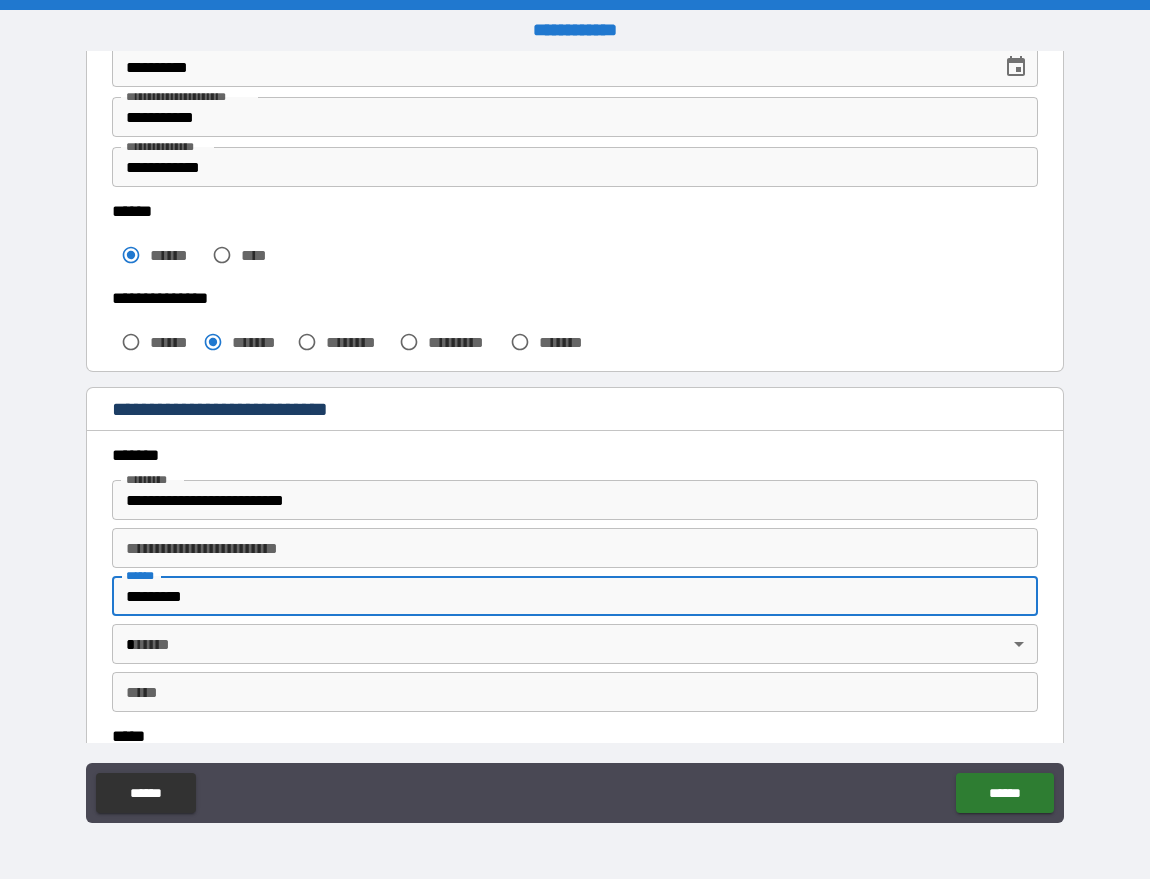 type on "*********" 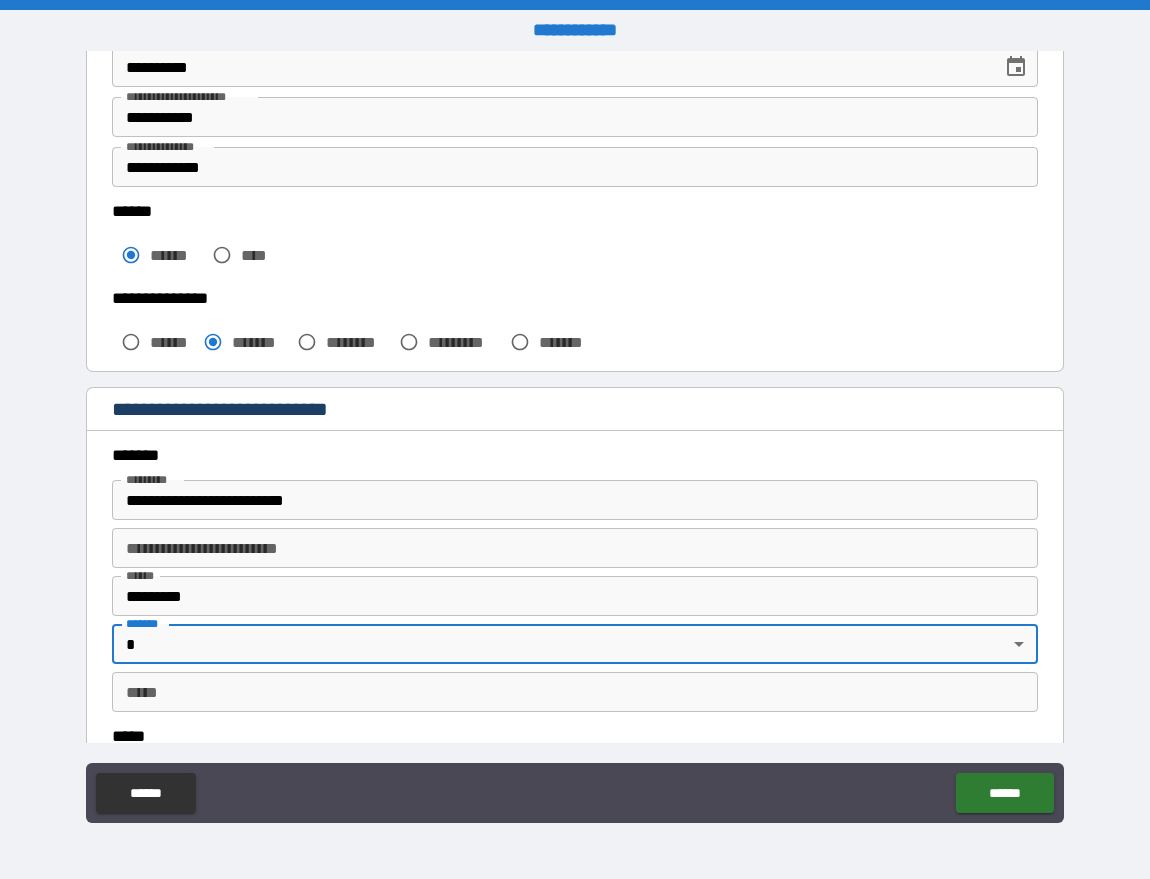 click on "**********" at bounding box center [575, 439] 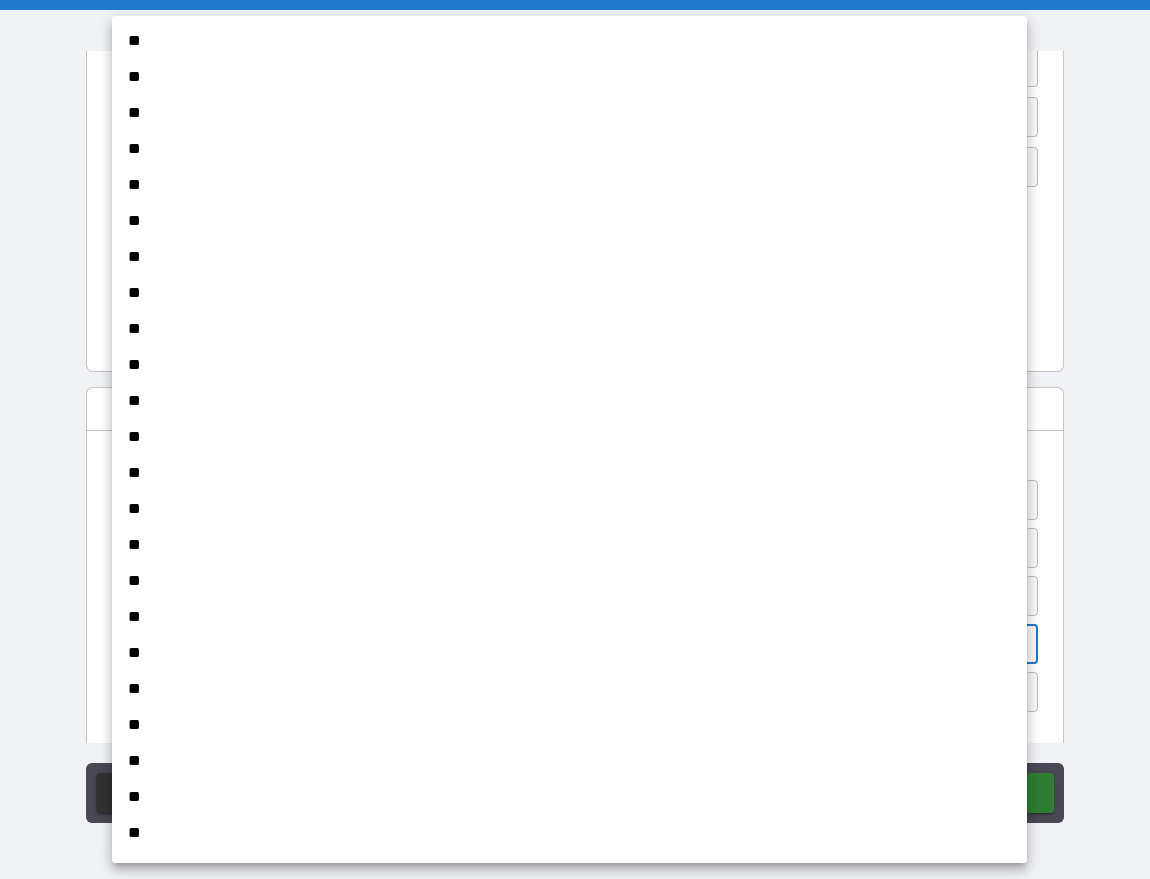 scroll, scrollTop: 691, scrollLeft: 0, axis: vertical 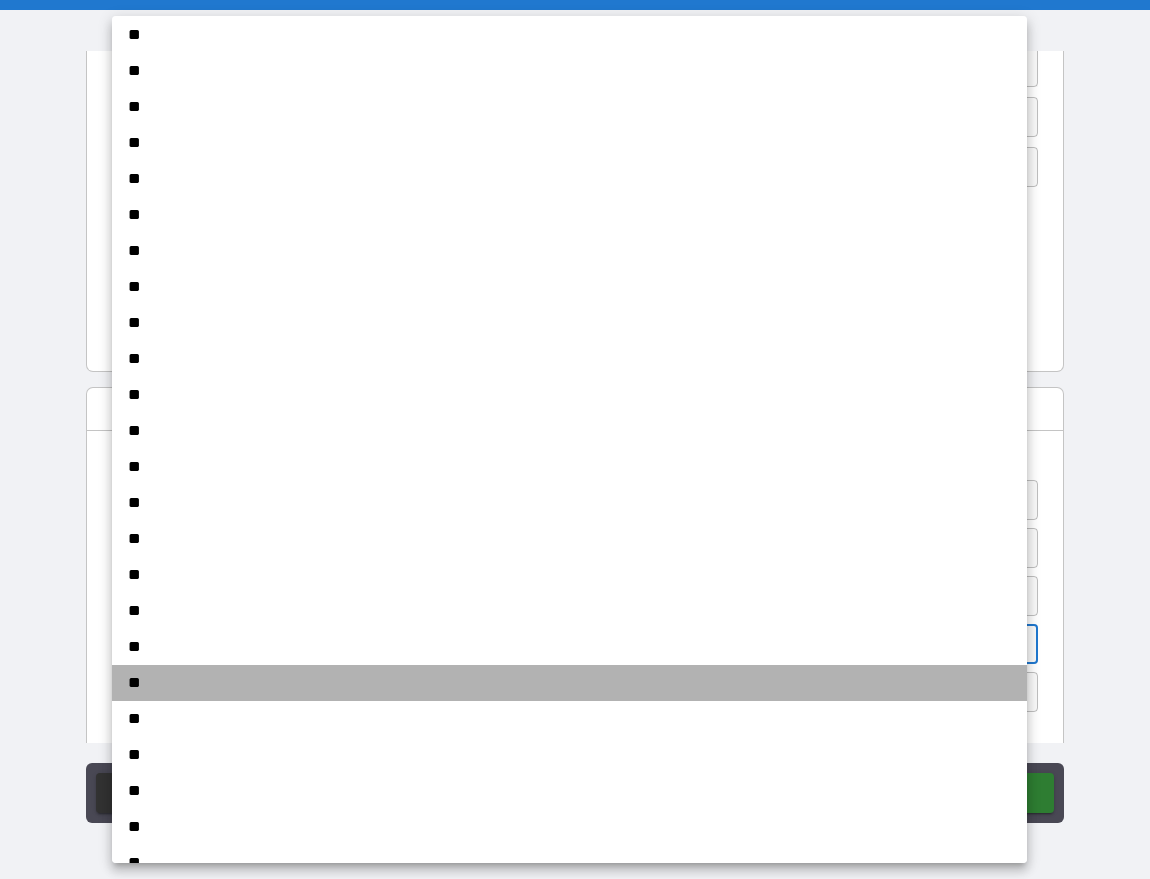 click on "**" at bounding box center (569, 683) 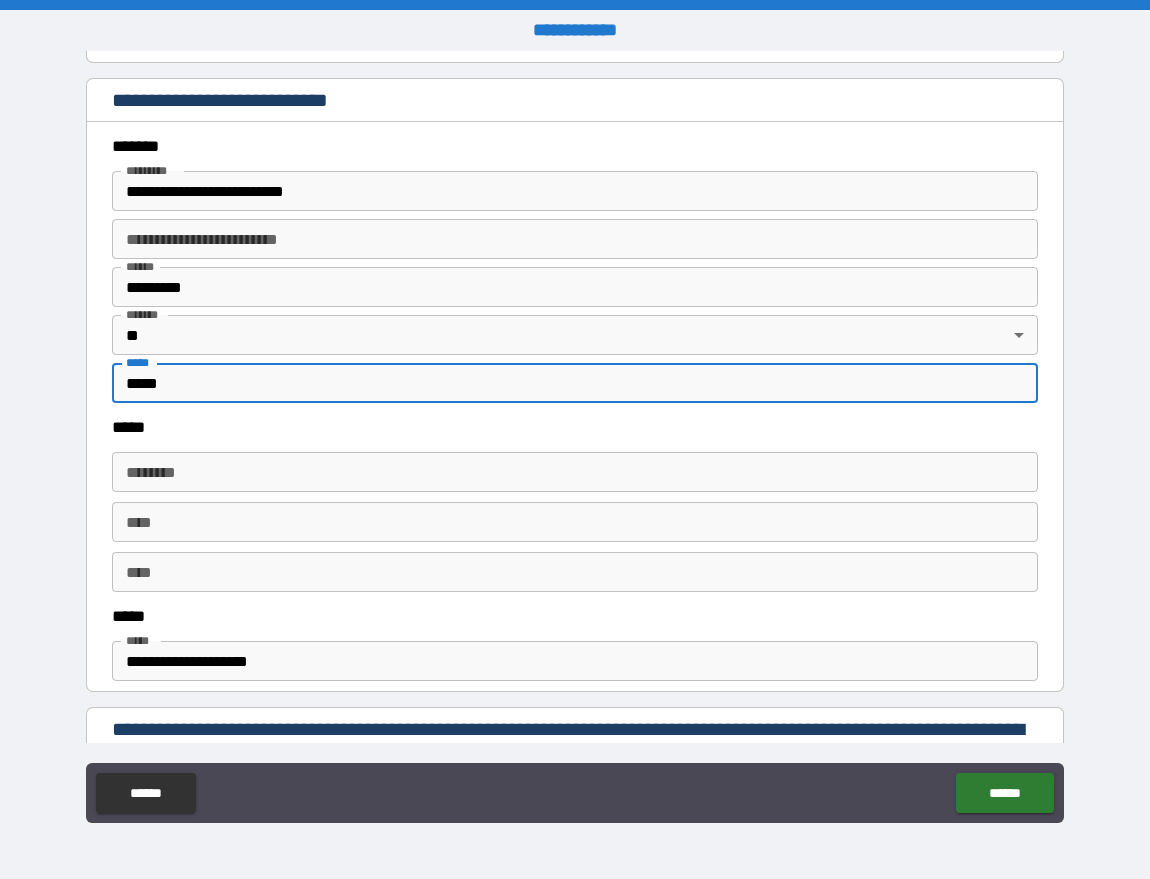 scroll, scrollTop: 713, scrollLeft: 0, axis: vertical 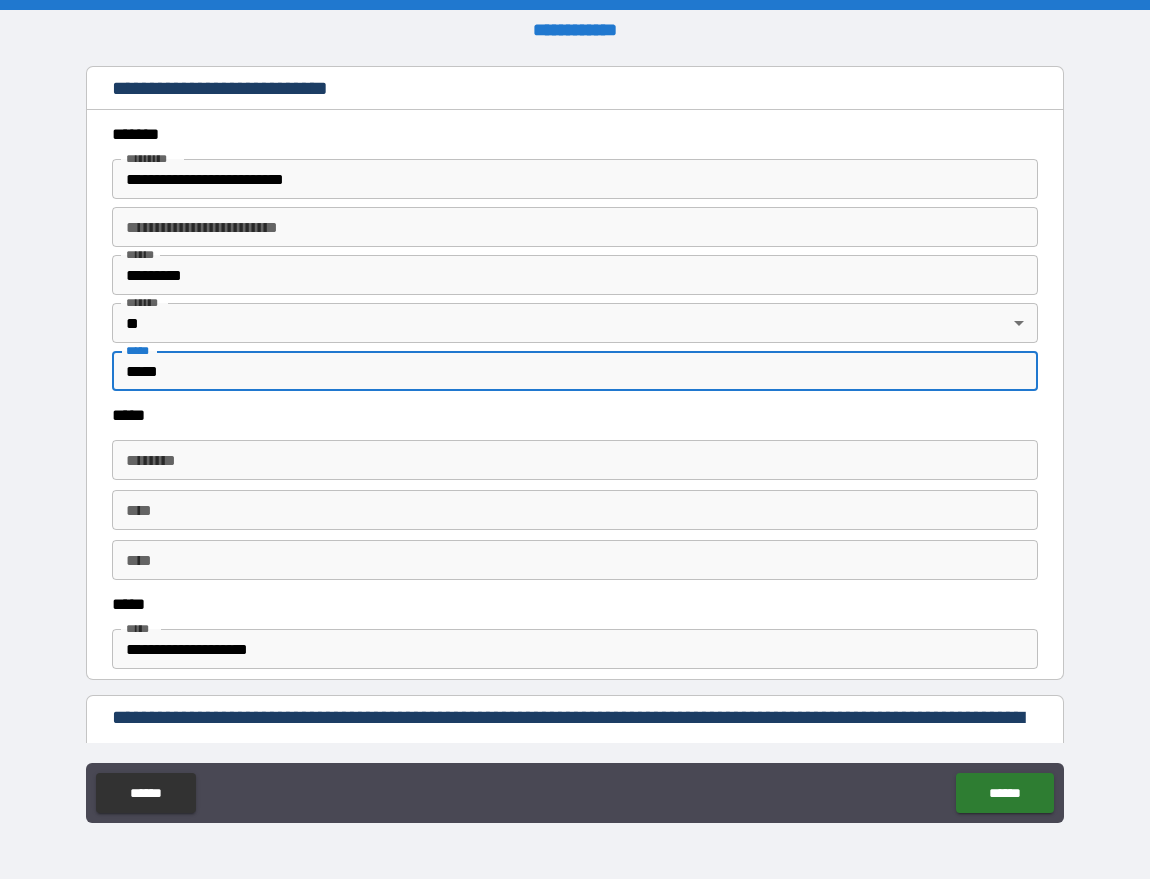 type on "*****" 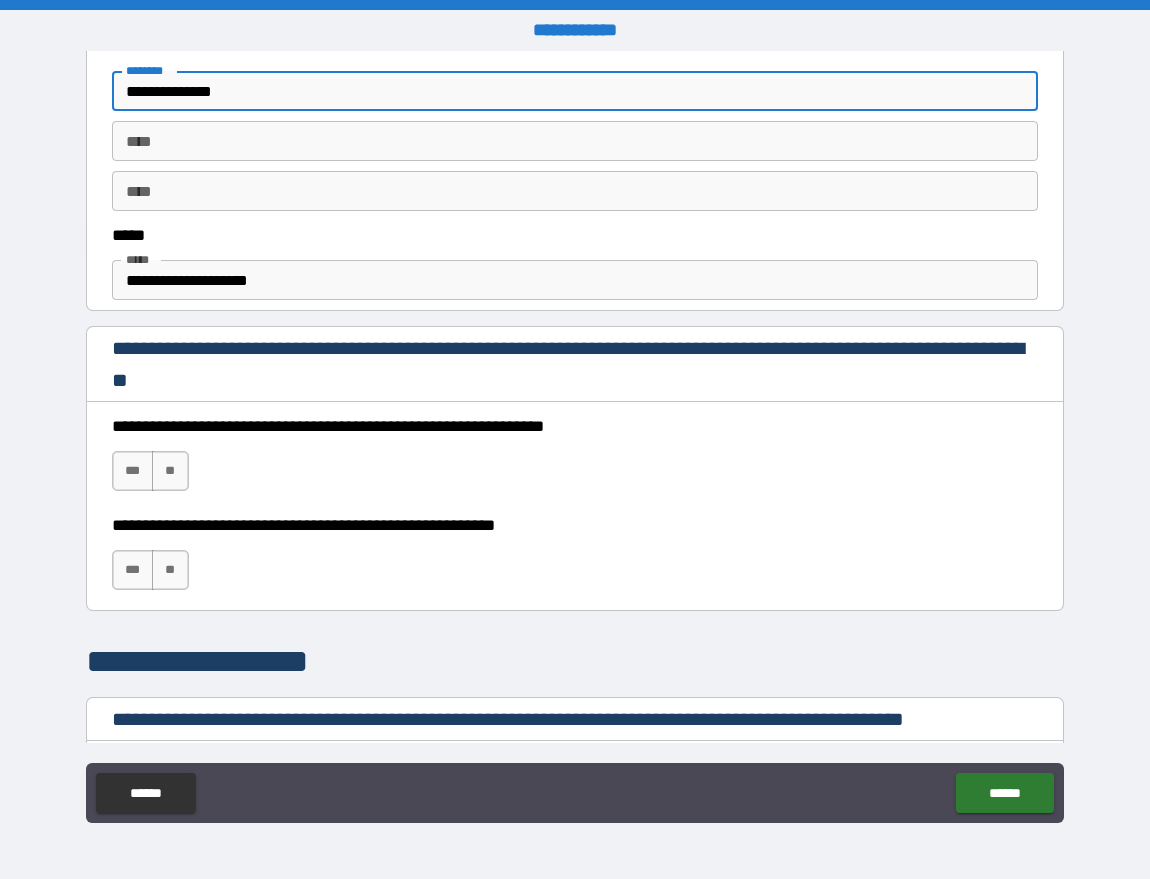 scroll, scrollTop: 1083, scrollLeft: 0, axis: vertical 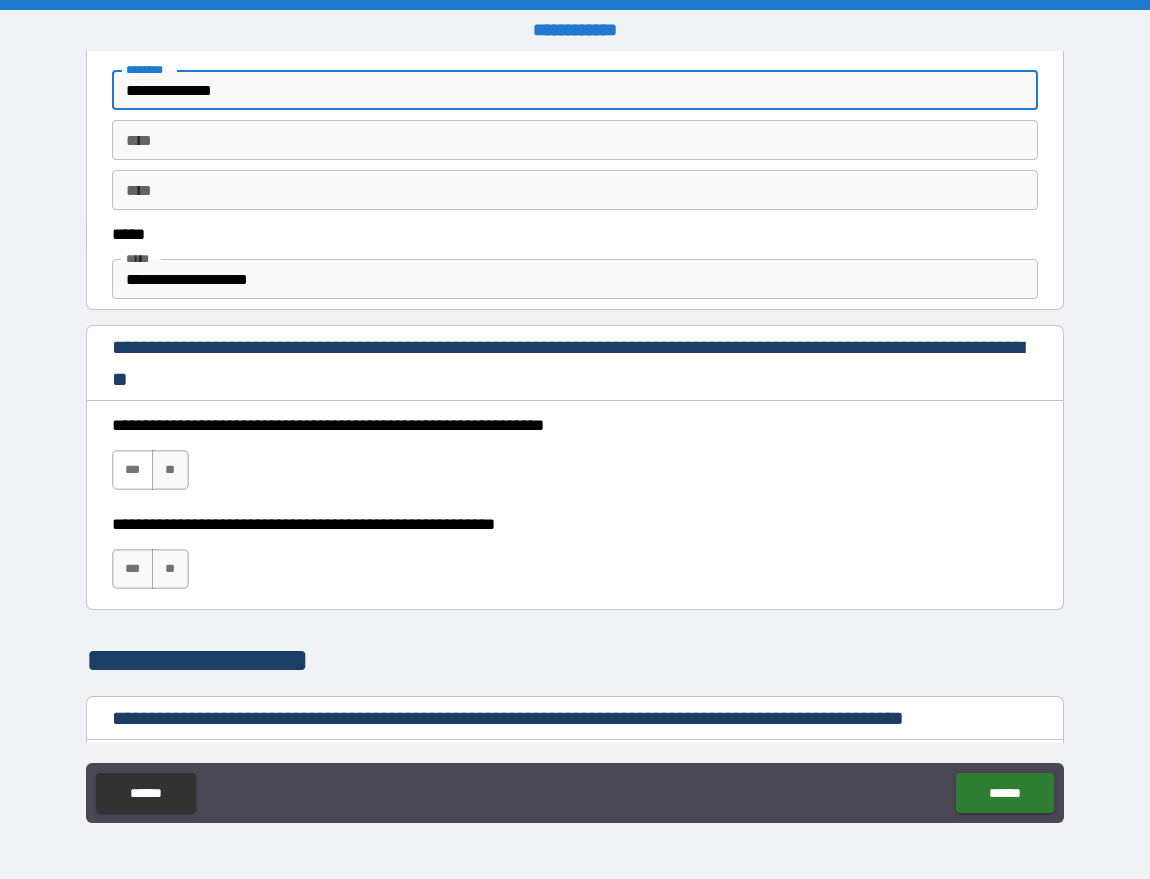 type on "**********" 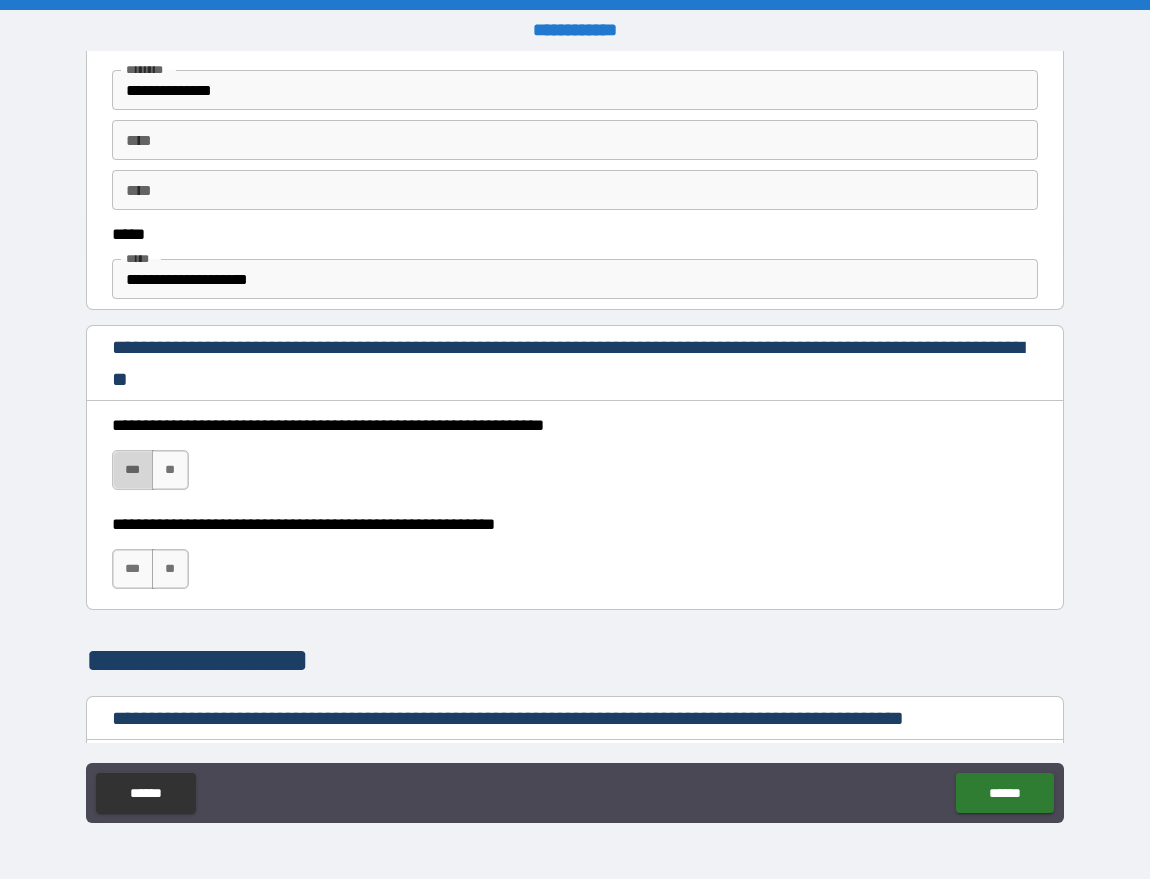 click on "***" at bounding box center [133, 470] 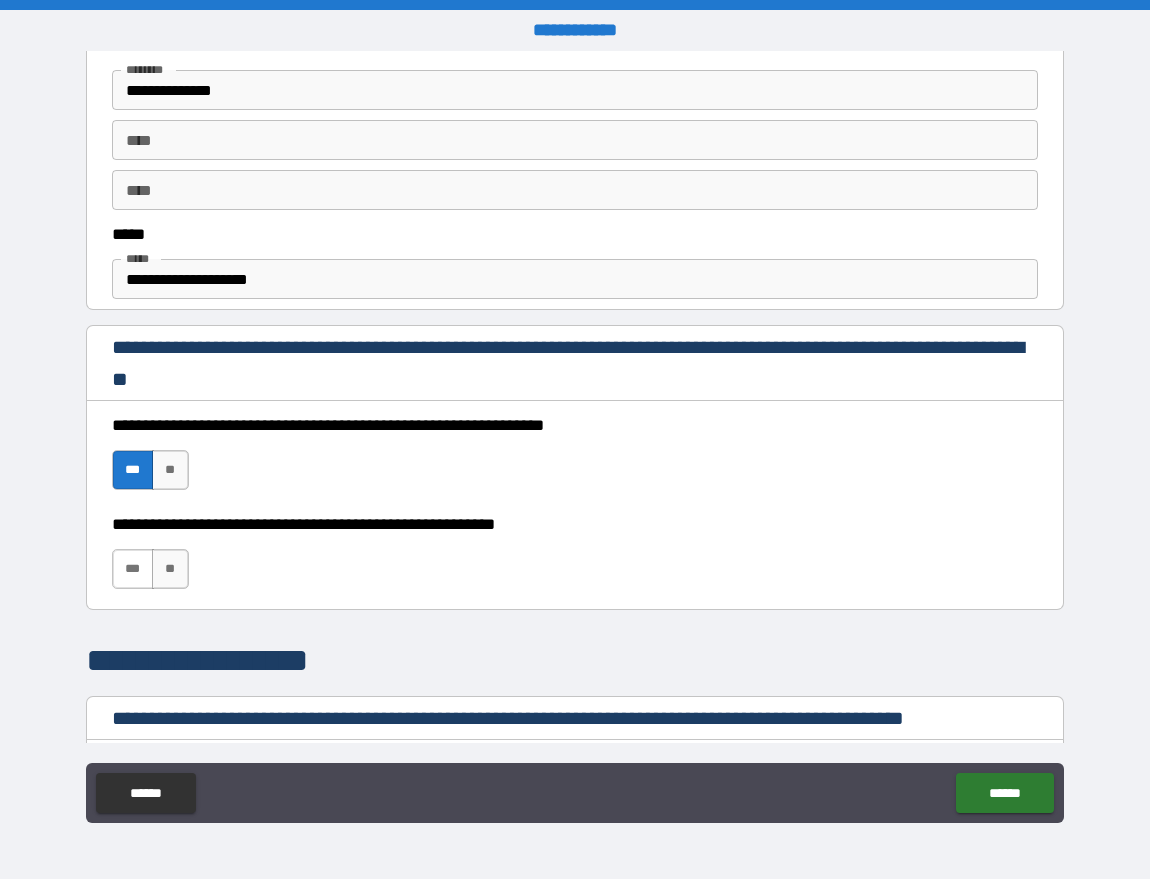 click on "***" at bounding box center (133, 569) 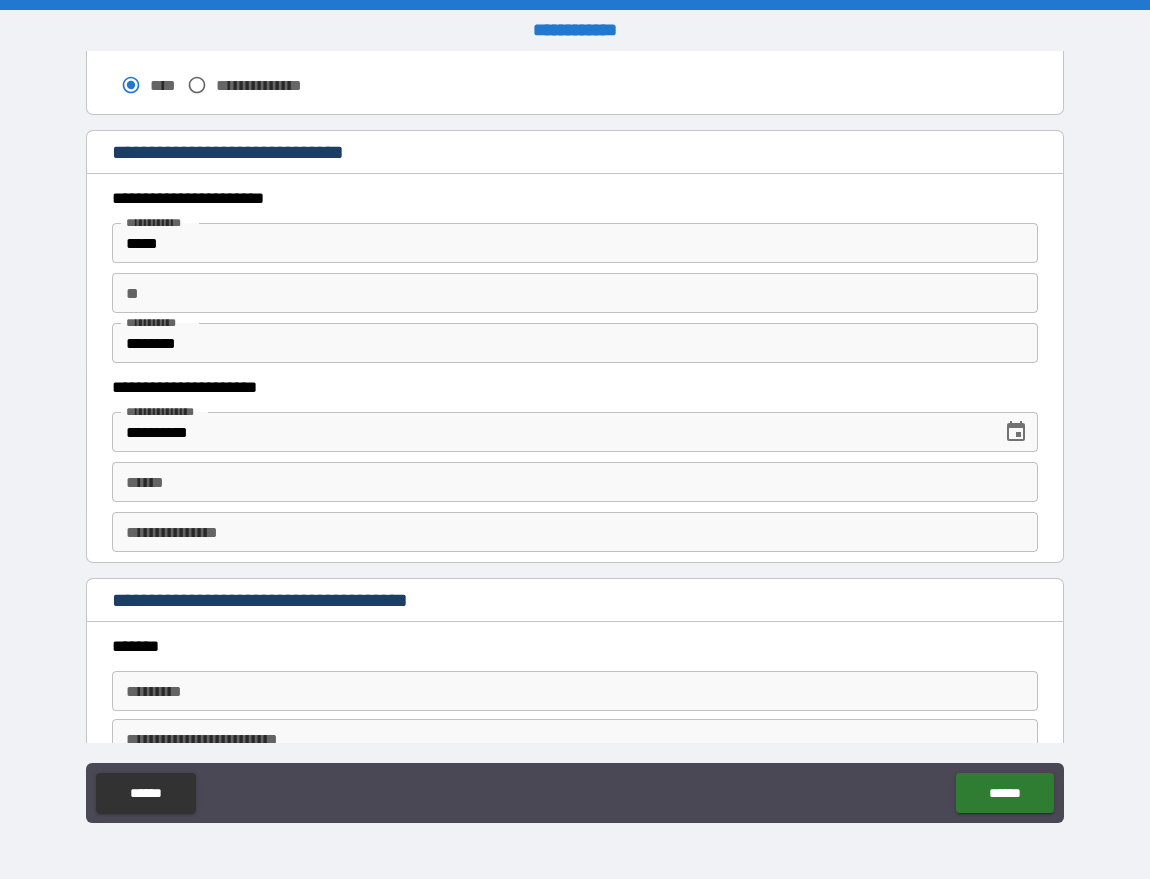 scroll, scrollTop: 1811, scrollLeft: 0, axis: vertical 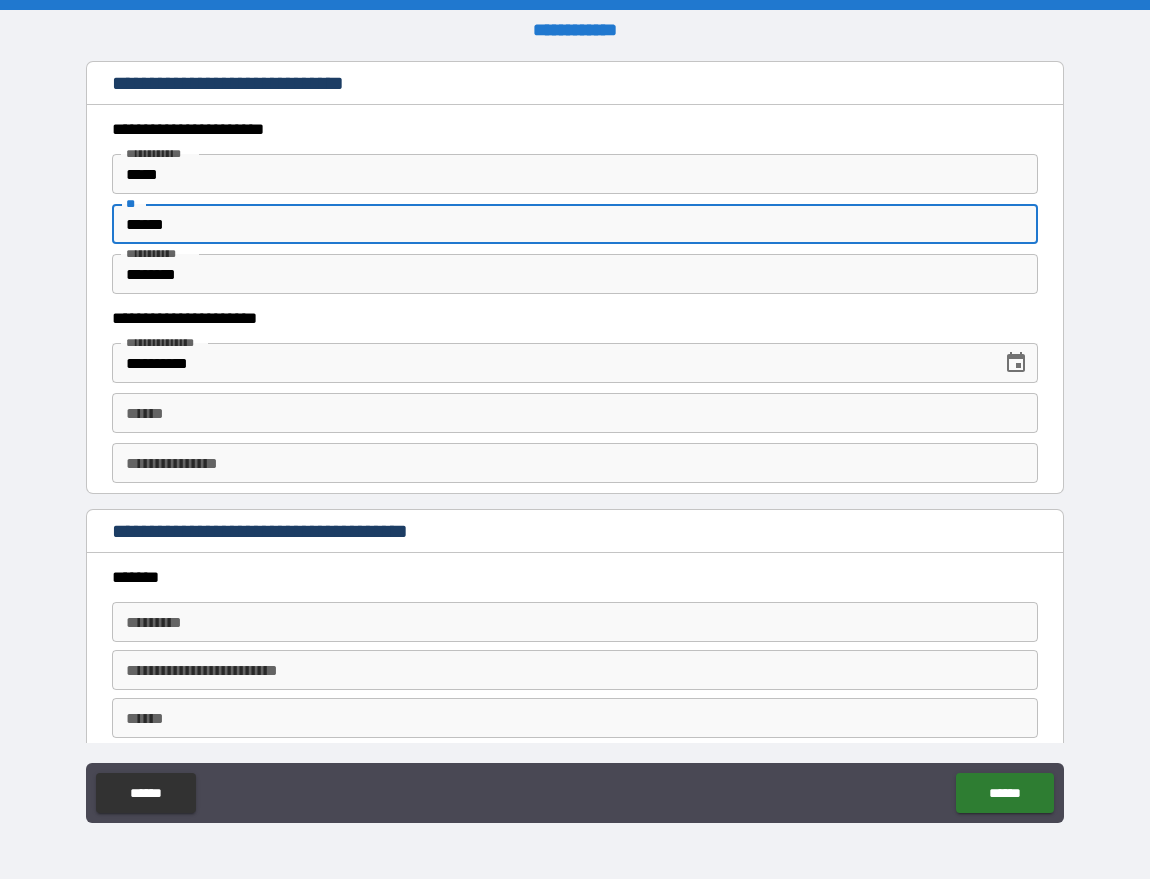 type on "******" 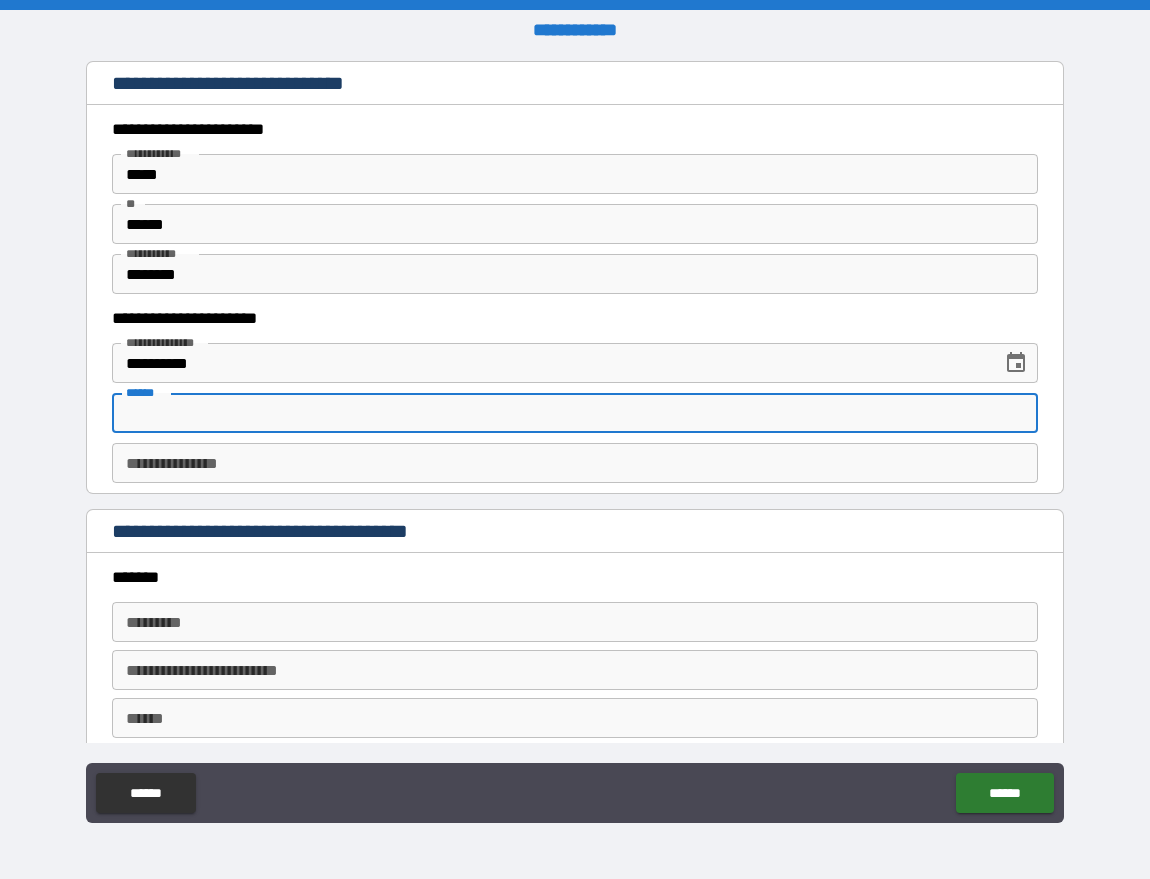 click on "****   *" at bounding box center (575, 413) 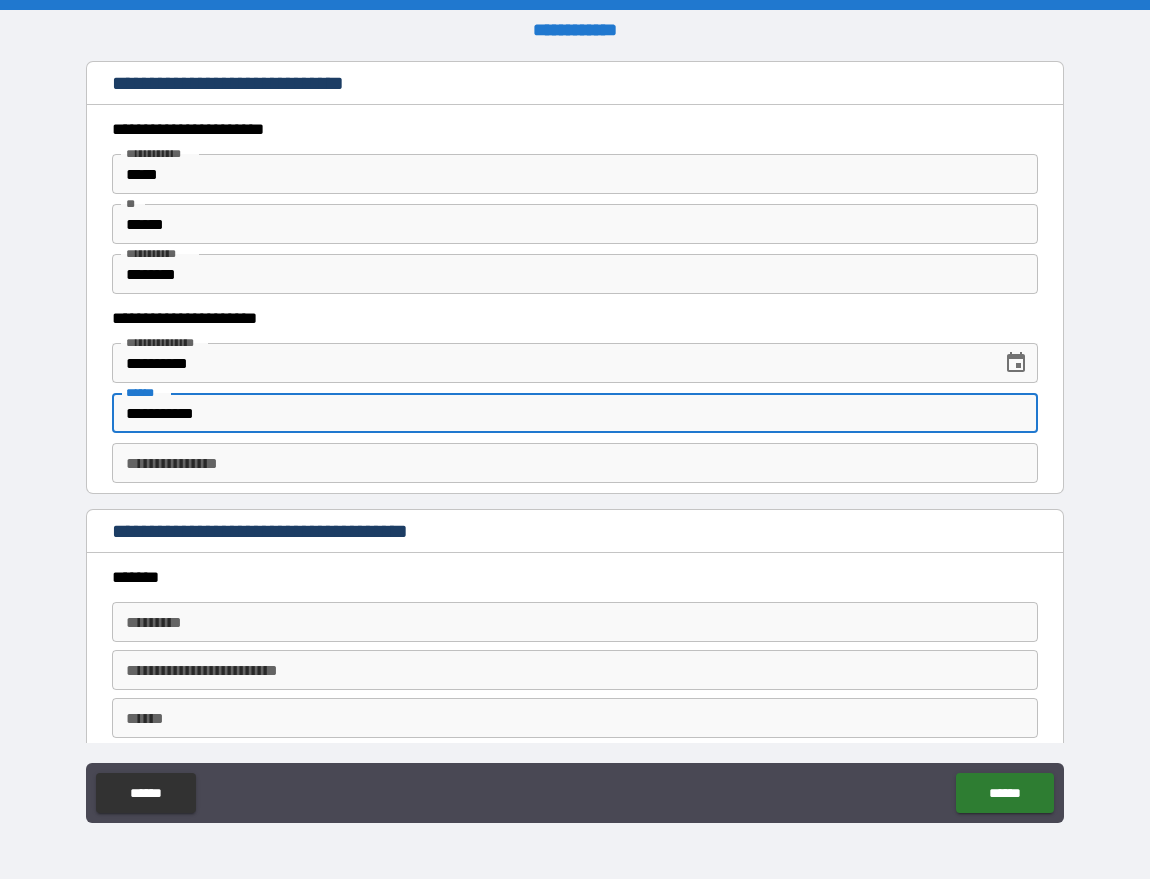 type on "**********" 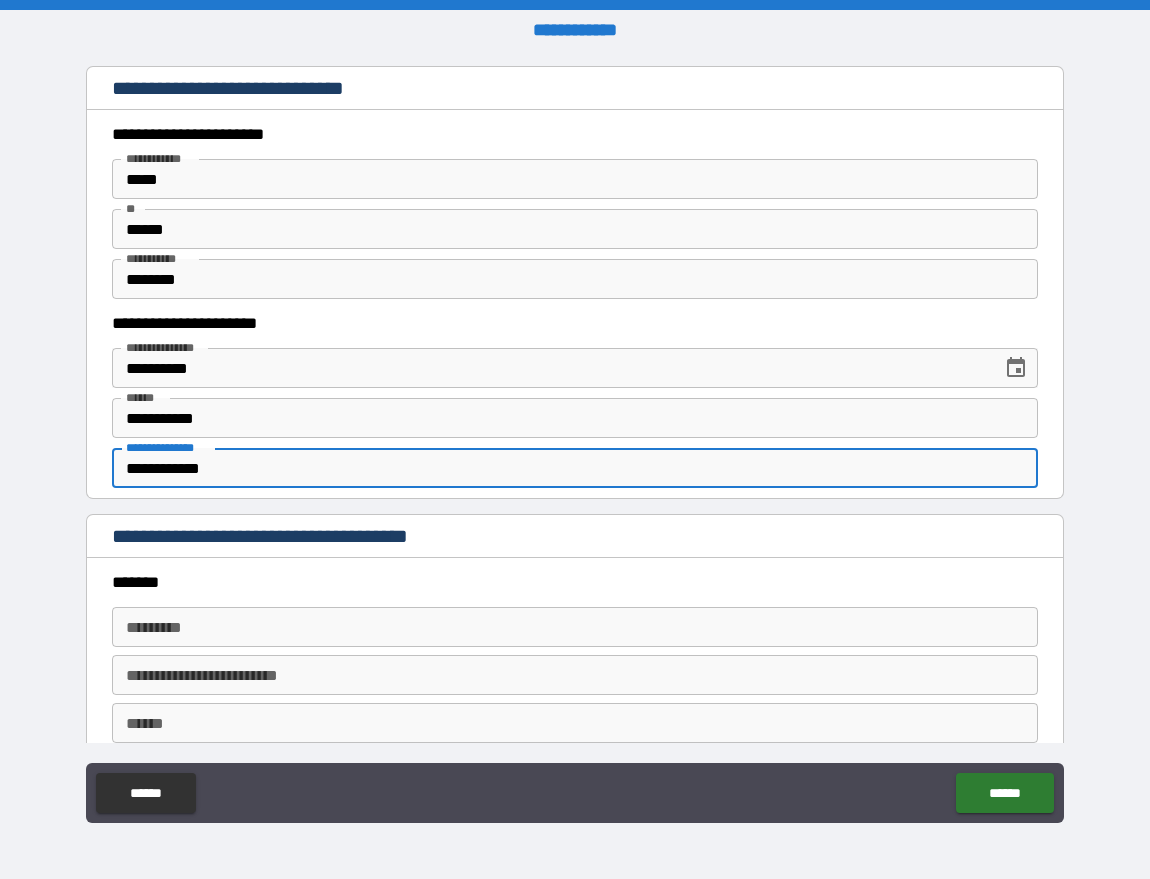 scroll, scrollTop: 1869, scrollLeft: 0, axis: vertical 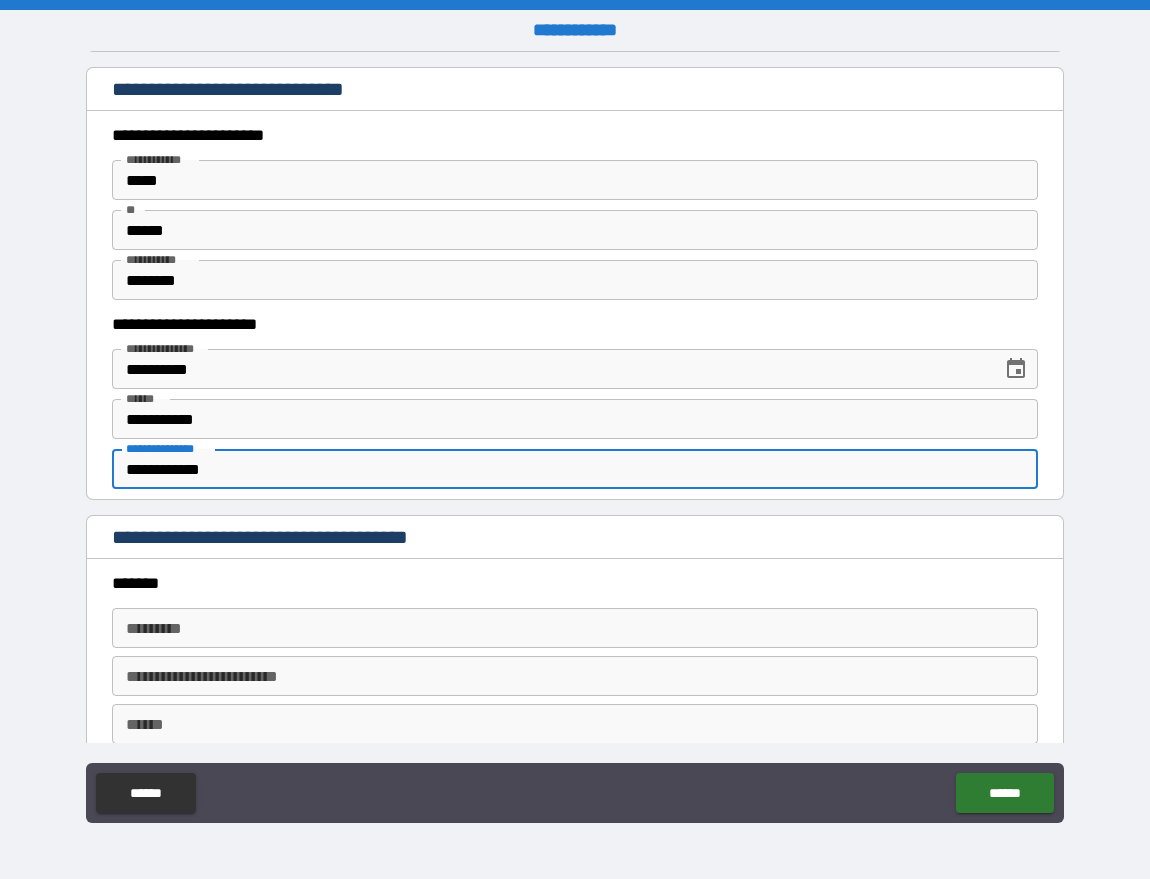 type on "**********" 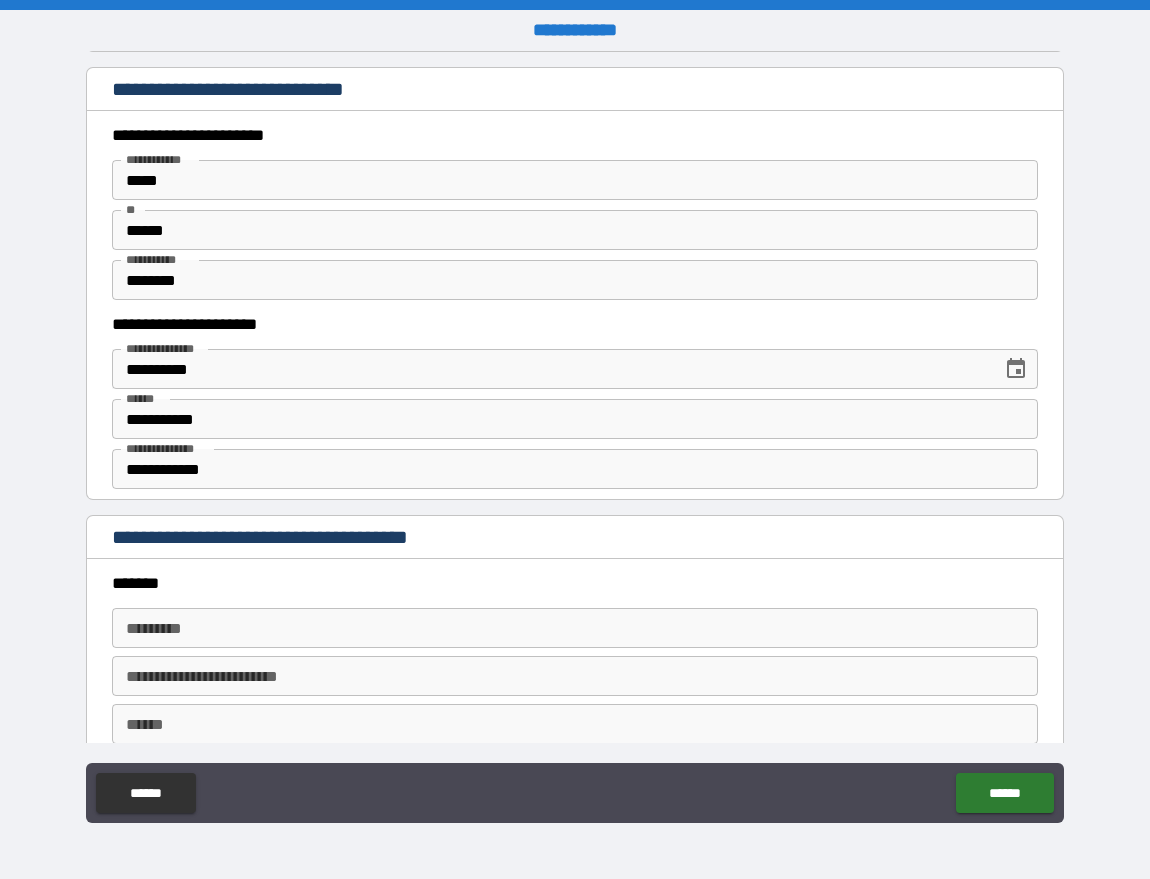 click on "*******" at bounding box center (569, 583) 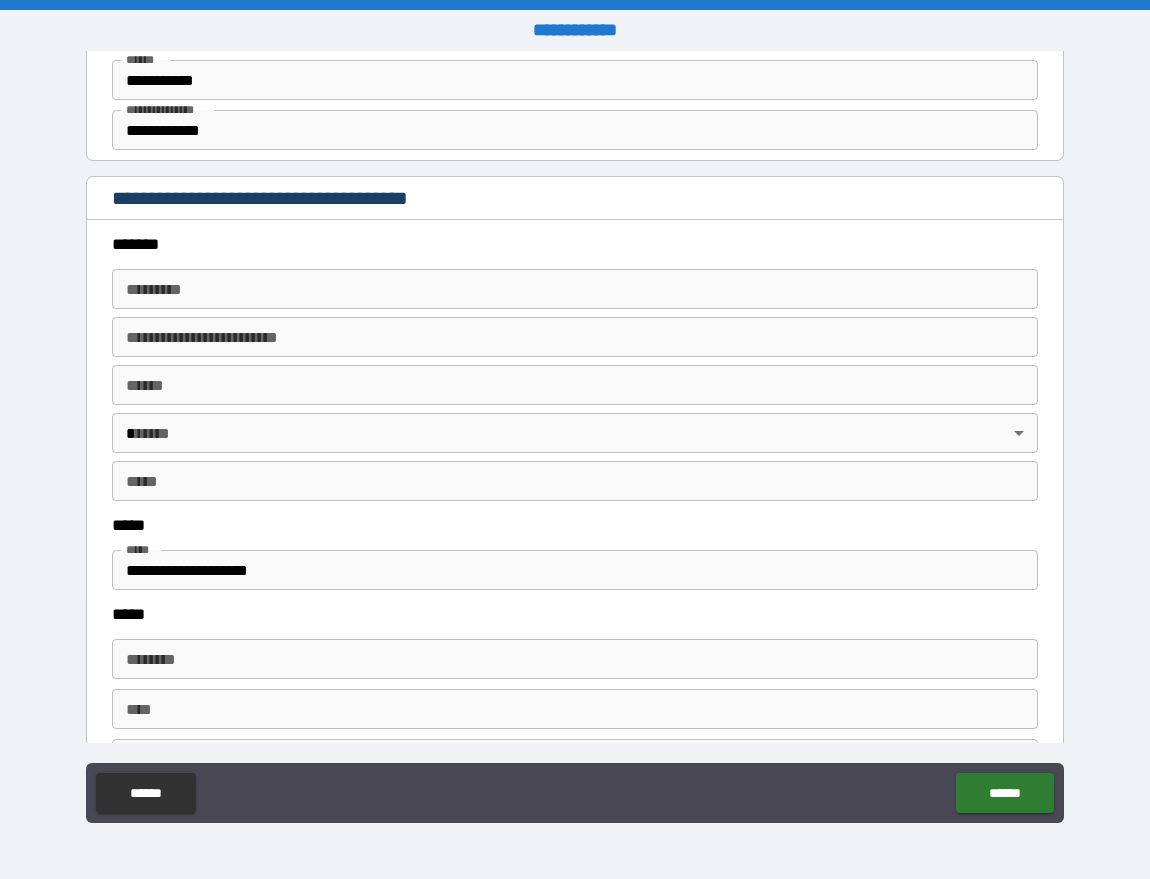 scroll, scrollTop: 2211, scrollLeft: 0, axis: vertical 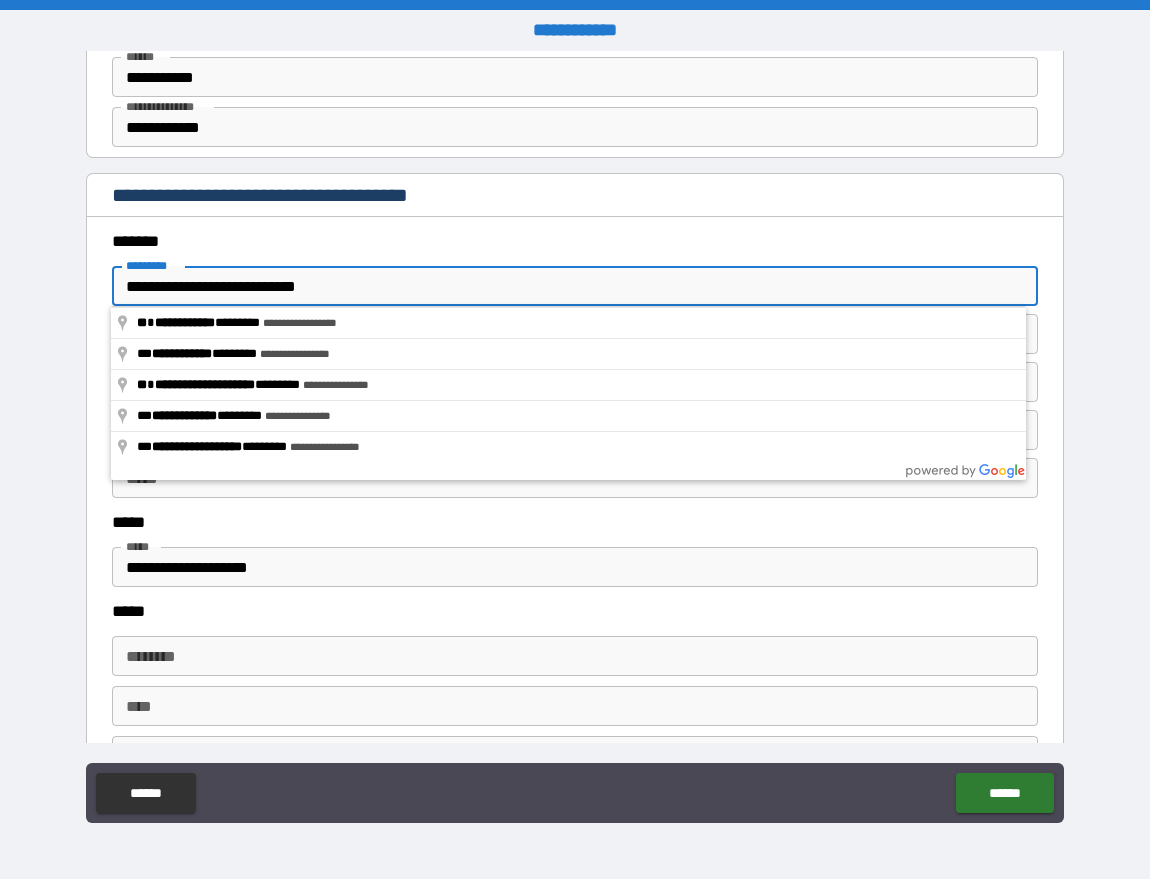 type on "**********" 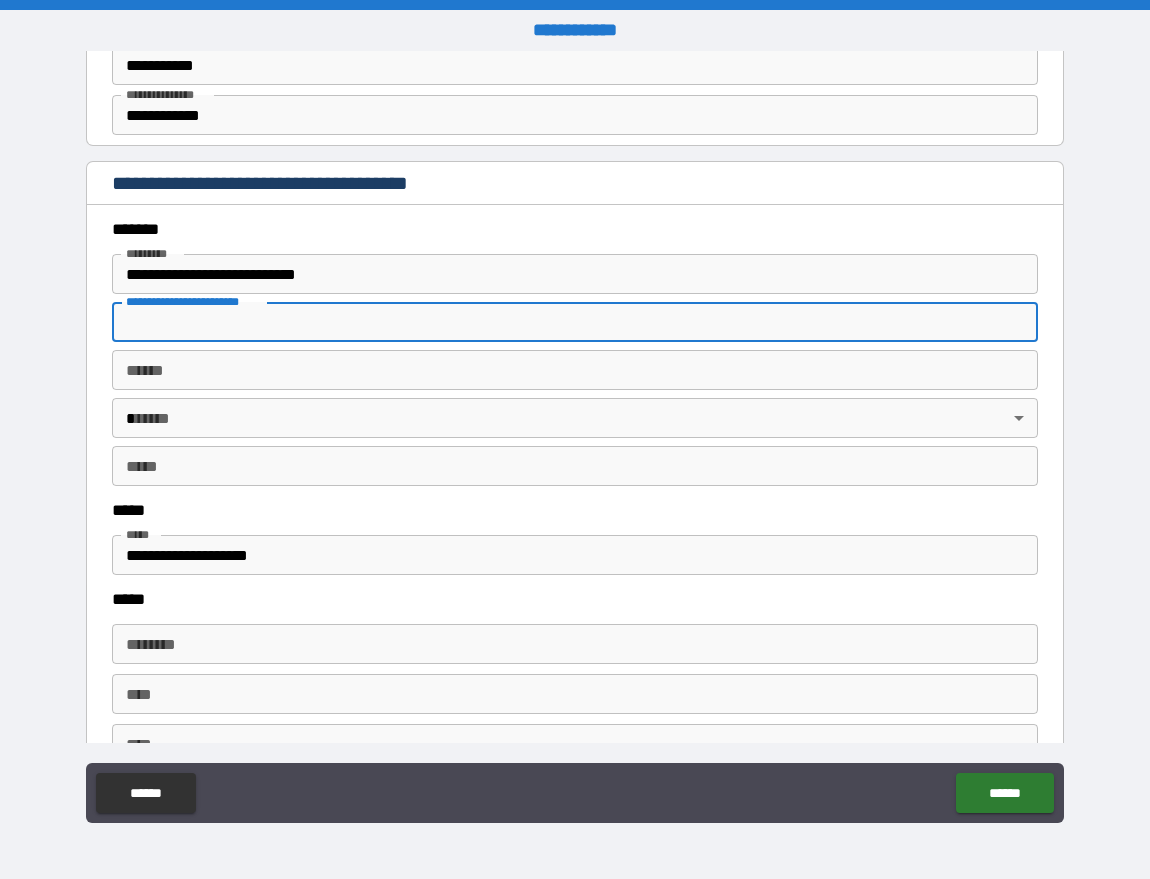 scroll, scrollTop: 2220, scrollLeft: 0, axis: vertical 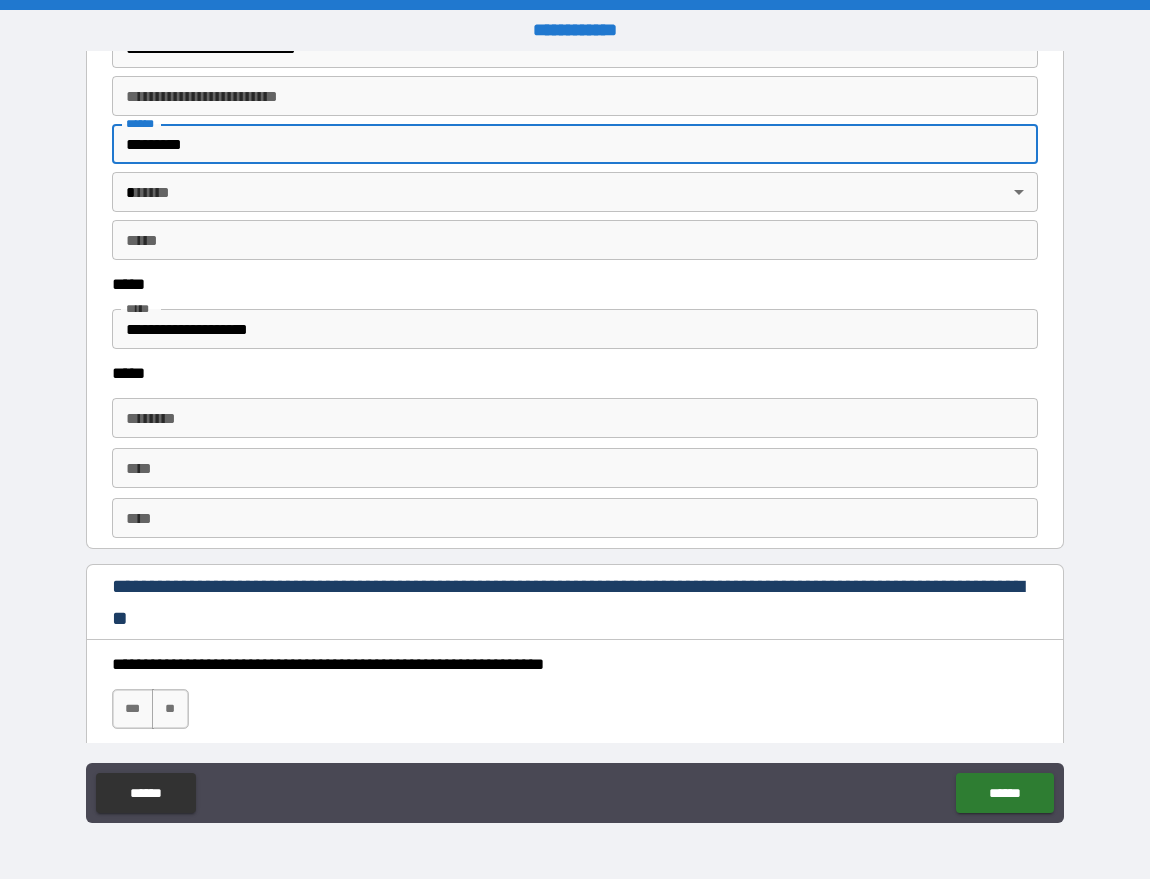 type on "*********" 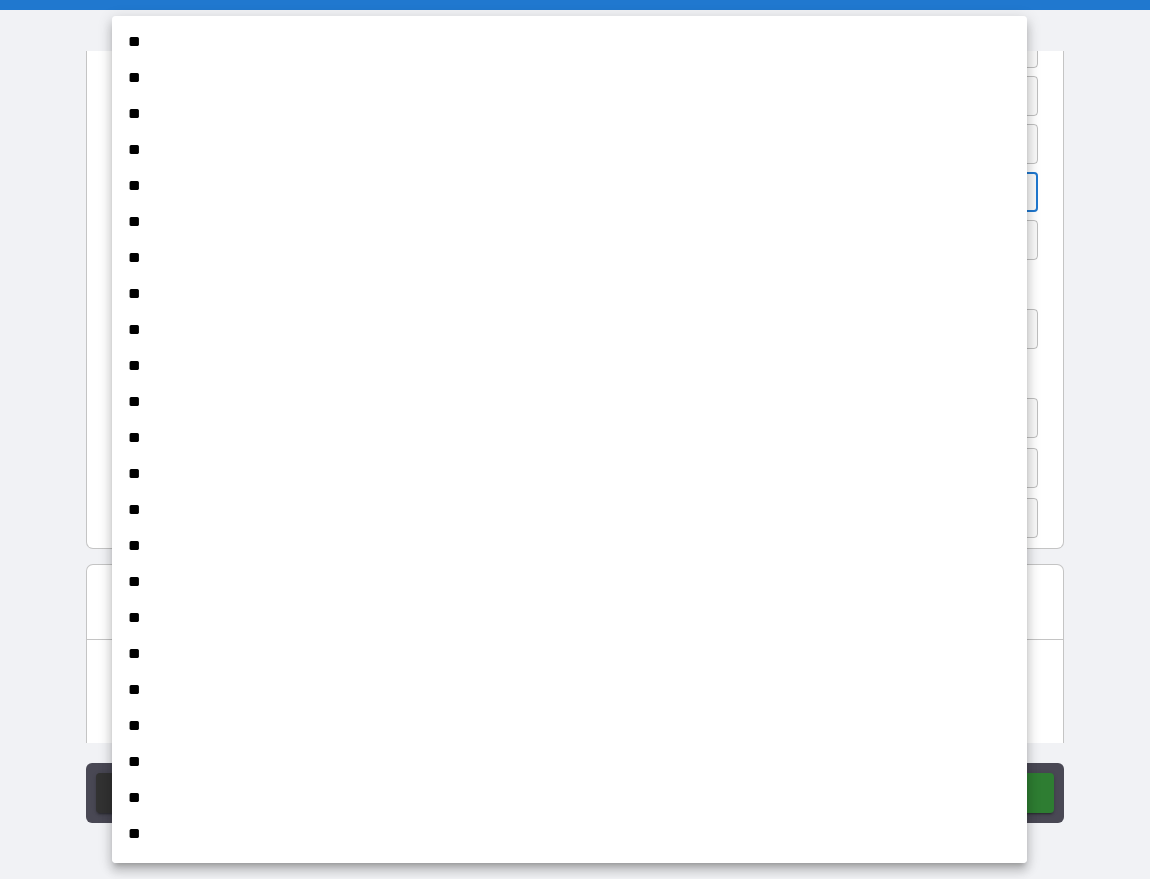 click on "**********" at bounding box center (575, 439) 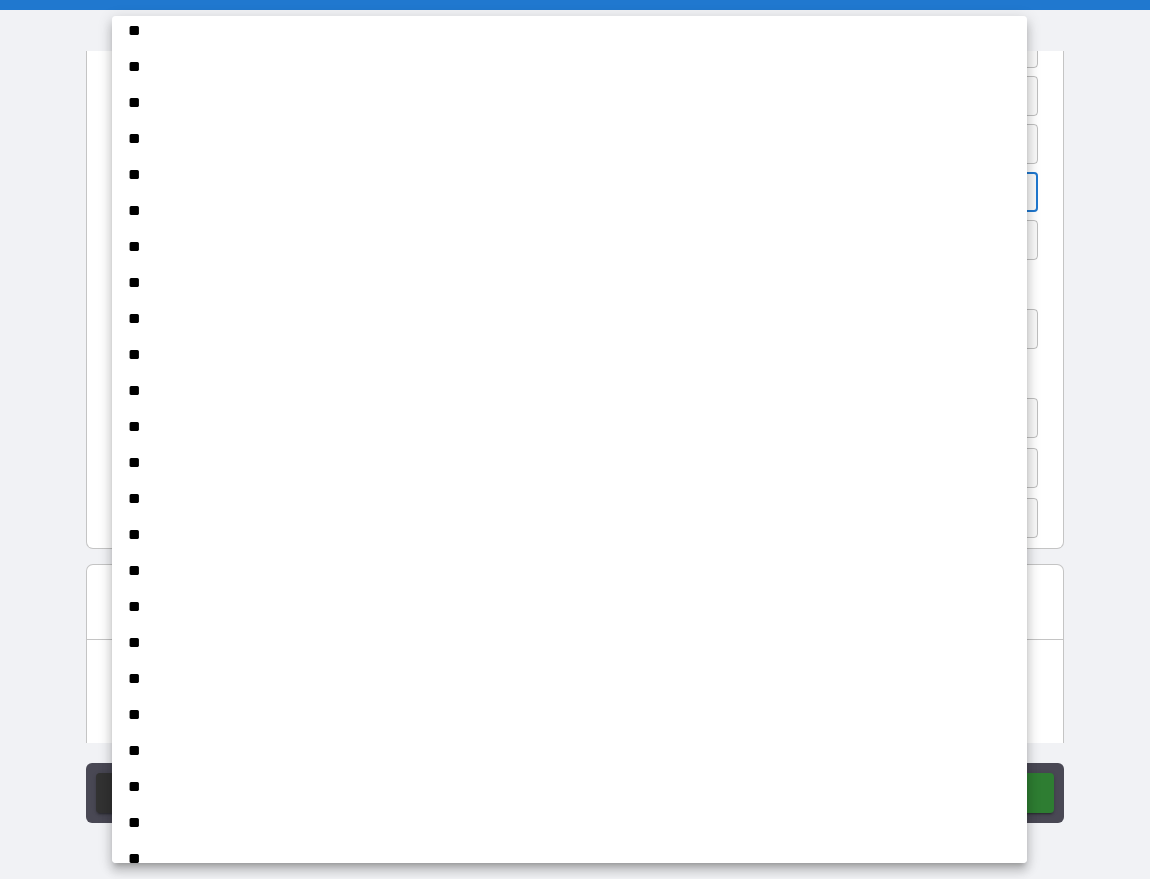 scroll, scrollTop: 846, scrollLeft: 0, axis: vertical 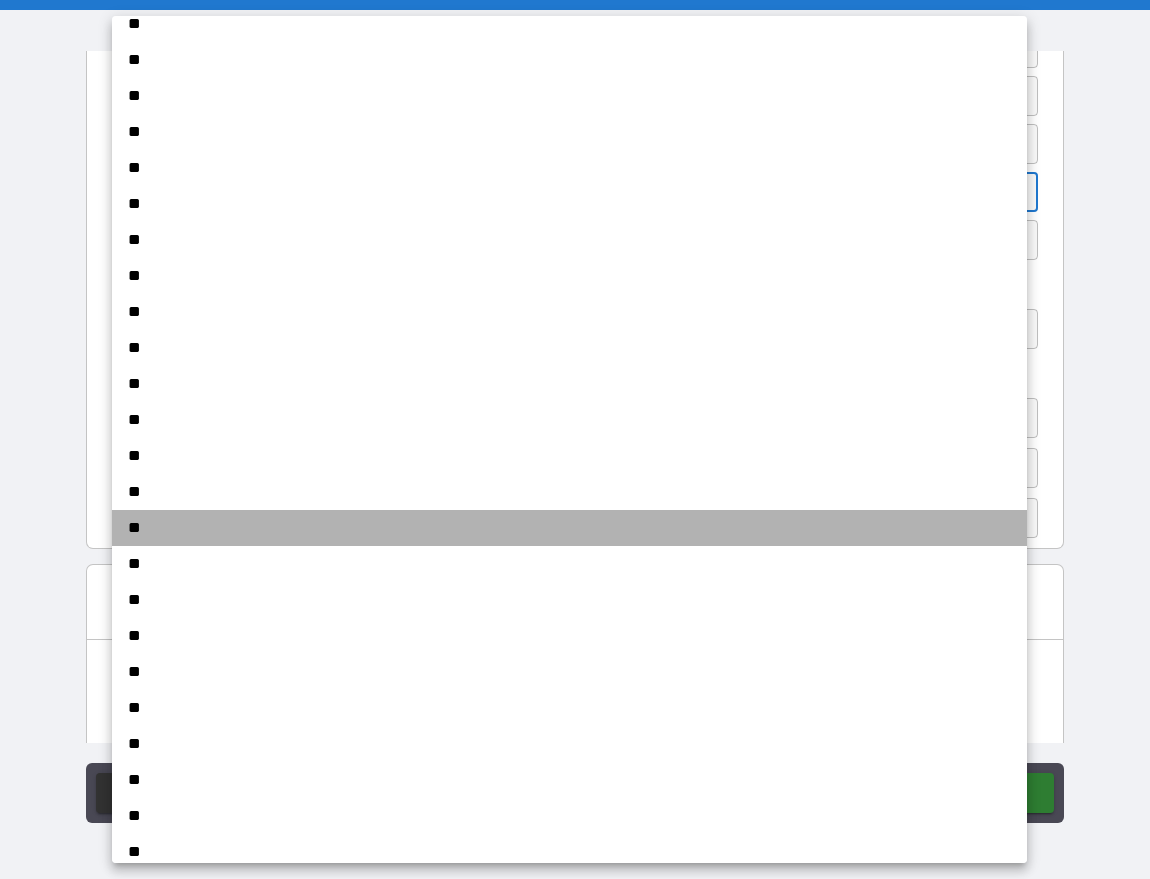 click on "**" at bounding box center (569, 528) 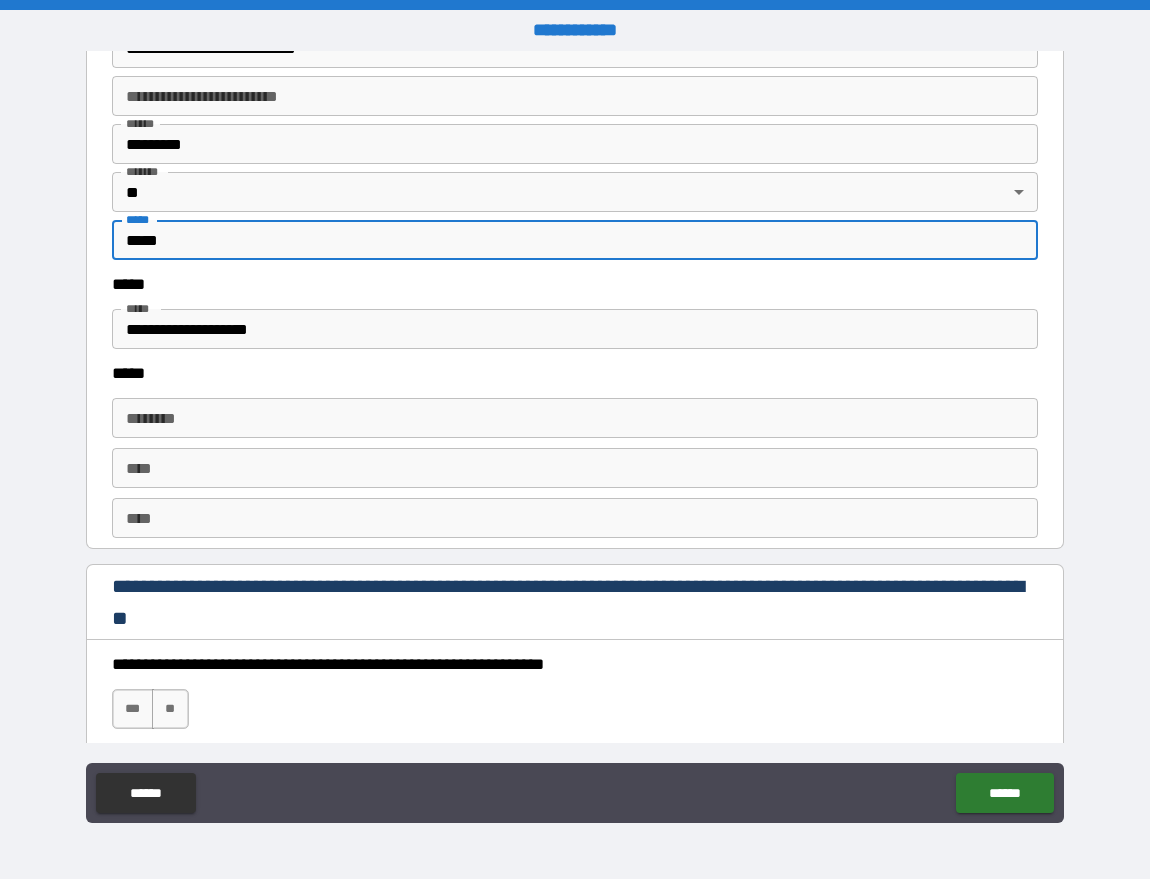 type on "*****" 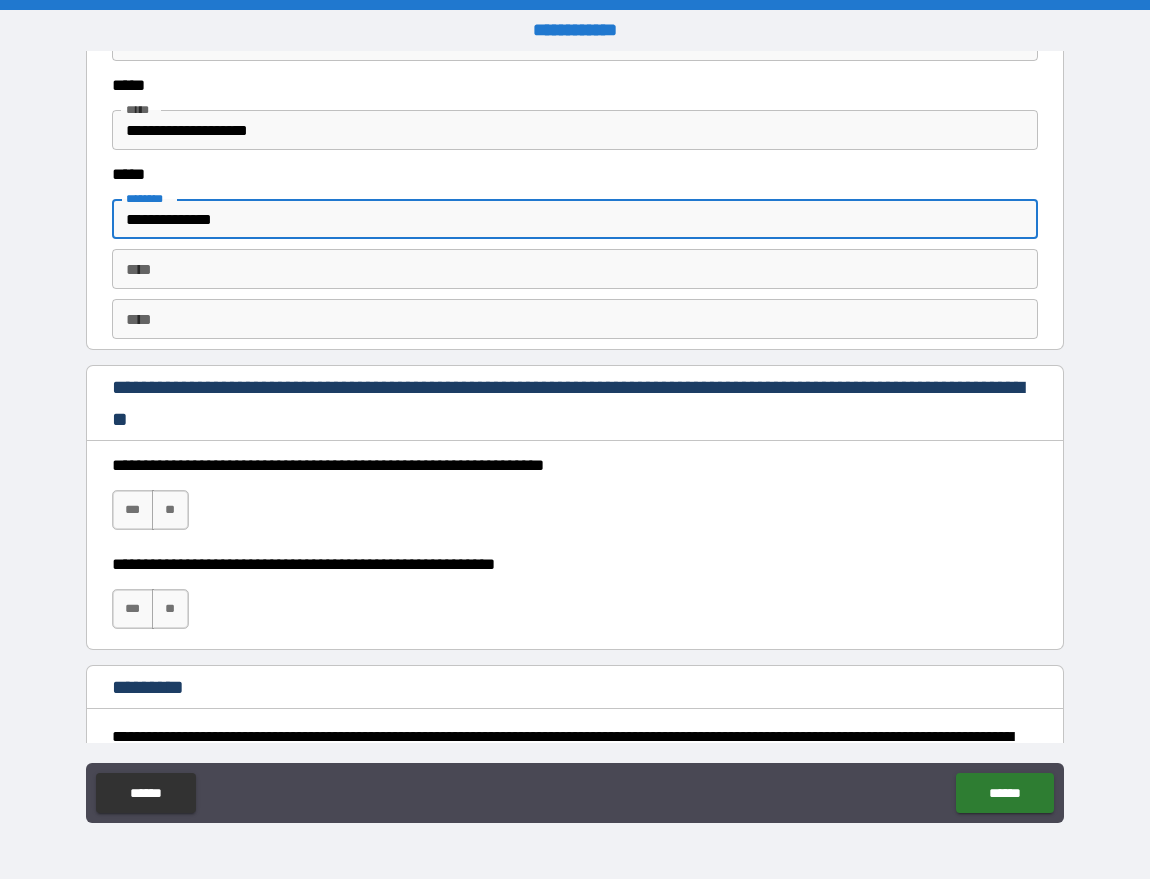 scroll, scrollTop: 2664, scrollLeft: 0, axis: vertical 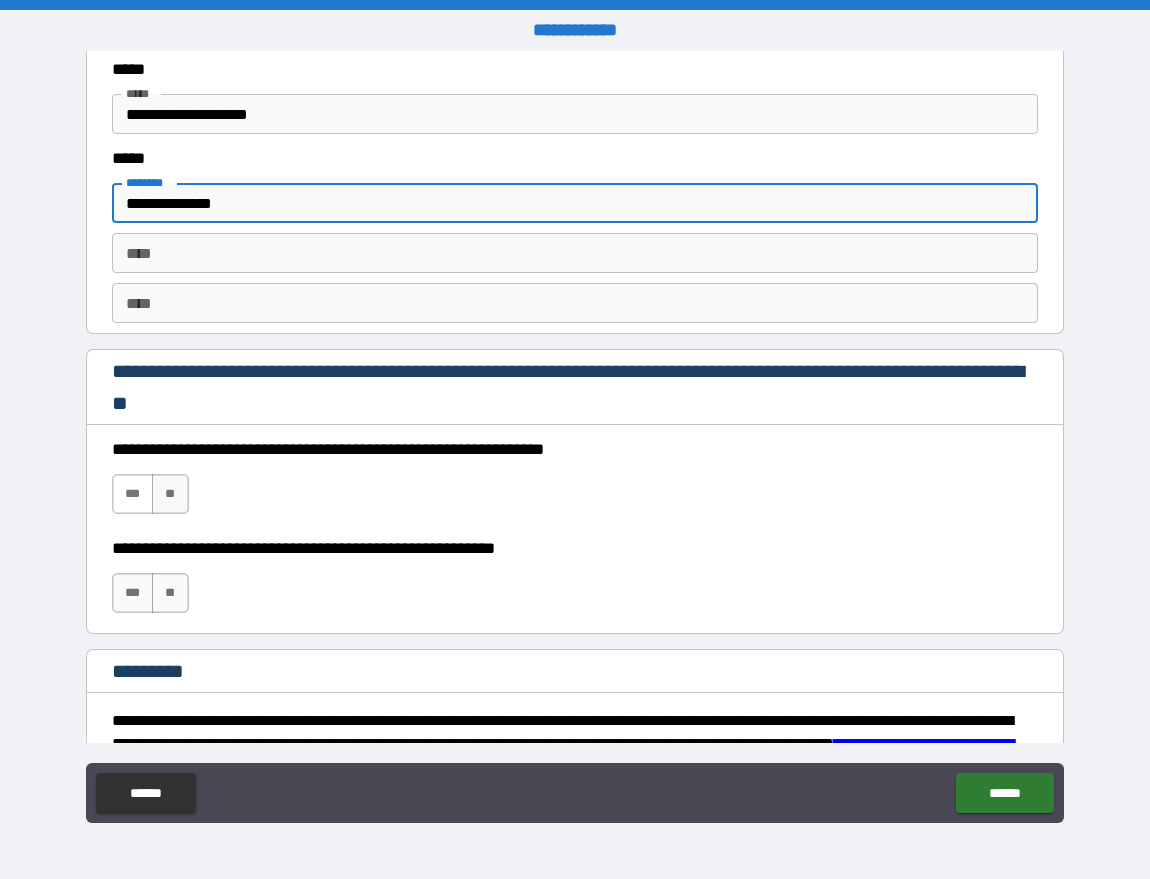 type on "**********" 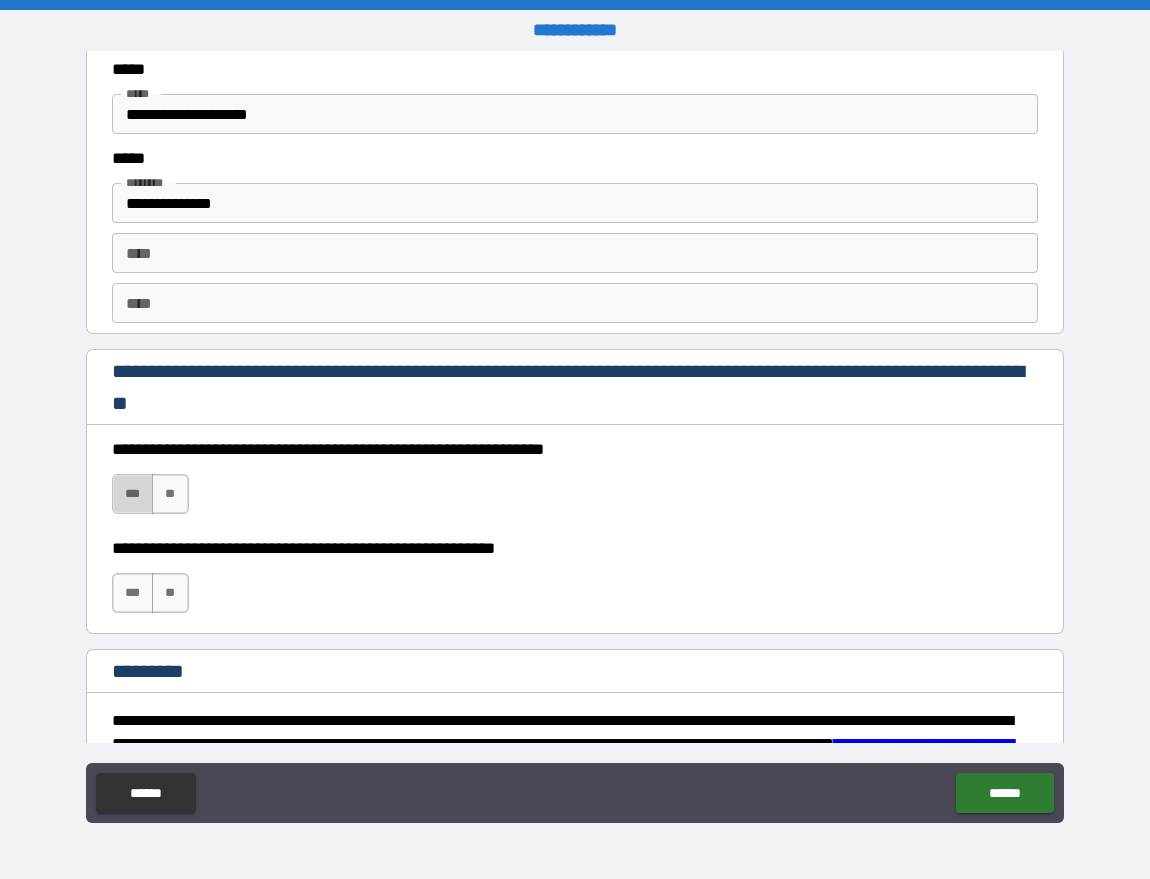 click on "***" at bounding box center (133, 494) 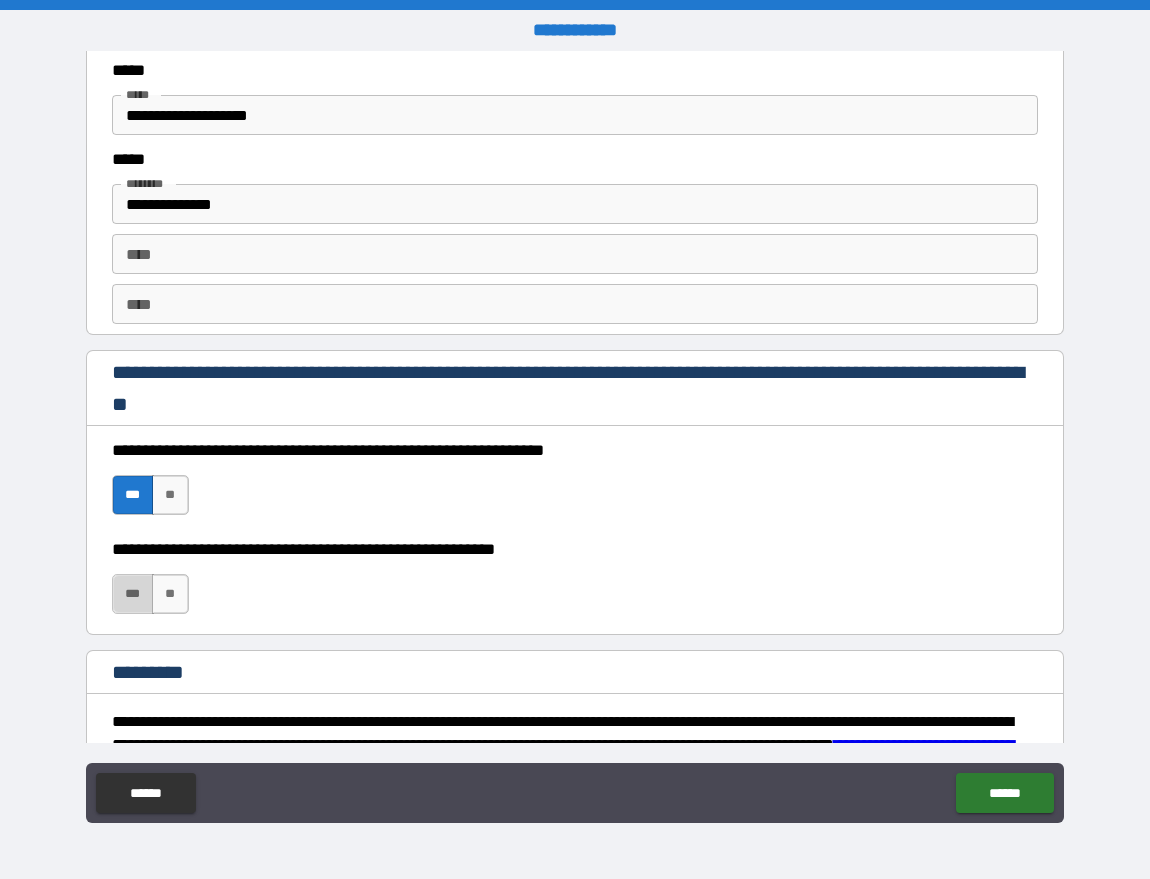 click on "***" at bounding box center (133, 594) 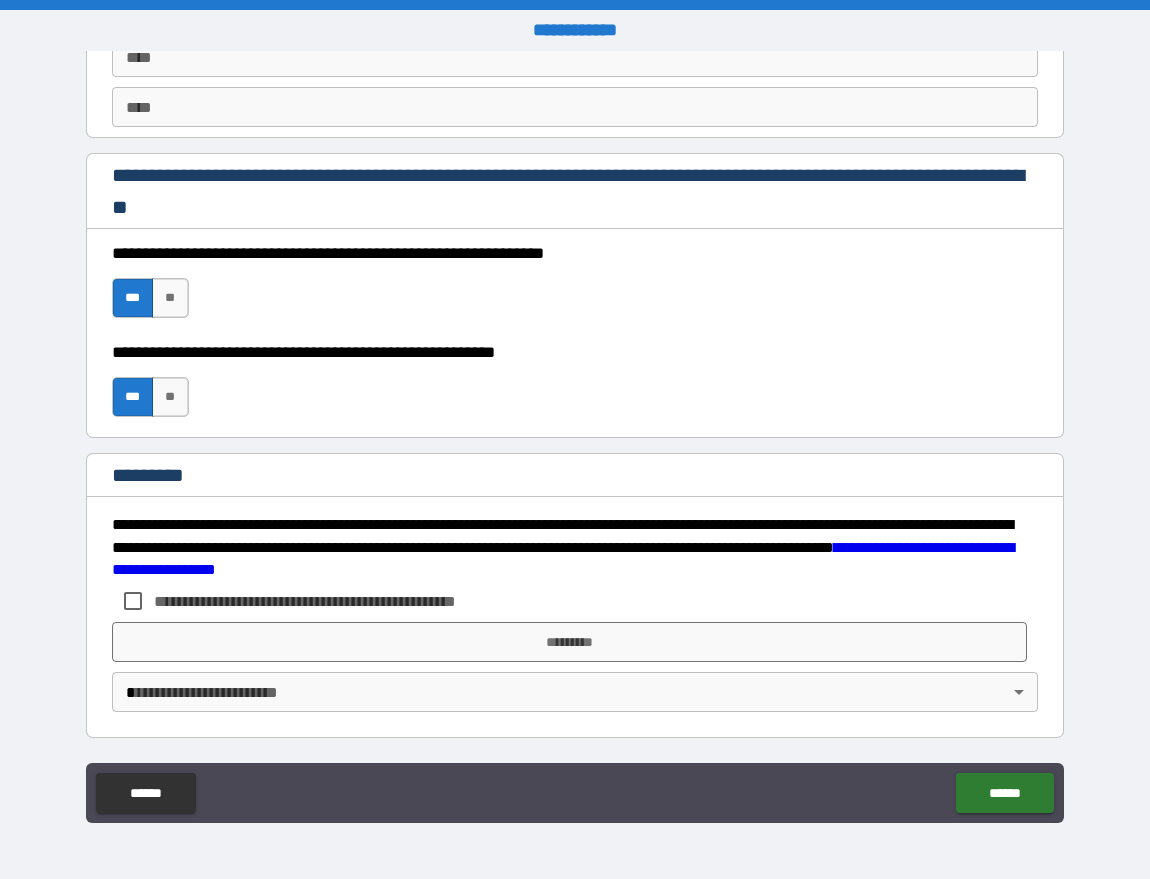 scroll, scrollTop: 2860, scrollLeft: 0, axis: vertical 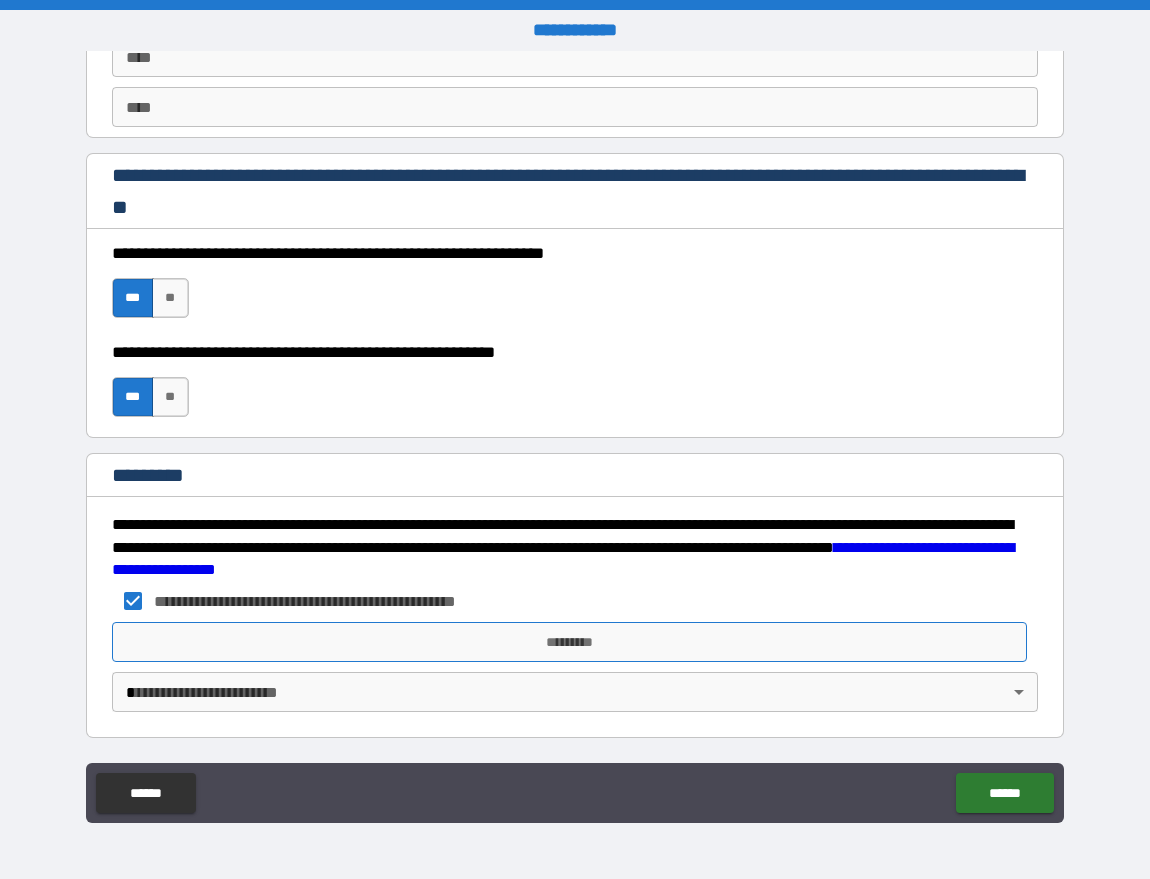 click on "*********" at bounding box center [569, 642] 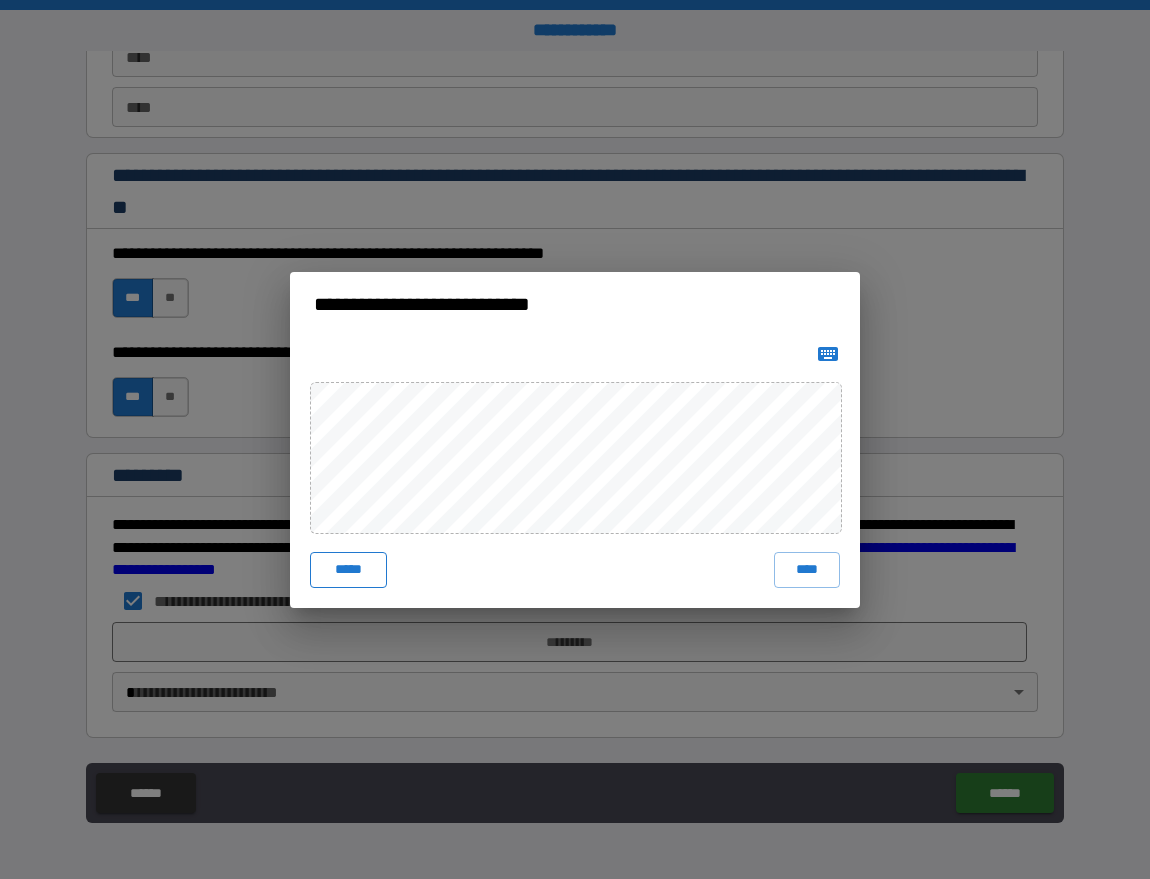 click on "*****" at bounding box center (348, 570) 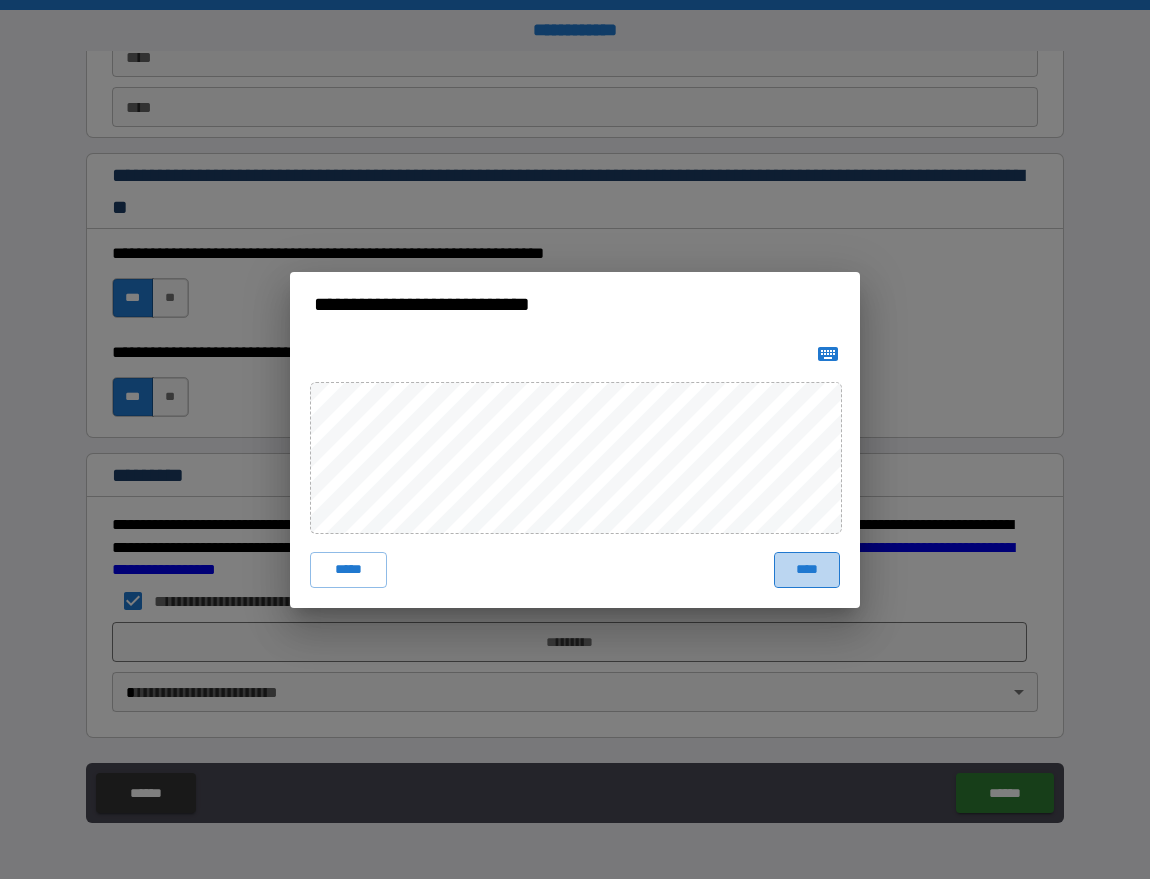 click on "****" at bounding box center (807, 570) 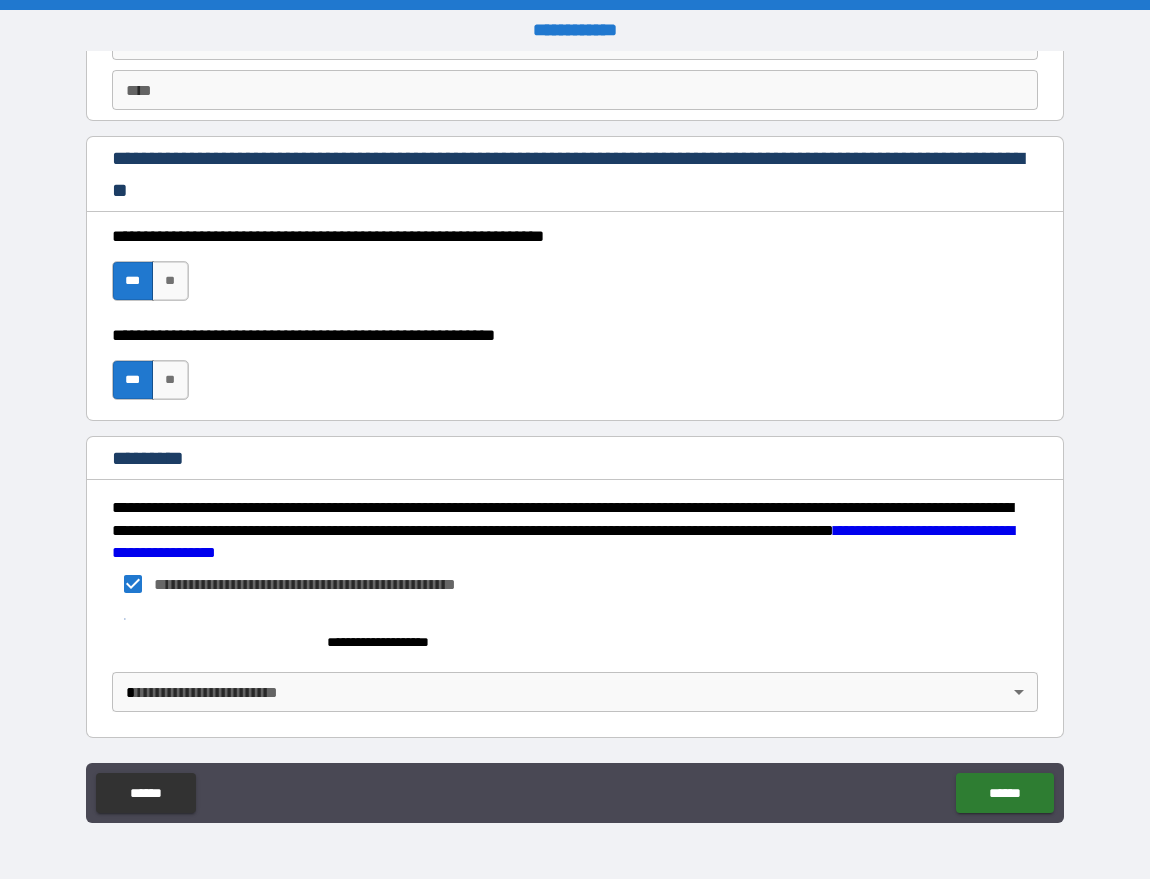 scroll, scrollTop: 2875, scrollLeft: 0, axis: vertical 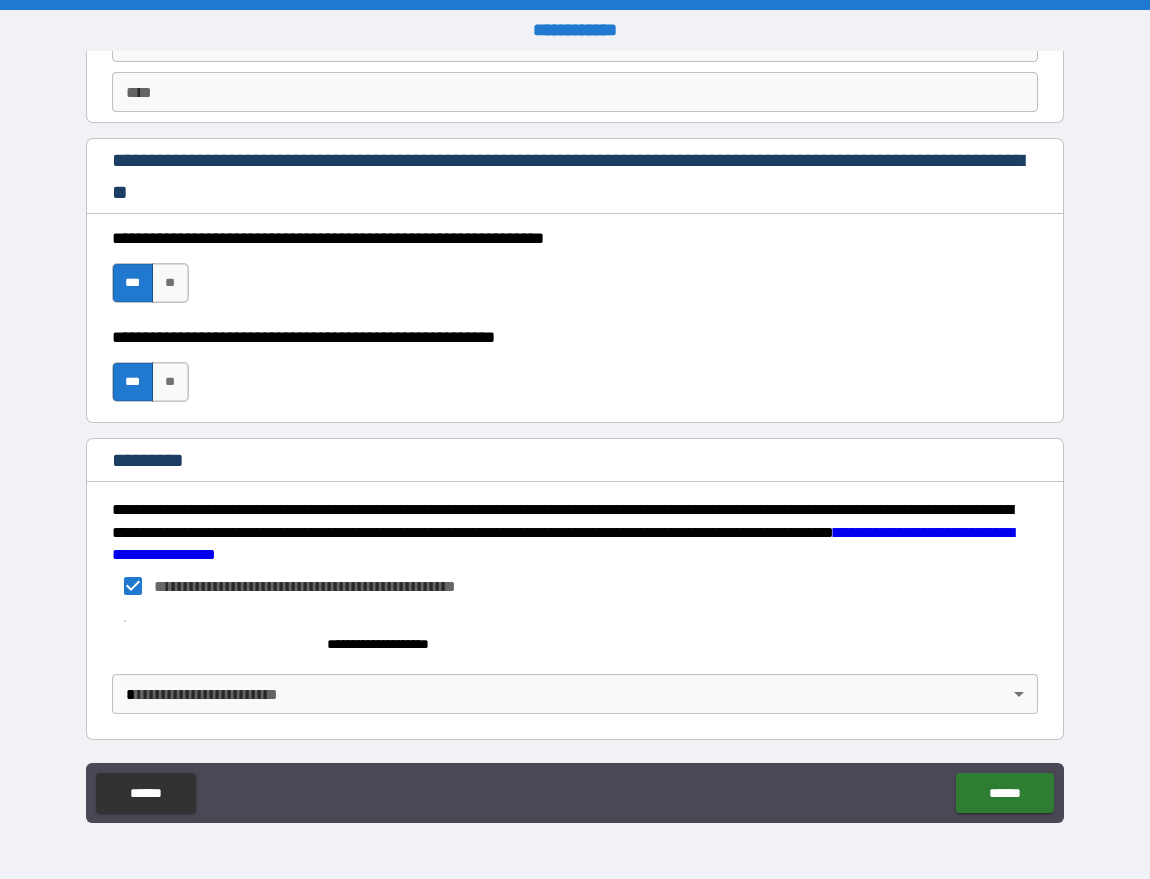 click on "**********" at bounding box center [575, 439] 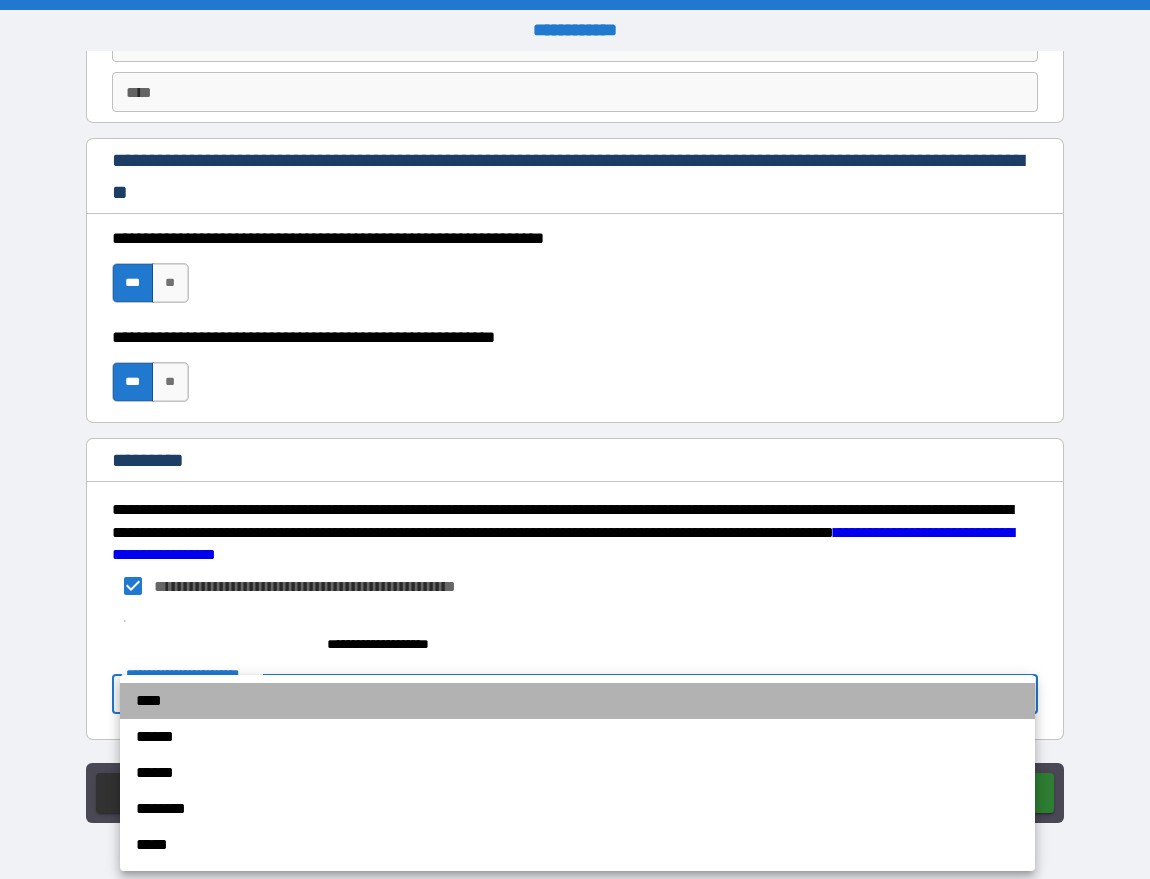 click on "****" at bounding box center [577, 701] 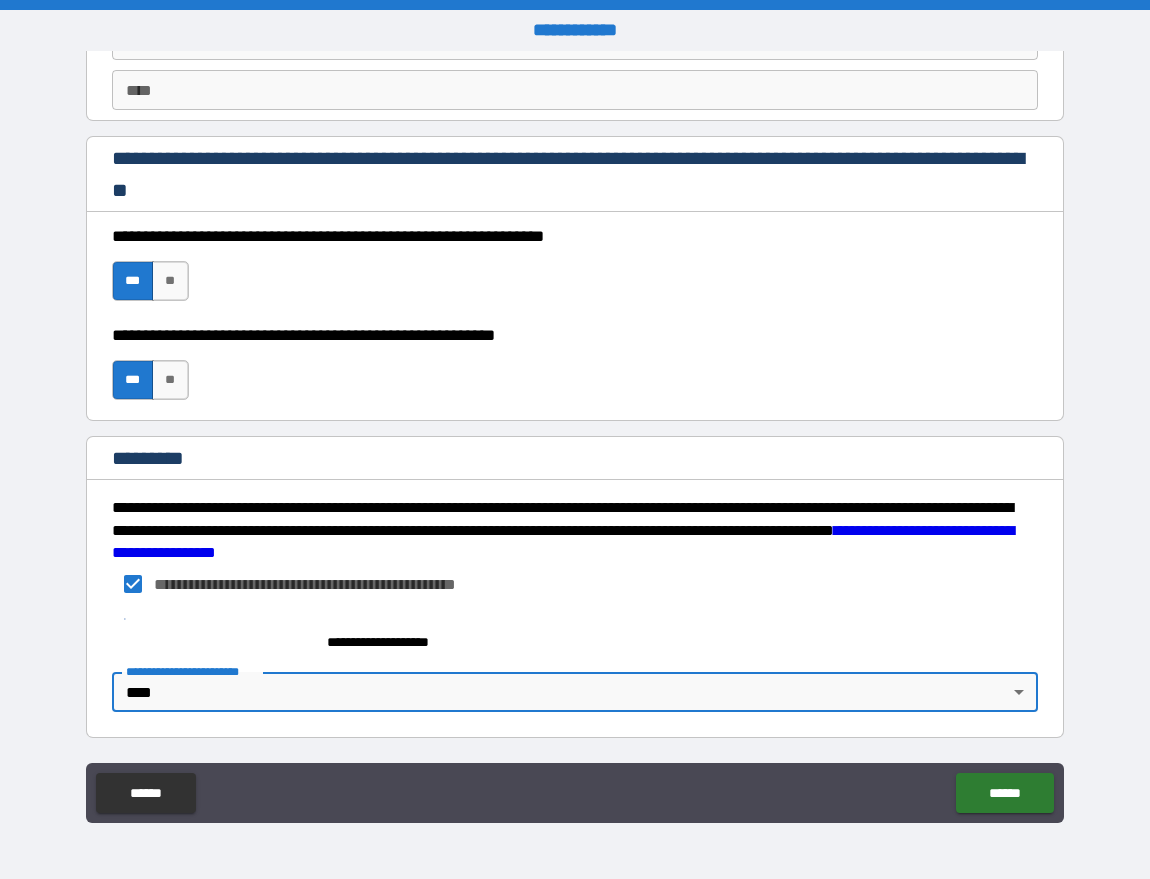 scroll, scrollTop: 2877, scrollLeft: 0, axis: vertical 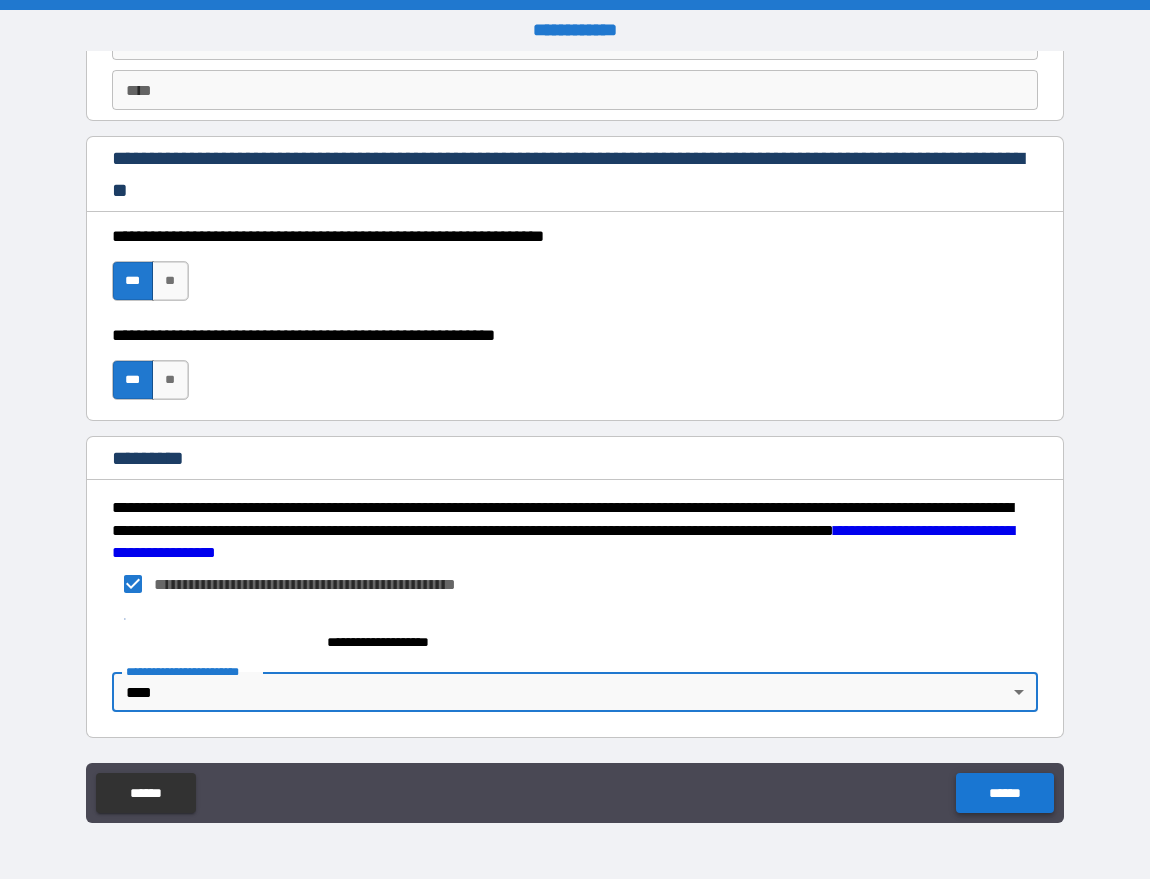 click on "******" at bounding box center (1004, 793) 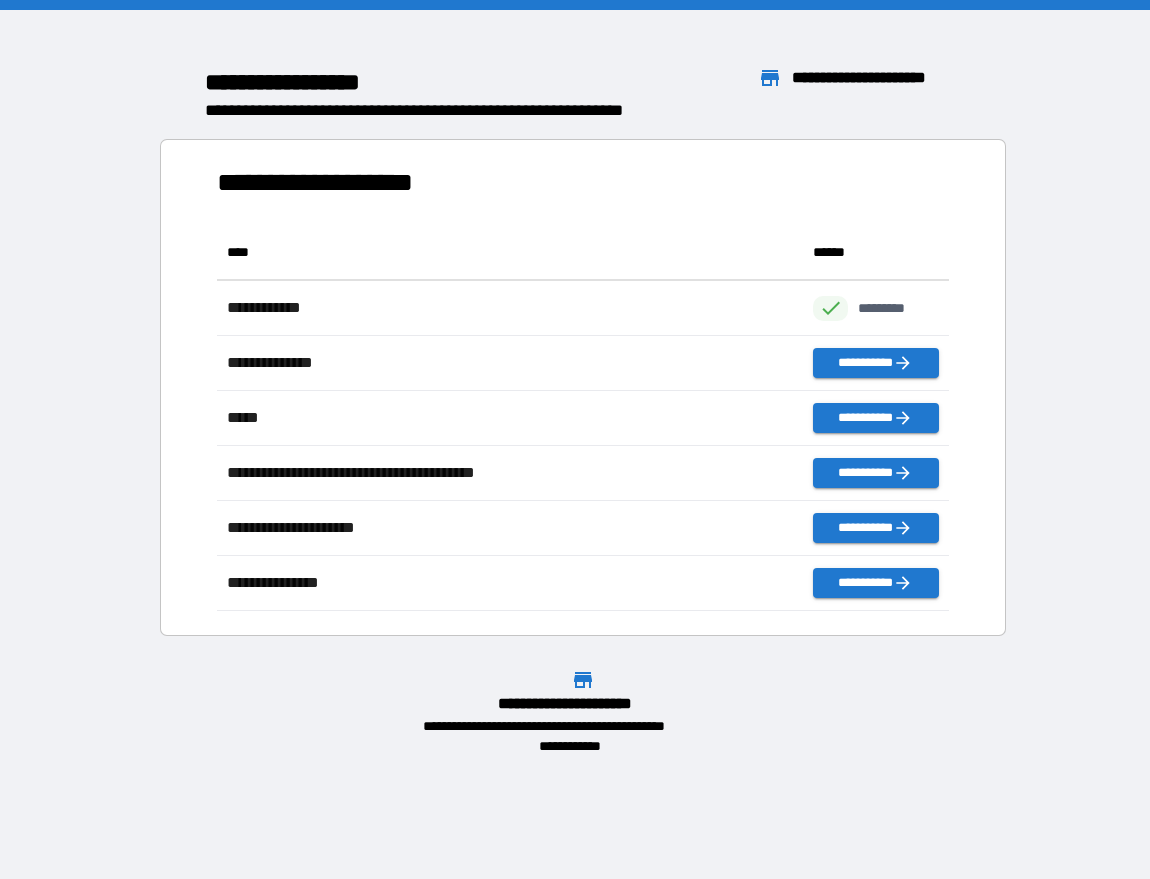 scroll, scrollTop: 1, scrollLeft: 1, axis: both 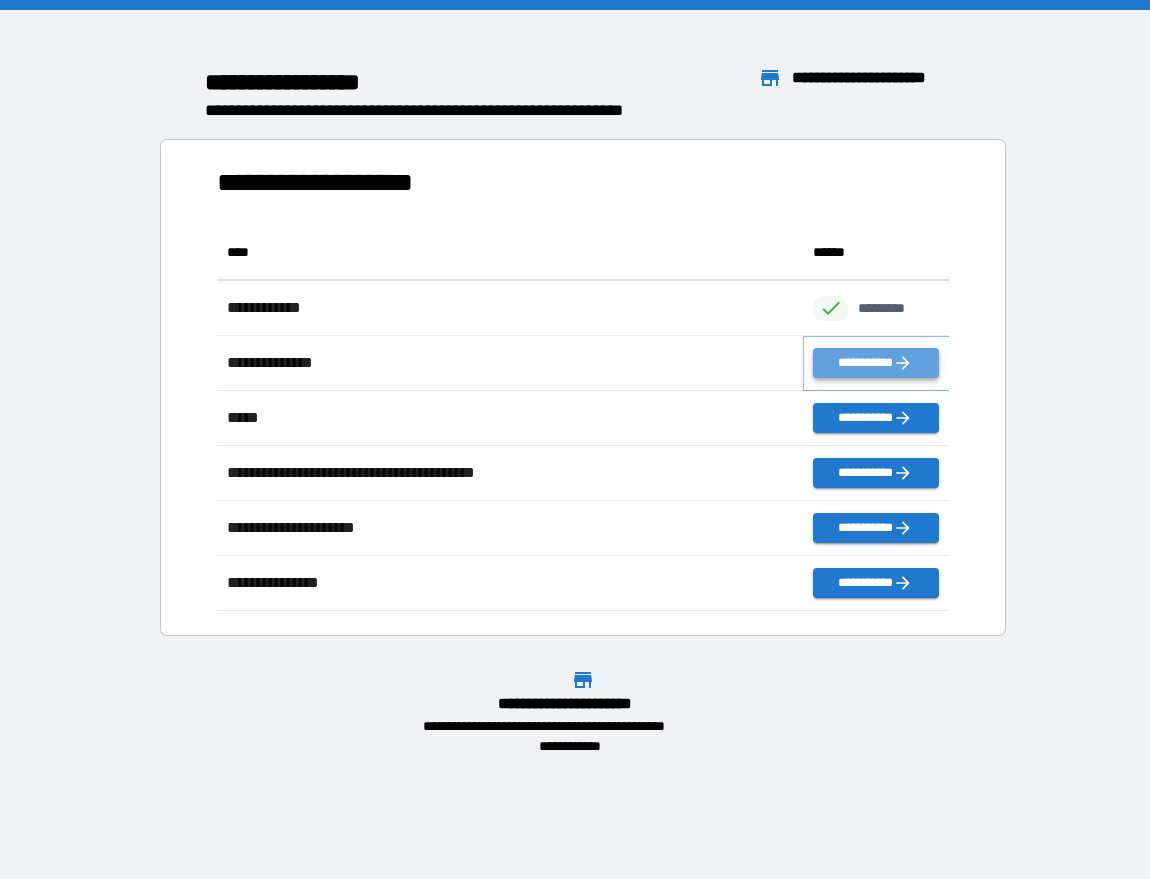 click on "**********" at bounding box center [875, 363] 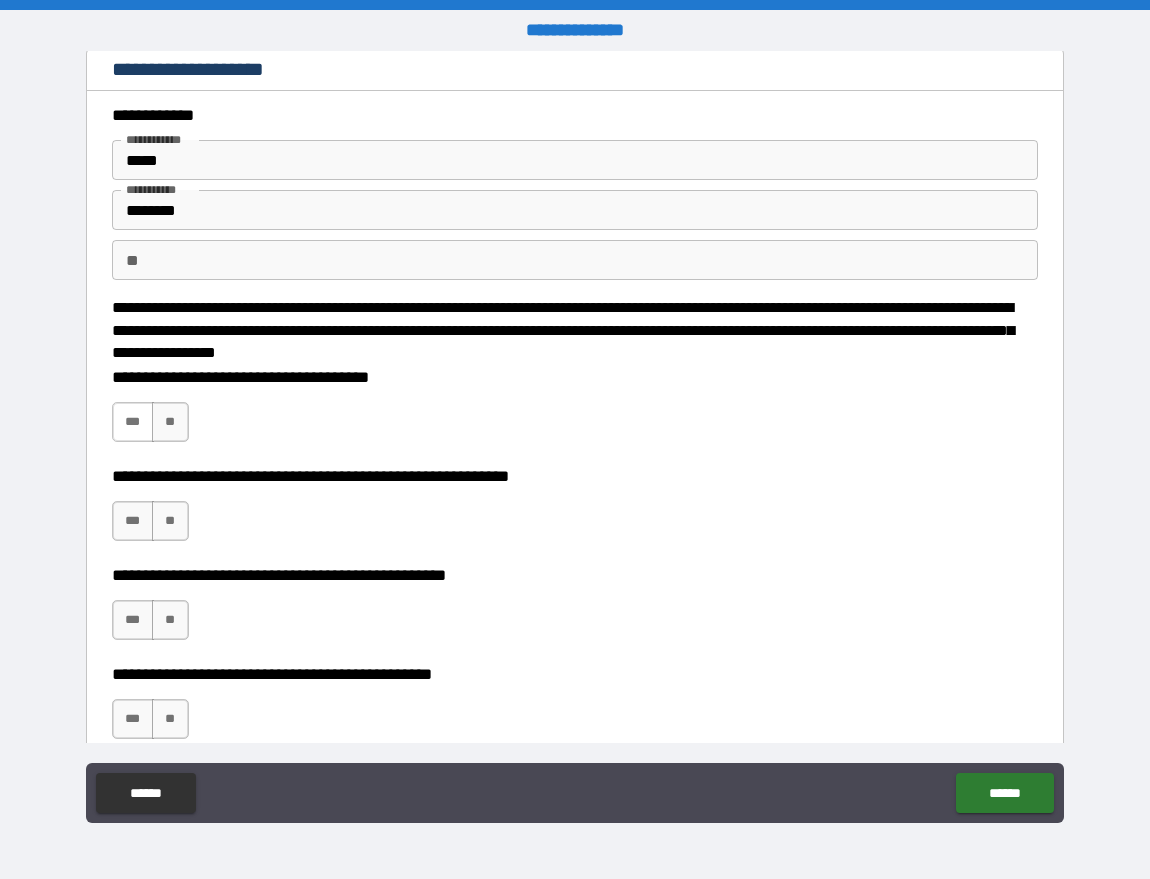 scroll, scrollTop: 8, scrollLeft: 0, axis: vertical 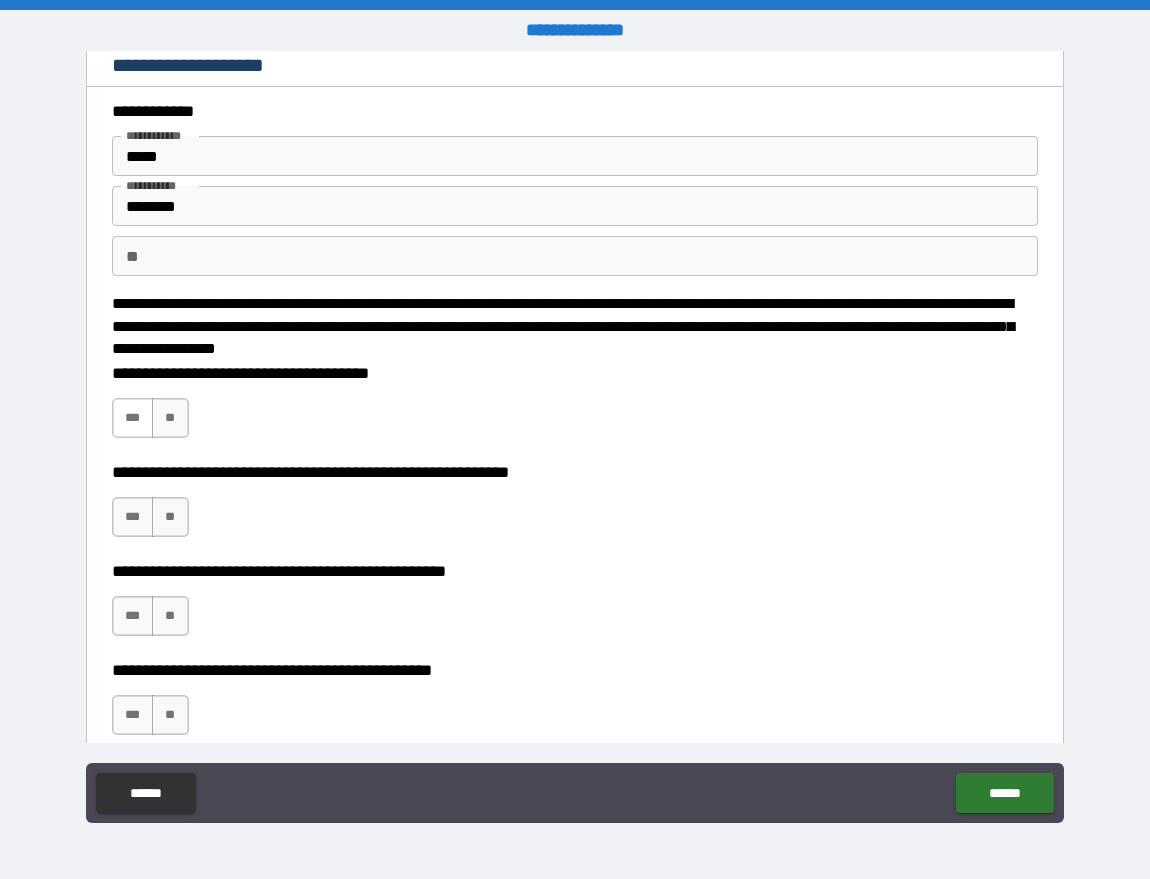click on "***" at bounding box center (133, 418) 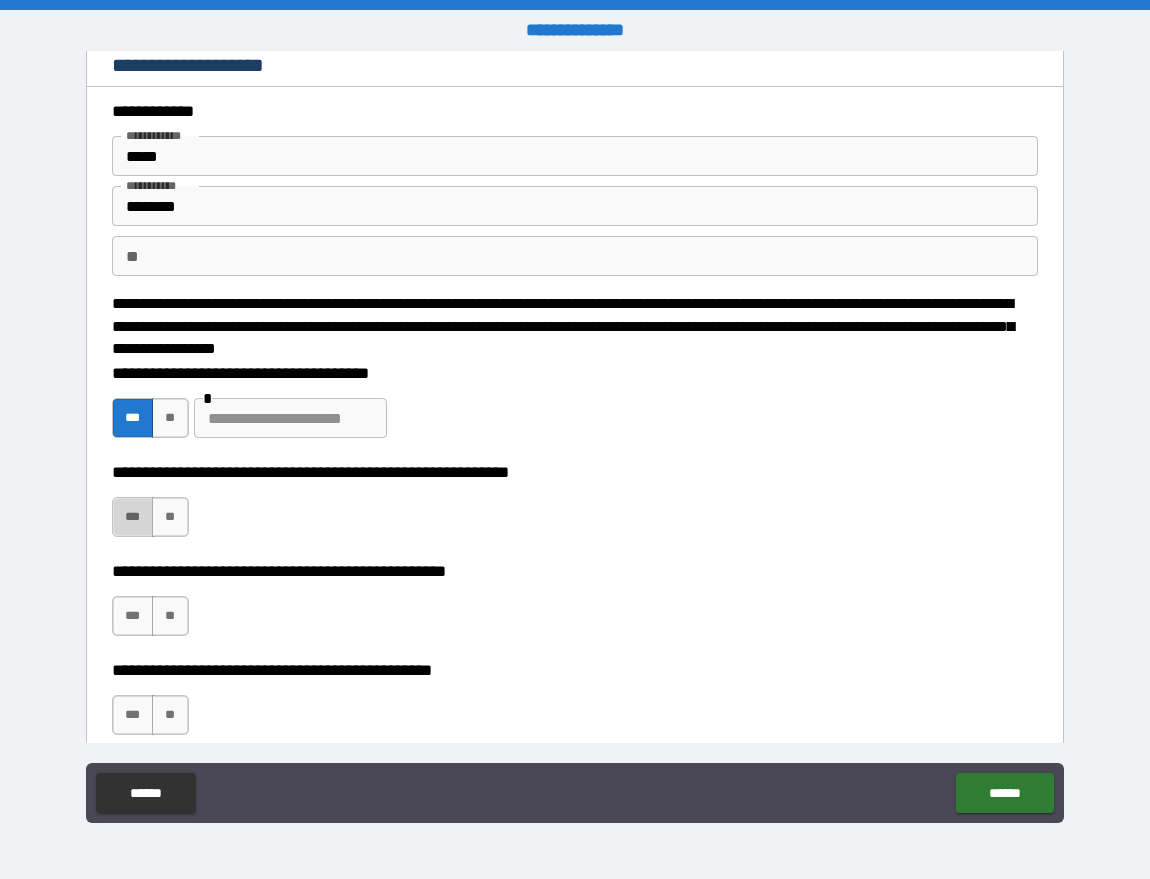 click on "***" at bounding box center [133, 517] 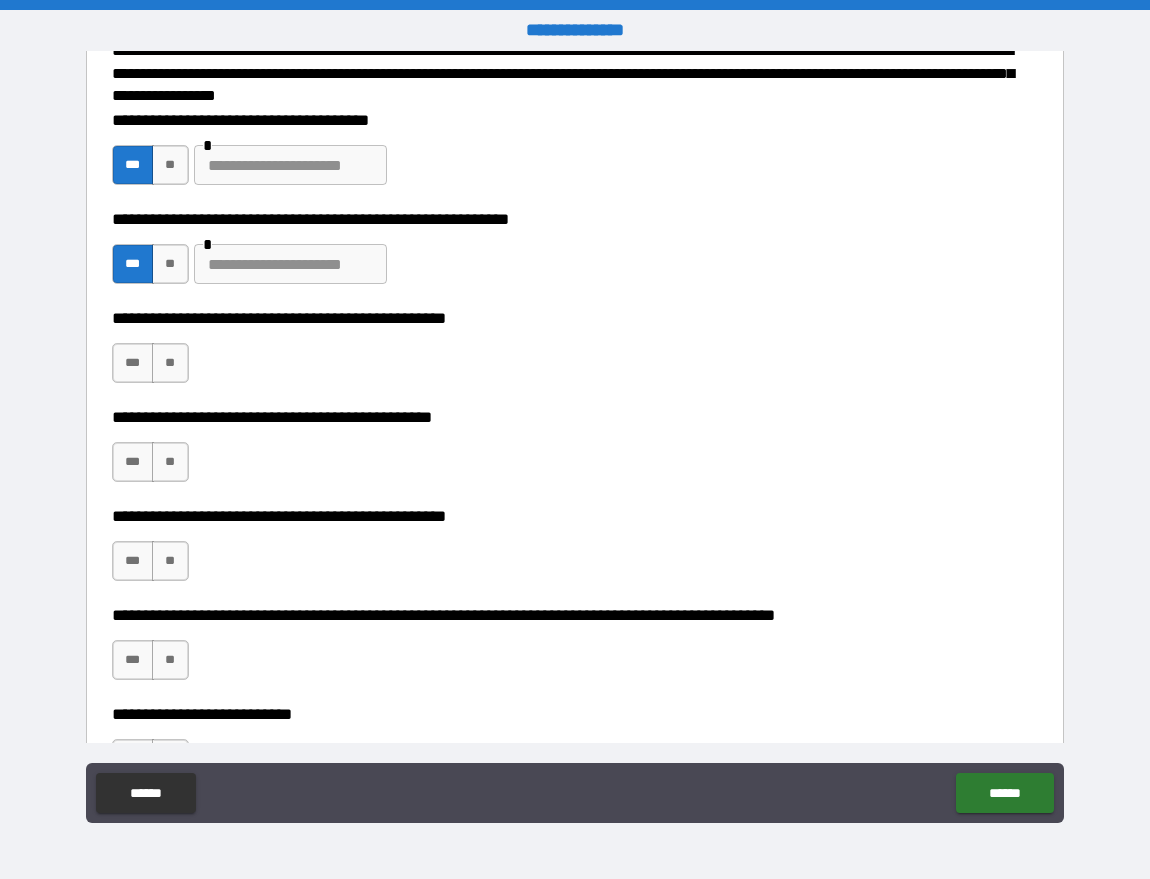 scroll, scrollTop: 262, scrollLeft: 0, axis: vertical 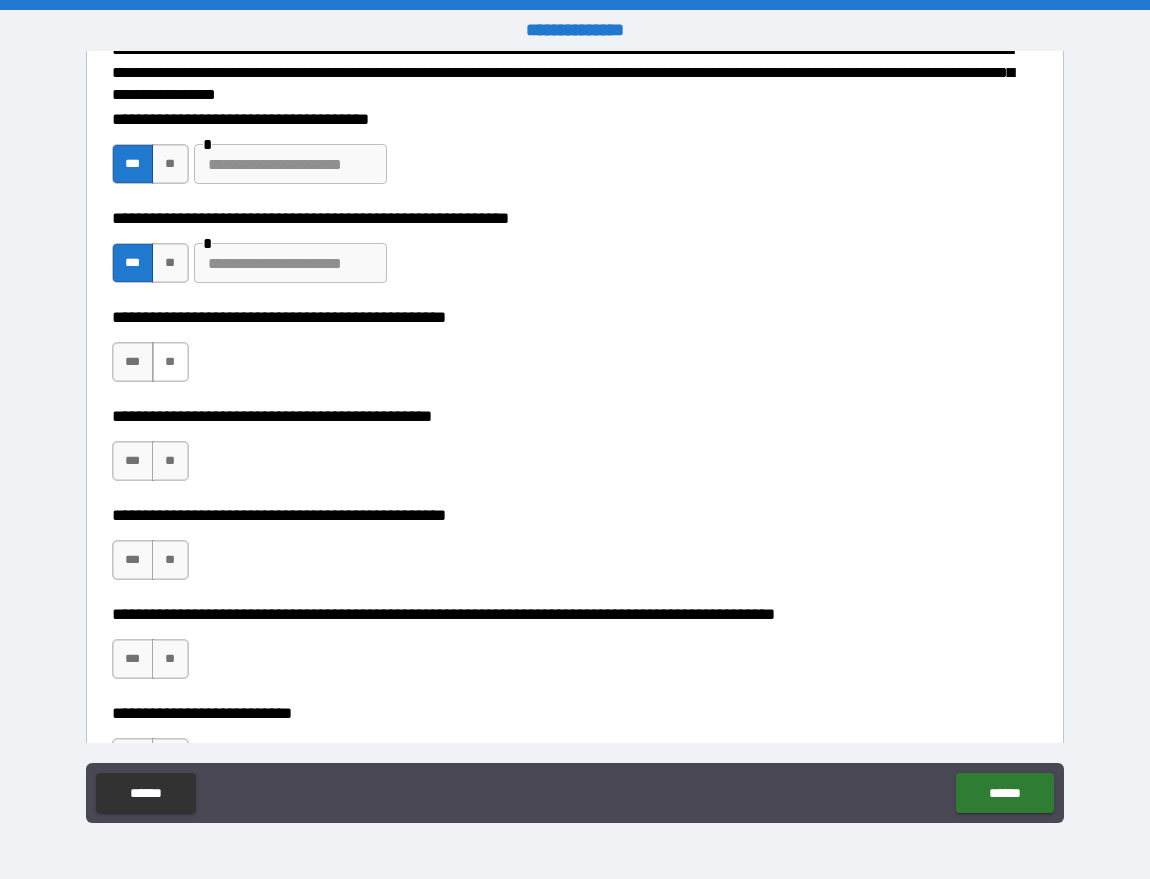 click on "**" at bounding box center [170, 362] 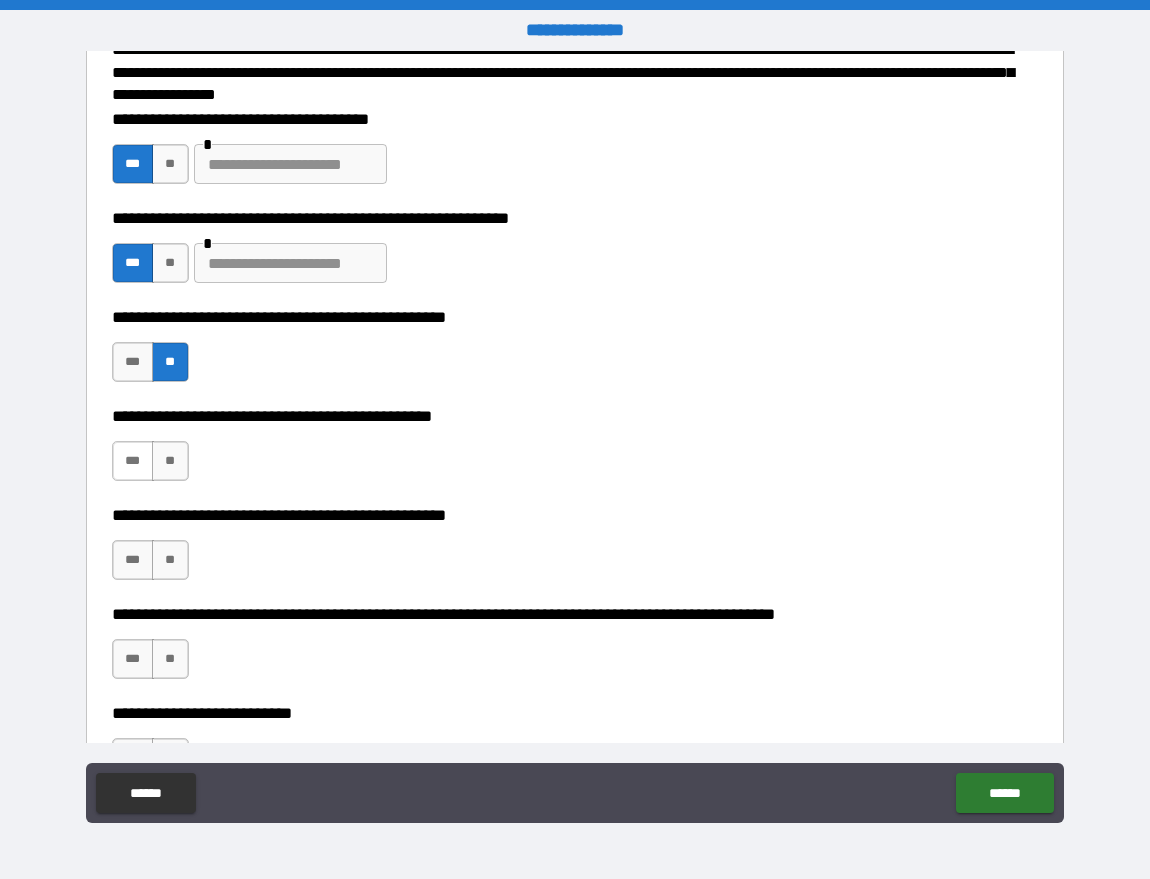 click on "***" at bounding box center (133, 461) 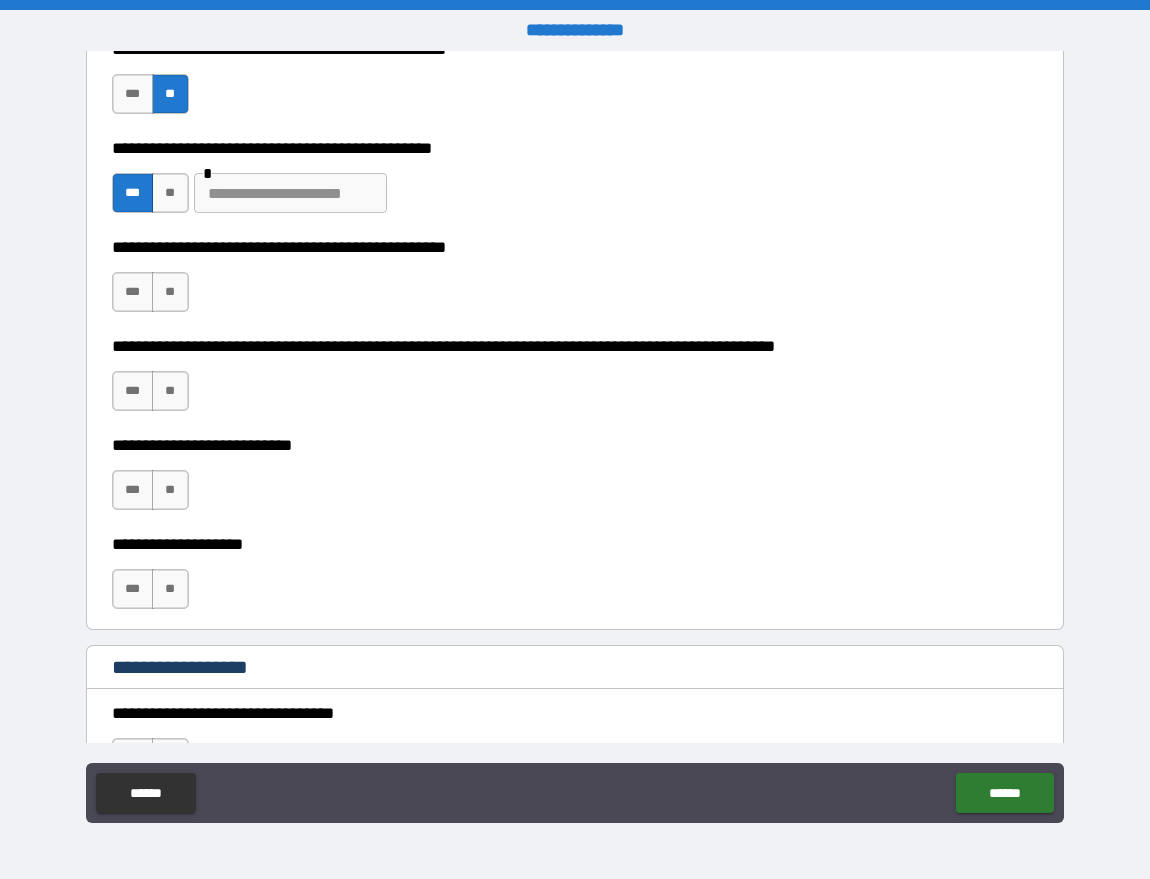 scroll, scrollTop: 549, scrollLeft: 0, axis: vertical 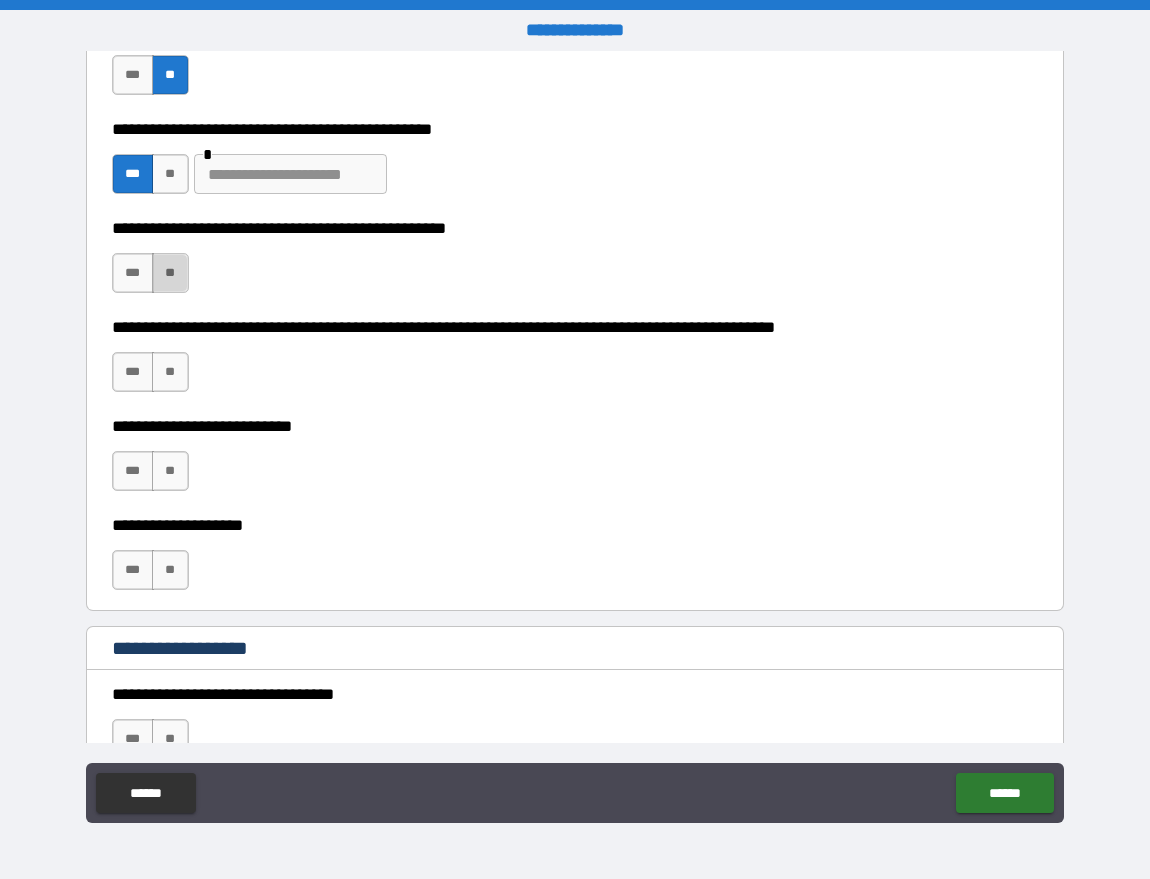 click on "**" at bounding box center [170, 273] 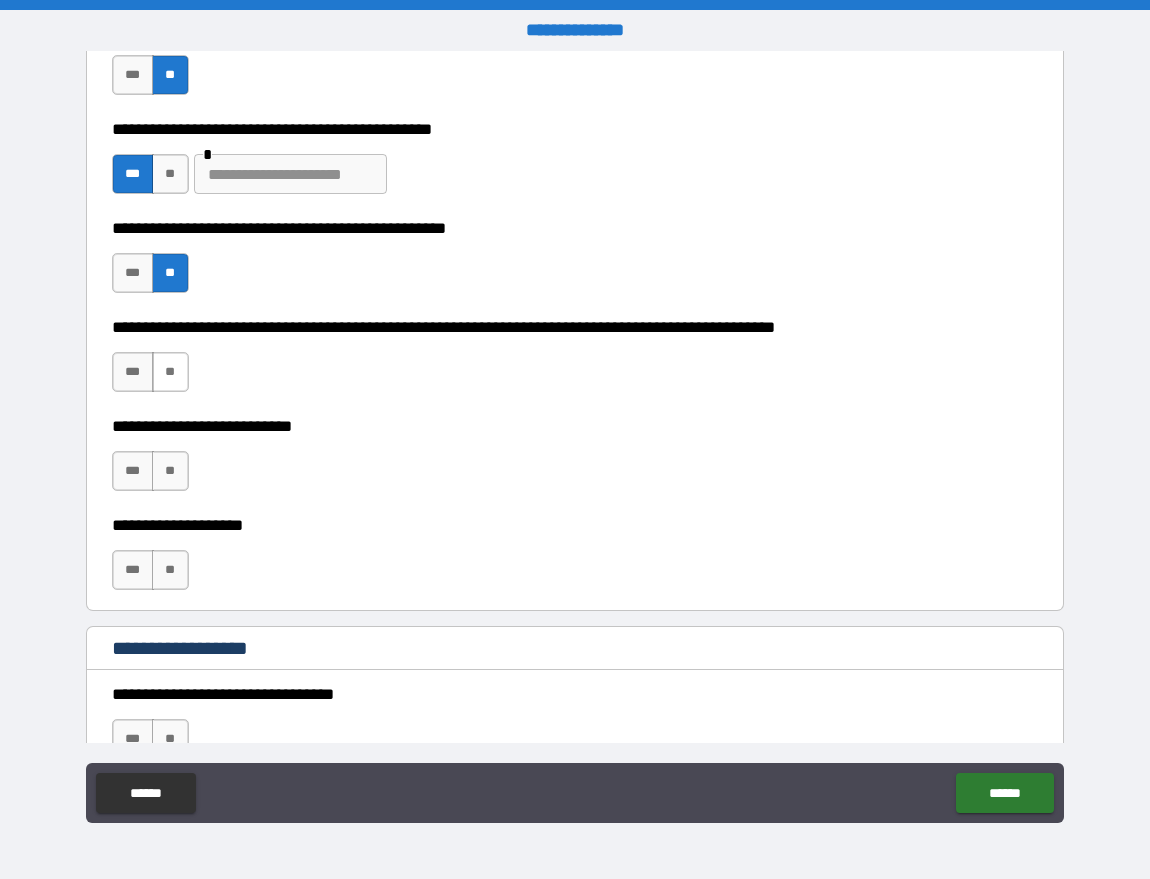 click on "**" at bounding box center [170, 372] 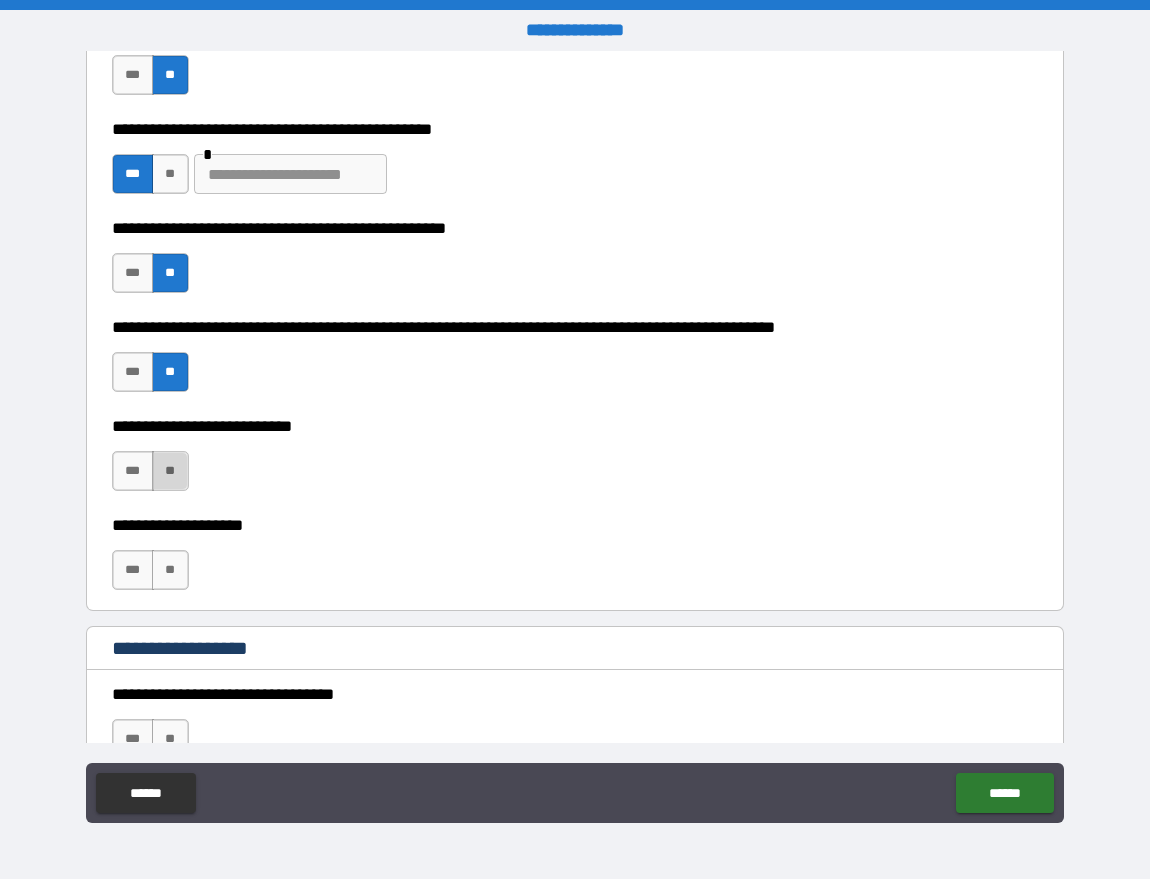 click on "**" at bounding box center [170, 471] 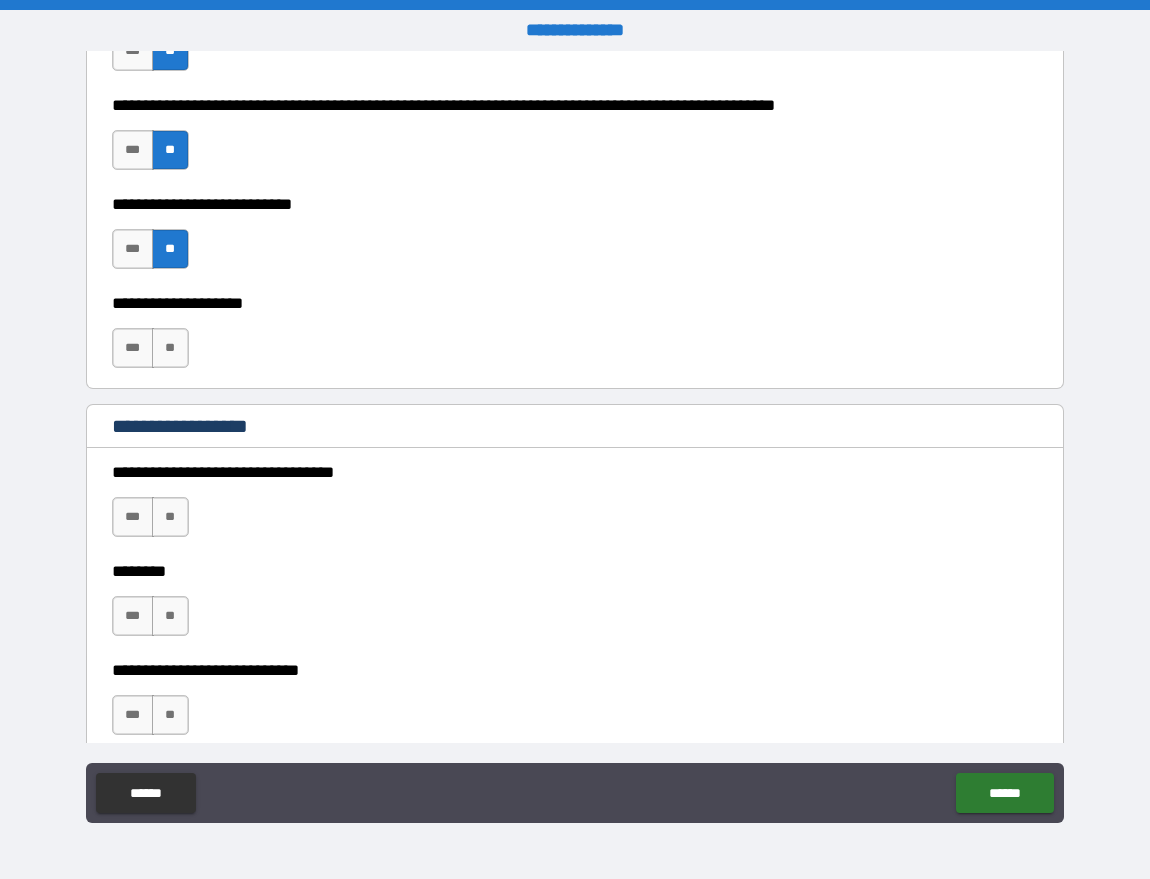 scroll, scrollTop: 778, scrollLeft: 0, axis: vertical 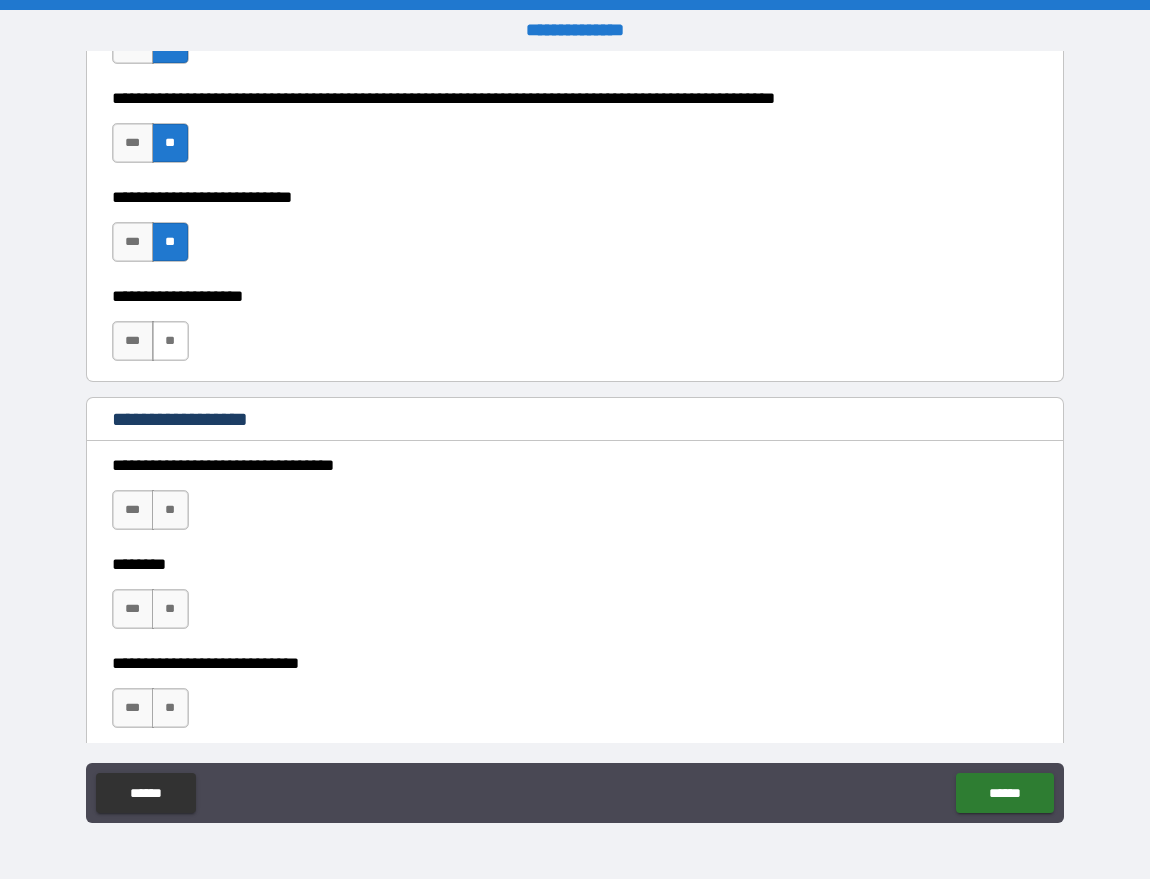 click on "**" at bounding box center [170, 341] 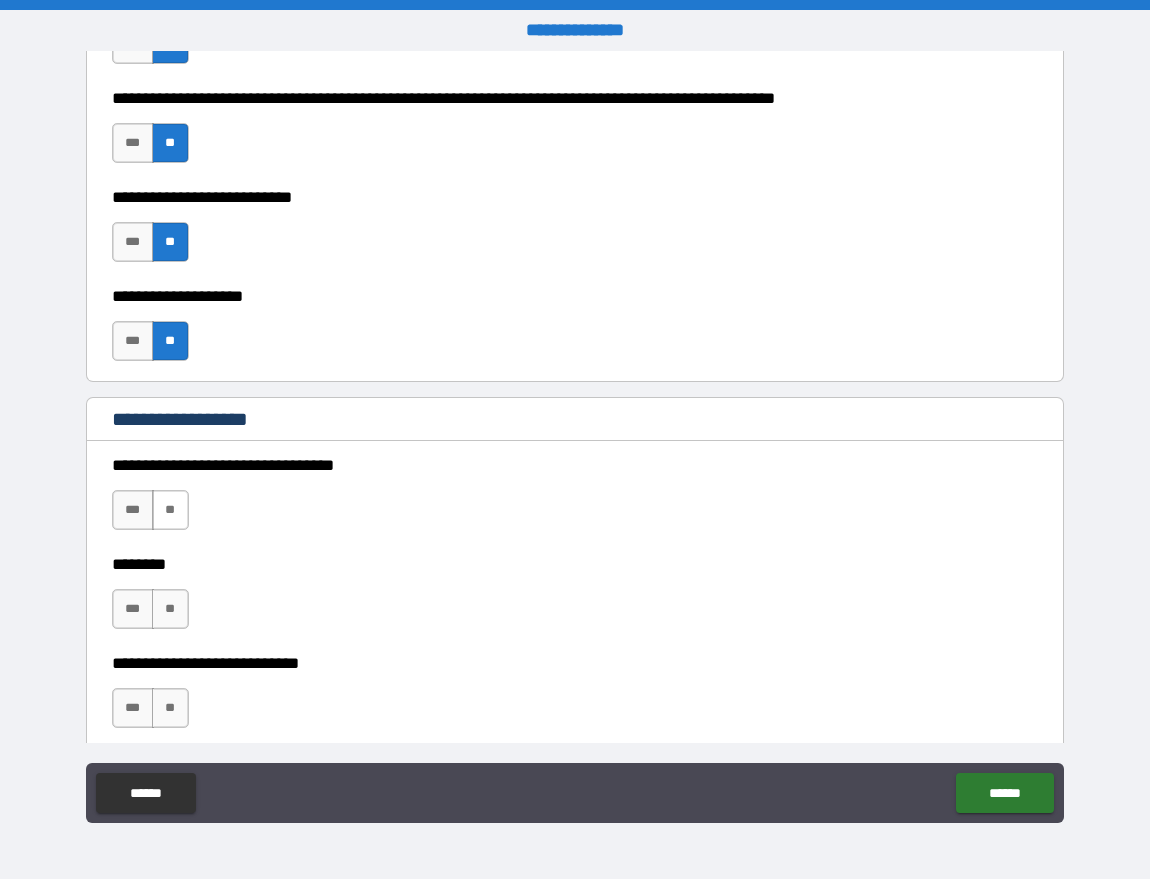 click on "**" at bounding box center (170, 510) 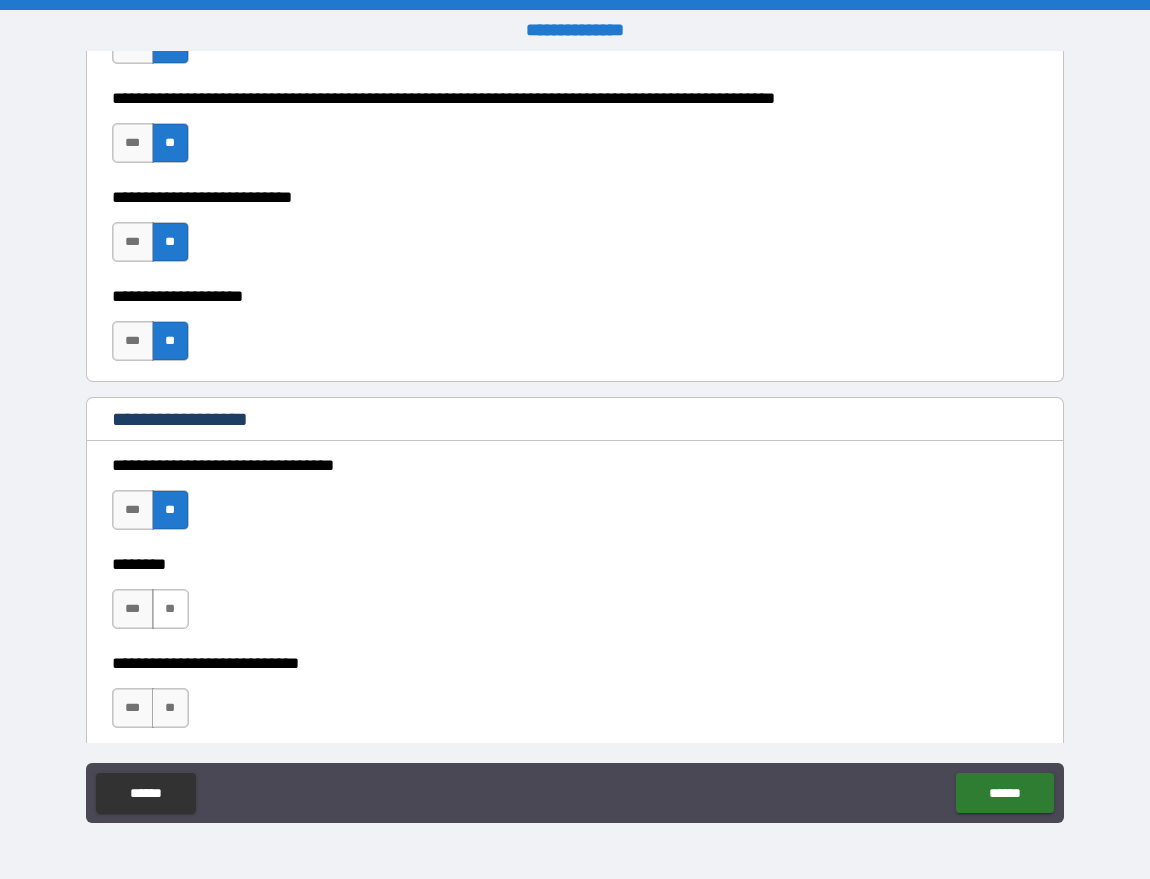 click on "**" at bounding box center (170, 609) 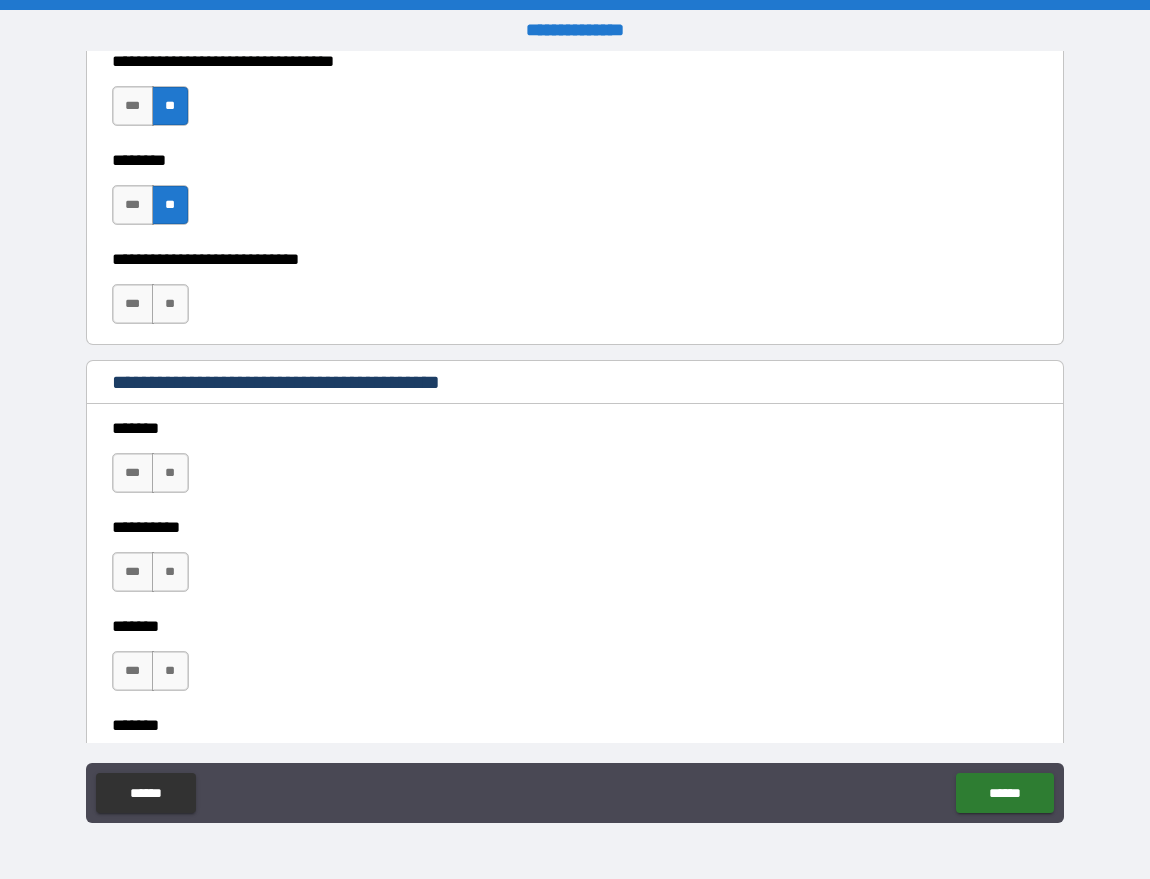 scroll, scrollTop: 1186, scrollLeft: 0, axis: vertical 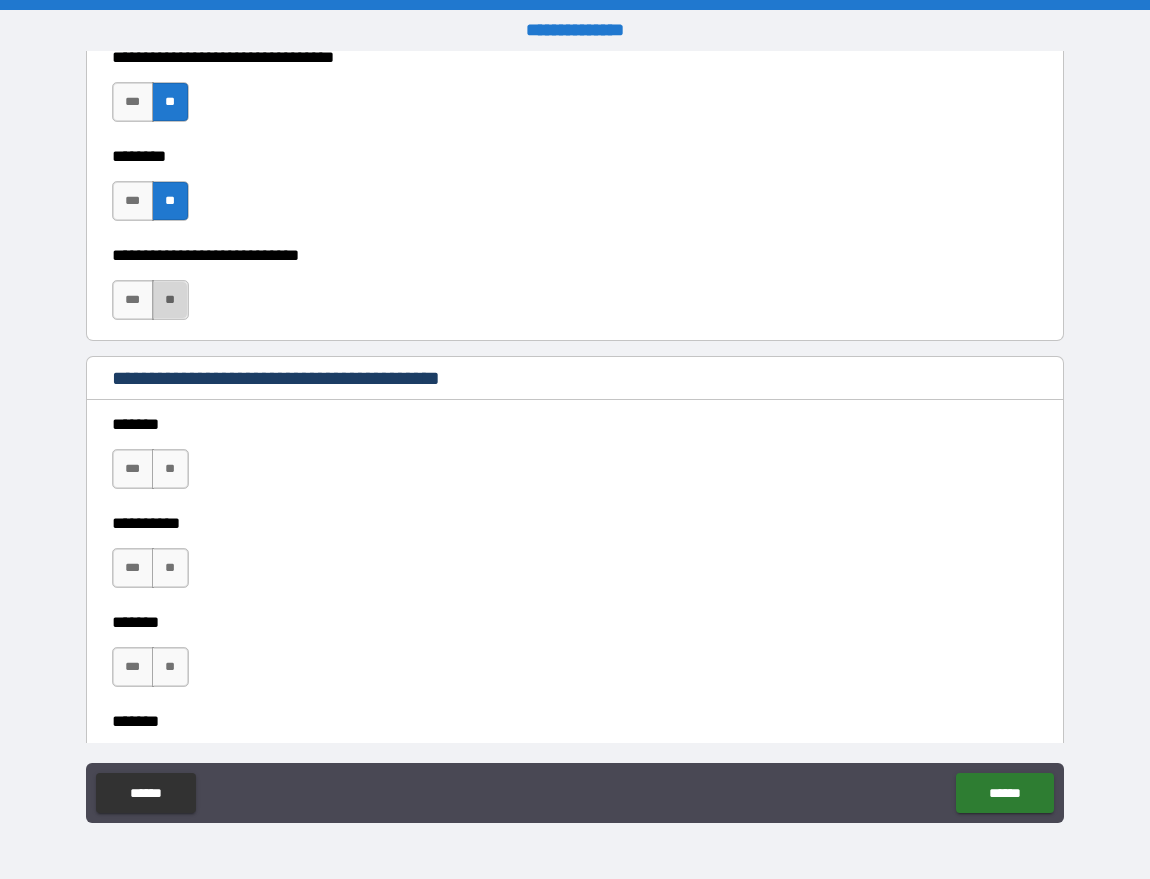 click on "**" at bounding box center [170, 300] 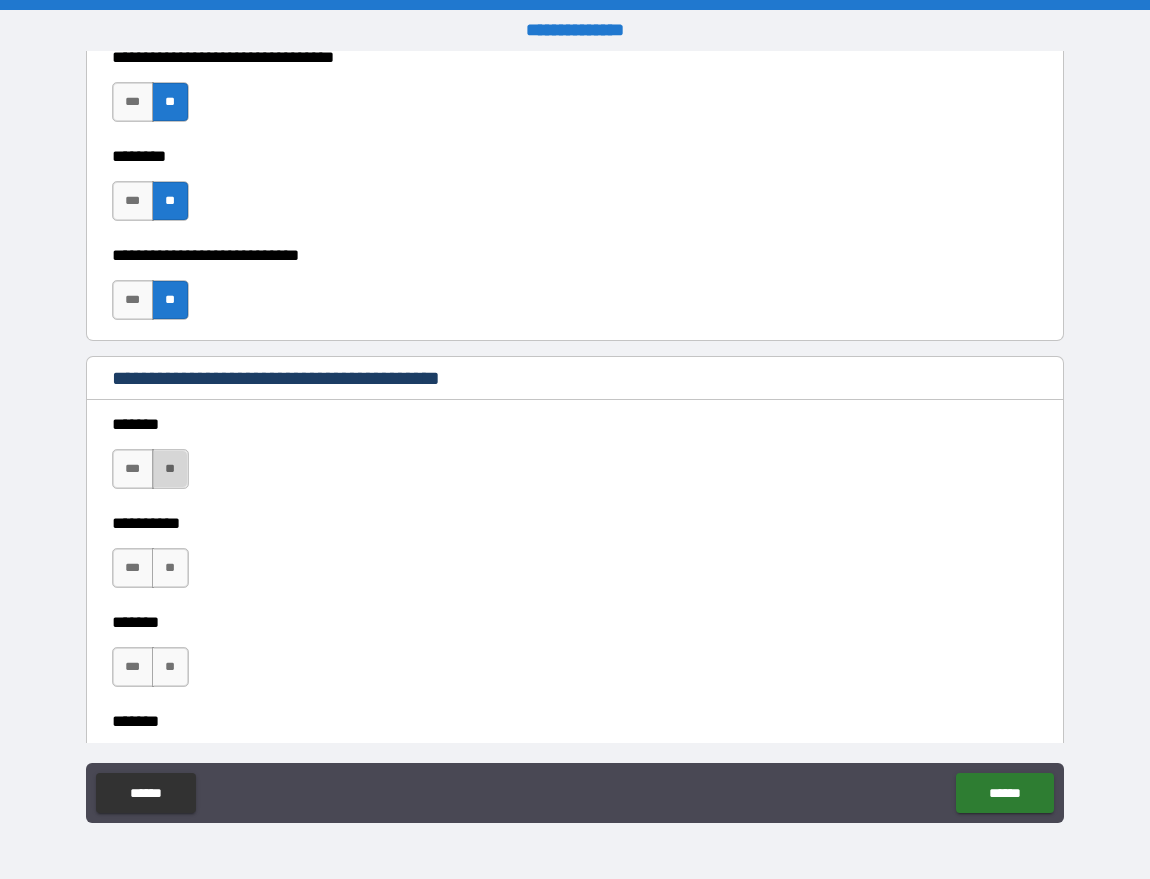 click on "**" at bounding box center [170, 469] 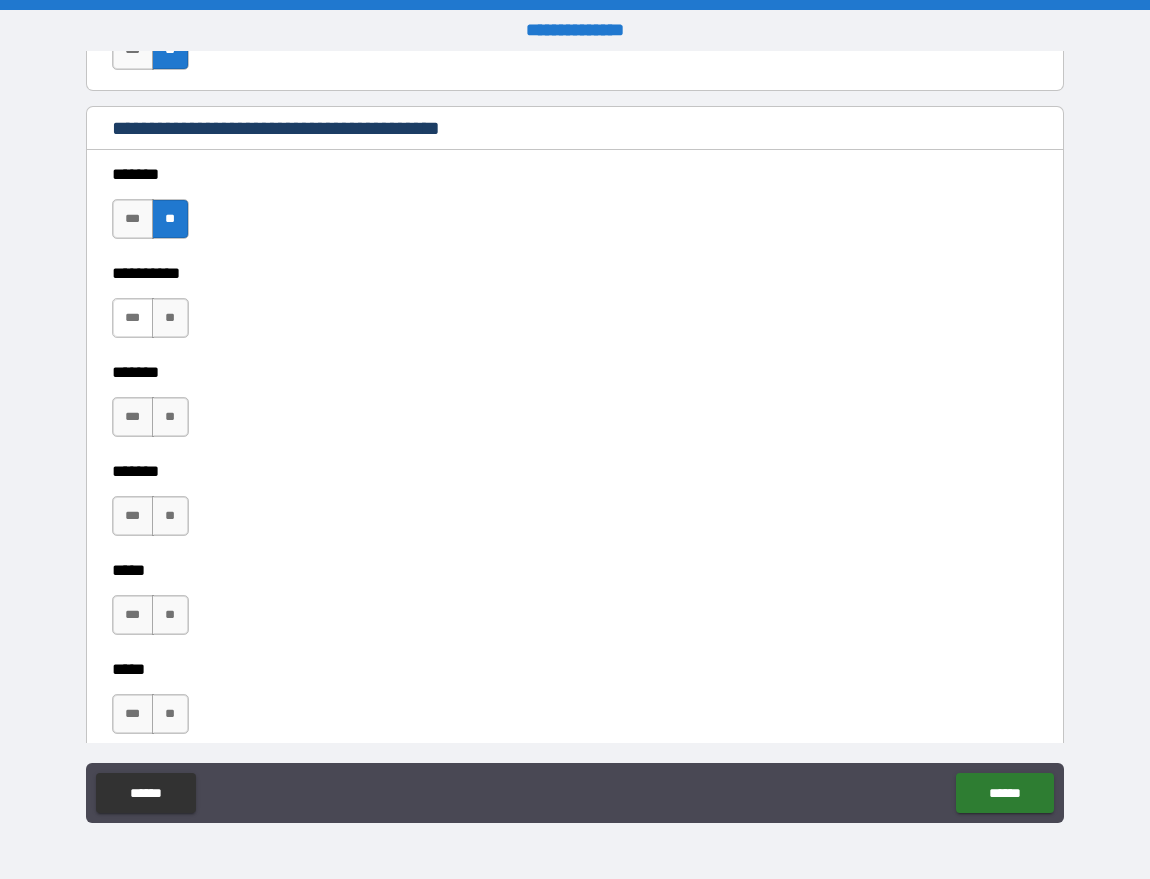 scroll, scrollTop: 1455, scrollLeft: 0, axis: vertical 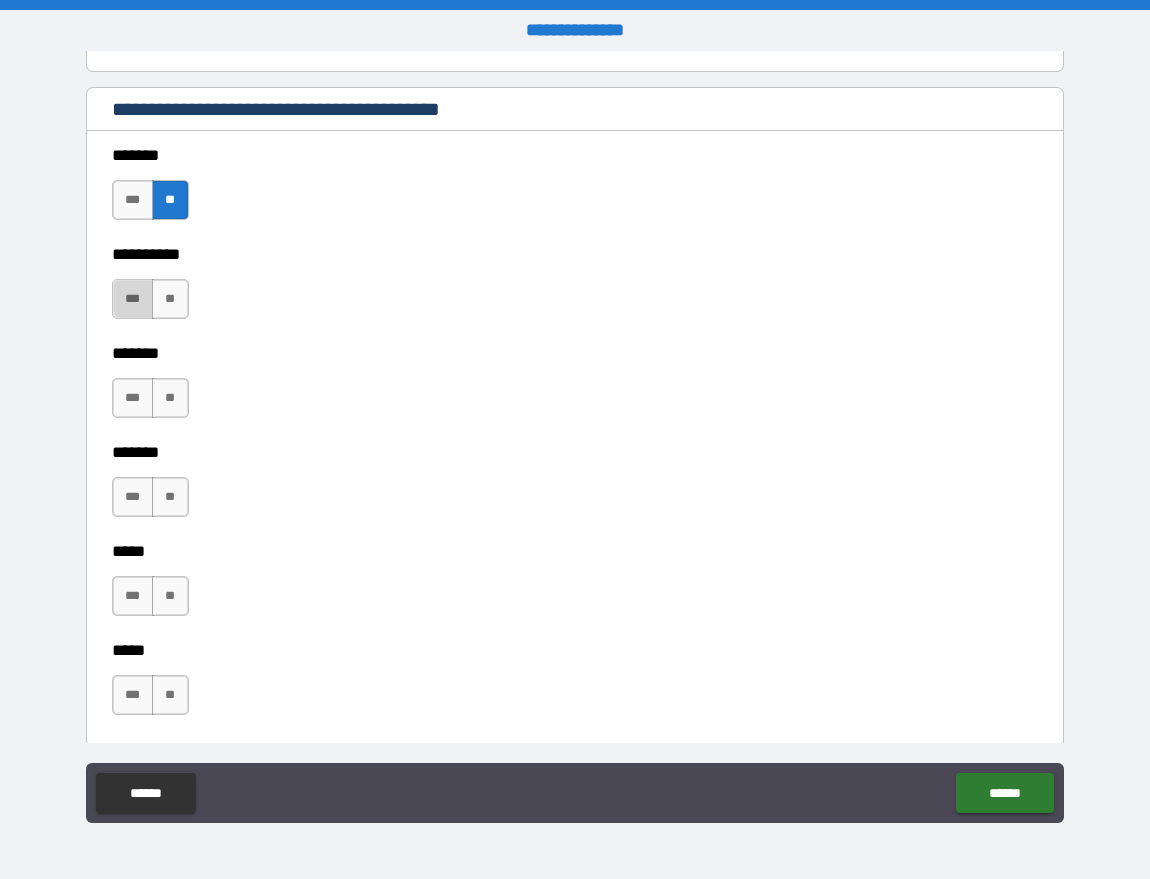 click on "***" at bounding box center [133, 299] 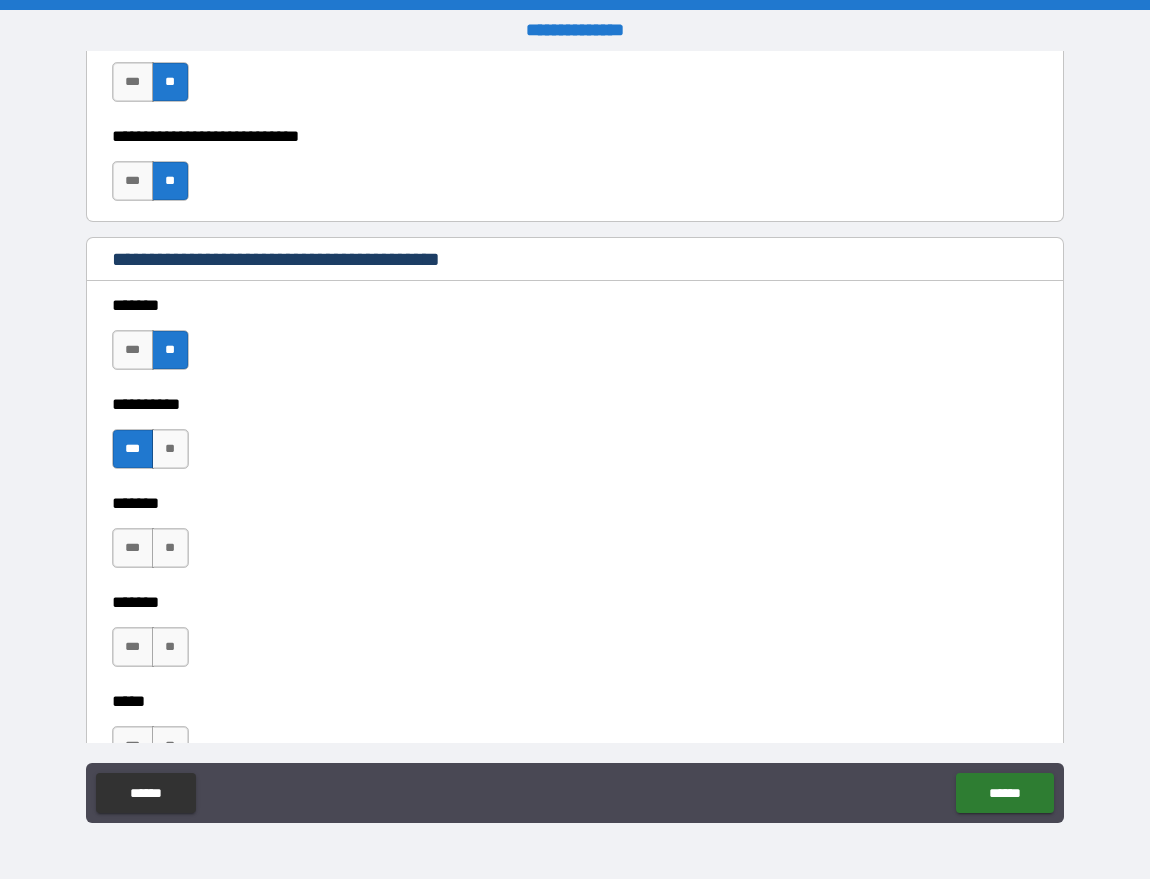scroll, scrollTop: 1293, scrollLeft: 0, axis: vertical 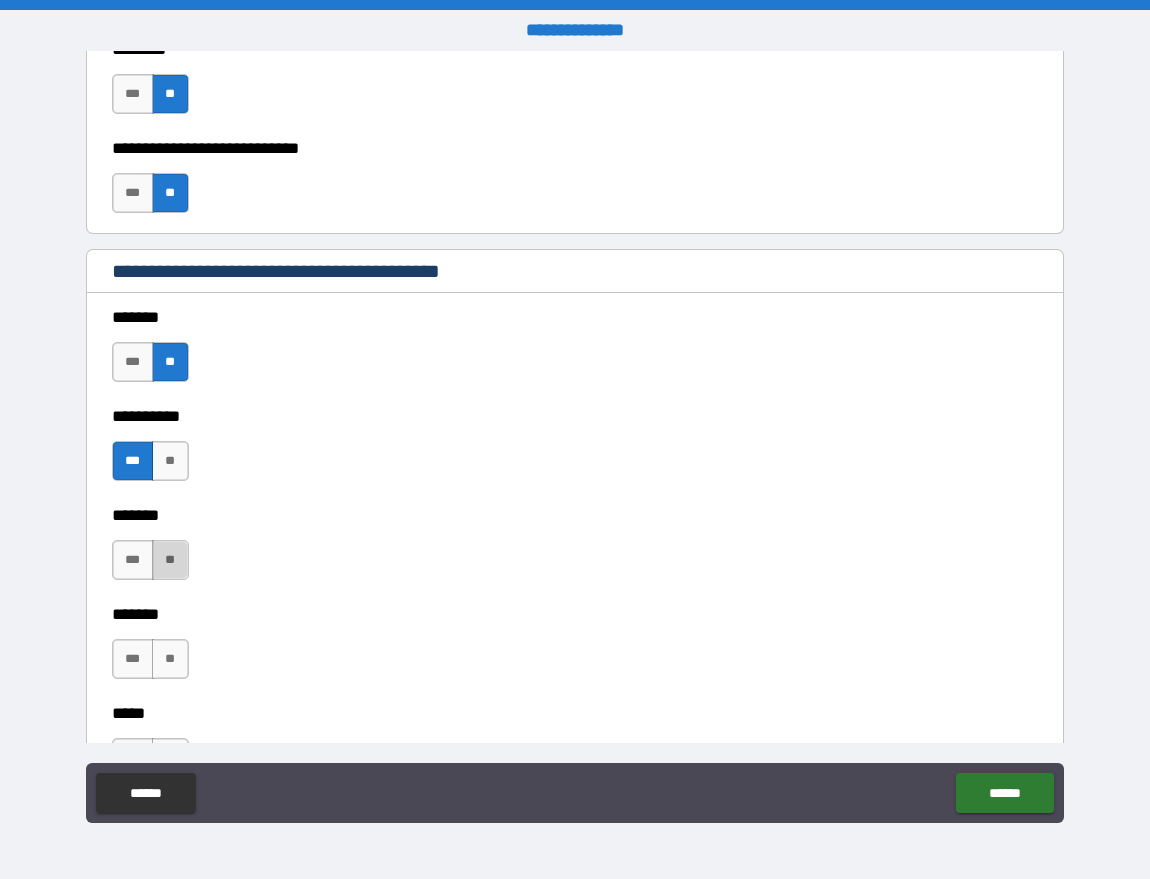 click on "**" at bounding box center (170, 560) 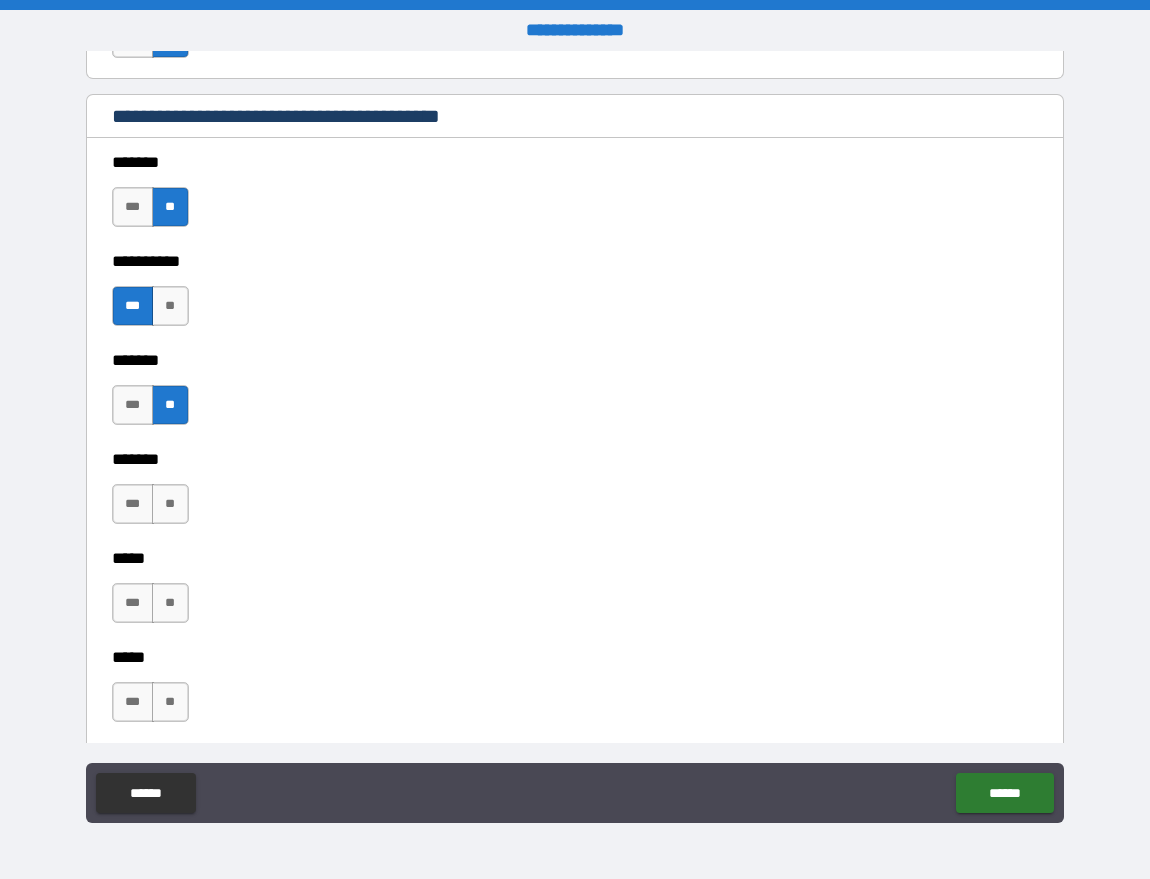 scroll, scrollTop: 1449, scrollLeft: 0, axis: vertical 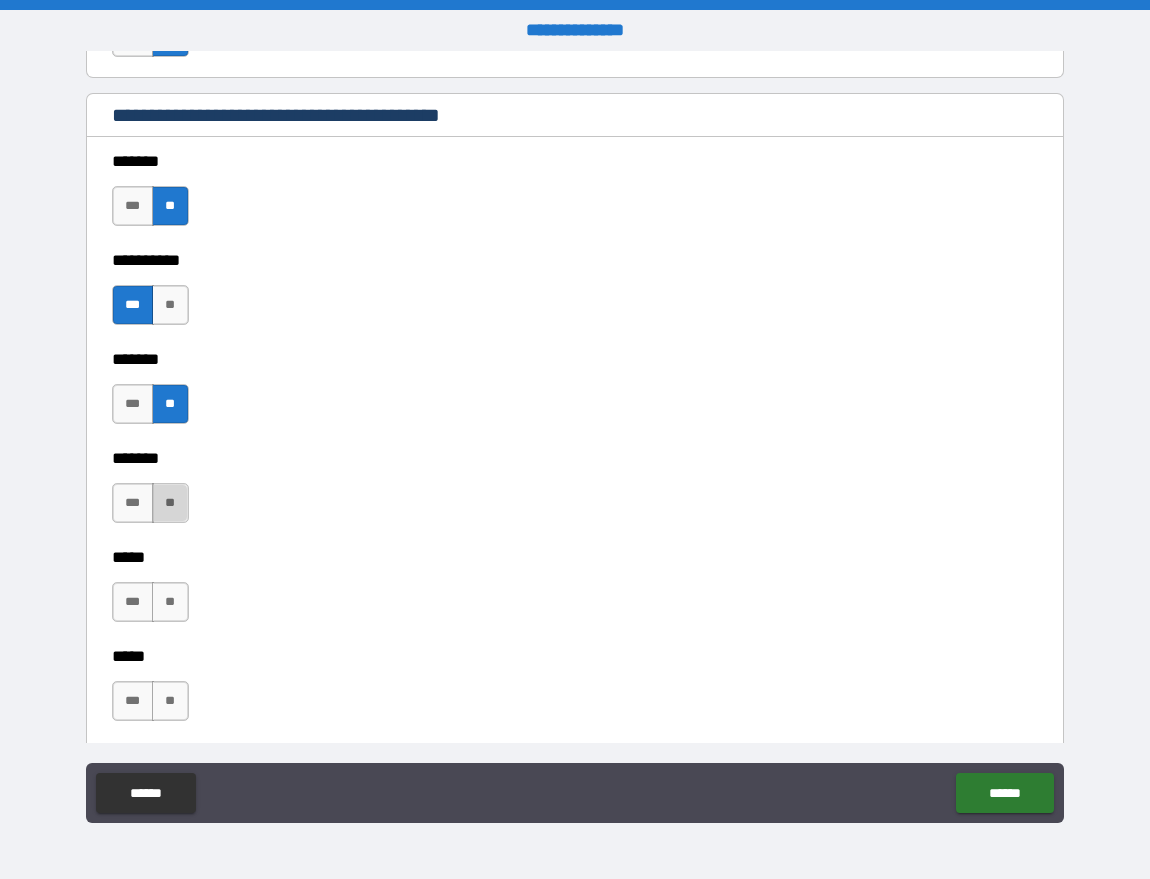 click on "**" at bounding box center (170, 503) 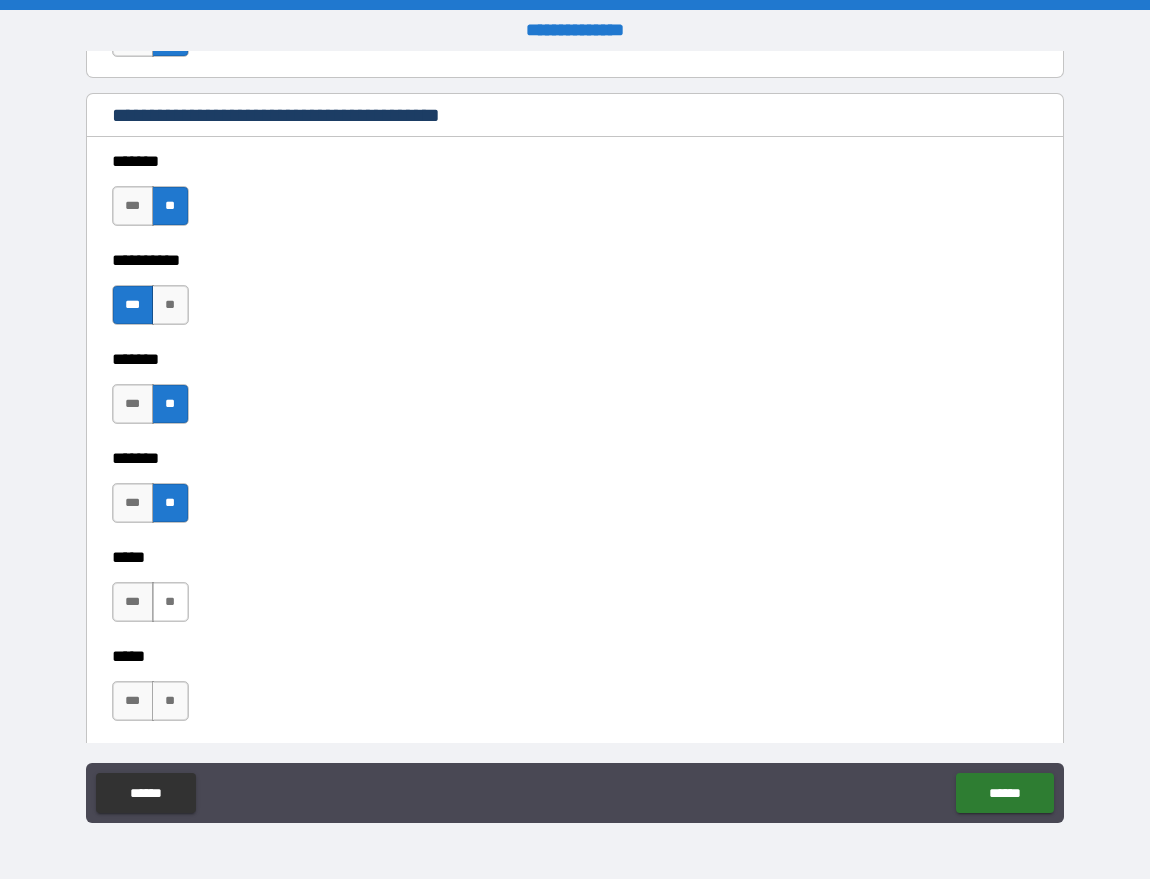 click on "**" at bounding box center (170, 602) 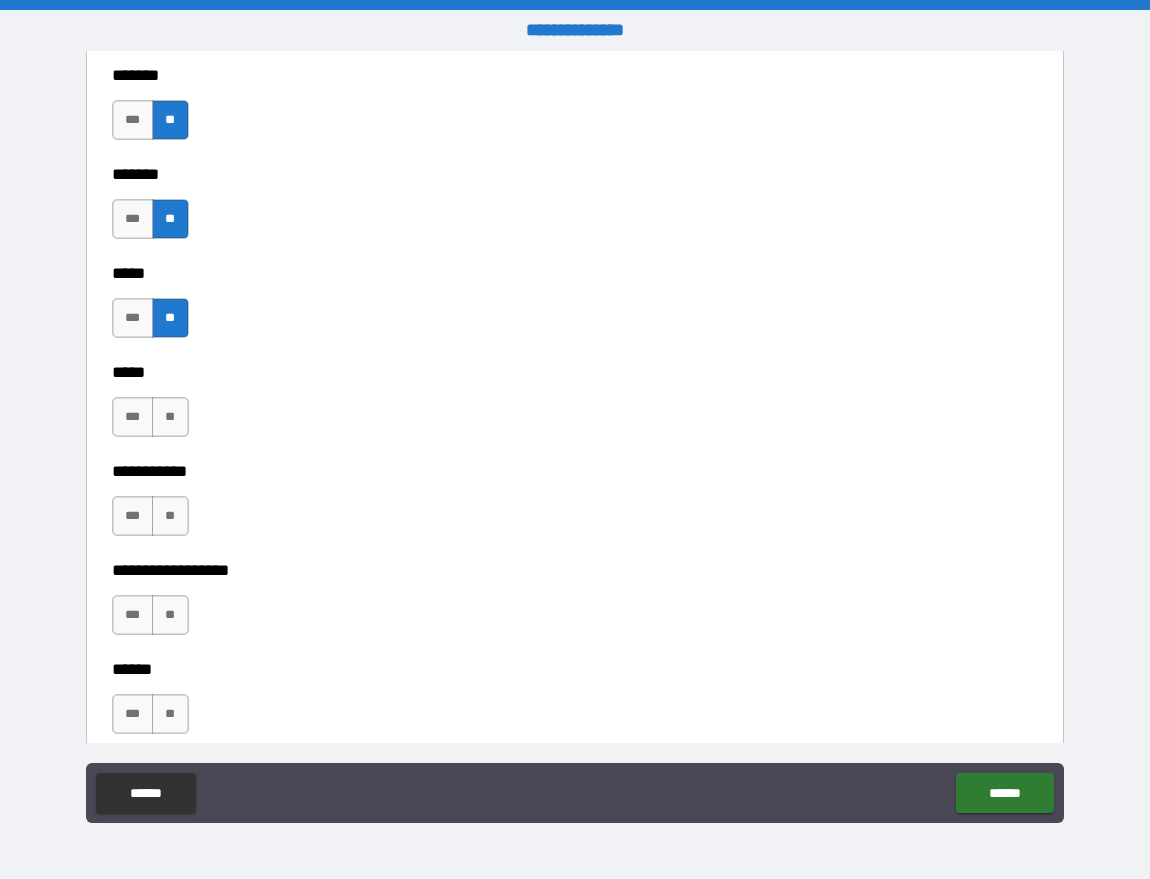 scroll, scrollTop: 1730, scrollLeft: 0, axis: vertical 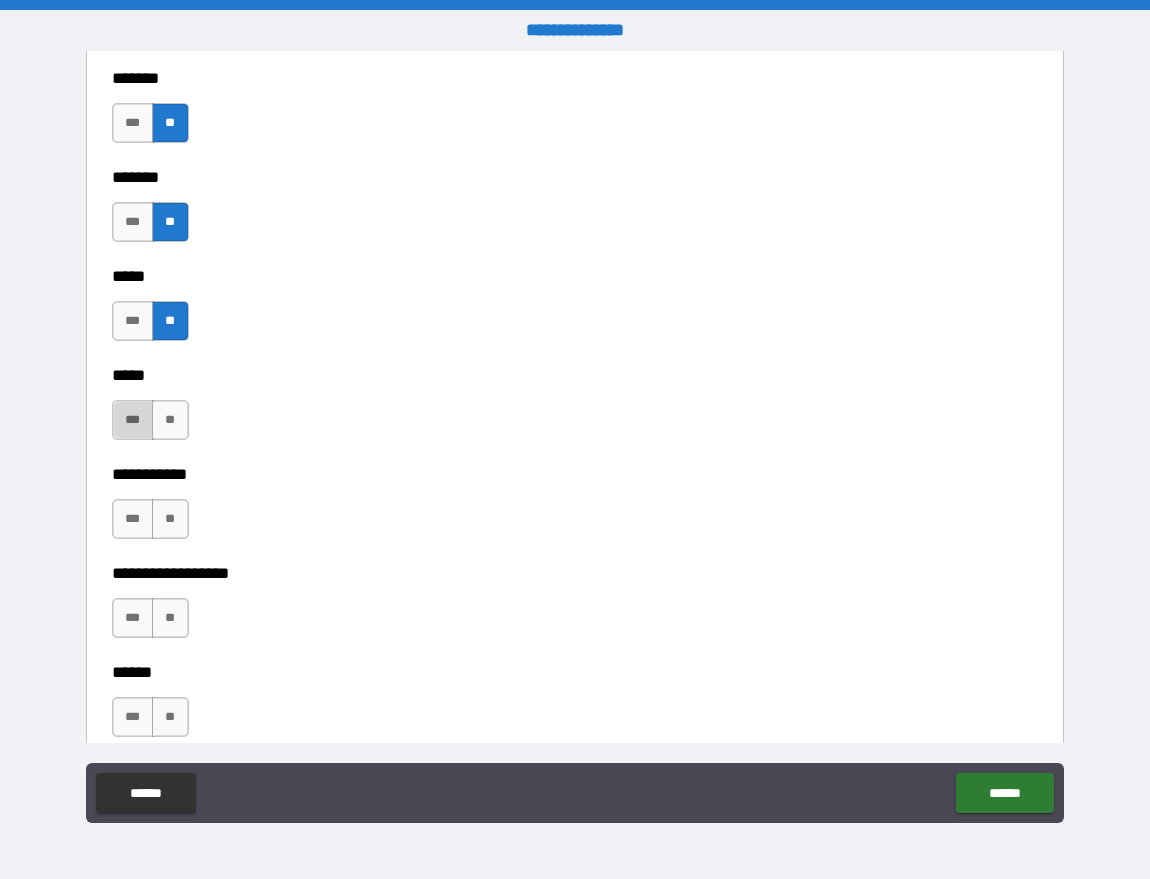 click on "***" at bounding box center (133, 420) 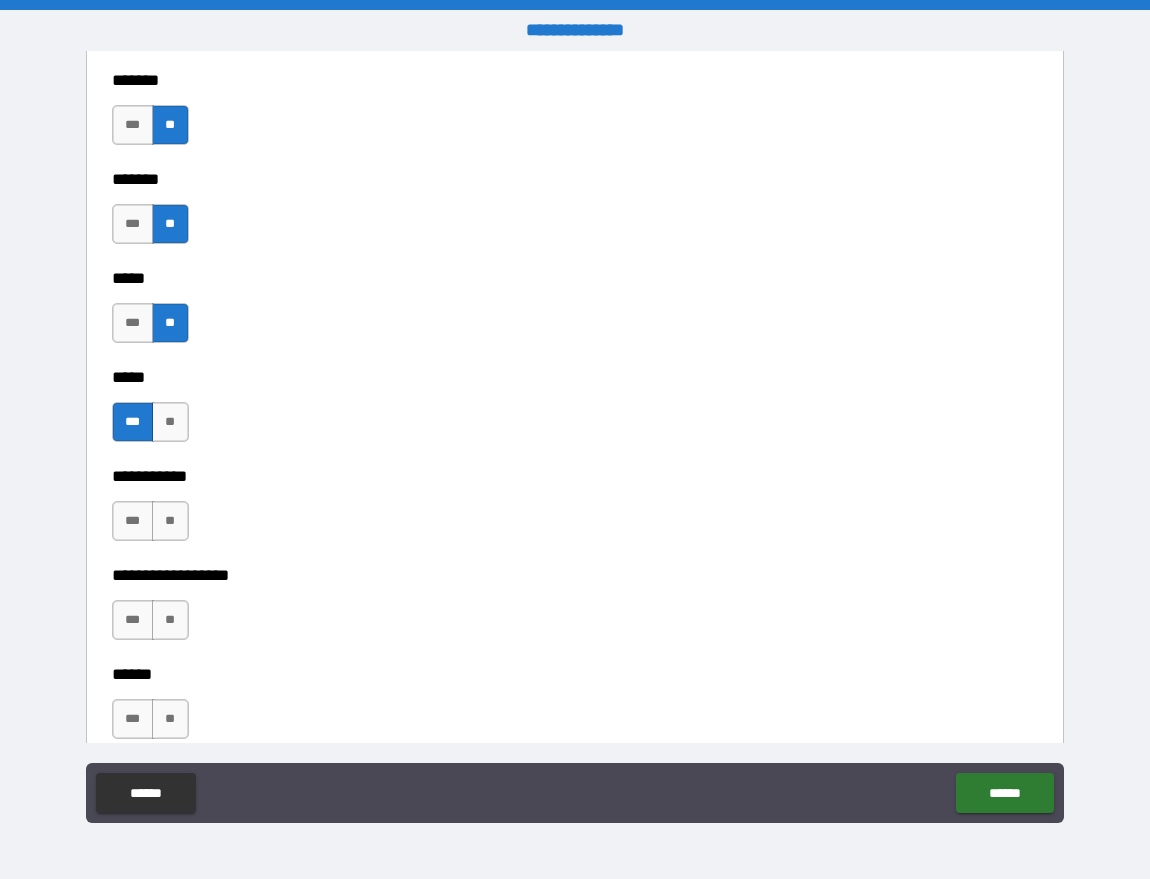 scroll, scrollTop: 1727, scrollLeft: 0, axis: vertical 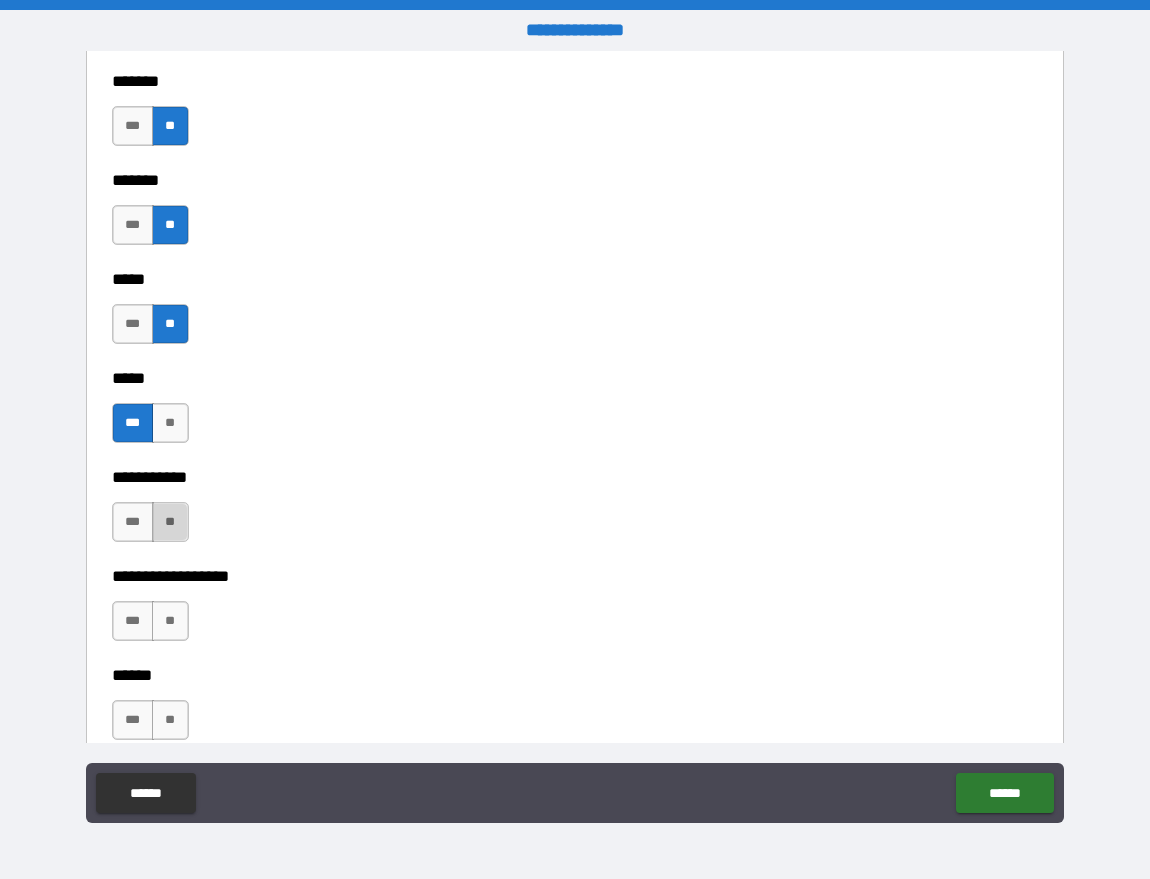 click on "**" at bounding box center [170, 522] 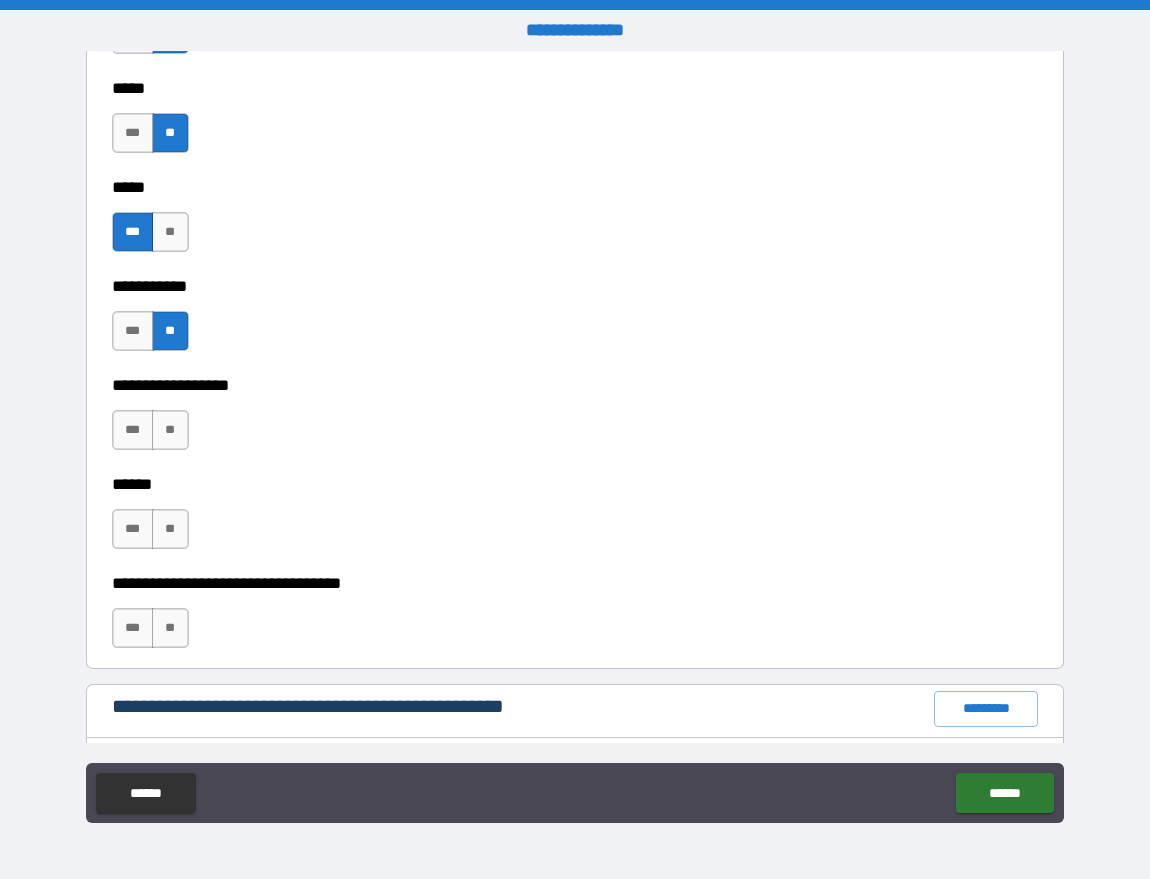scroll, scrollTop: 1921, scrollLeft: 0, axis: vertical 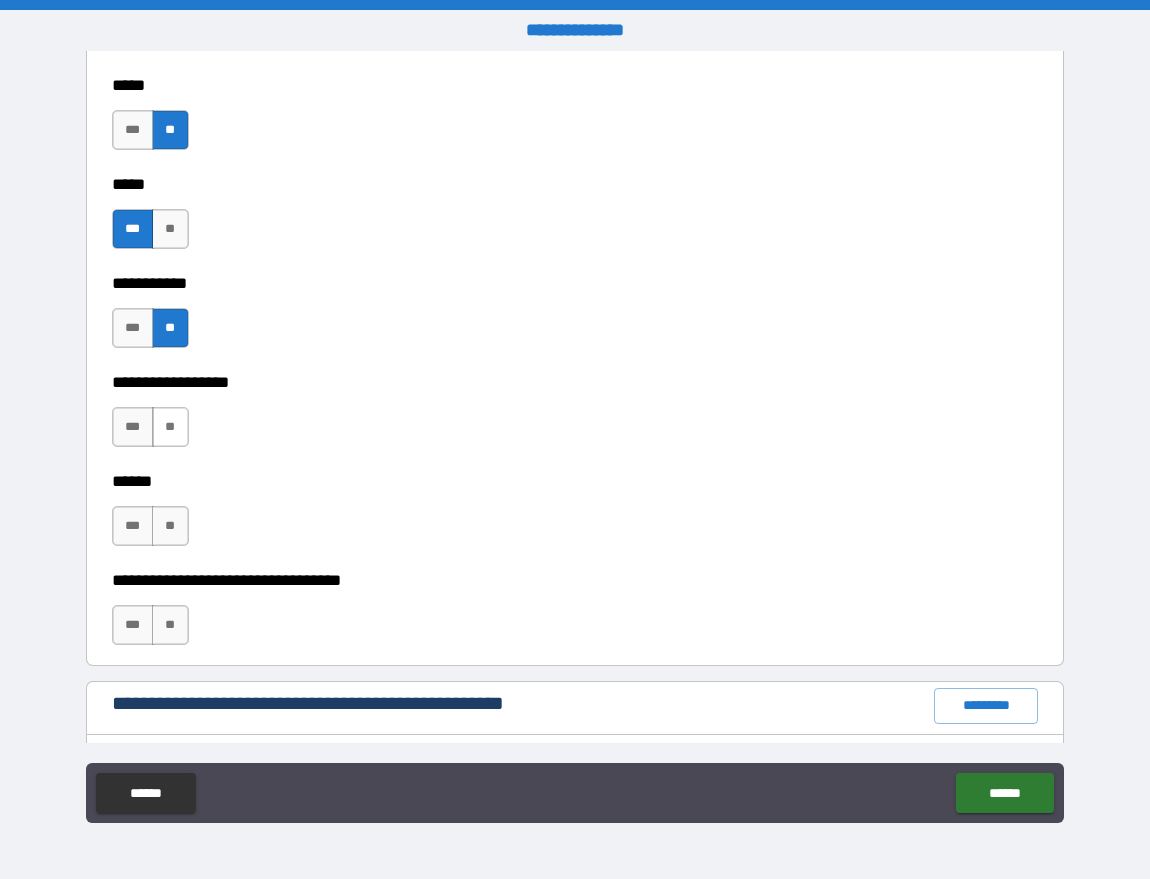 click on "**" at bounding box center (170, 427) 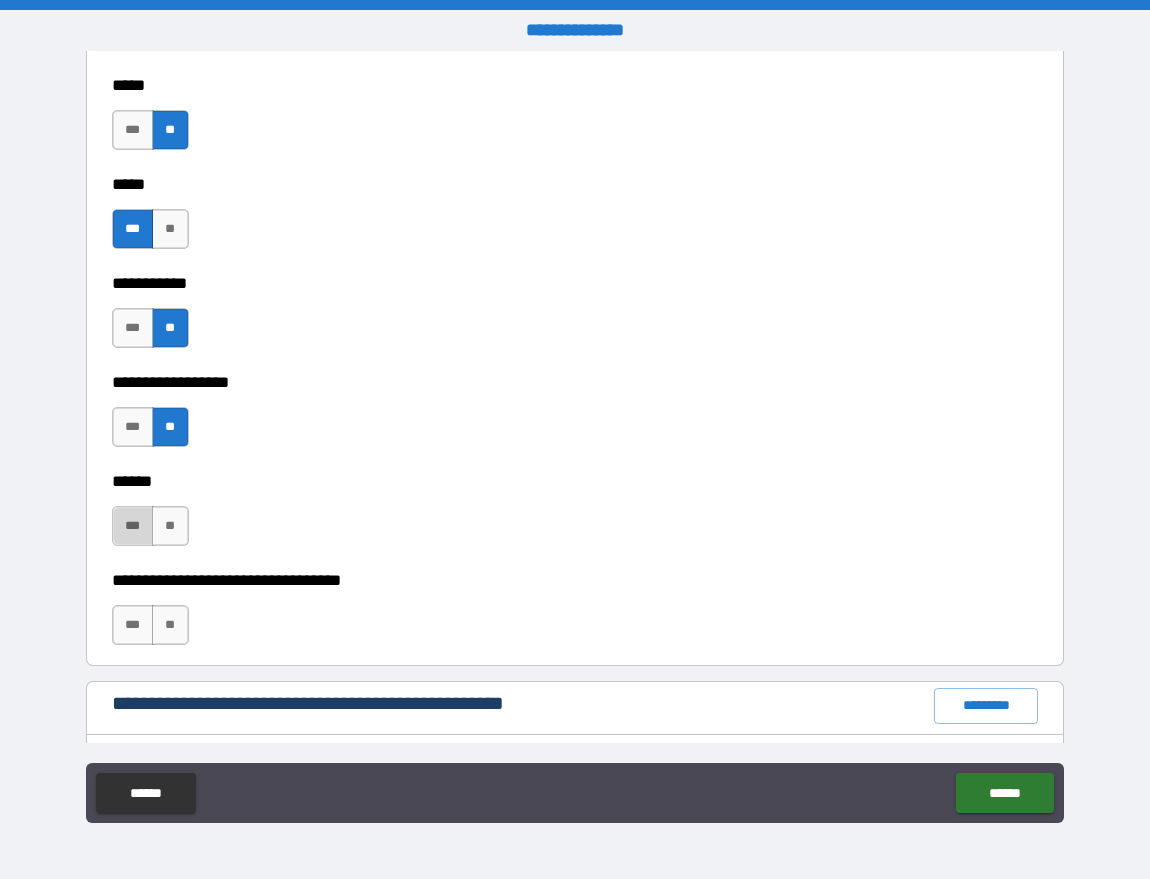 click on "***" at bounding box center [133, 526] 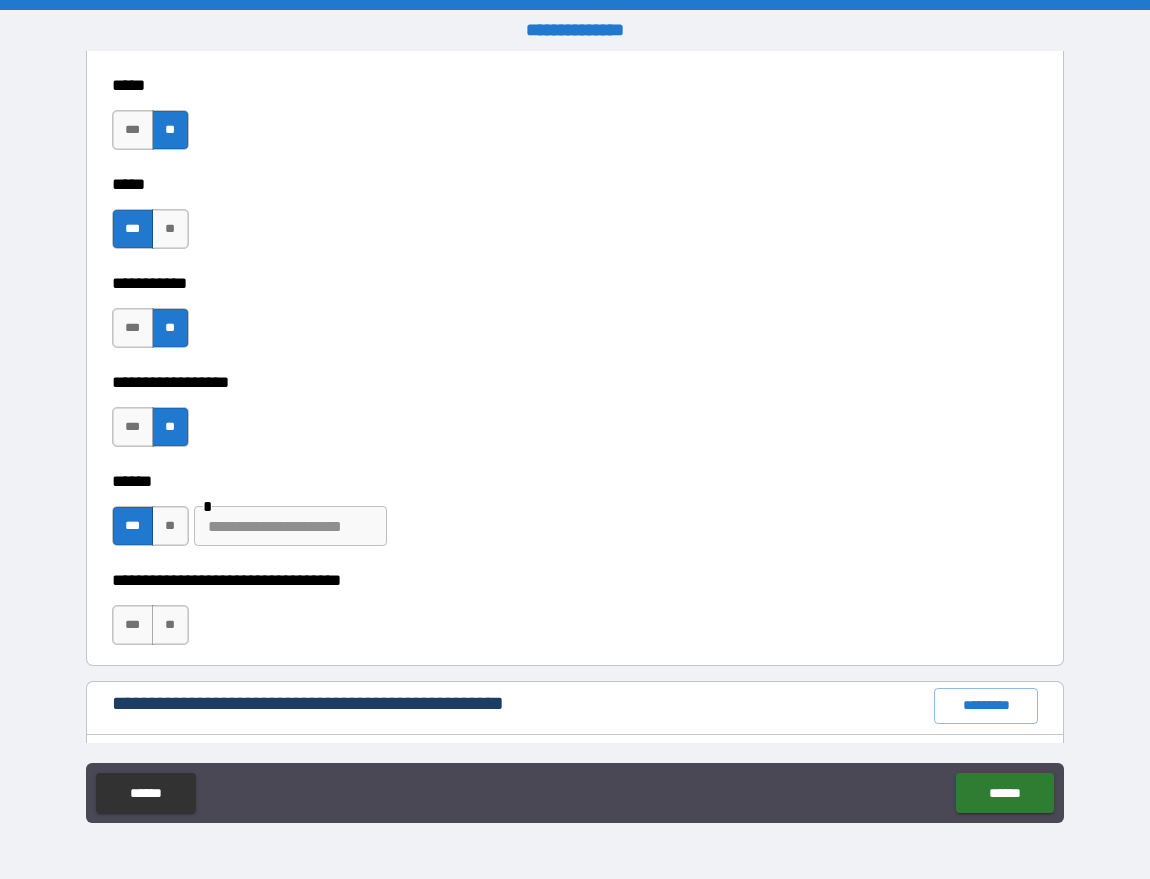 scroll, scrollTop: 1930, scrollLeft: 0, axis: vertical 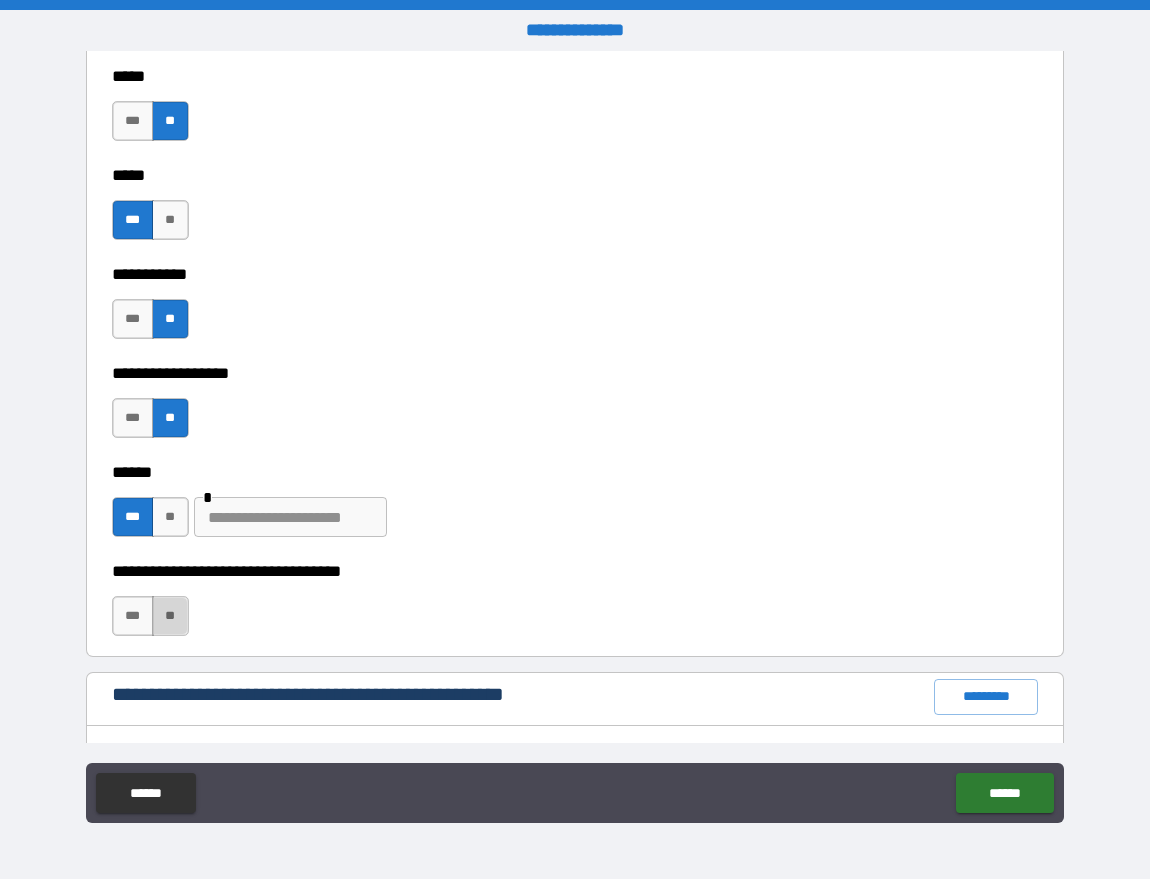 click on "**" at bounding box center (170, 616) 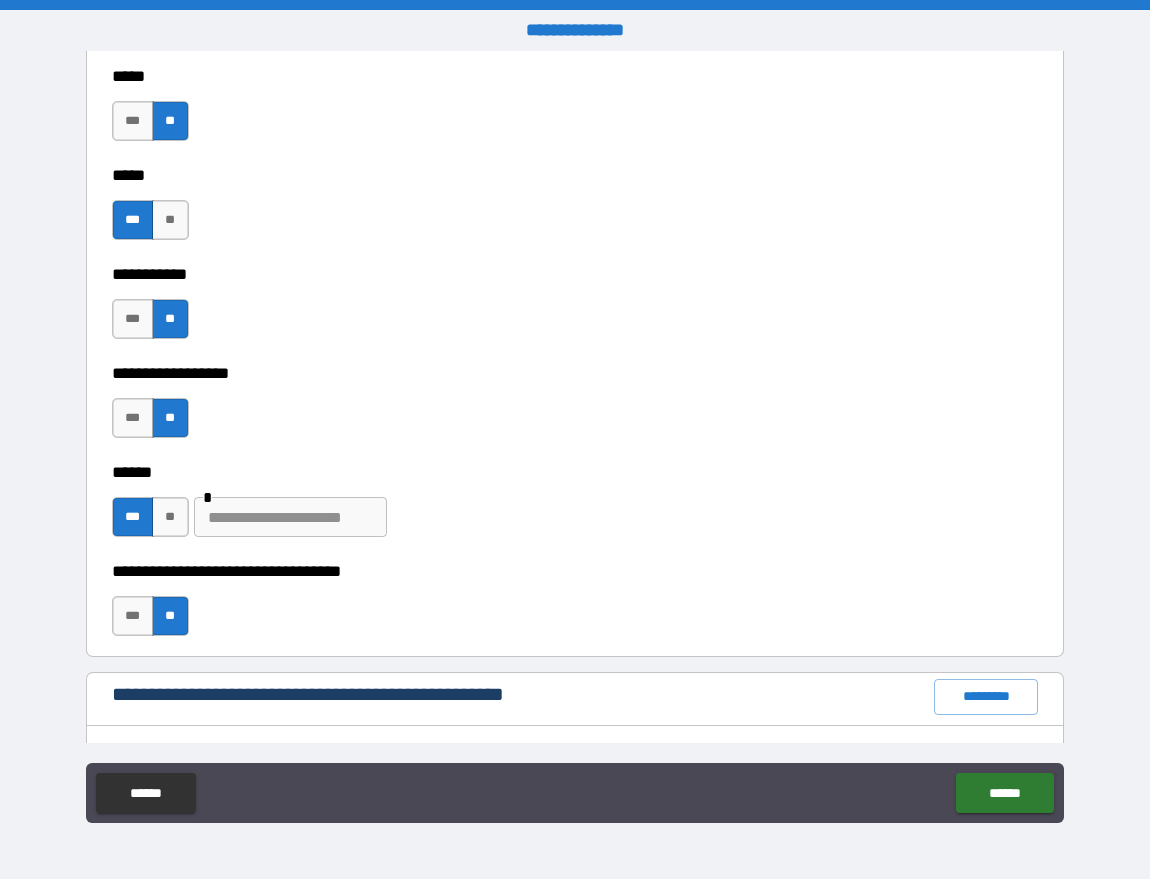 click at bounding box center [290, 517] 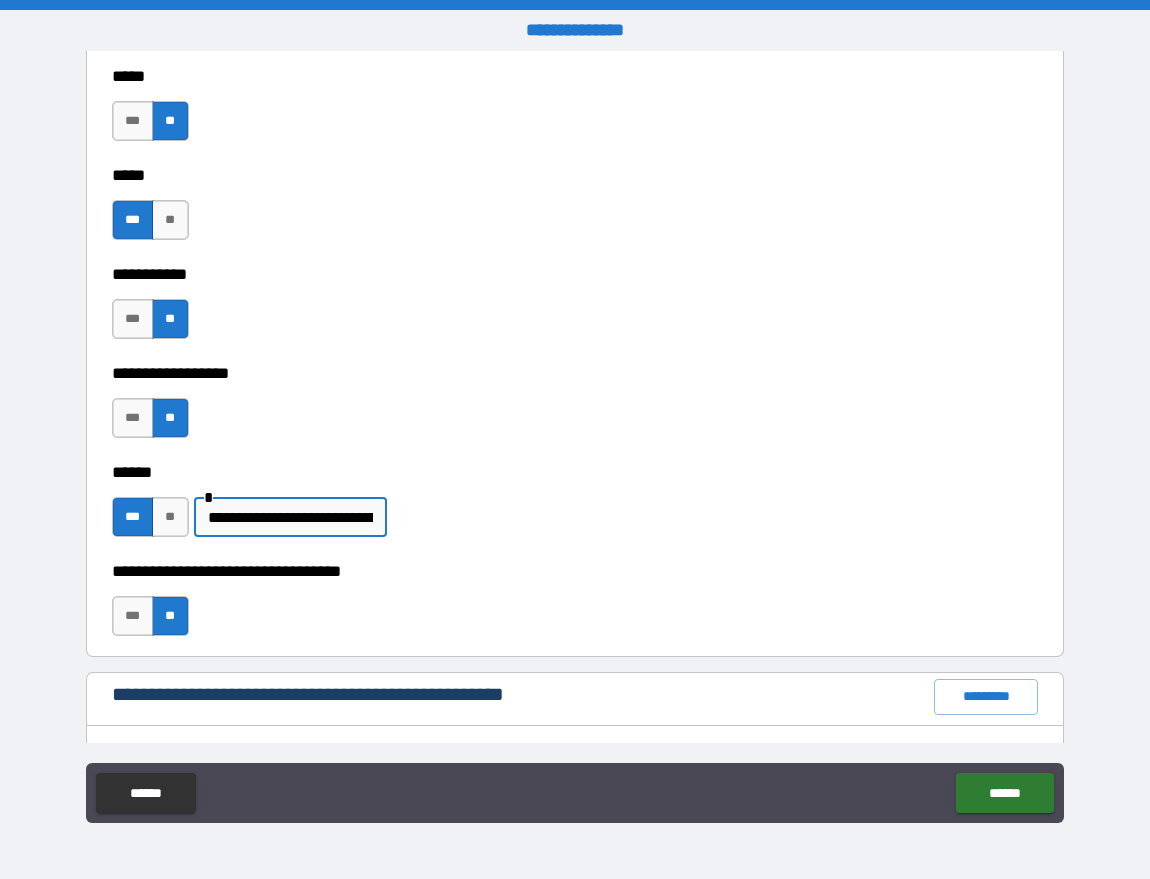 click on "**********" at bounding box center [290, 517] 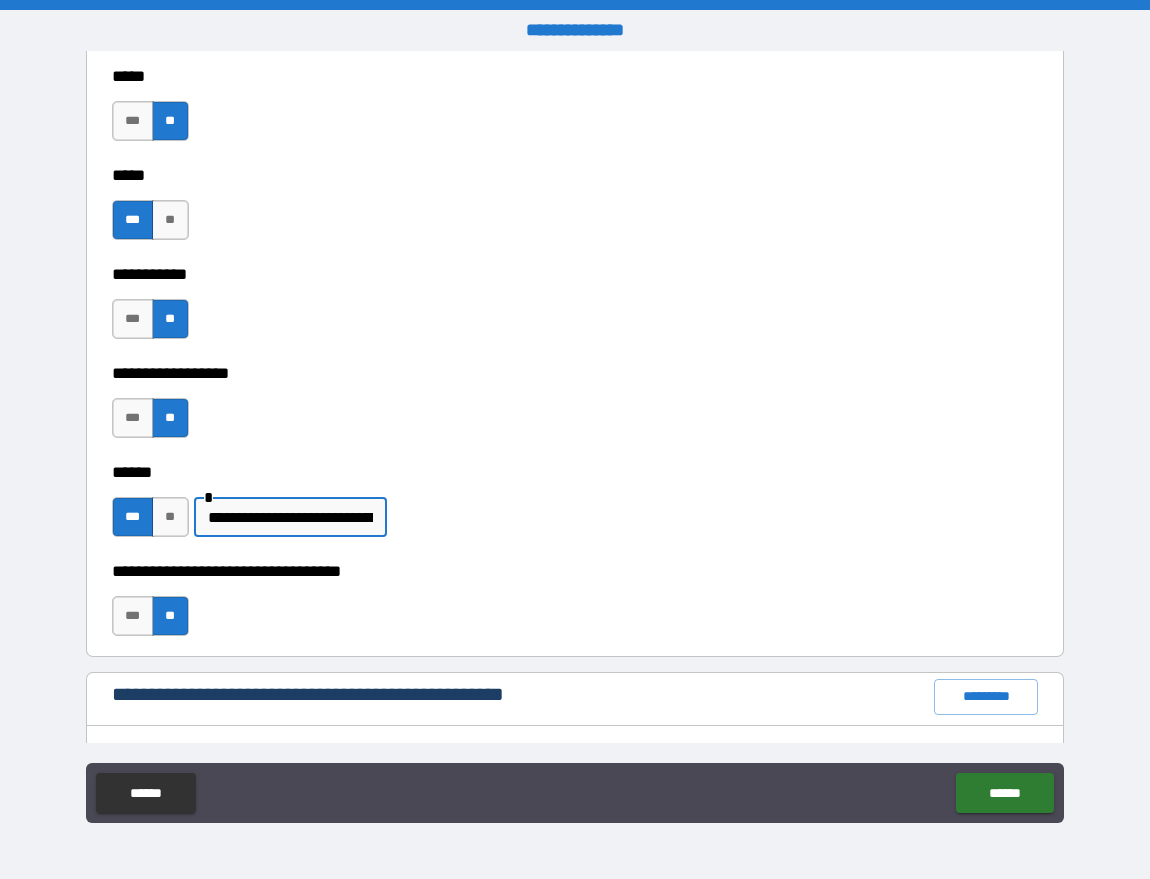 click on "**********" at bounding box center [290, 517] 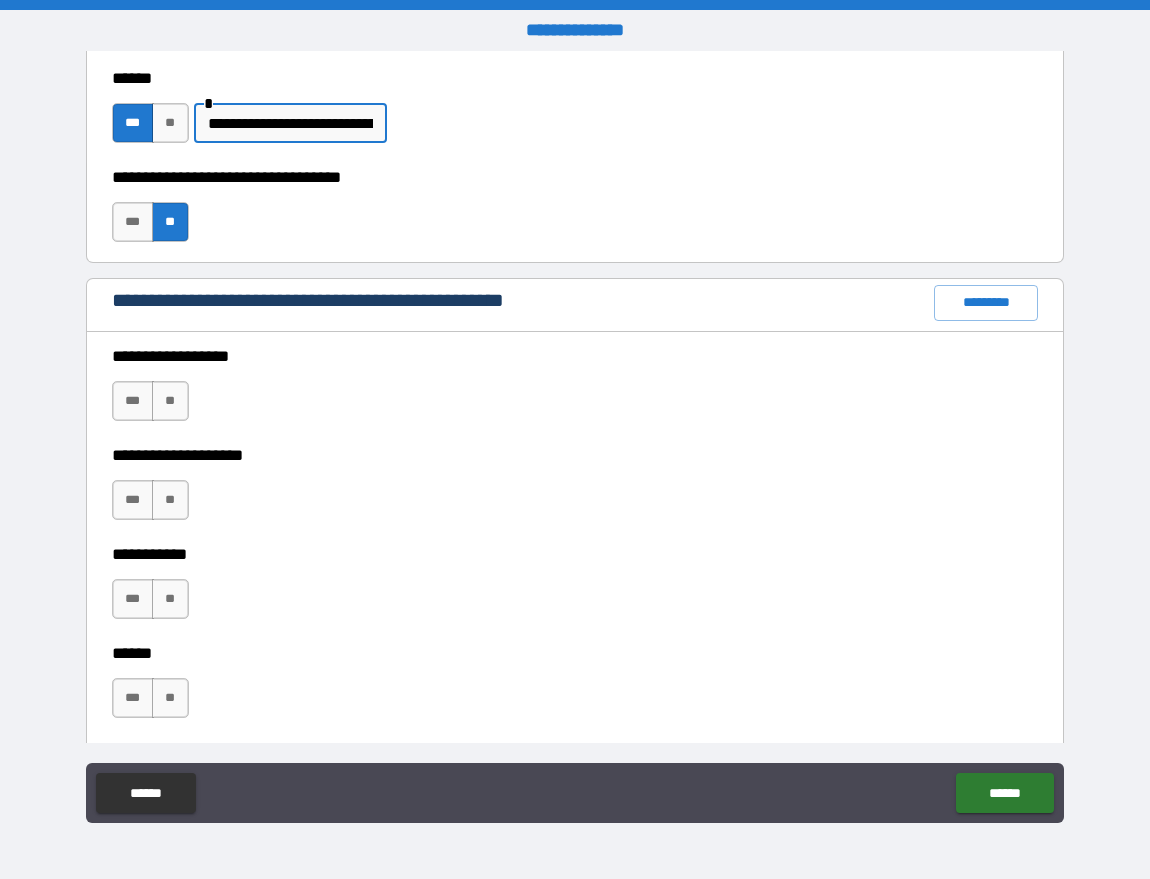 scroll, scrollTop: 2325, scrollLeft: 0, axis: vertical 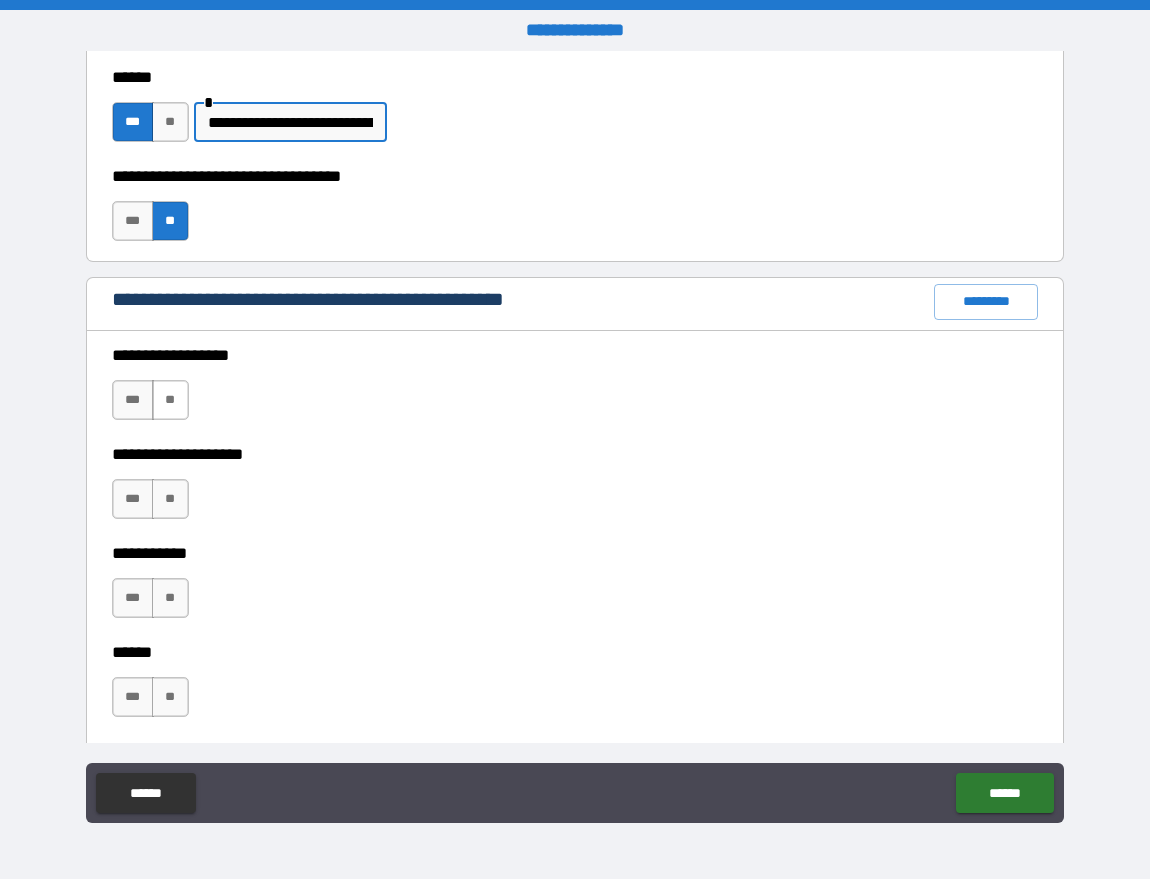 type on "**********" 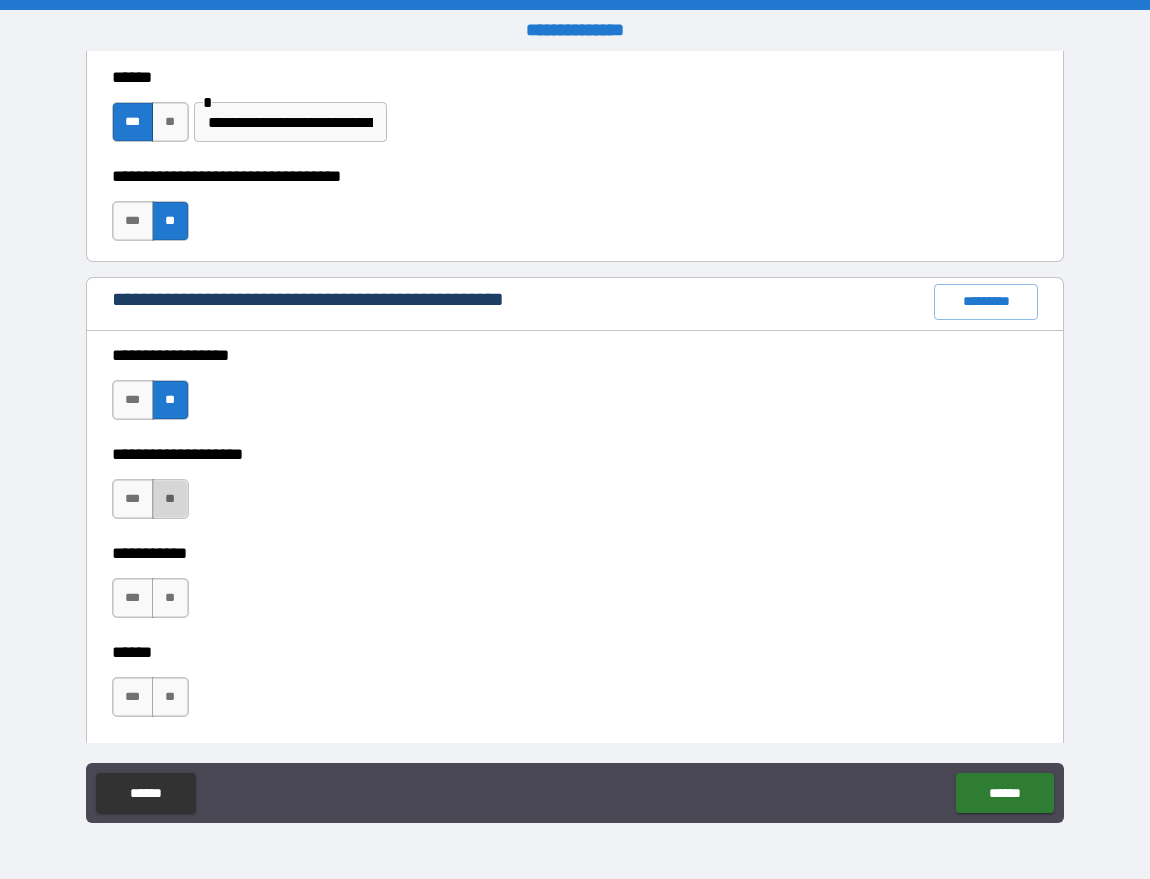 click on "**" at bounding box center (170, 499) 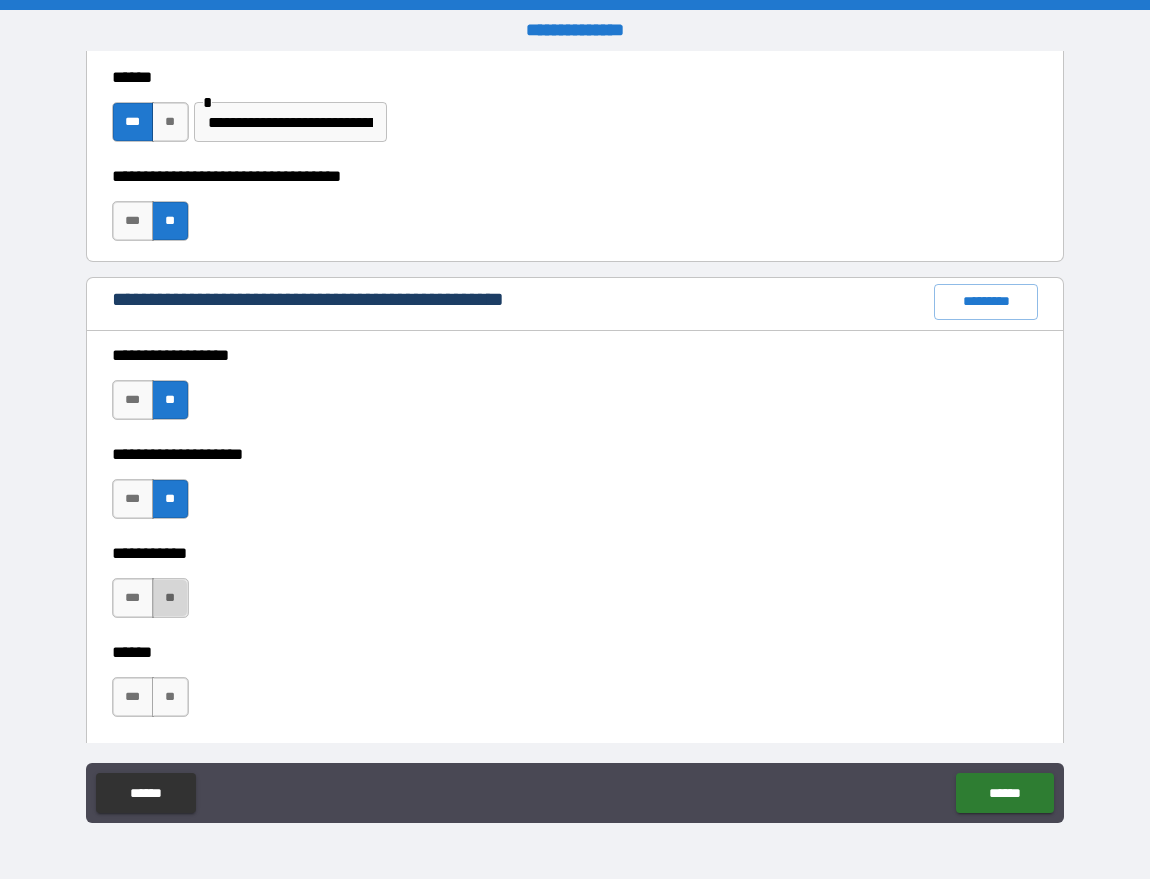 click on "**" at bounding box center [170, 598] 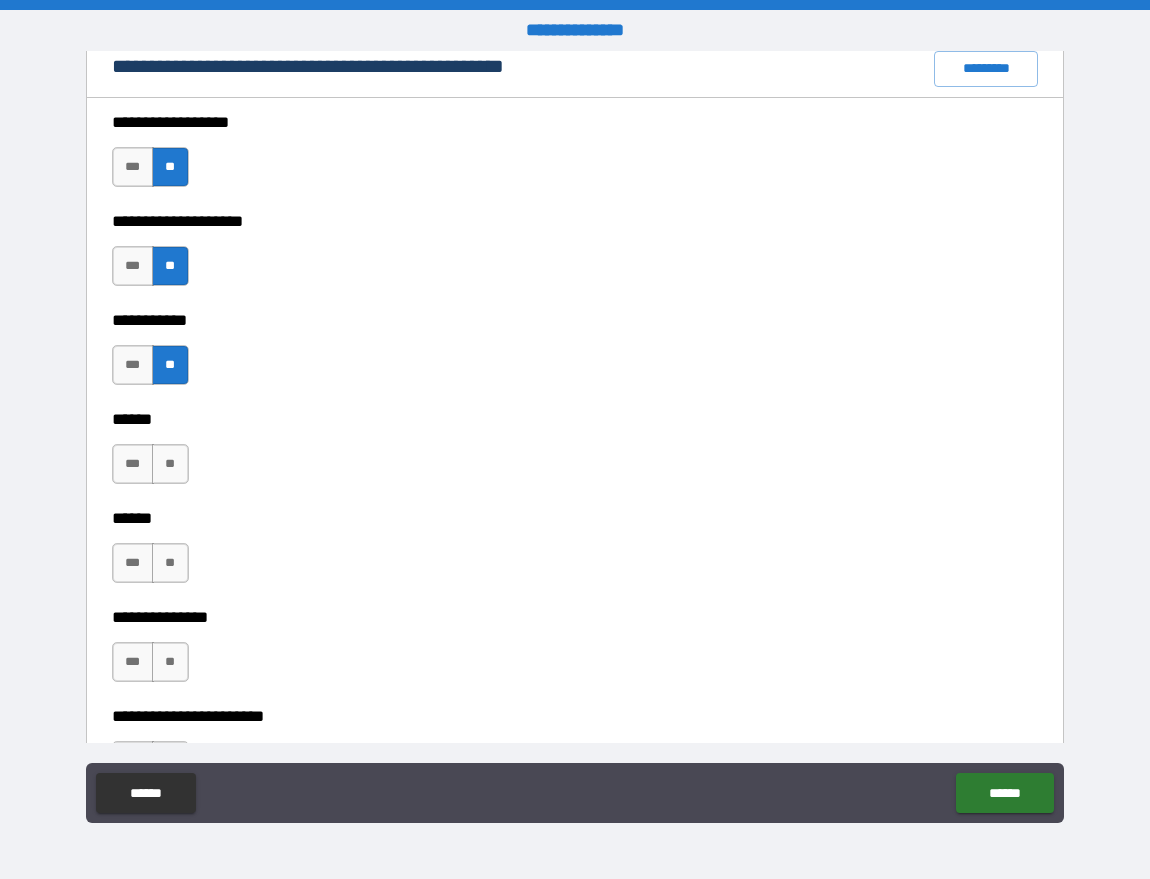 scroll, scrollTop: 2561, scrollLeft: 0, axis: vertical 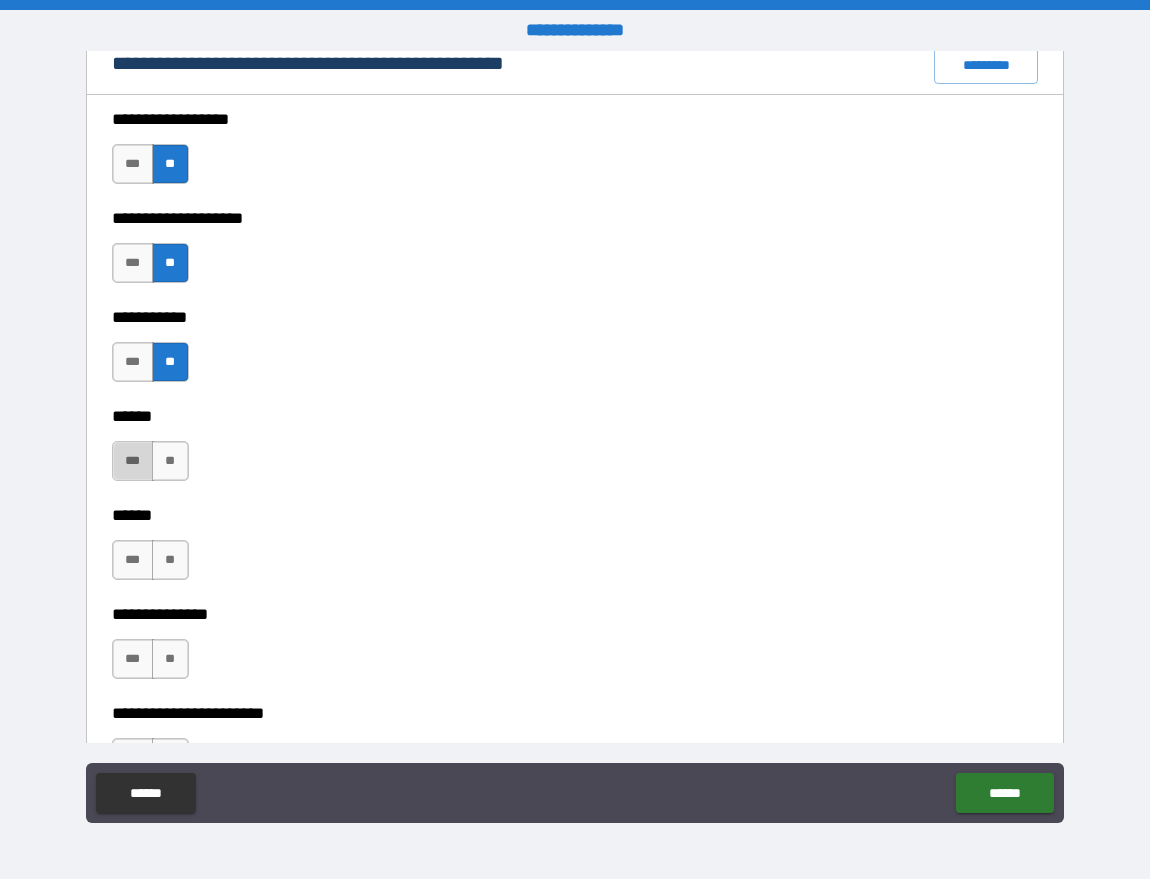 click on "***" at bounding box center [133, 461] 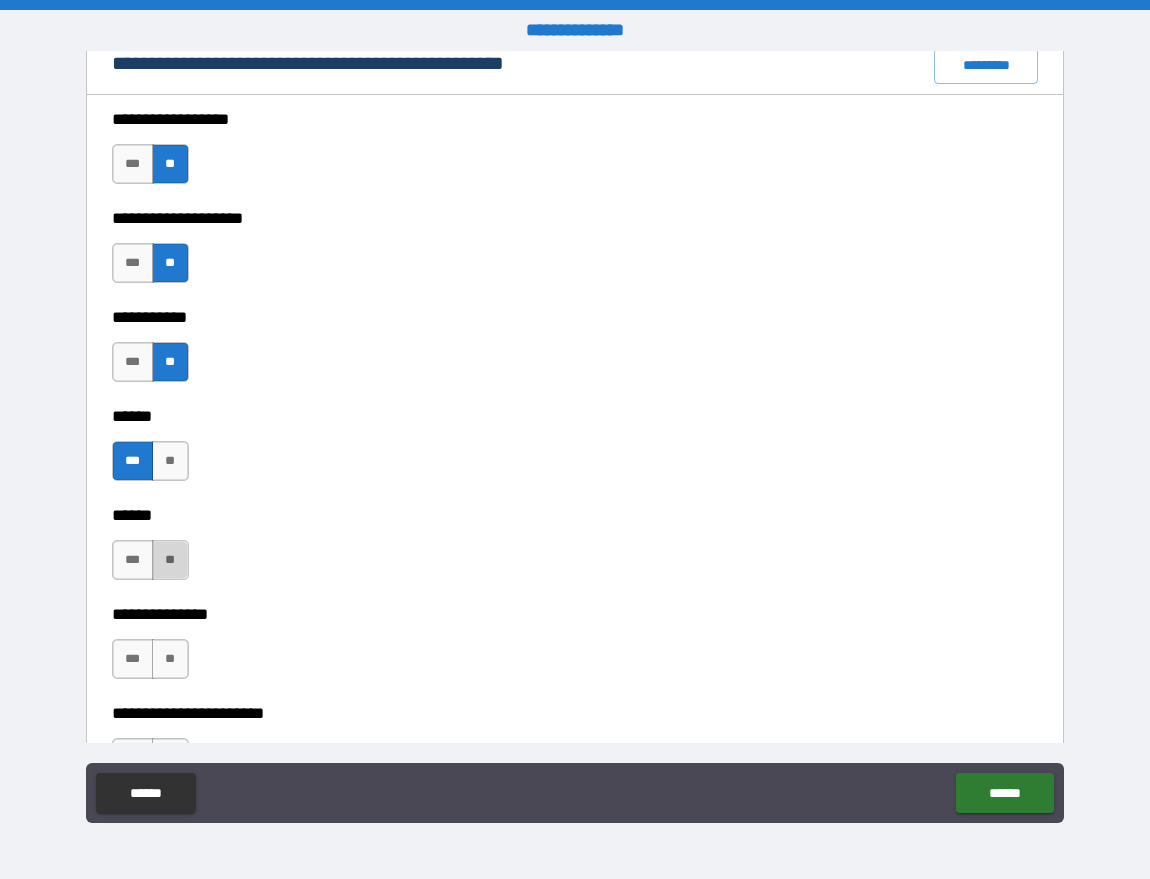 click on "**" at bounding box center [170, 560] 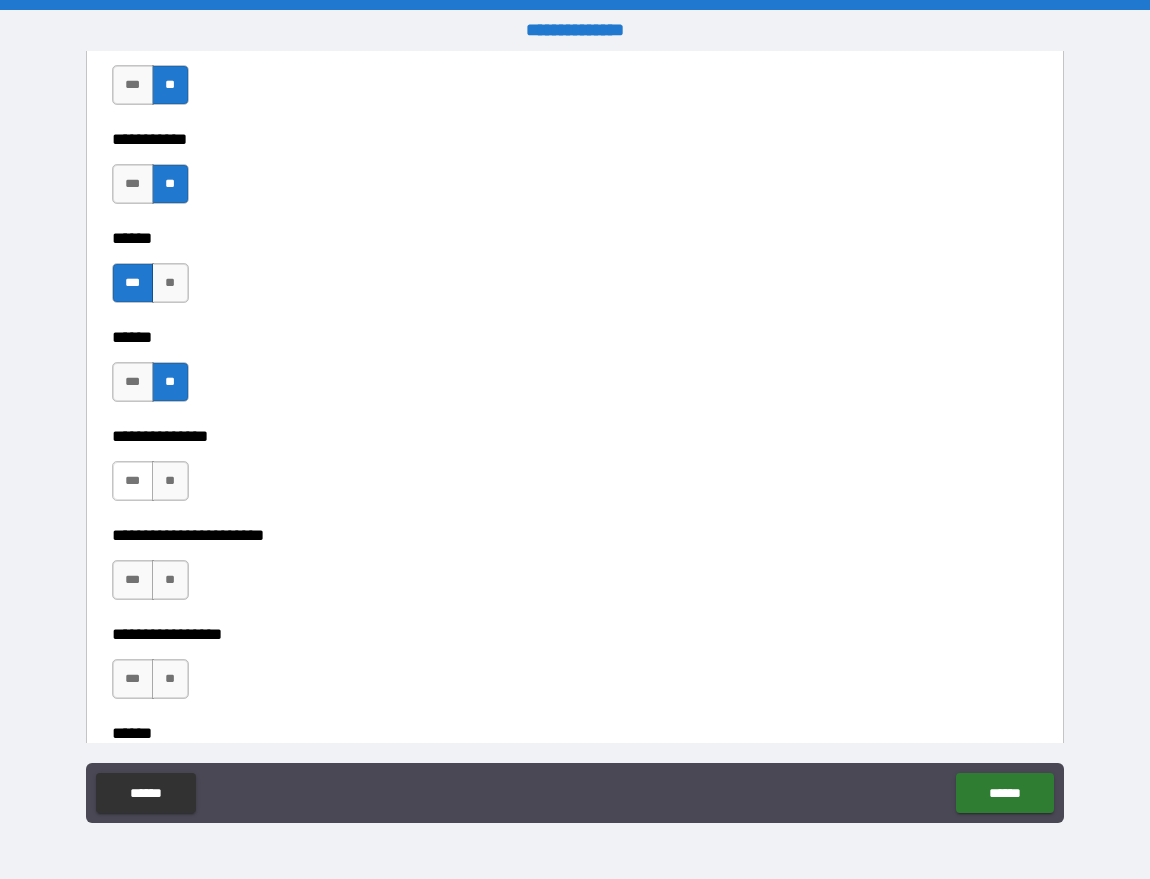 scroll, scrollTop: 2742, scrollLeft: 0, axis: vertical 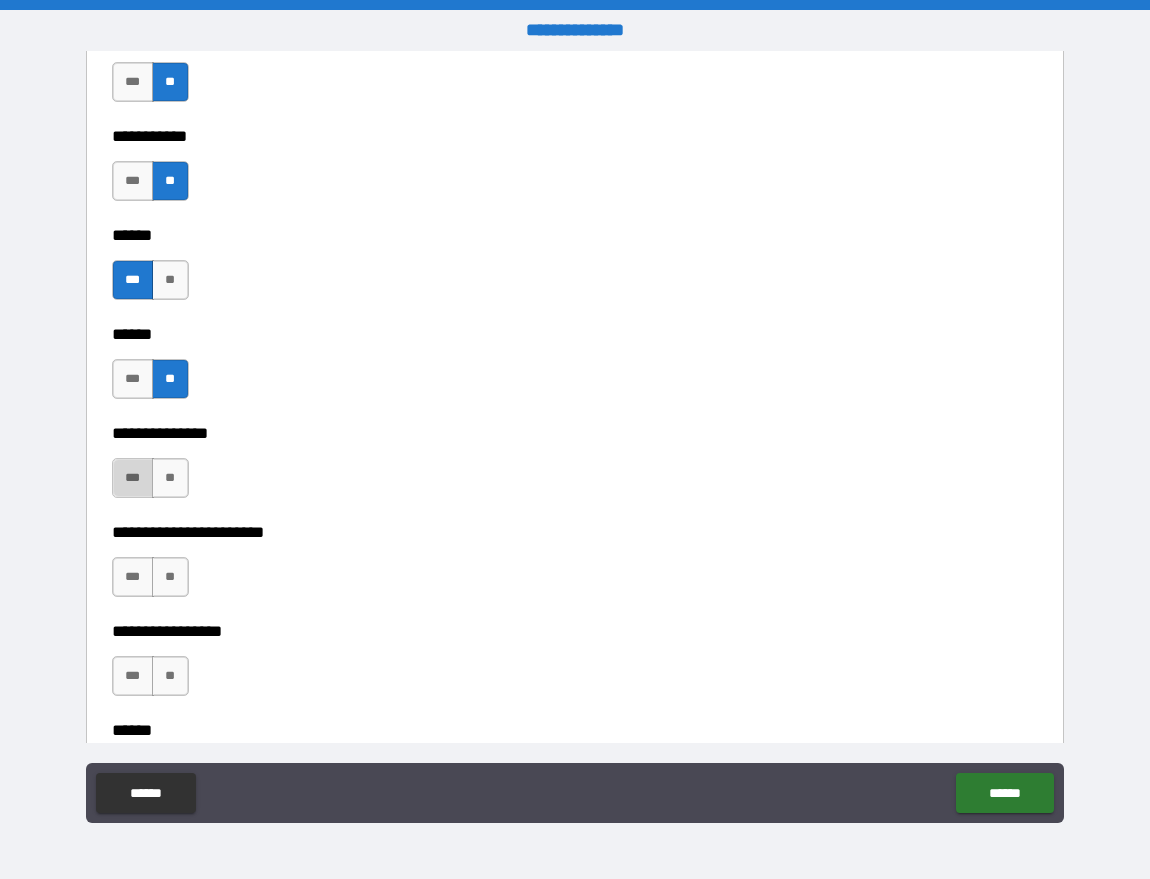 click on "***" at bounding box center (133, 478) 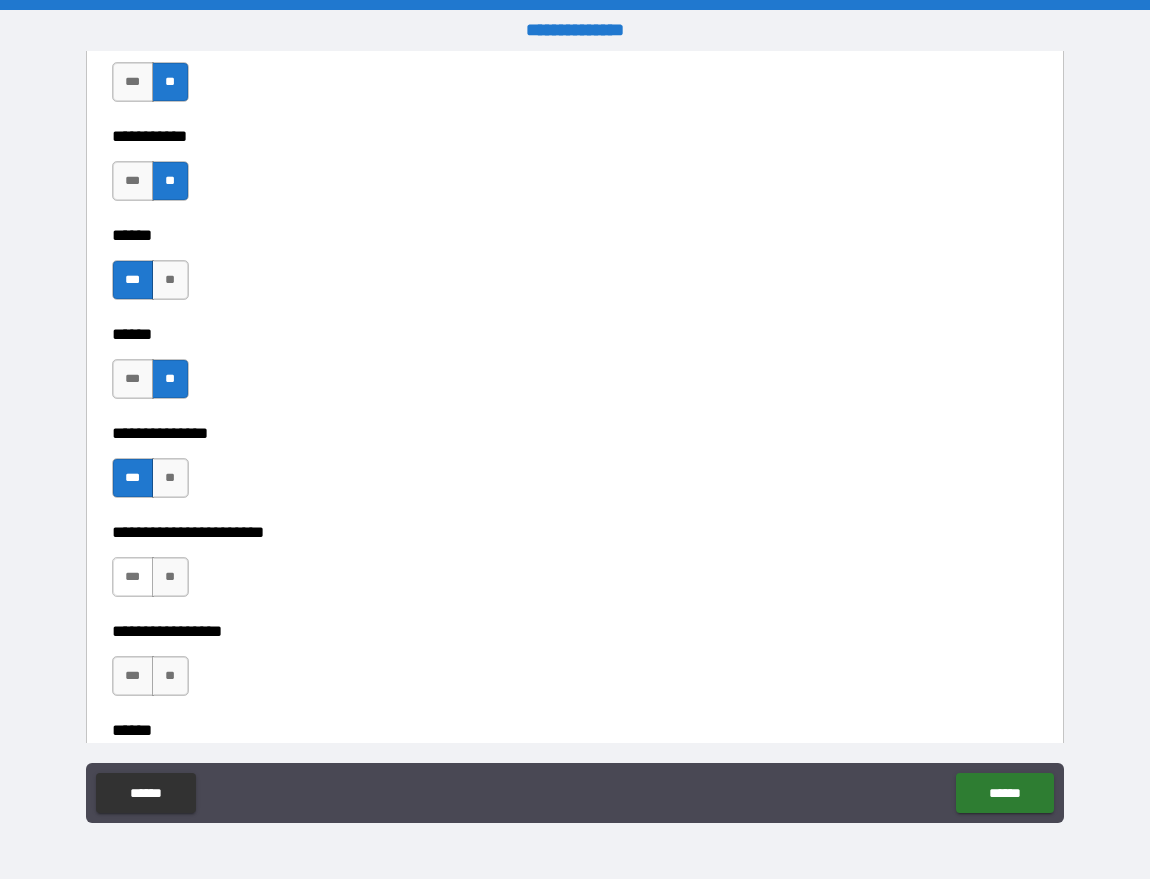 click on "***" at bounding box center (133, 577) 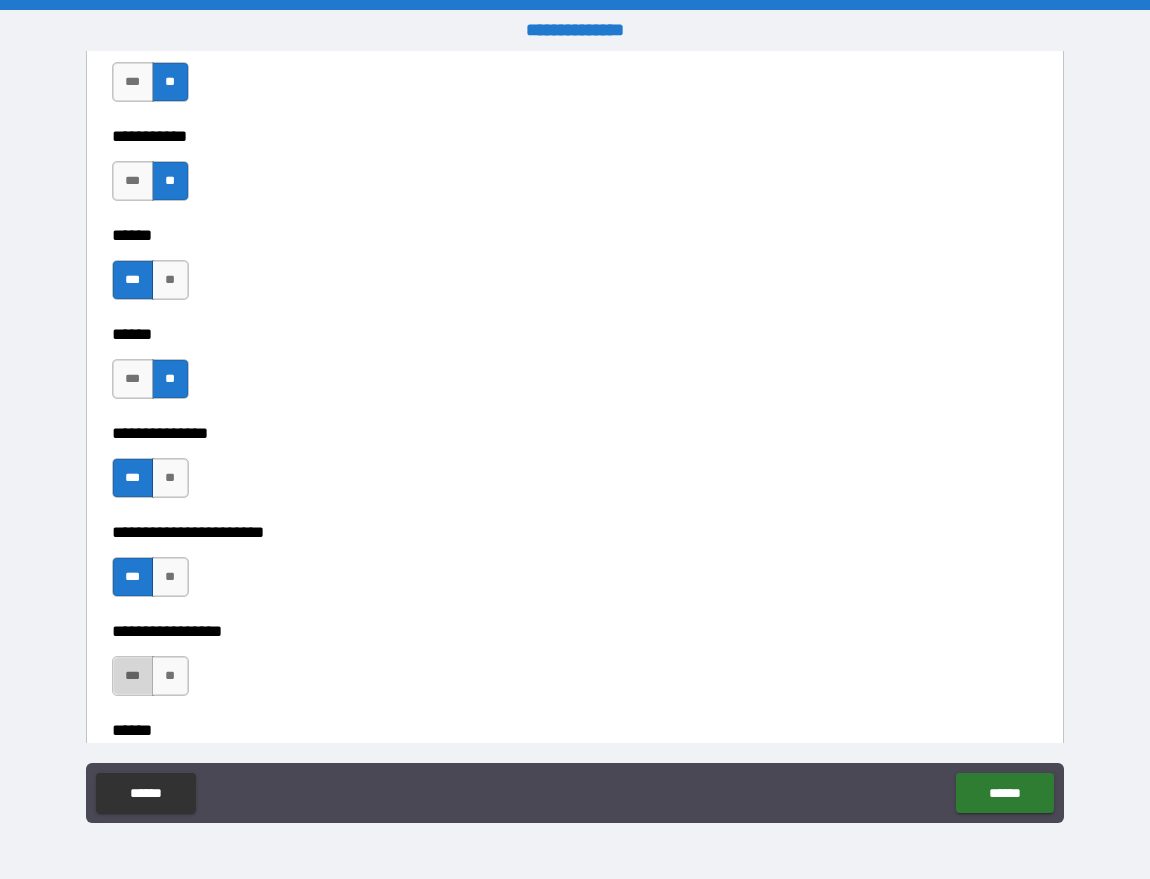 click on "***" at bounding box center (133, 676) 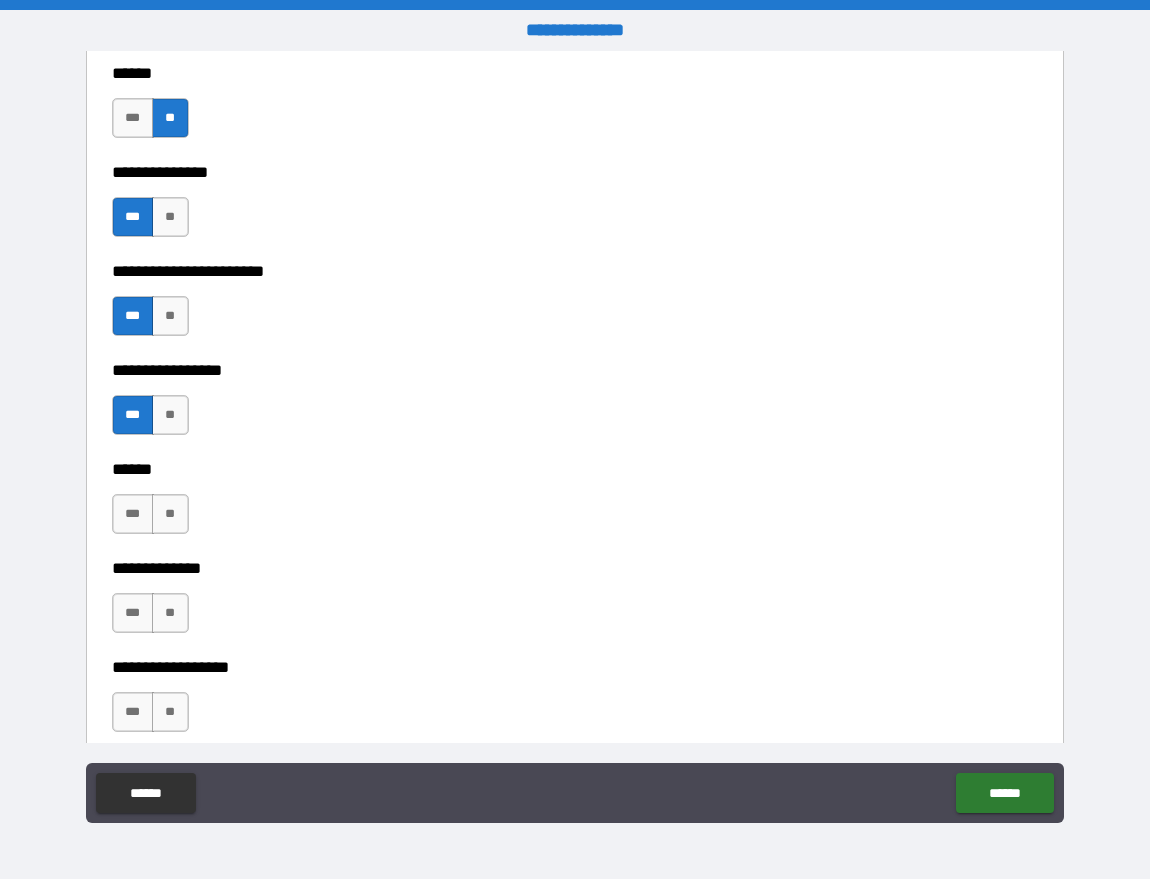 scroll, scrollTop: 3004, scrollLeft: 0, axis: vertical 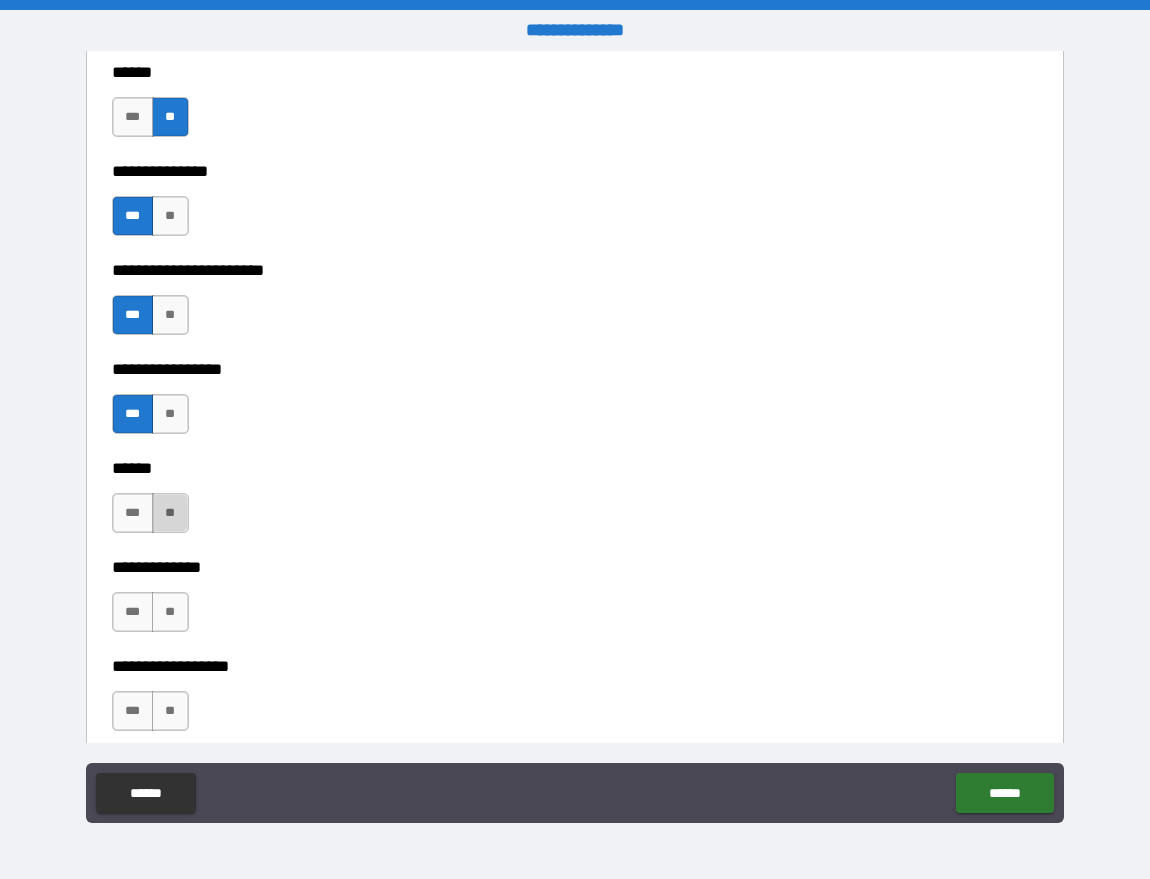 click on "**" at bounding box center (170, 513) 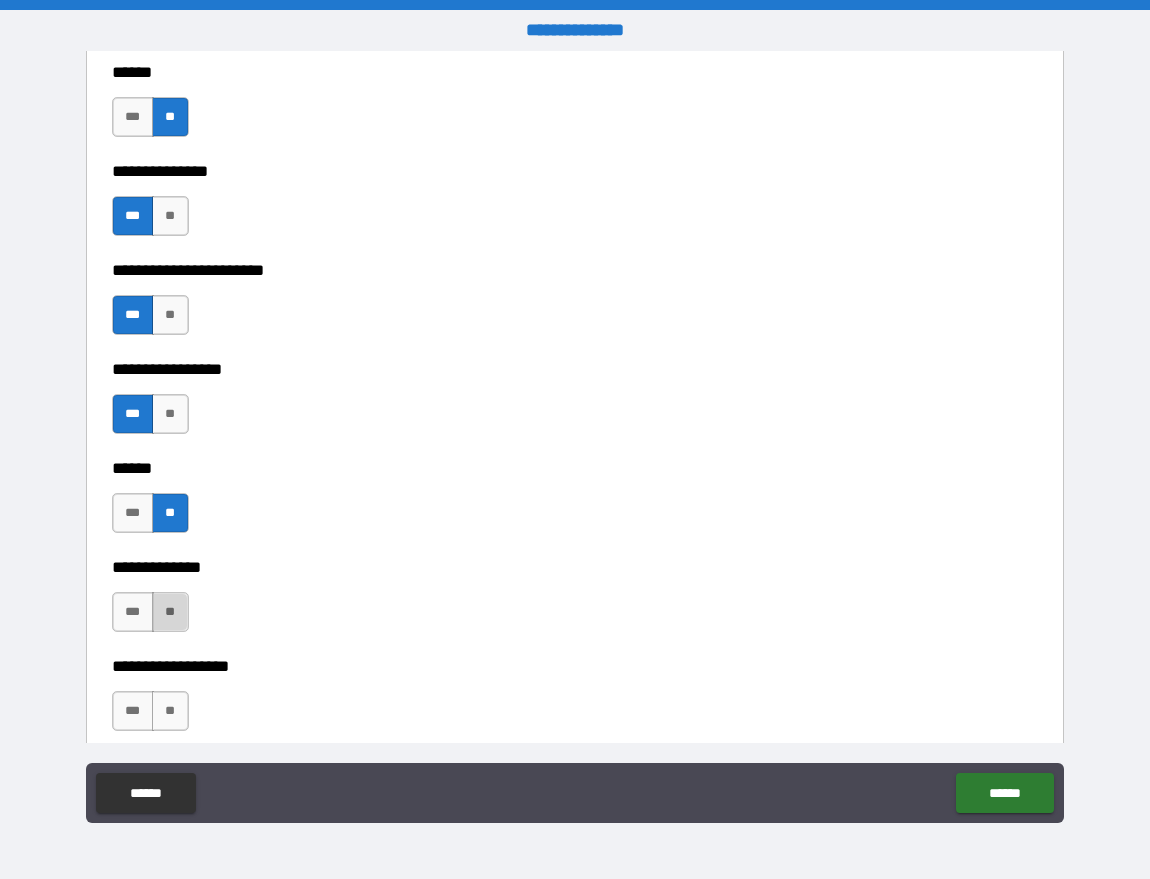 click on "**" at bounding box center [170, 612] 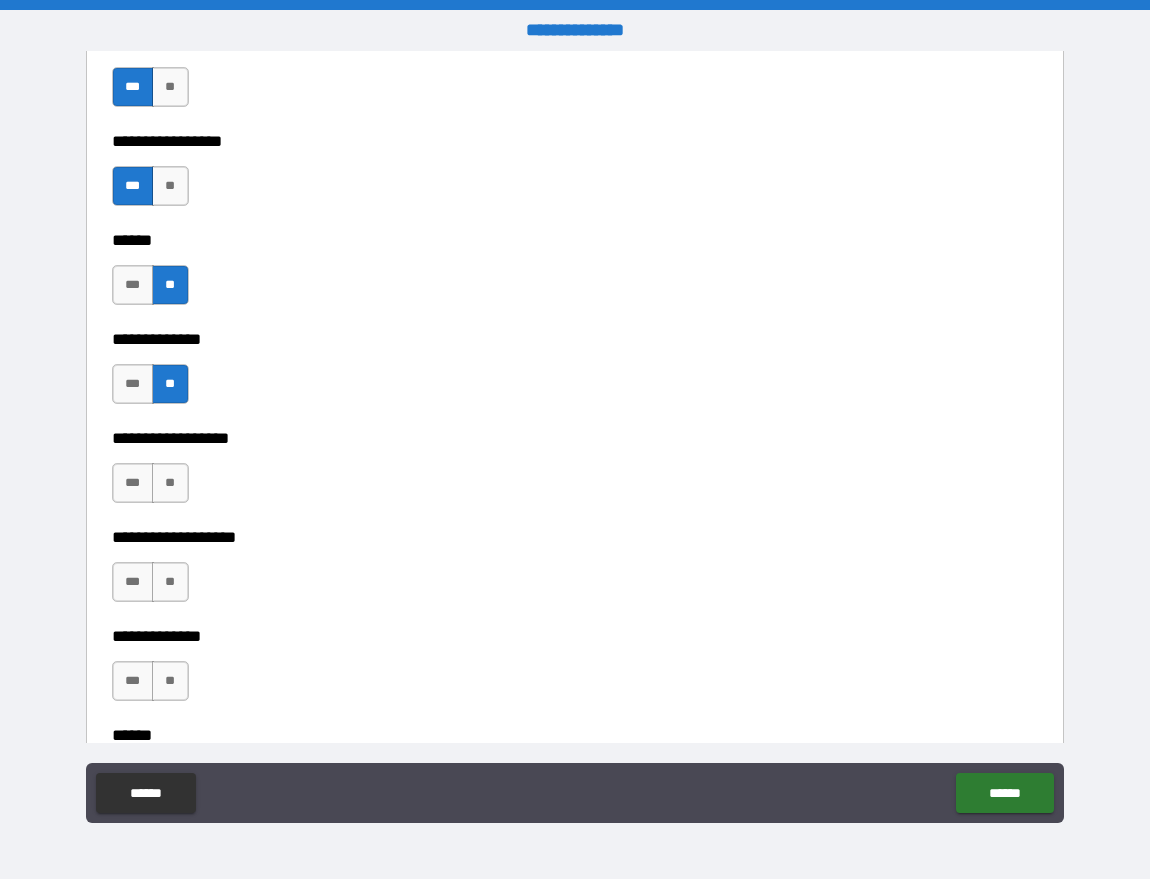 scroll, scrollTop: 3236, scrollLeft: 0, axis: vertical 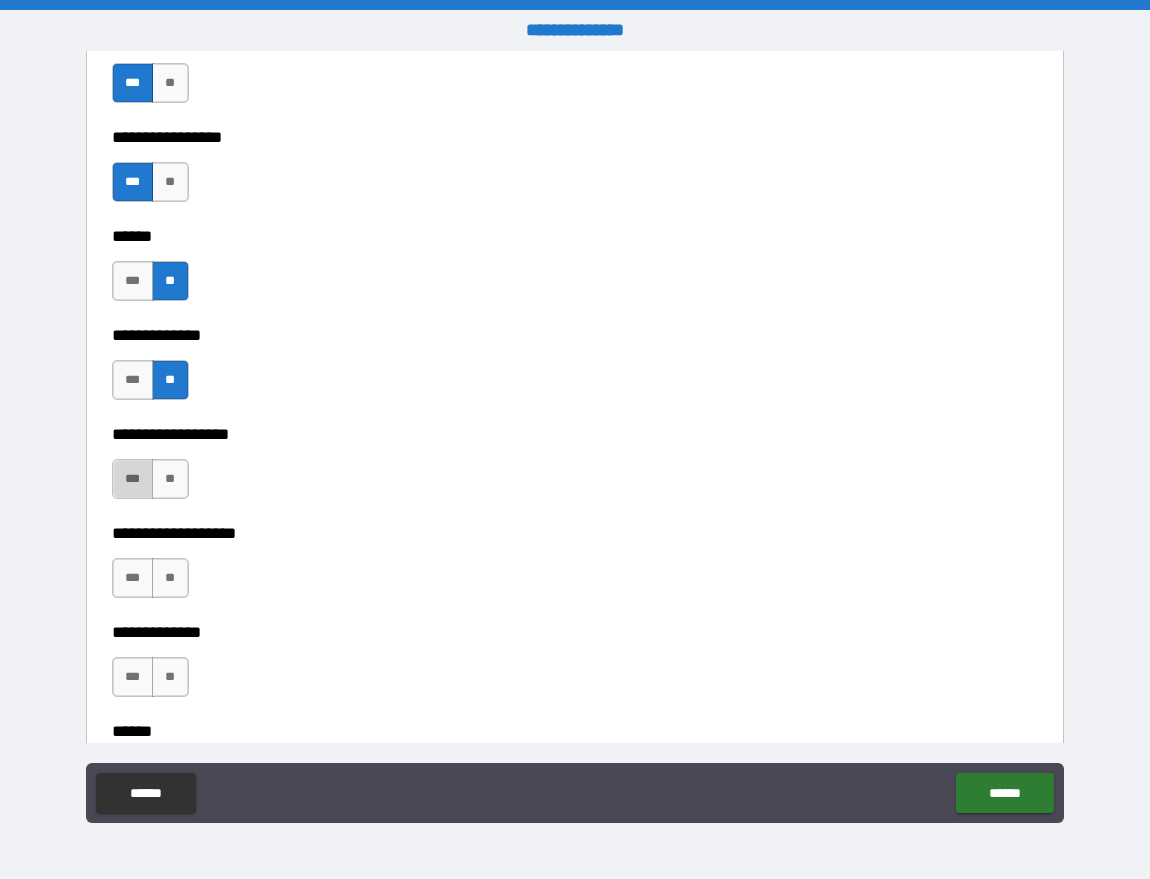 click on "***" at bounding box center (133, 479) 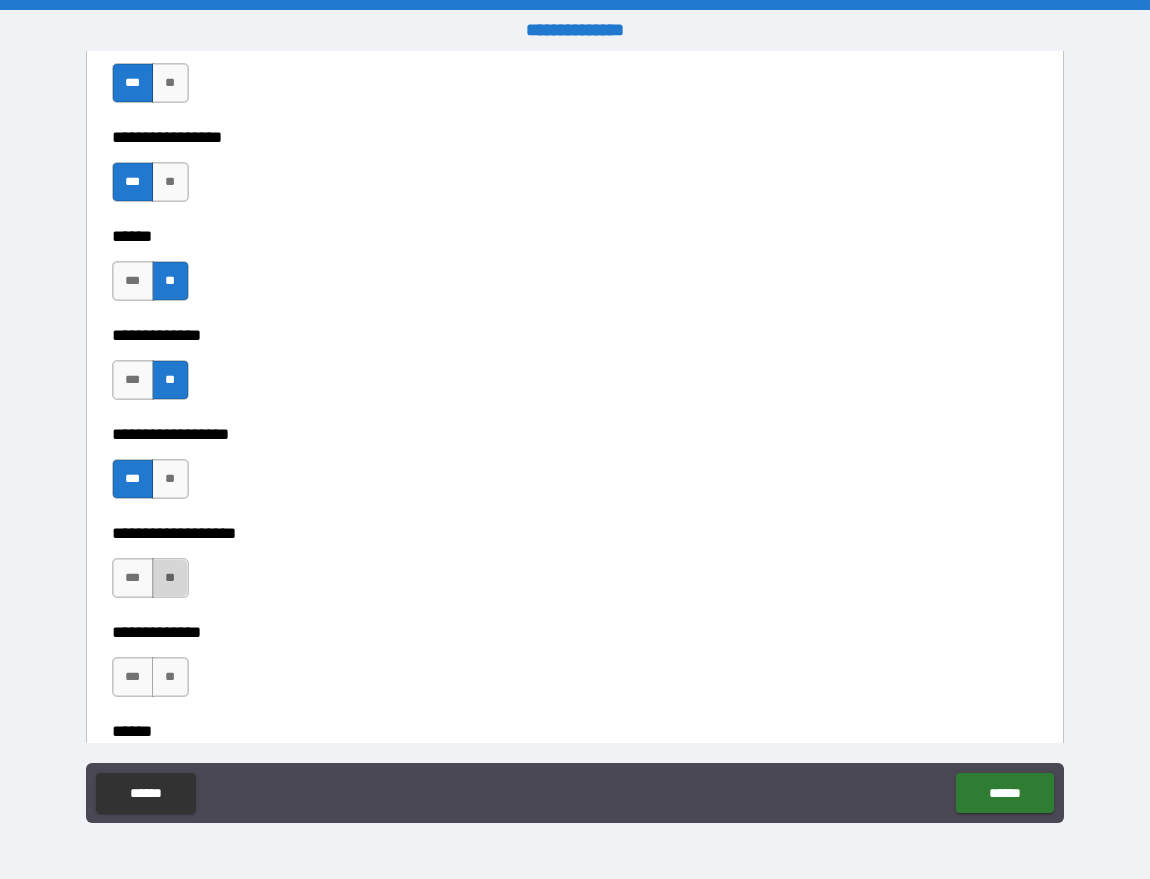 click on "**" at bounding box center (170, 578) 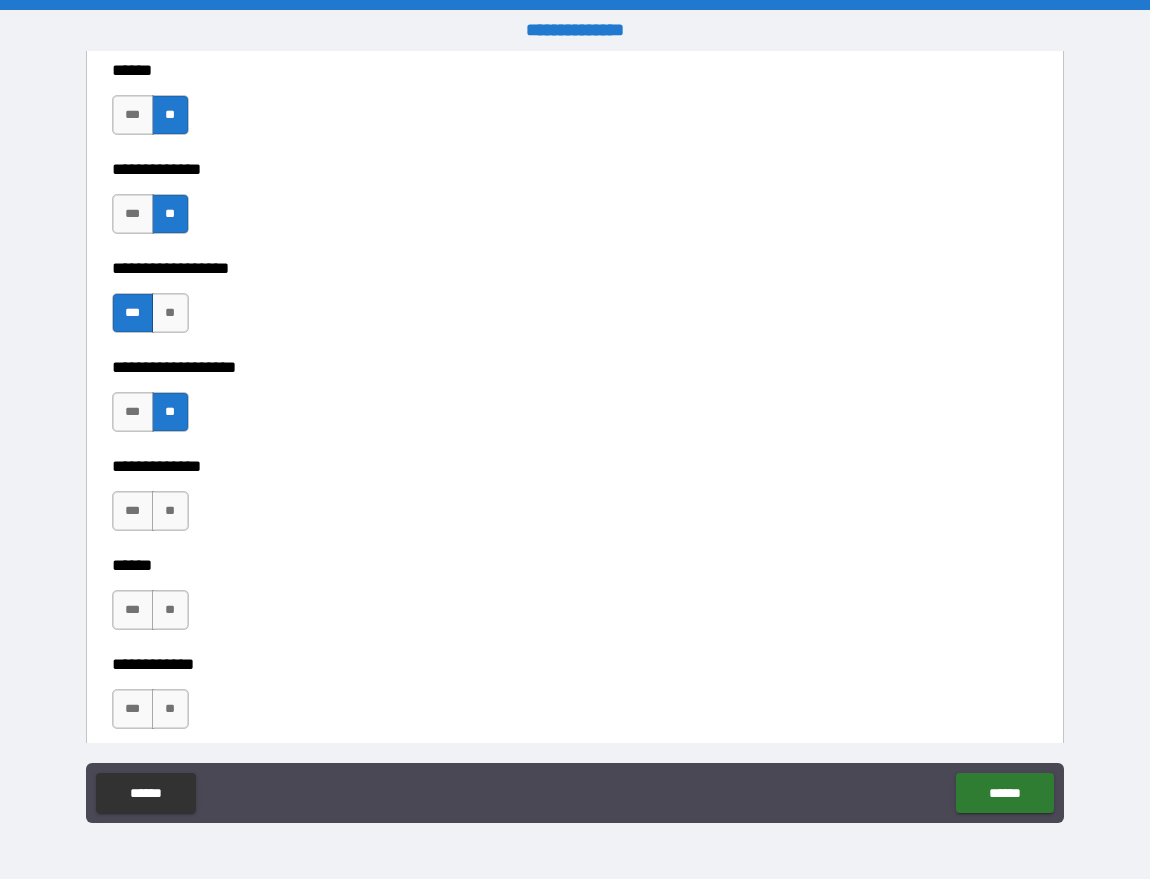 scroll, scrollTop: 3431, scrollLeft: 0, axis: vertical 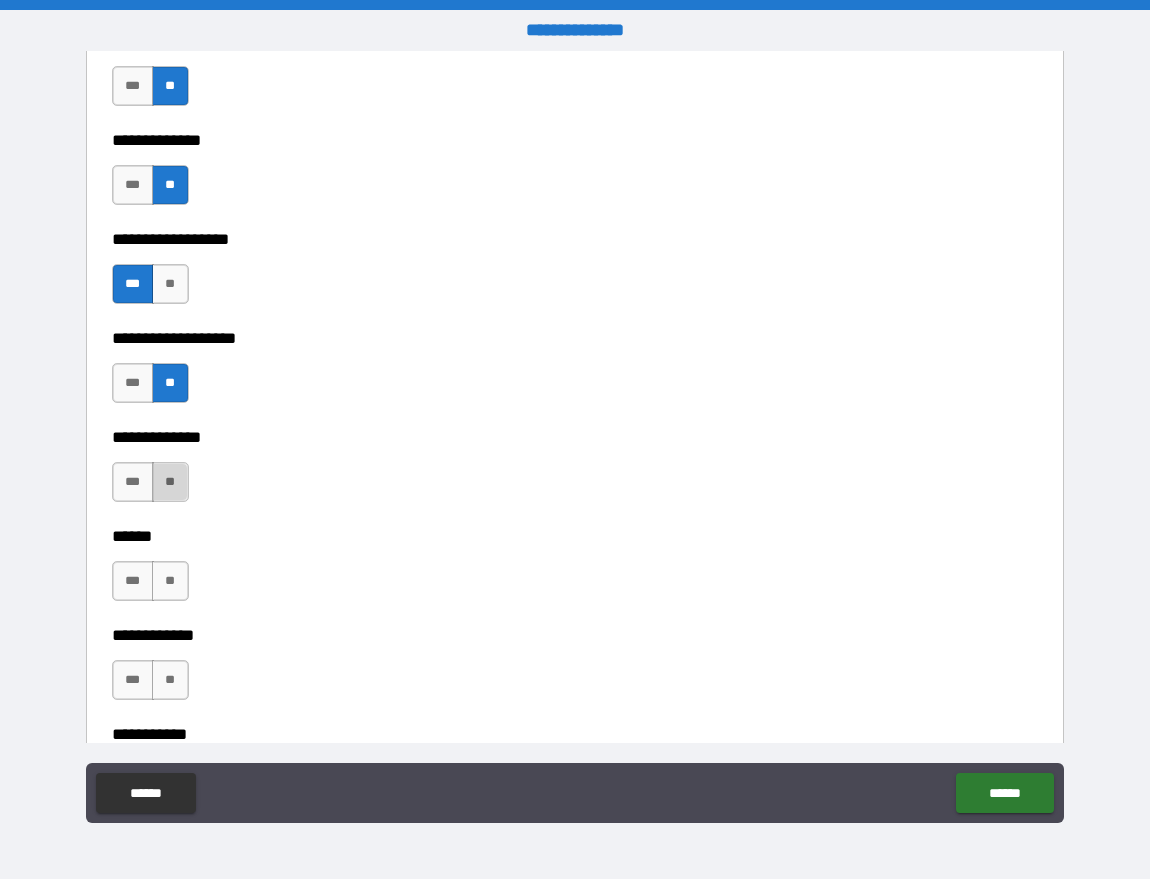 click on "**" at bounding box center [170, 482] 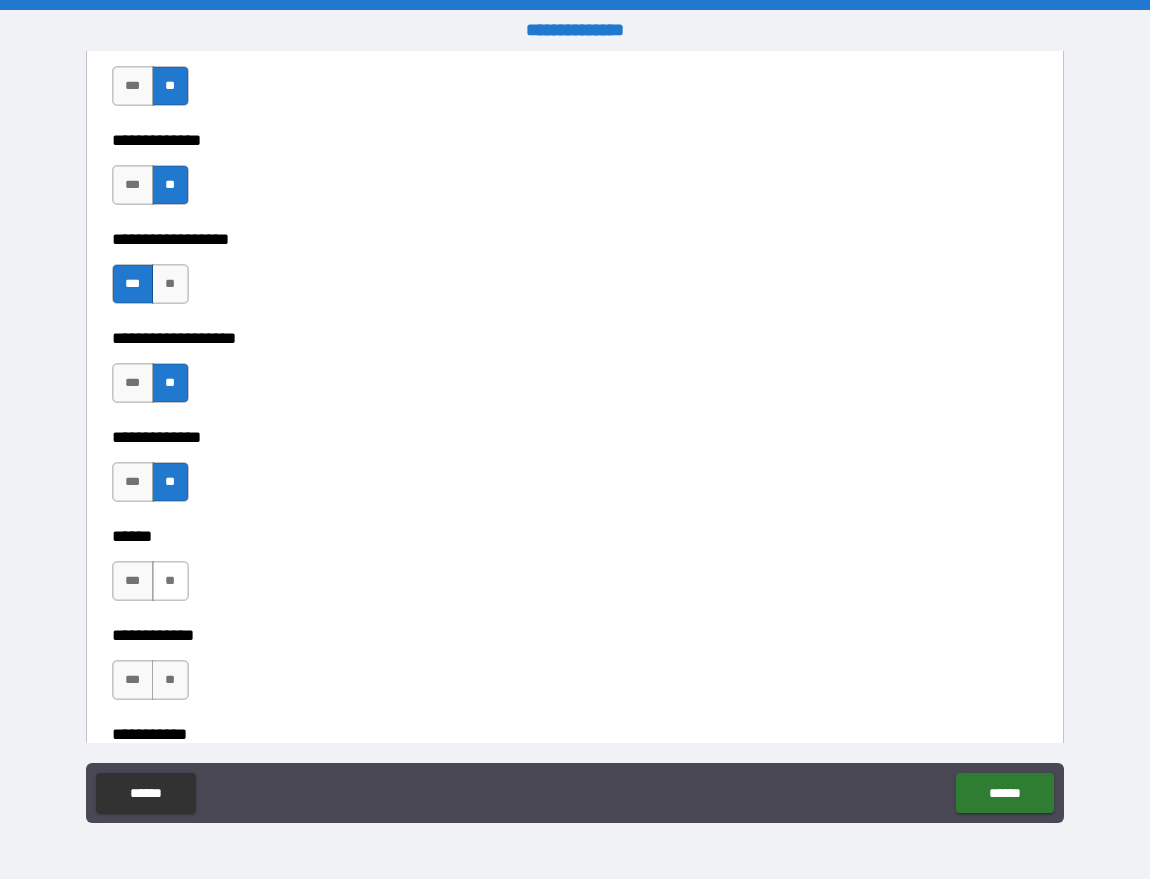 click on "**" at bounding box center (170, 581) 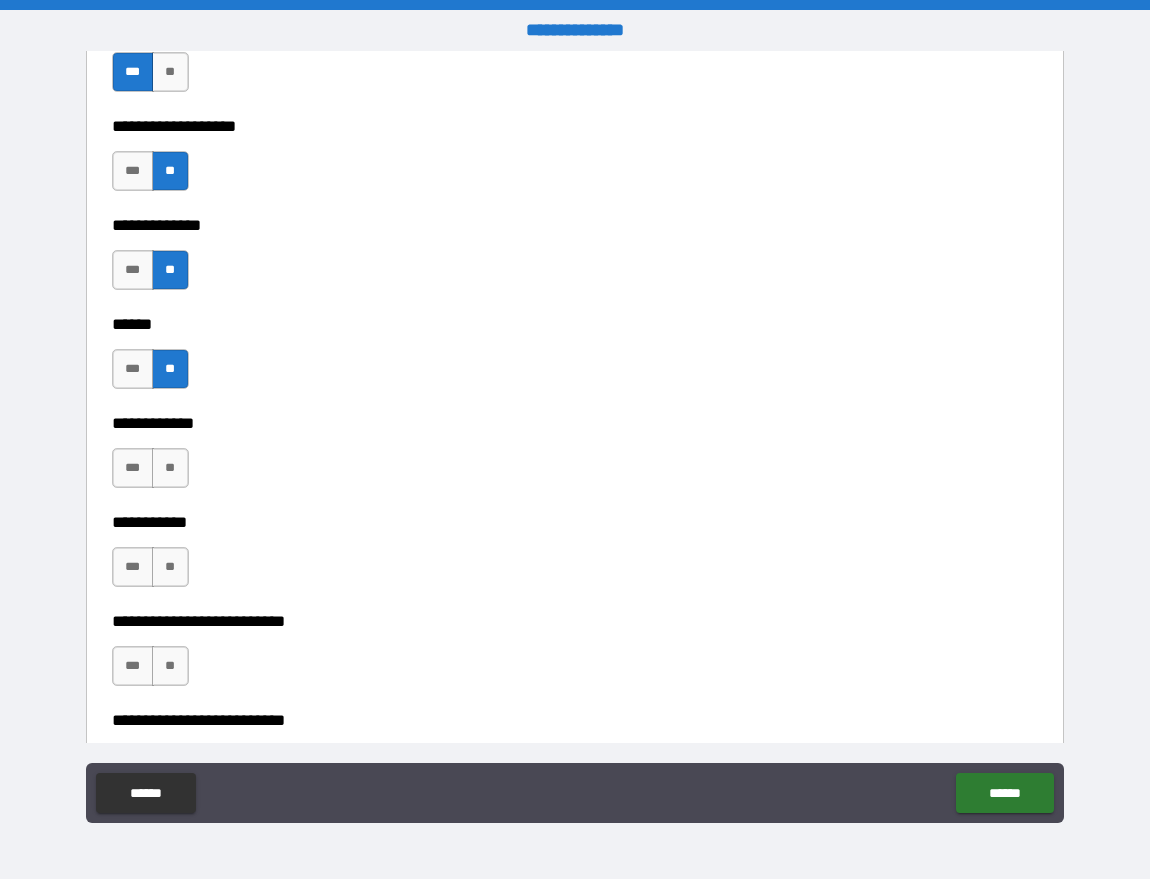 scroll, scrollTop: 3652, scrollLeft: 0, axis: vertical 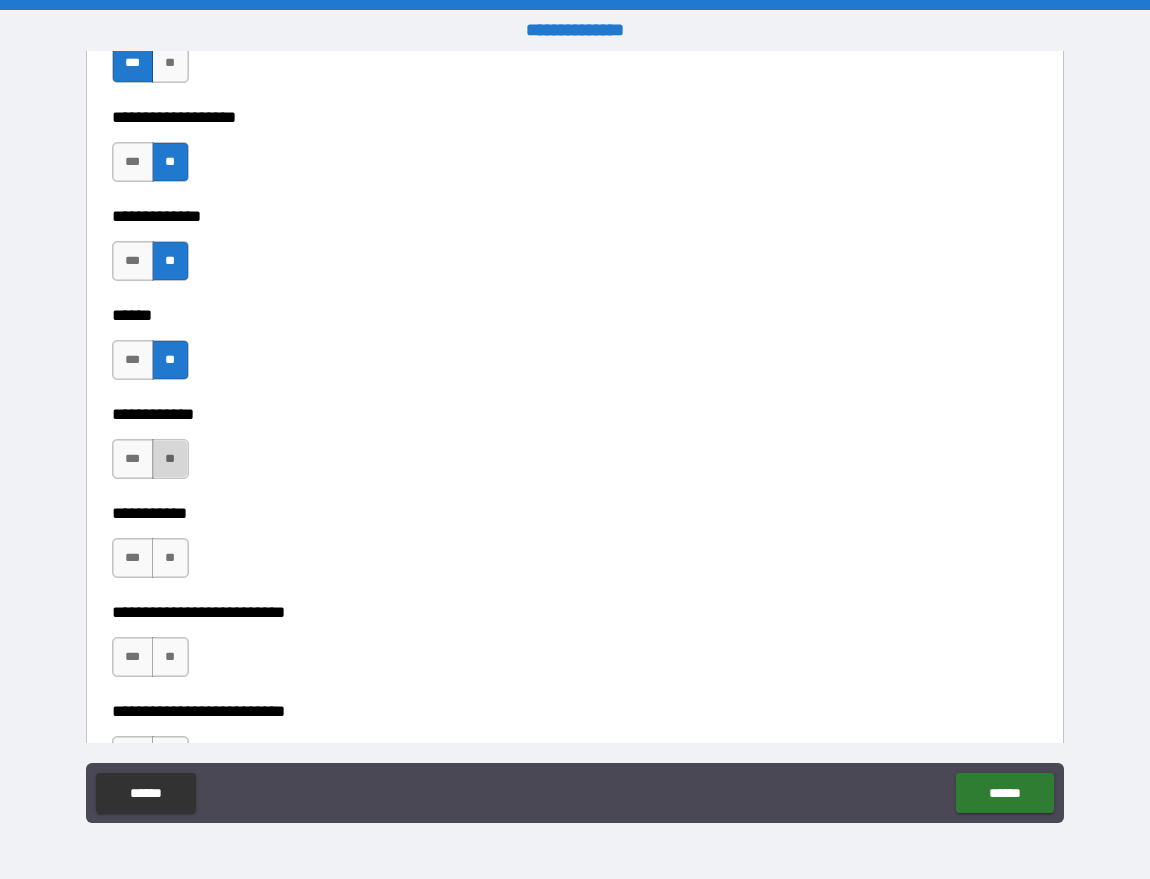 click on "**" at bounding box center (170, 459) 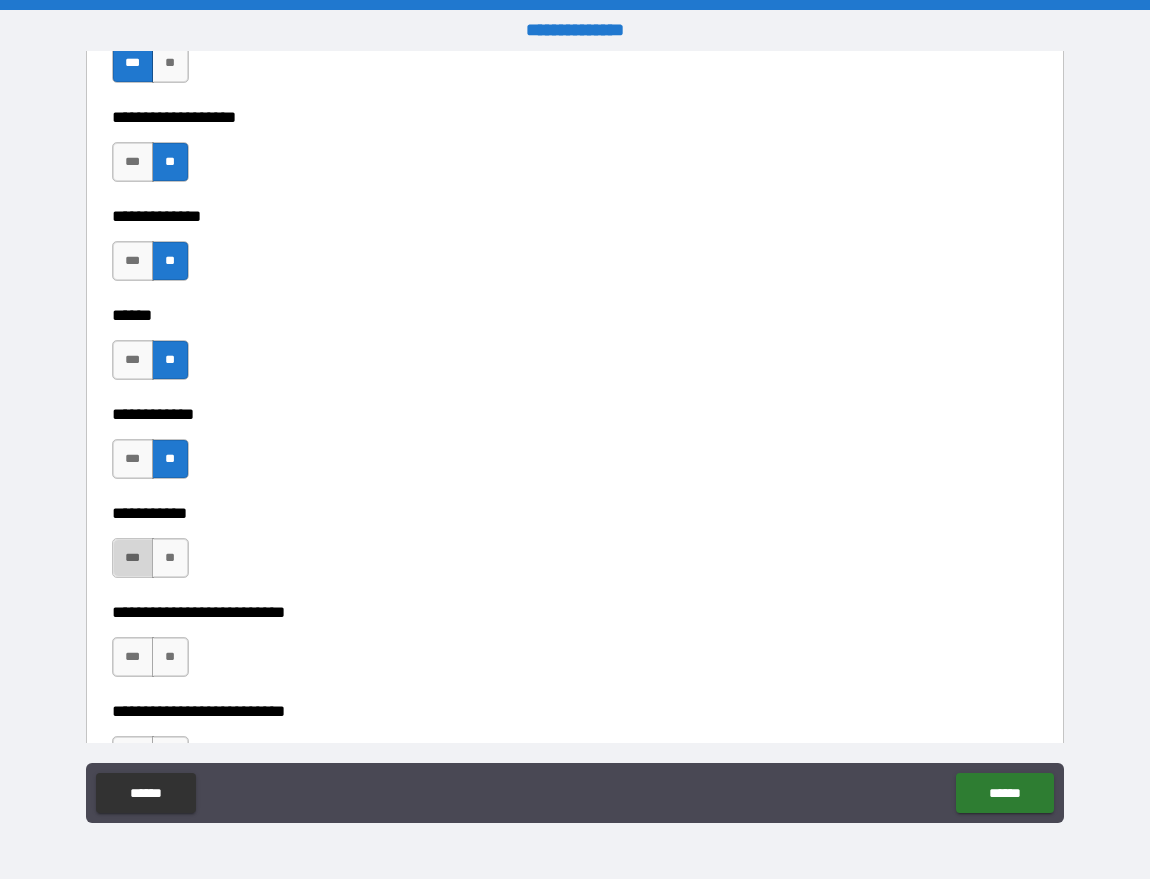click on "***" at bounding box center (133, 558) 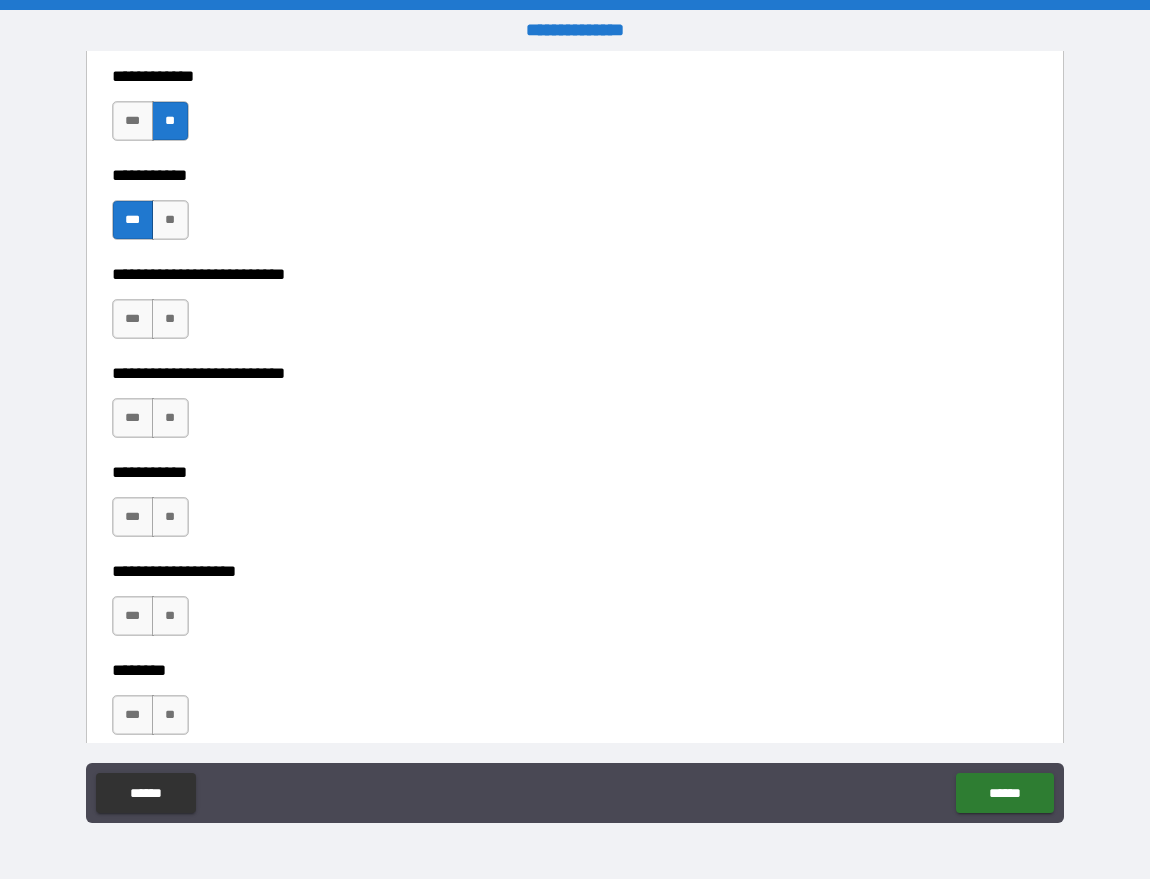 scroll, scrollTop: 4003, scrollLeft: 0, axis: vertical 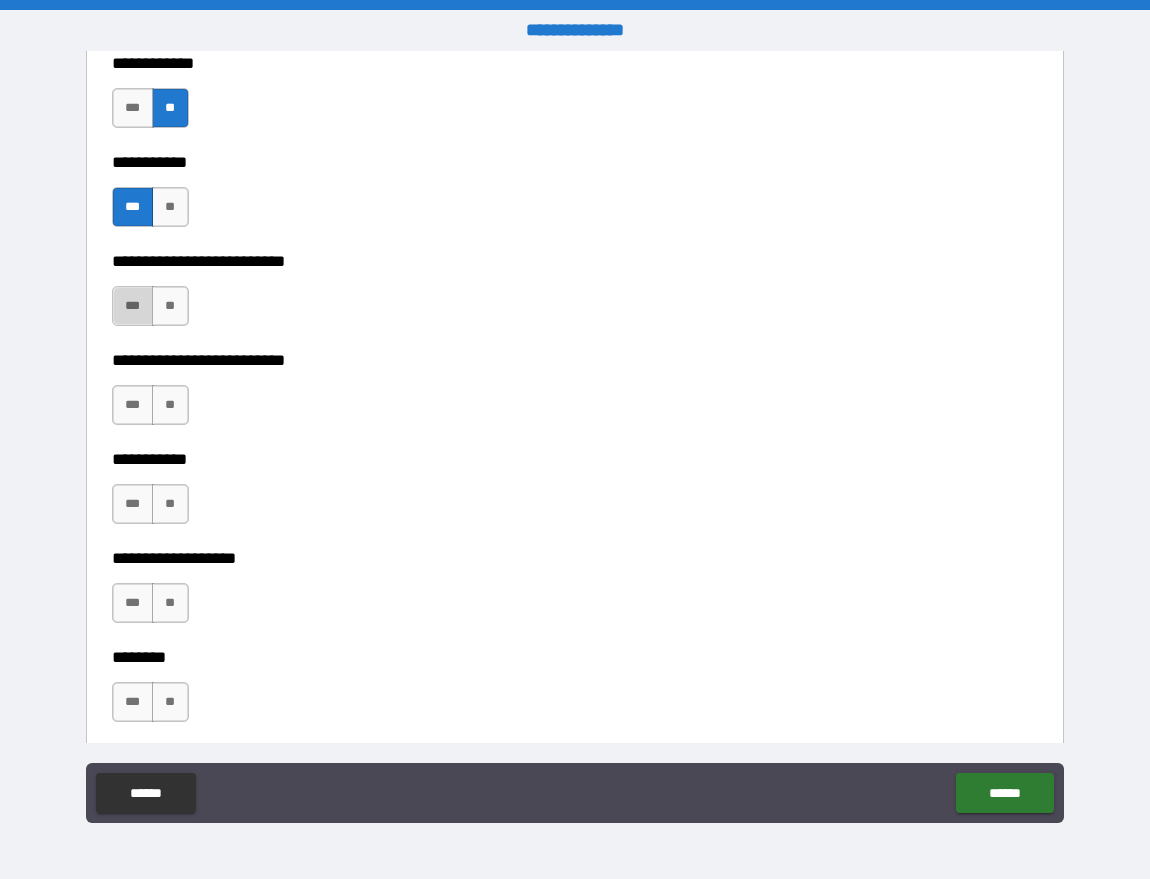 click on "***" at bounding box center [133, 306] 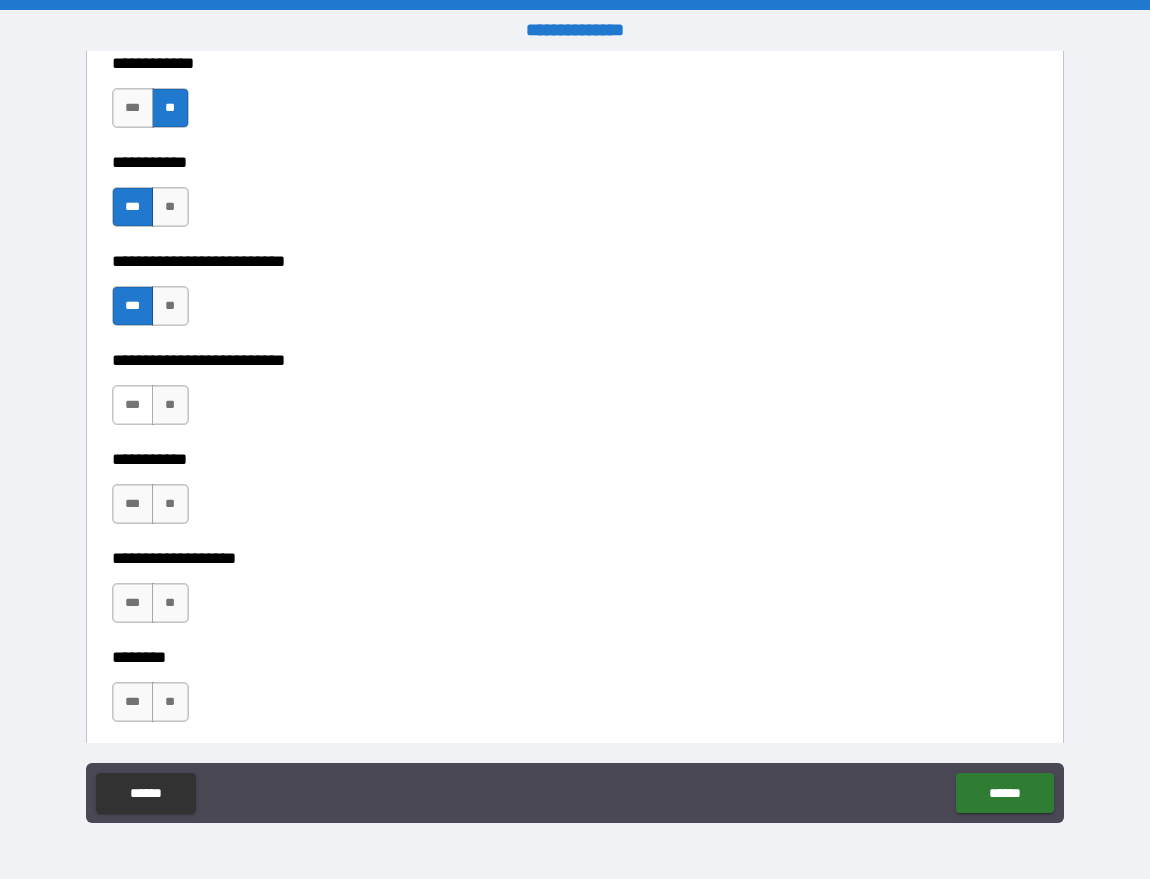 click on "***" at bounding box center (133, 405) 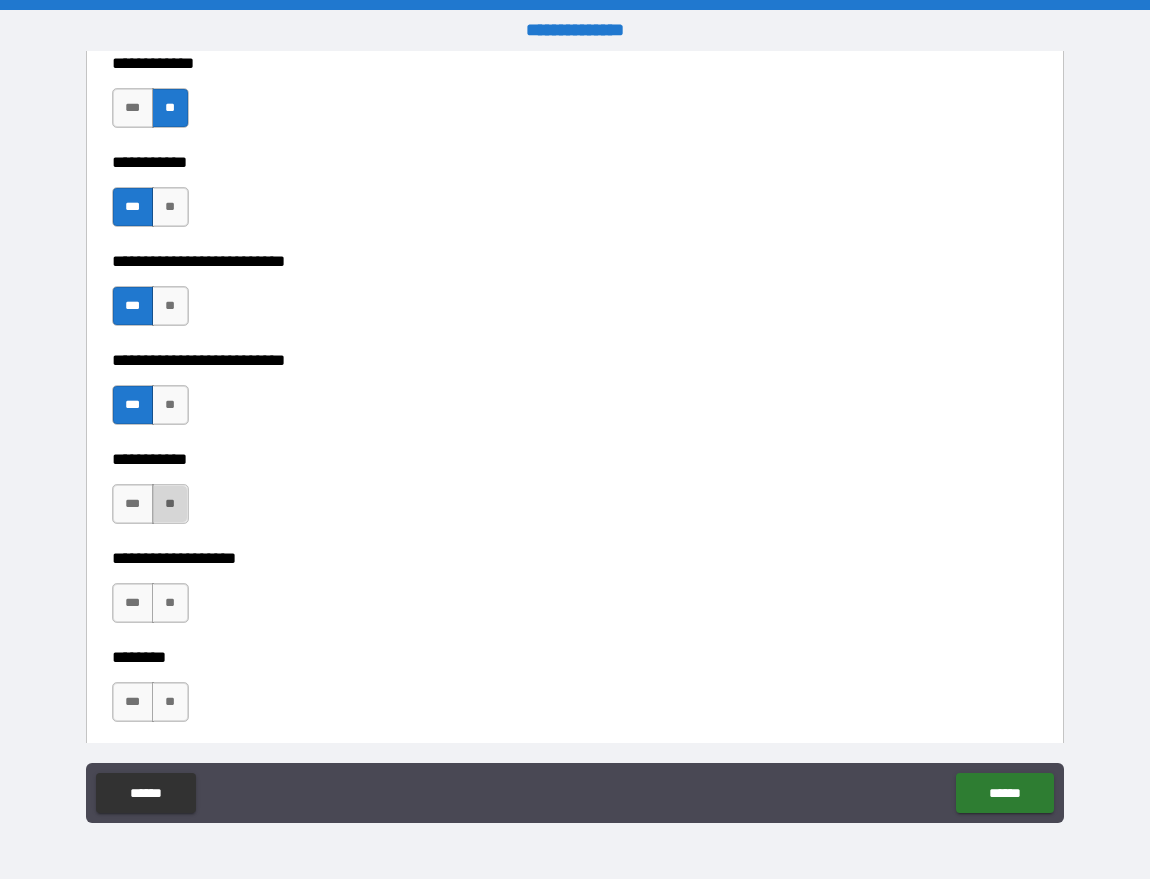 click on "**" at bounding box center (170, 504) 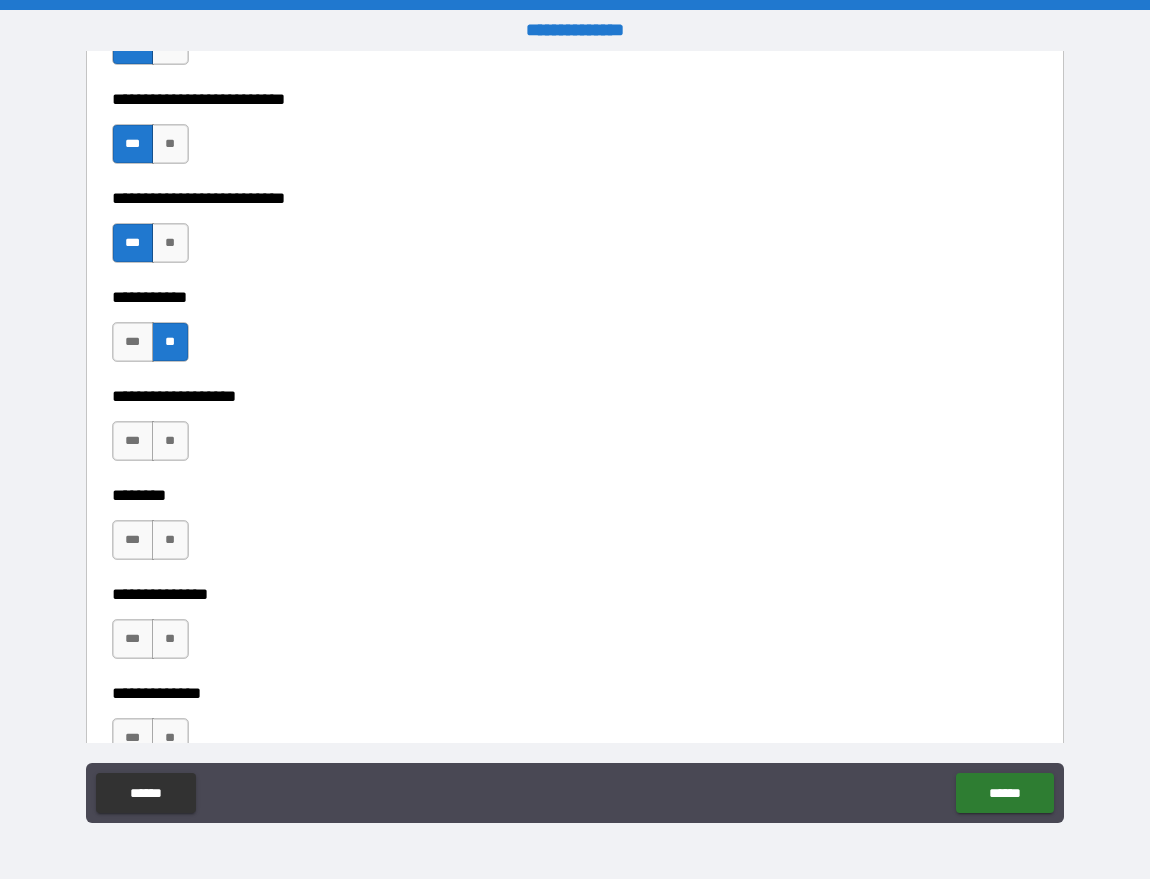 scroll, scrollTop: 4170, scrollLeft: 0, axis: vertical 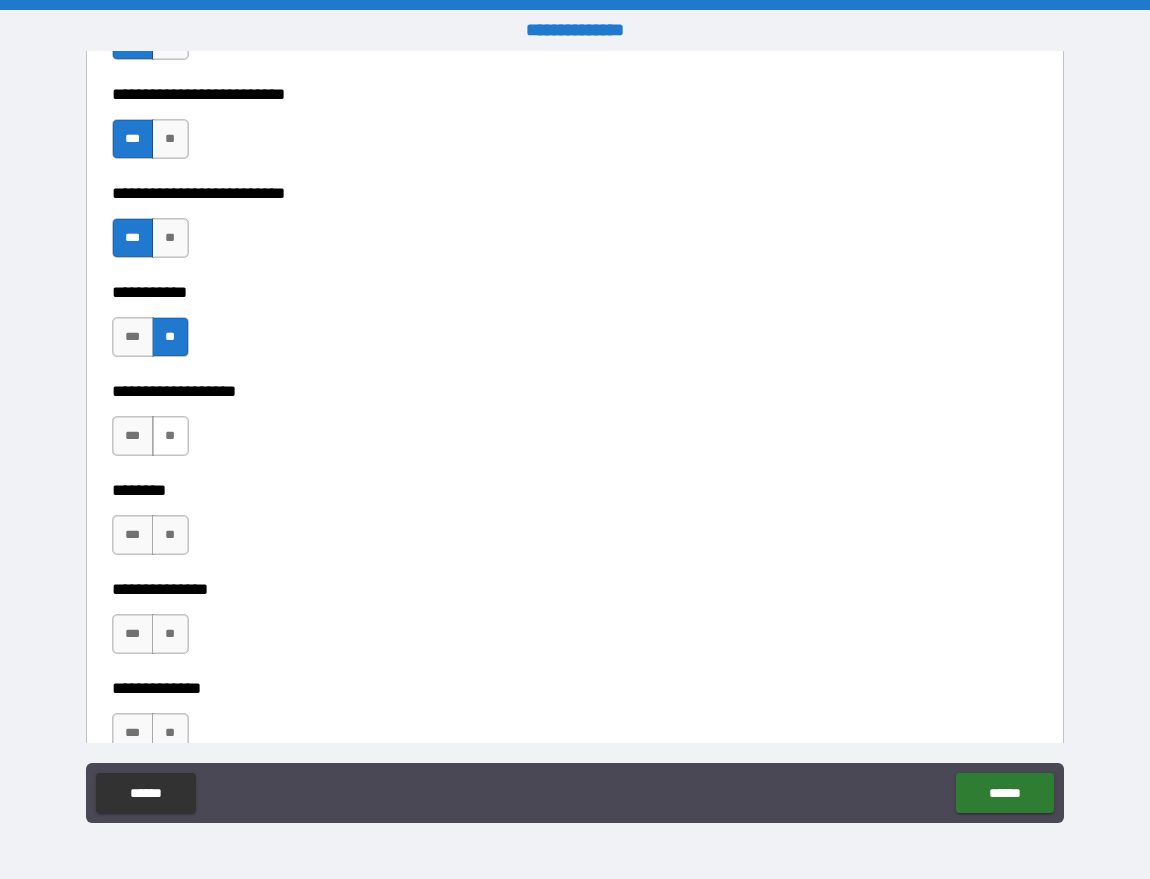 click on "**" at bounding box center (170, 436) 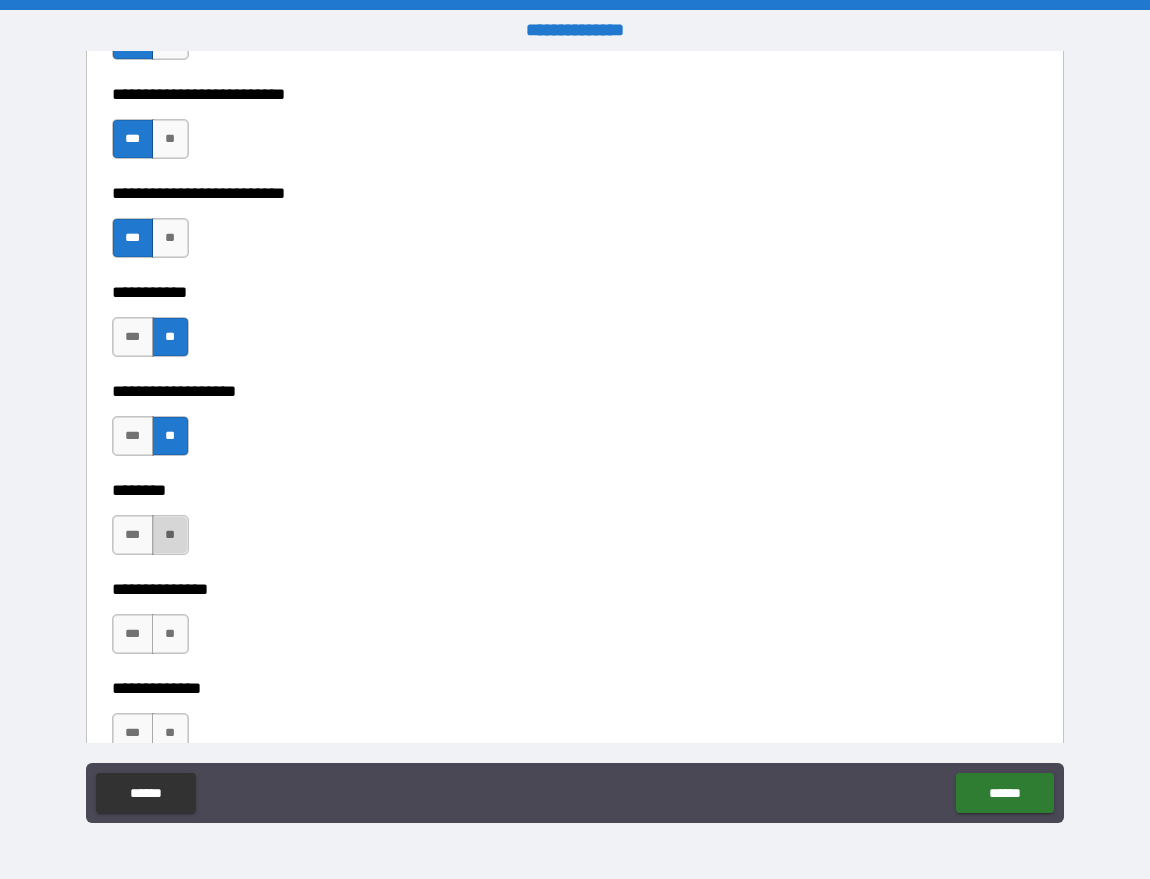 click on "**" at bounding box center [170, 535] 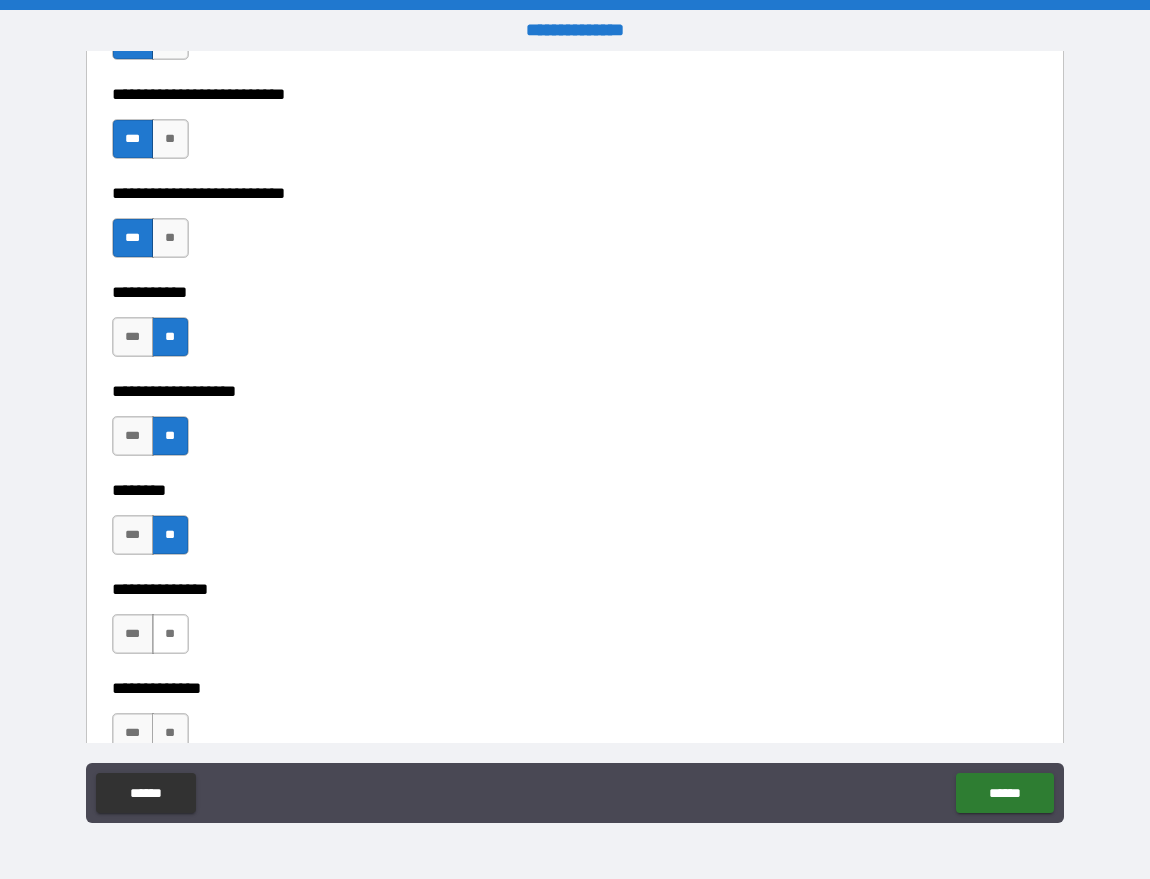 click on "**" at bounding box center (170, 634) 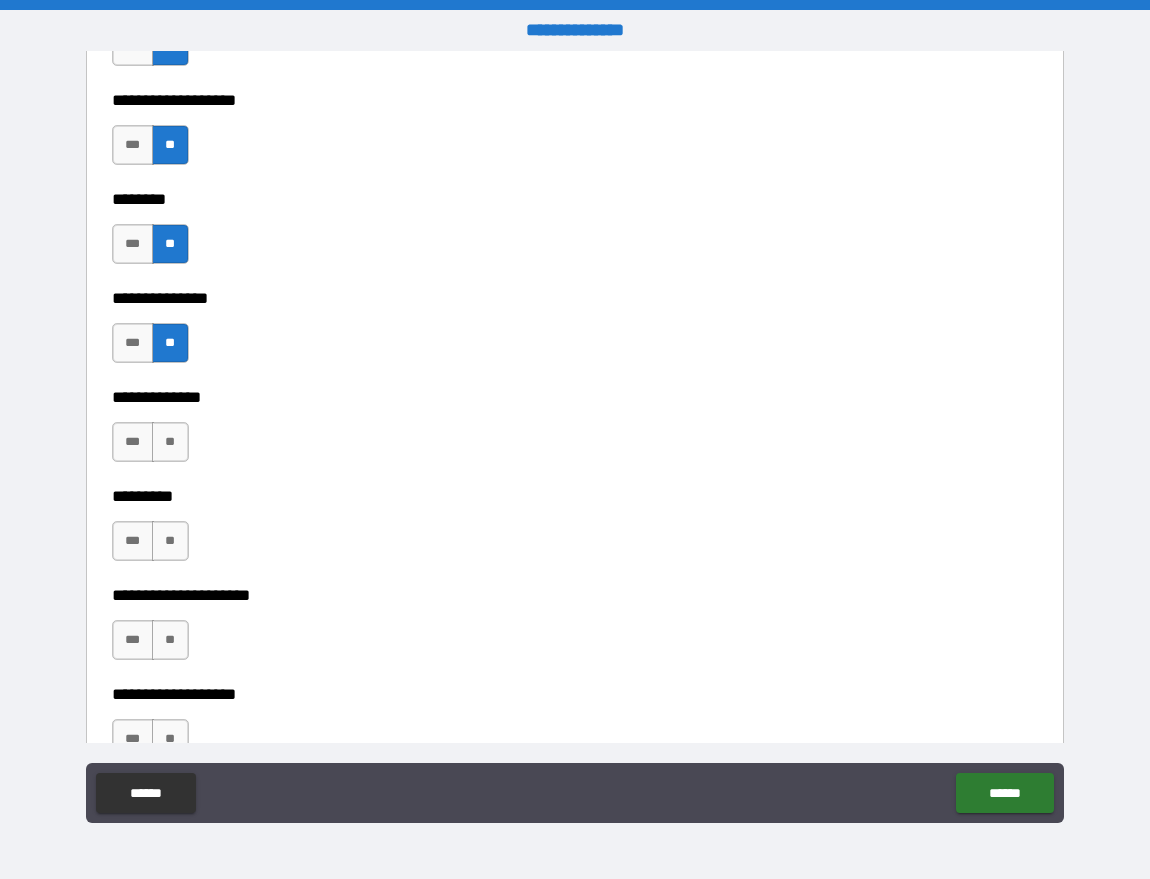 scroll, scrollTop: 4463, scrollLeft: 0, axis: vertical 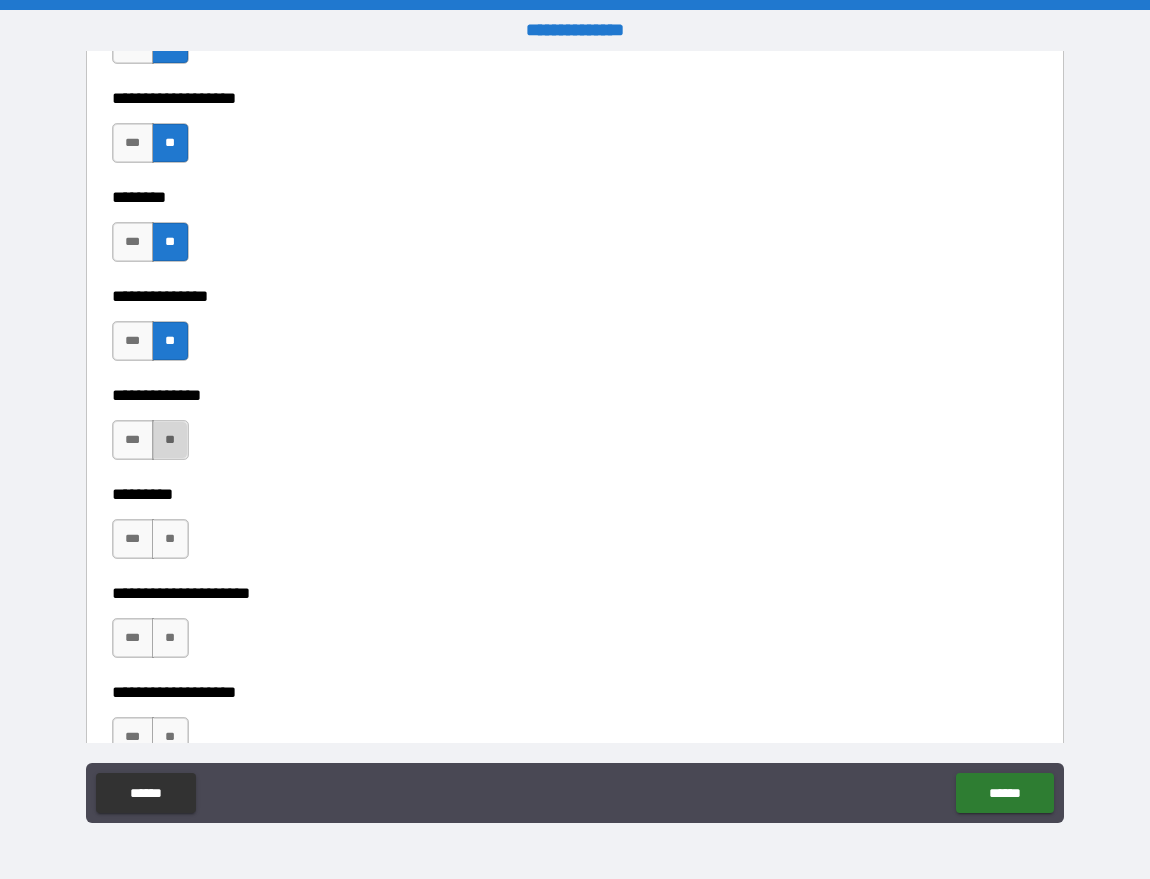 click on "**" at bounding box center [170, 440] 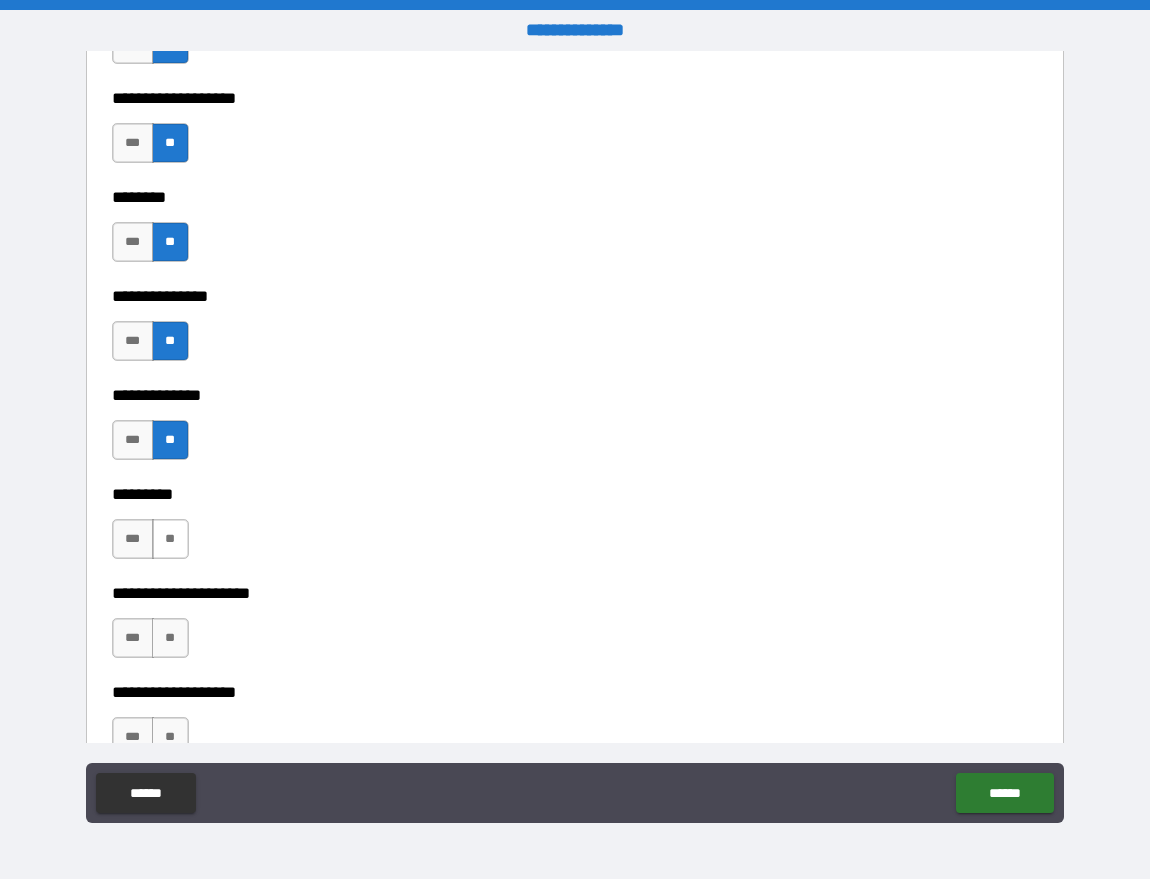 click on "**" at bounding box center (170, 539) 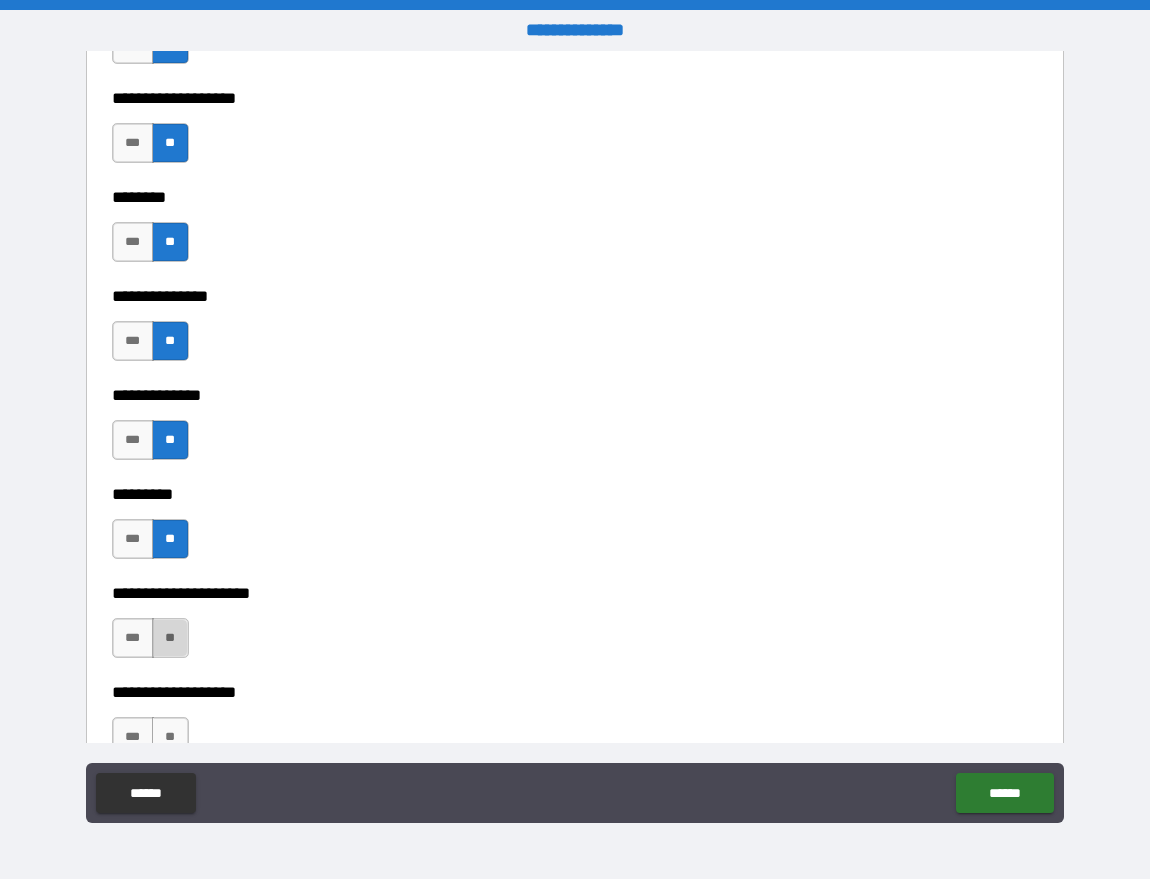 click on "**" at bounding box center [170, 638] 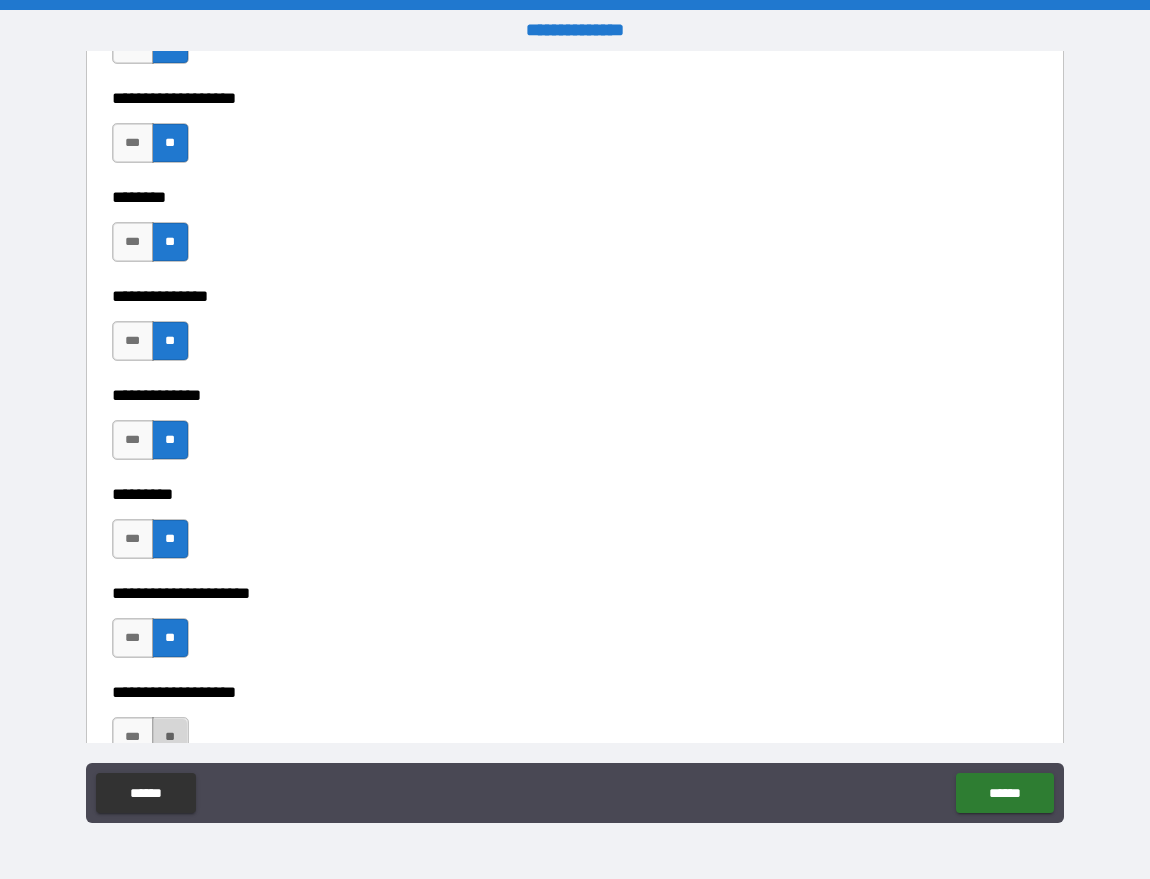 click on "**" at bounding box center (170, 737) 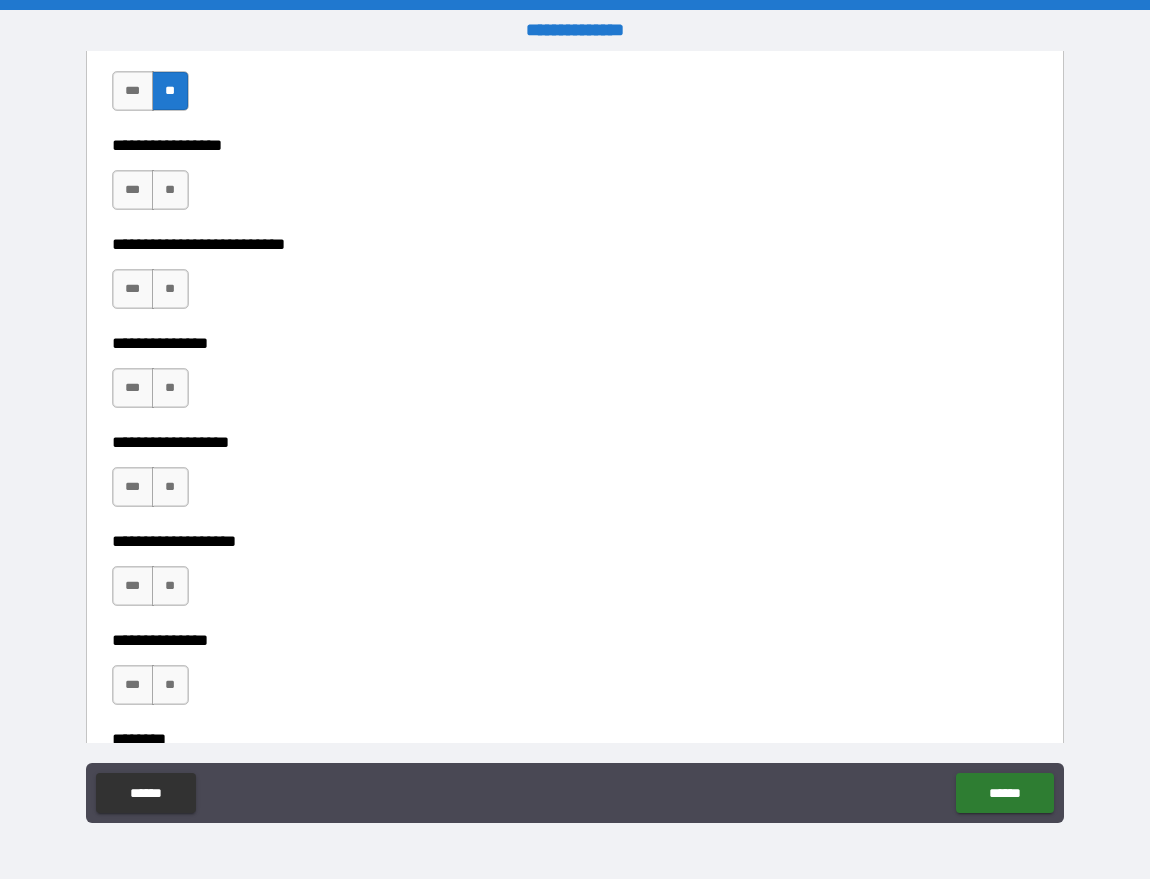 scroll, scrollTop: 5110, scrollLeft: 0, axis: vertical 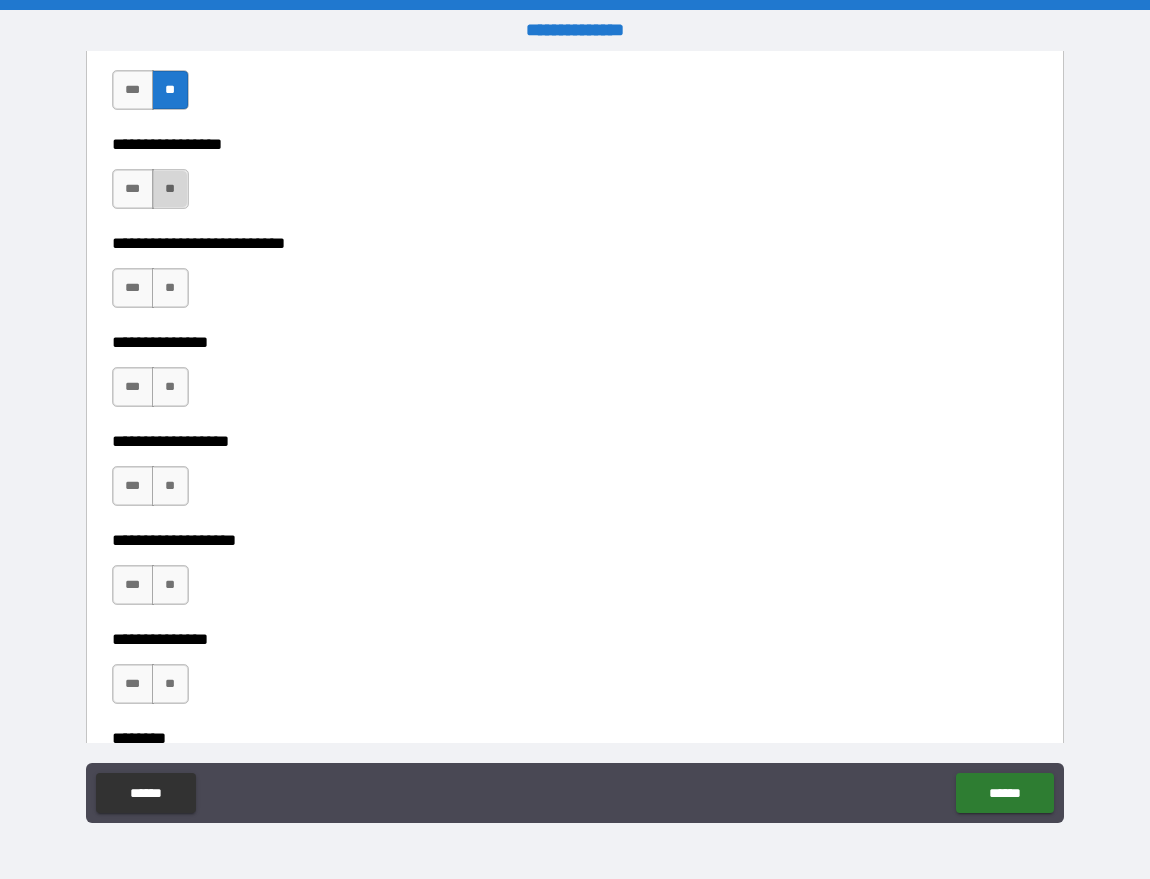 click on "**" at bounding box center (170, 189) 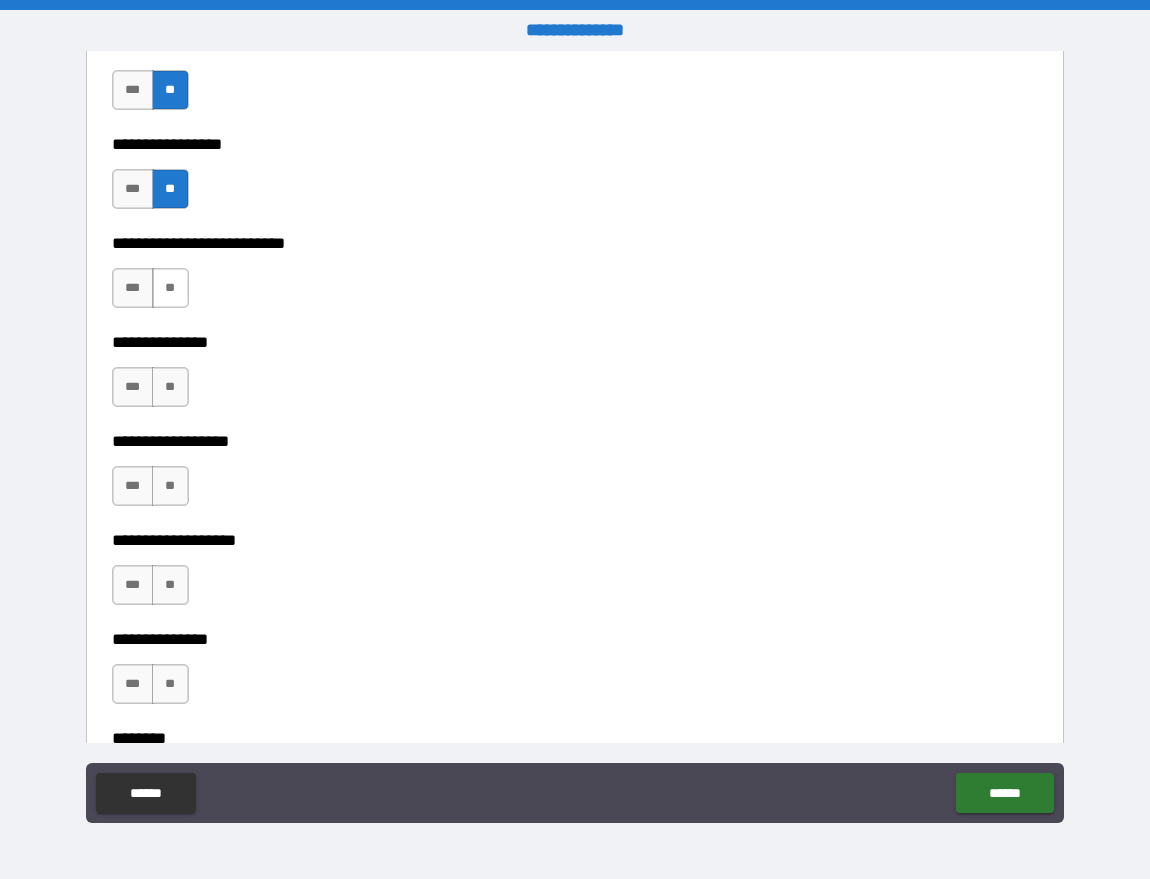 click on "**" at bounding box center [170, 288] 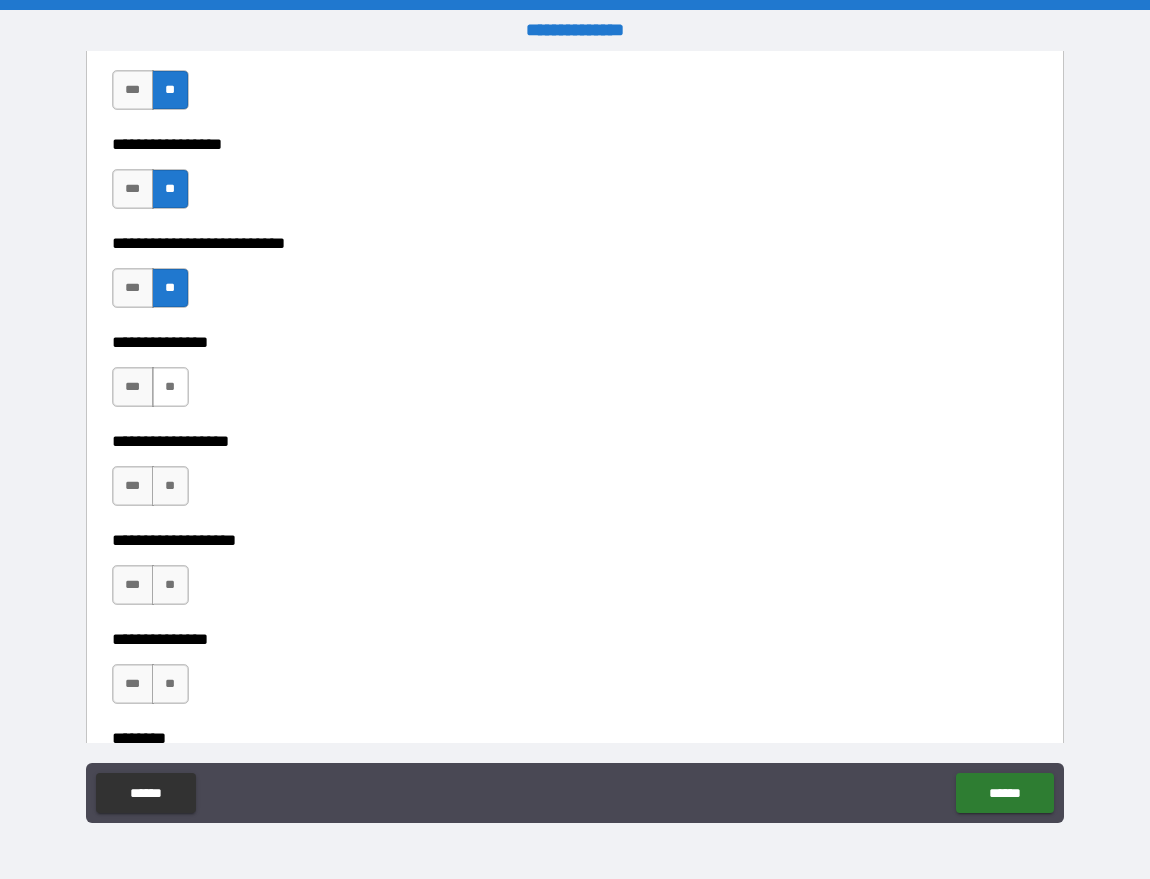 click on "**" at bounding box center [170, 387] 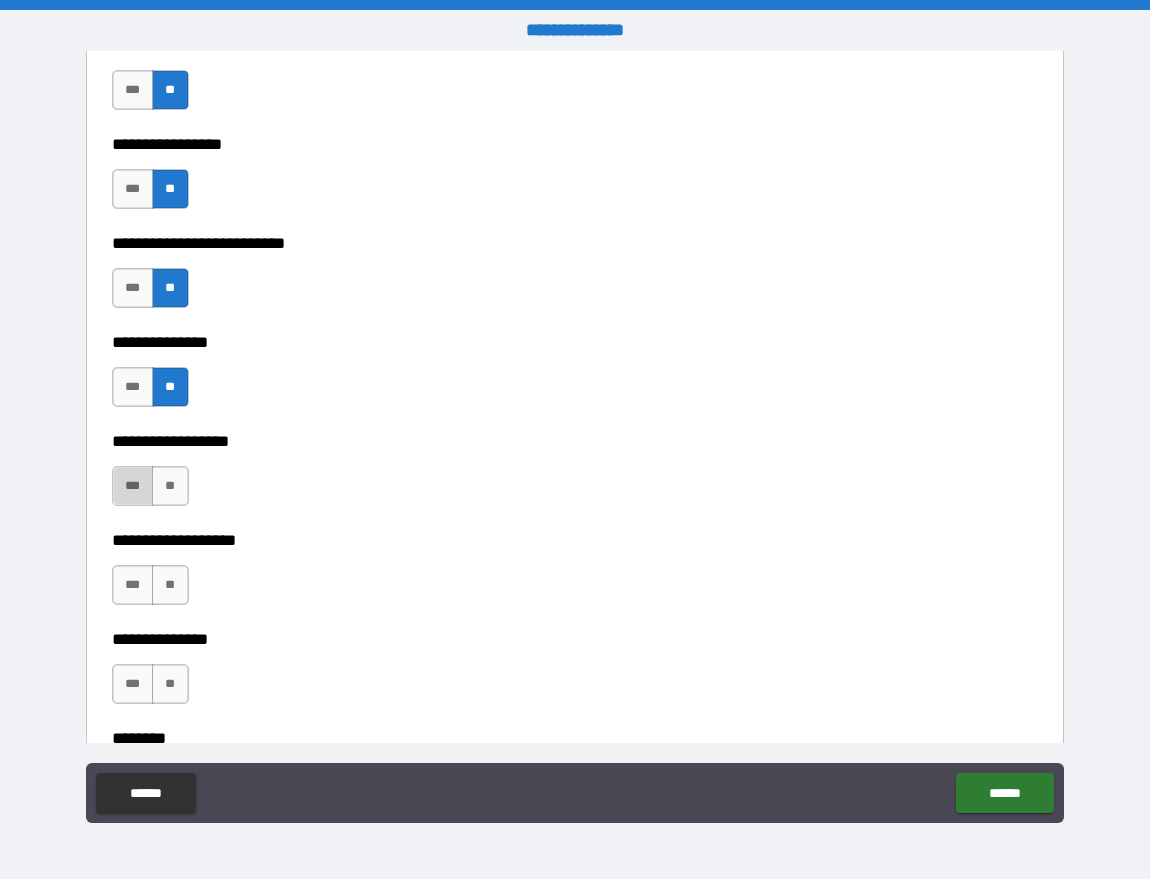 click on "***" at bounding box center [133, 486] 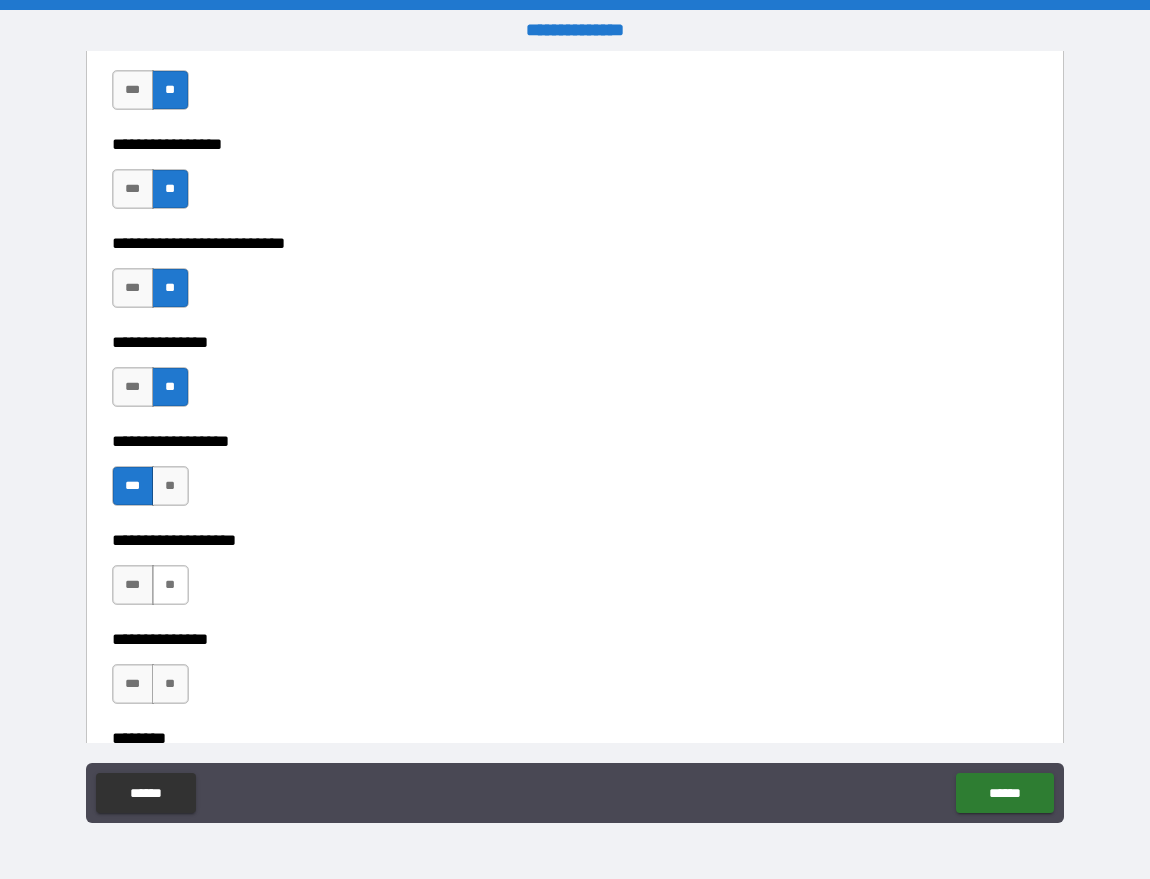 click on "**" at bounding box center [170, 585] 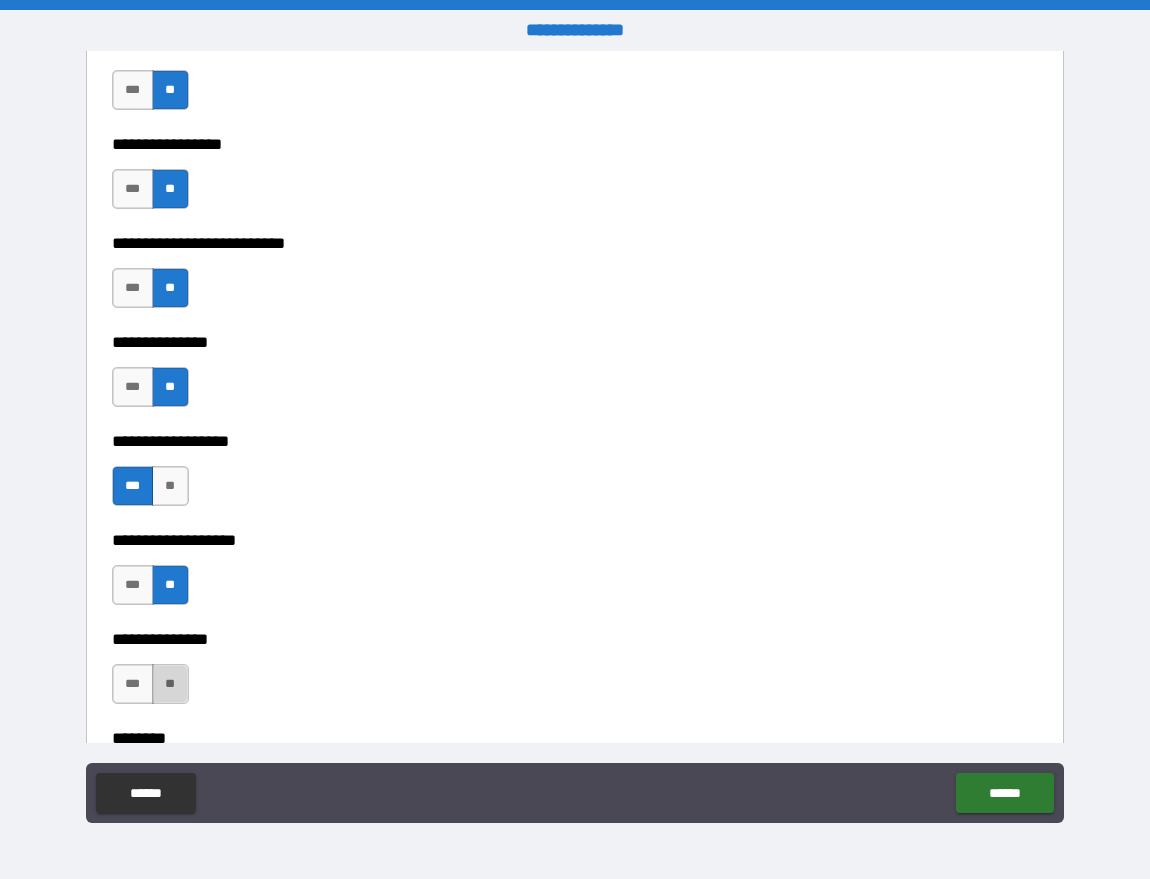 click on "**" at bounding box center (170, 684) 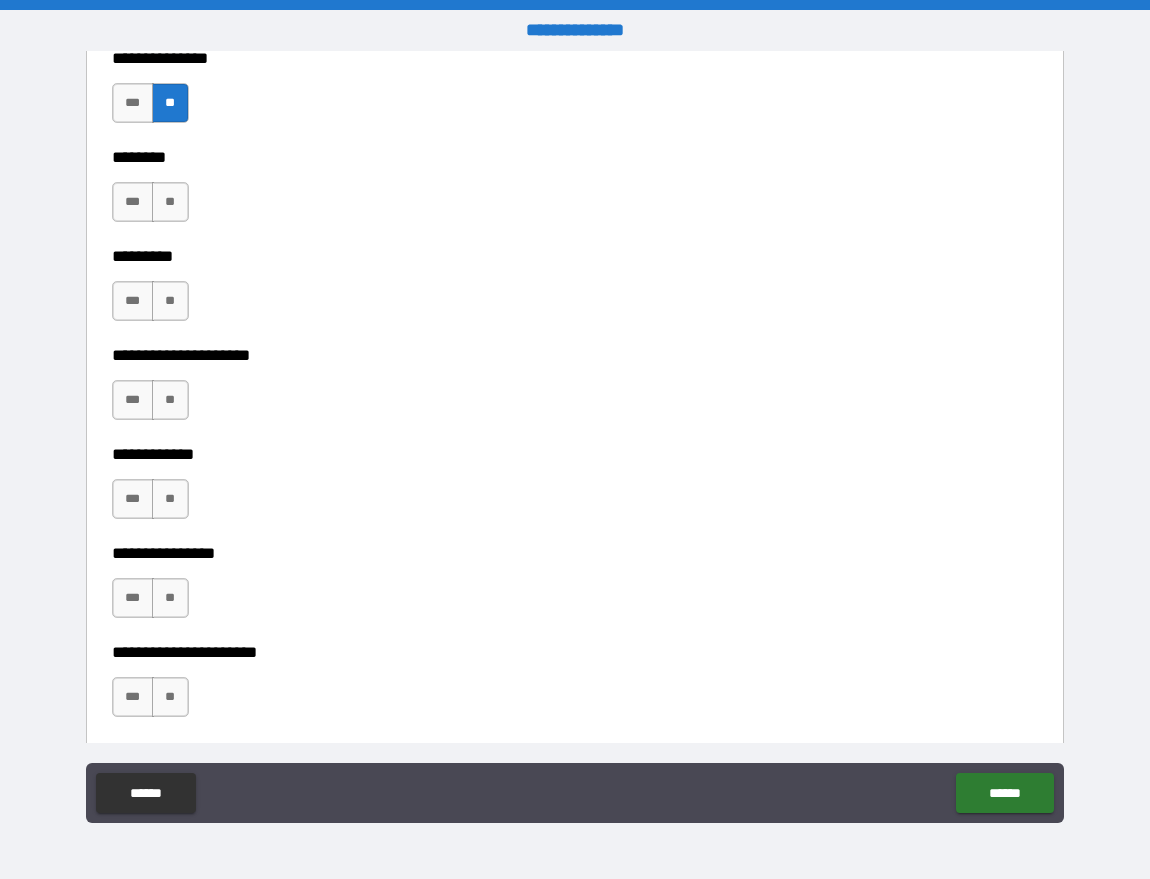 scroll, scrollTop: 5708, scrollLeft: 0, axis: vertical 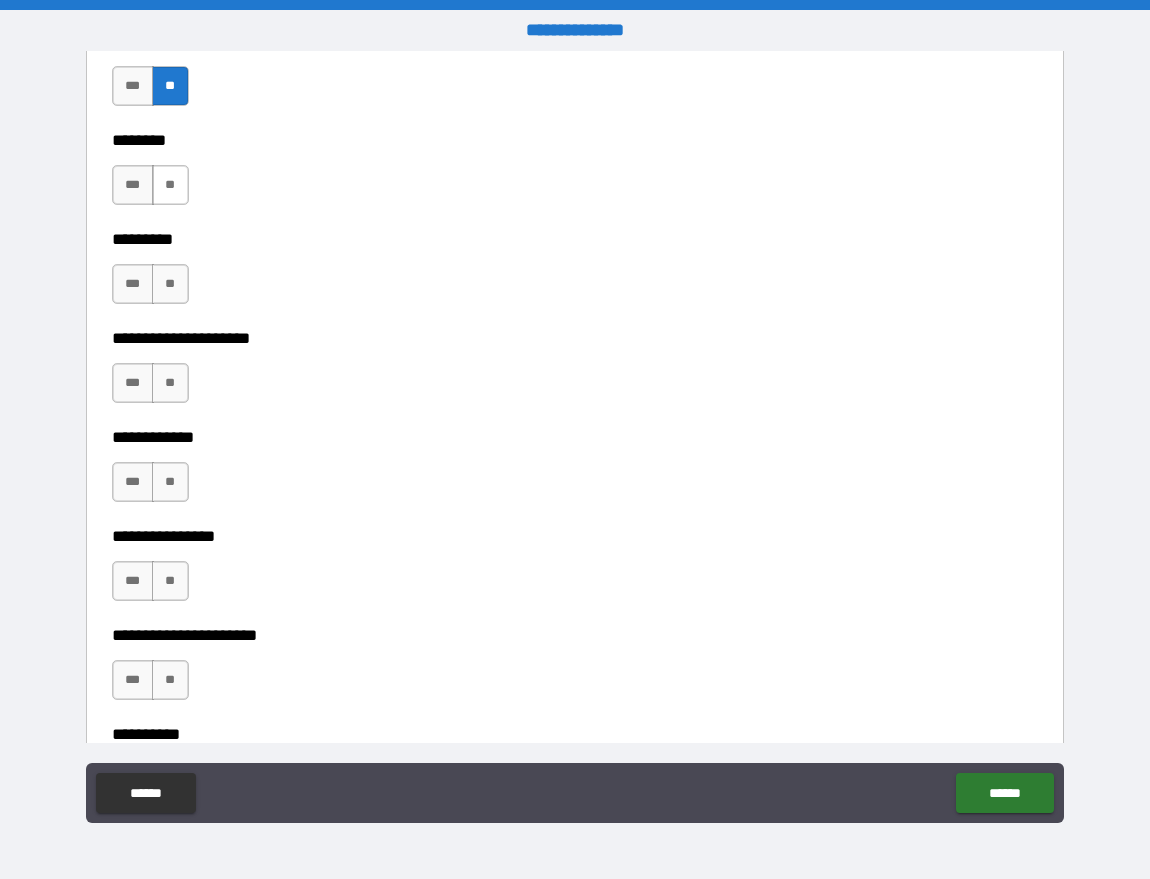 click on "**" at bounding box center (170, 185) 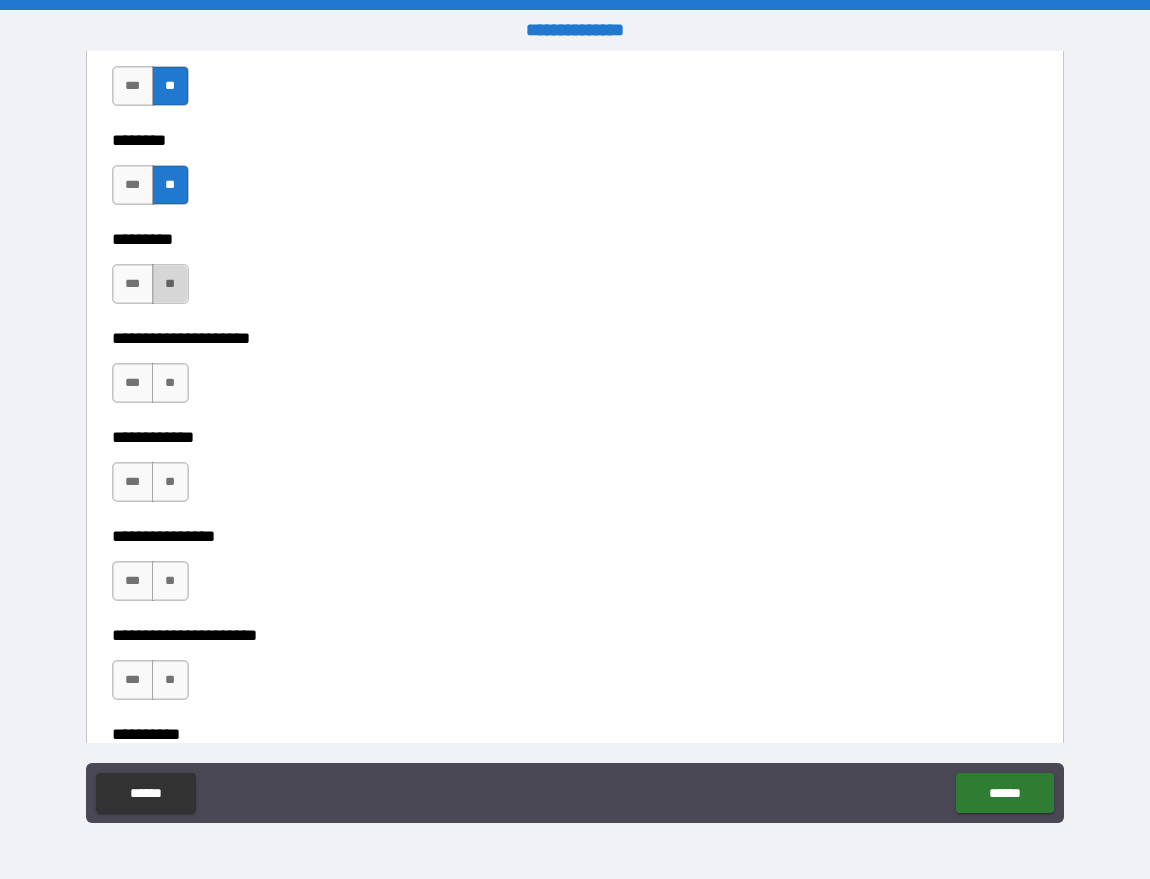 click on "**" at bounding box center [170, 284] 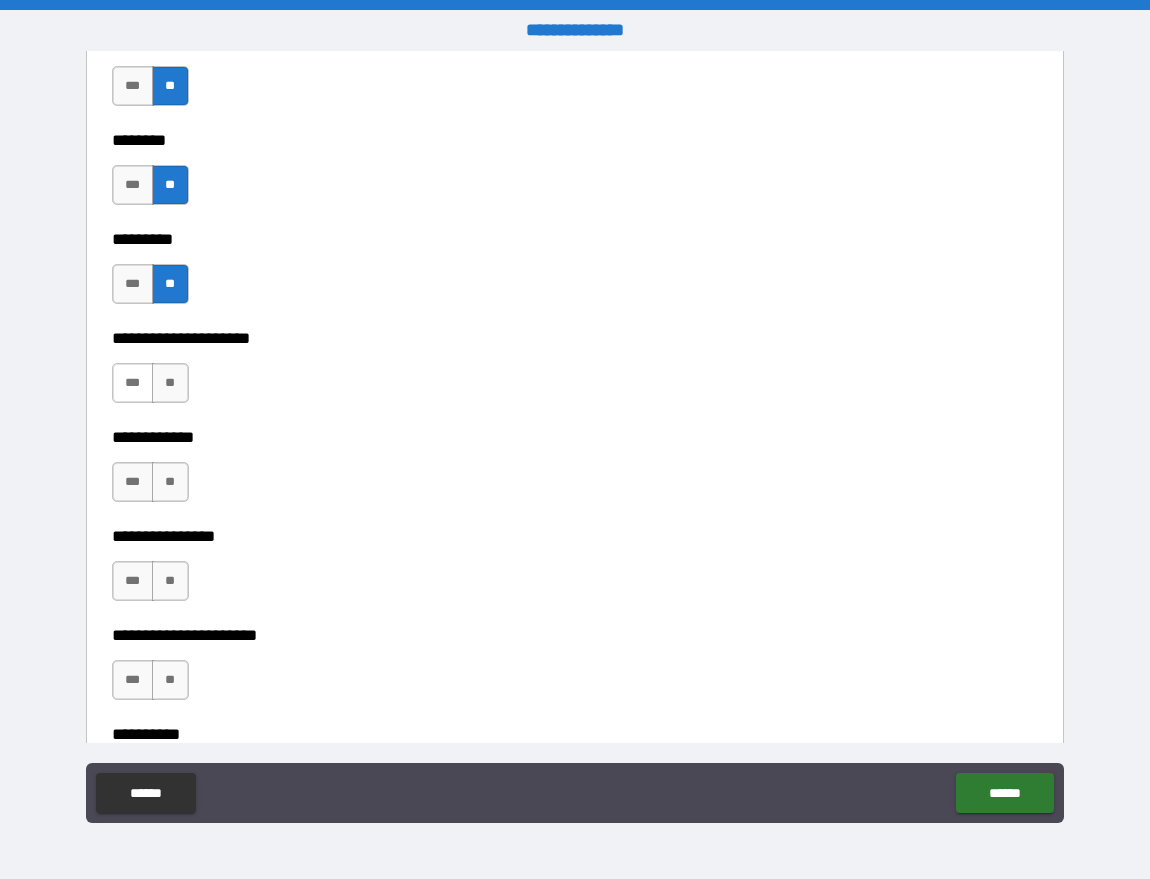 click on "***" at bounding box center [133, 383] 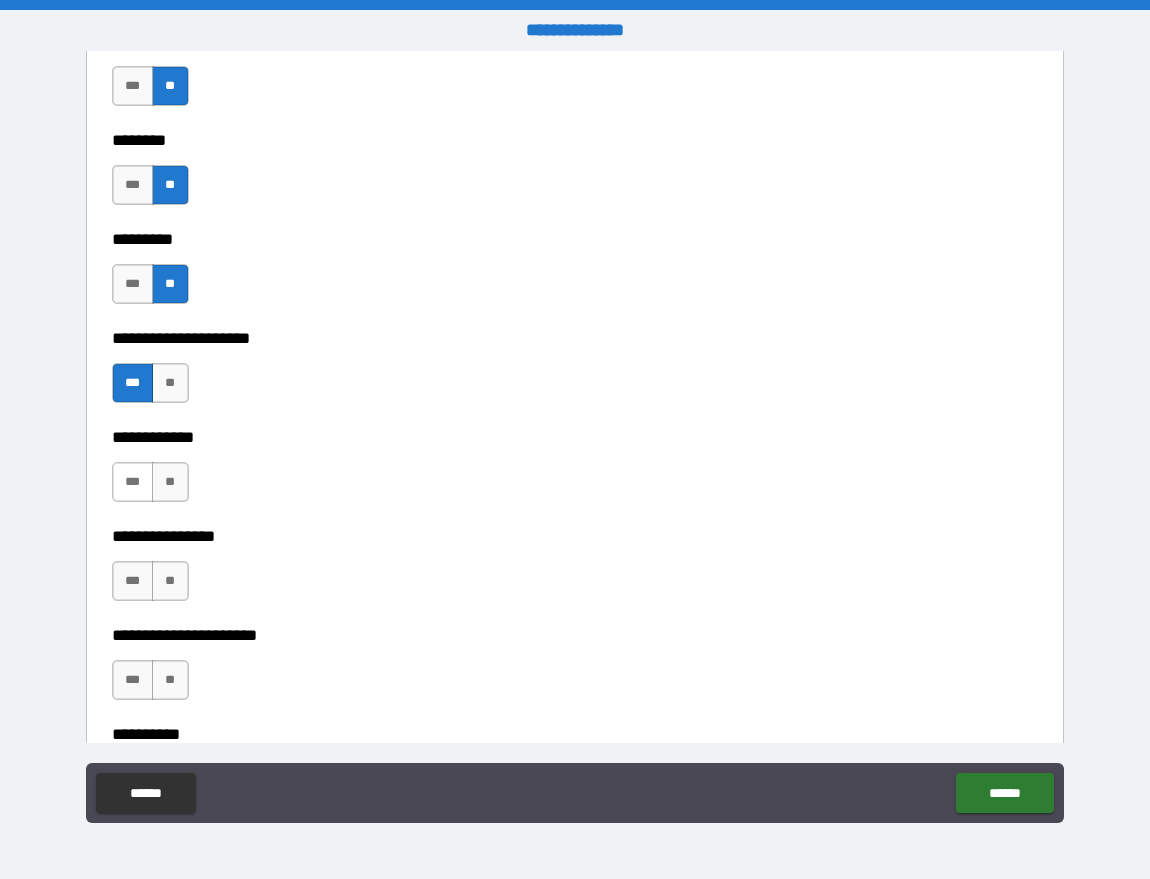 click on "***" at bounding box center (133, 482) 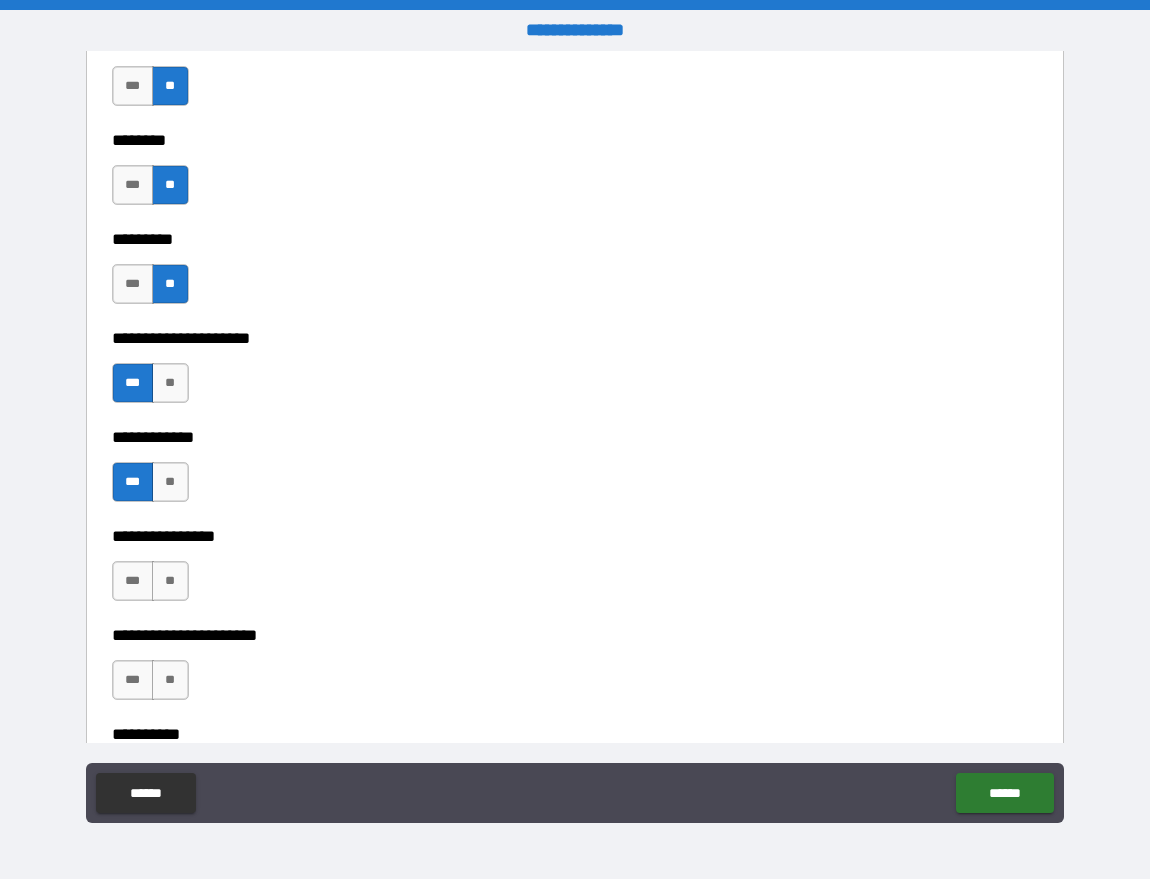 scroll, scrollTop: 5707, scrollLeft: 0, axis: vertical 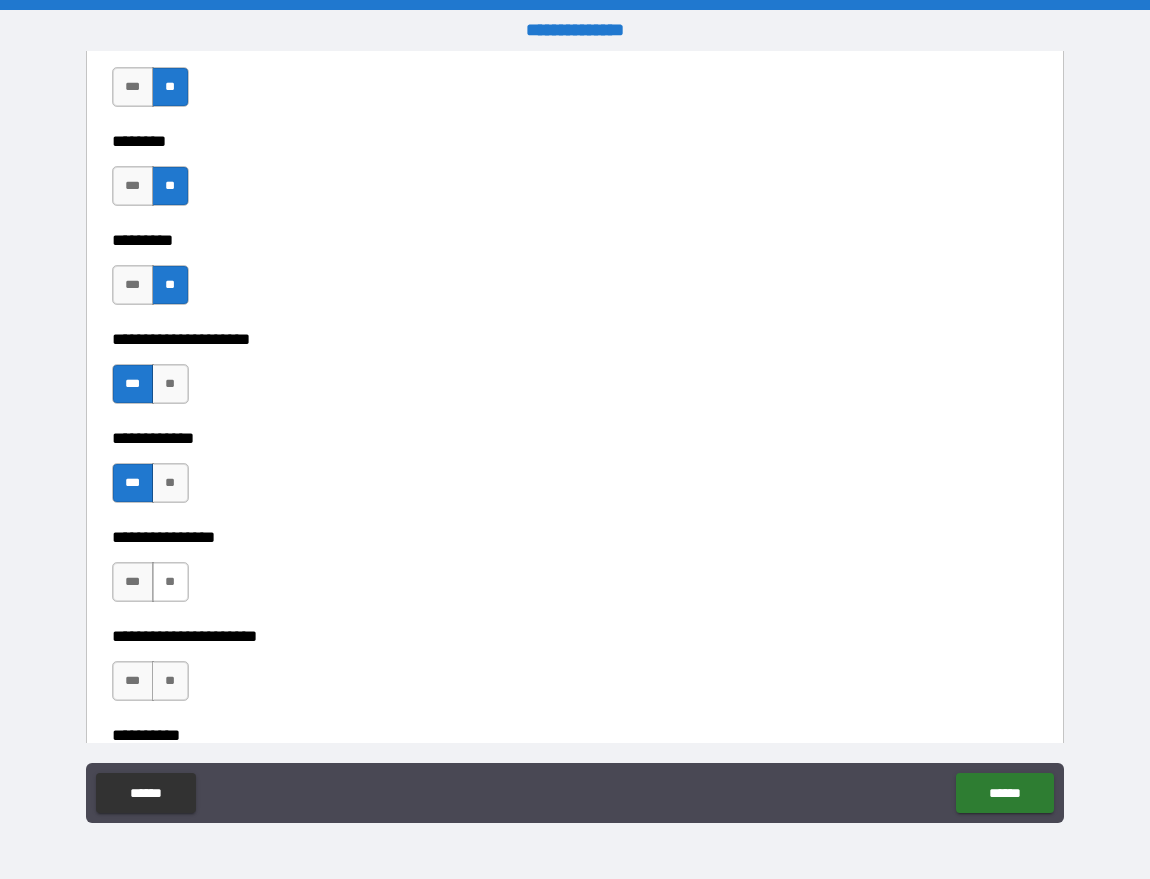 click on "**" at bounding box center [170, 582] 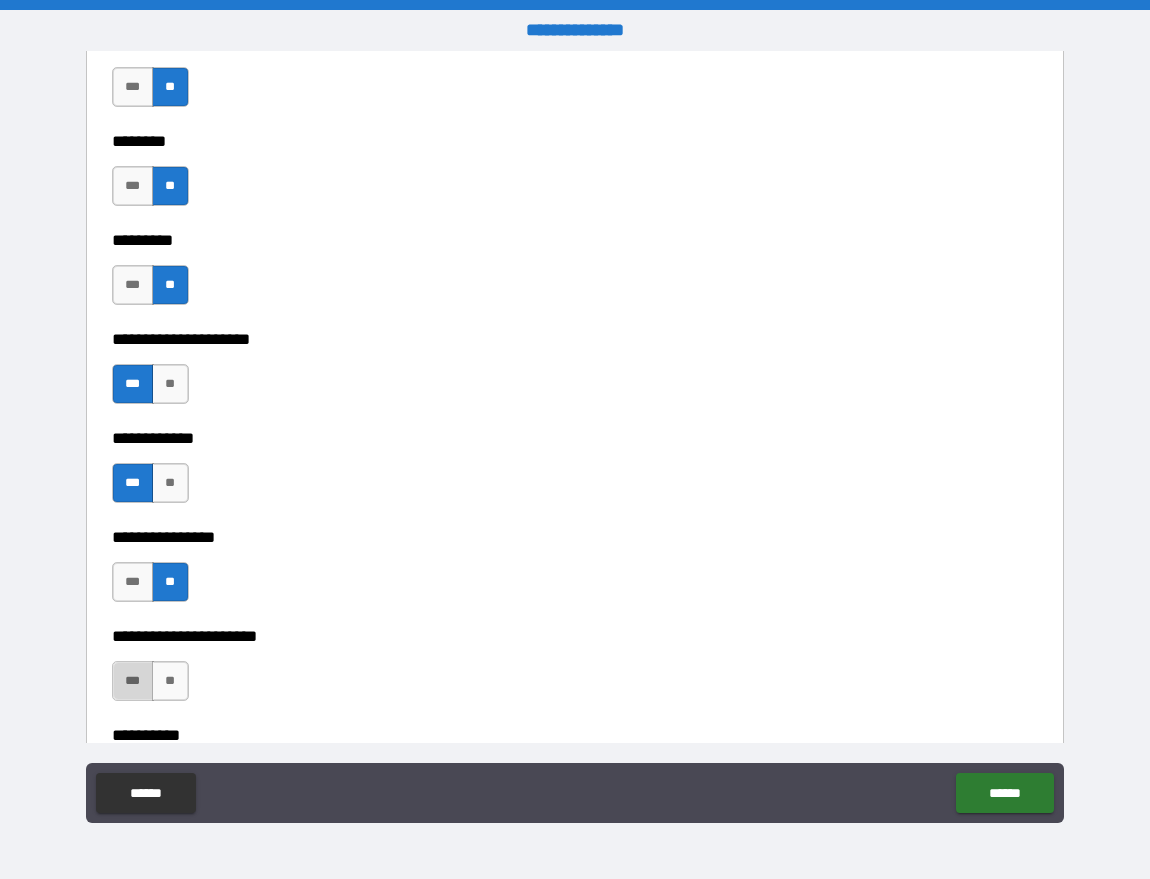 click on "***" at bounding box center [133, 681] 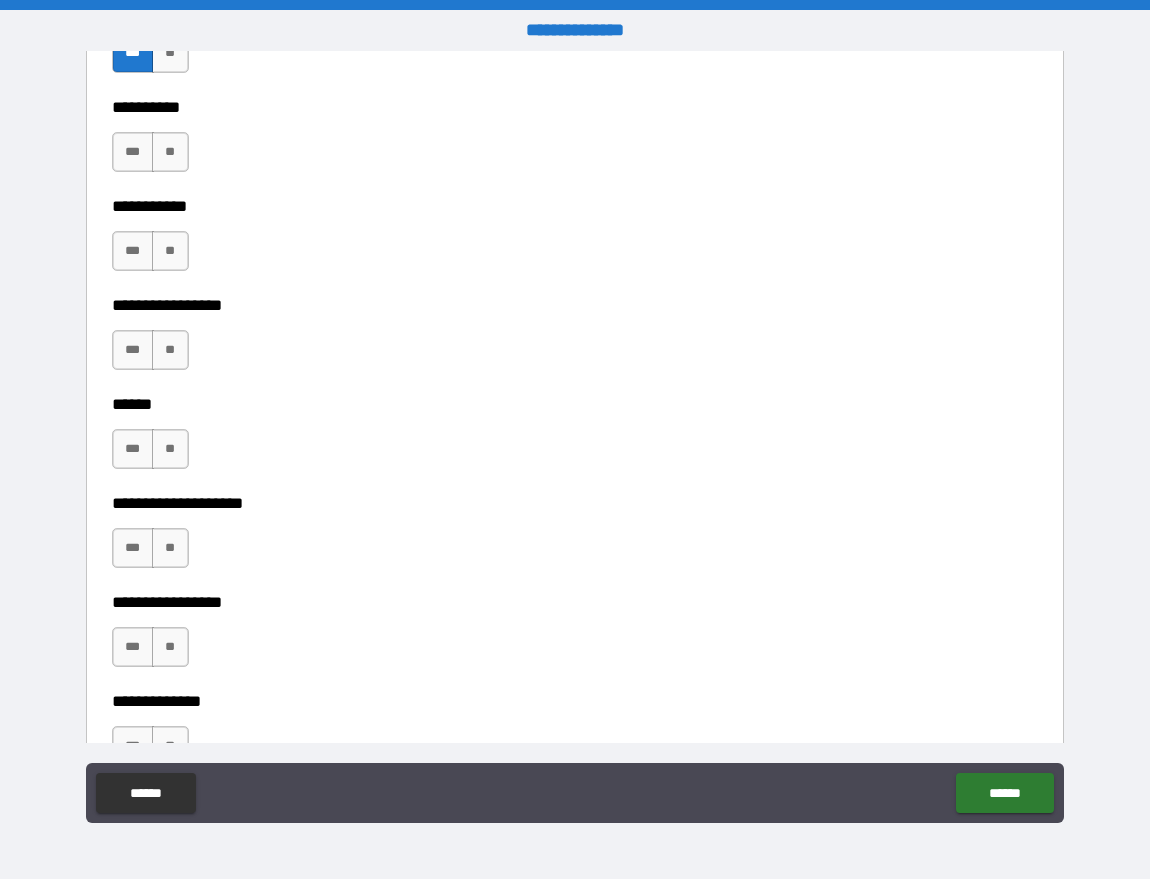 scroll, scrollTop: 6341, scrollLeft: 0, axis: vertical 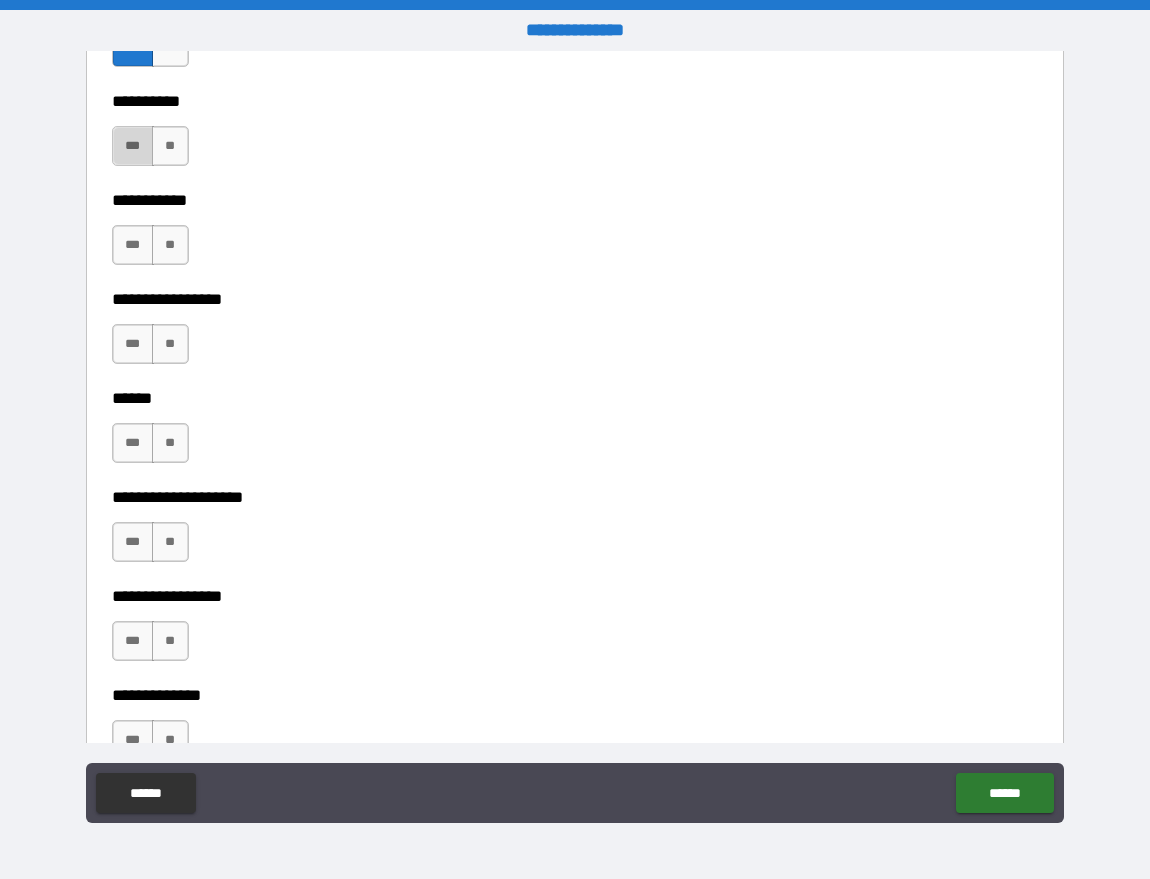 click on "***" at bounding box center (133, 146) 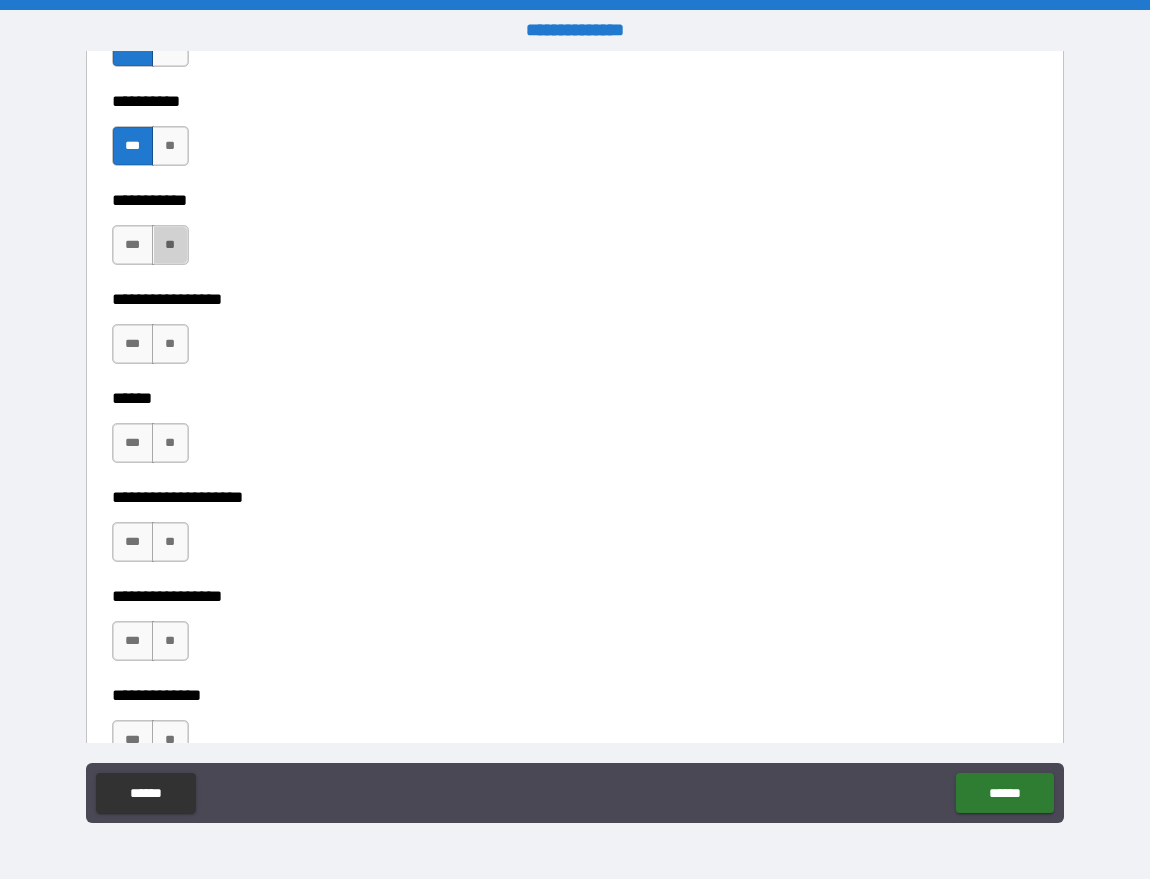 drag, startPoint x: 172, startPoint y: 252, endPoint x: 171, endPoint y: 264, distance: 12.0415945 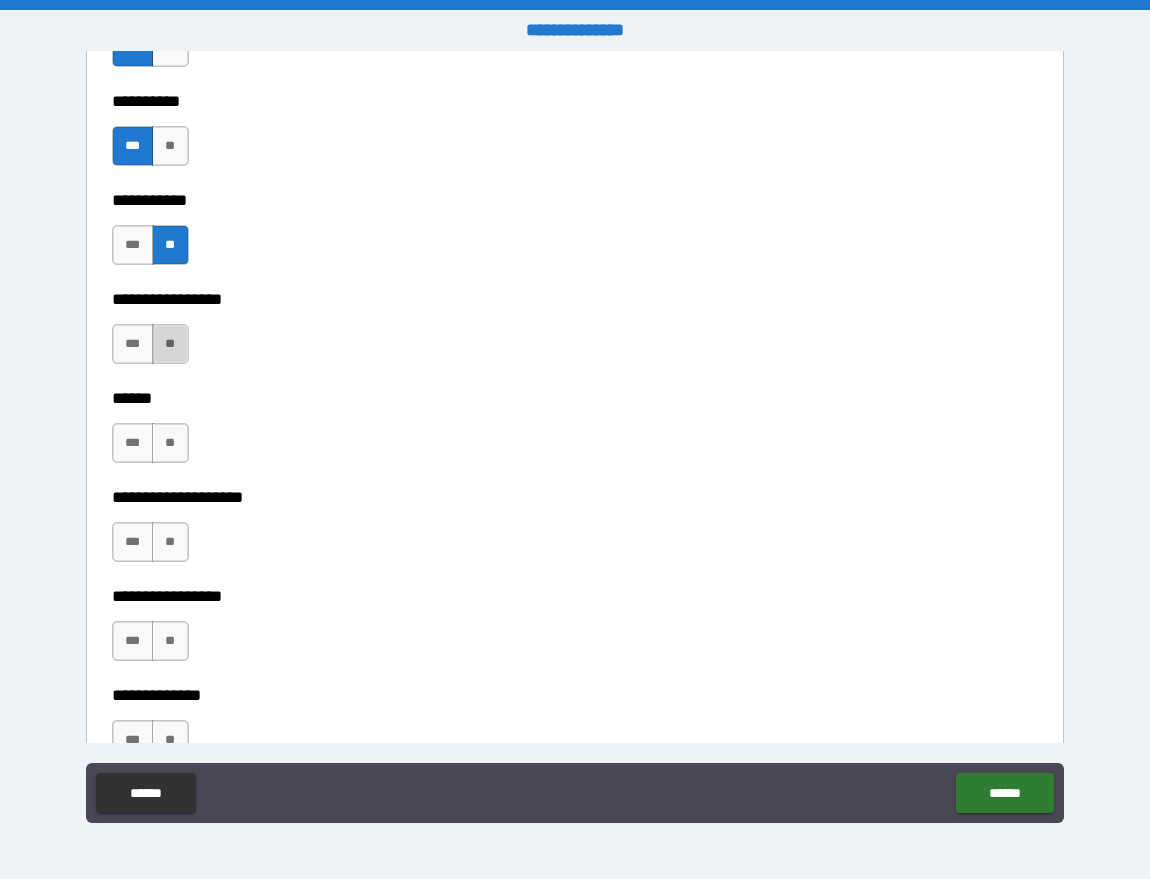 click on "**" at bounding box center [170, 344] 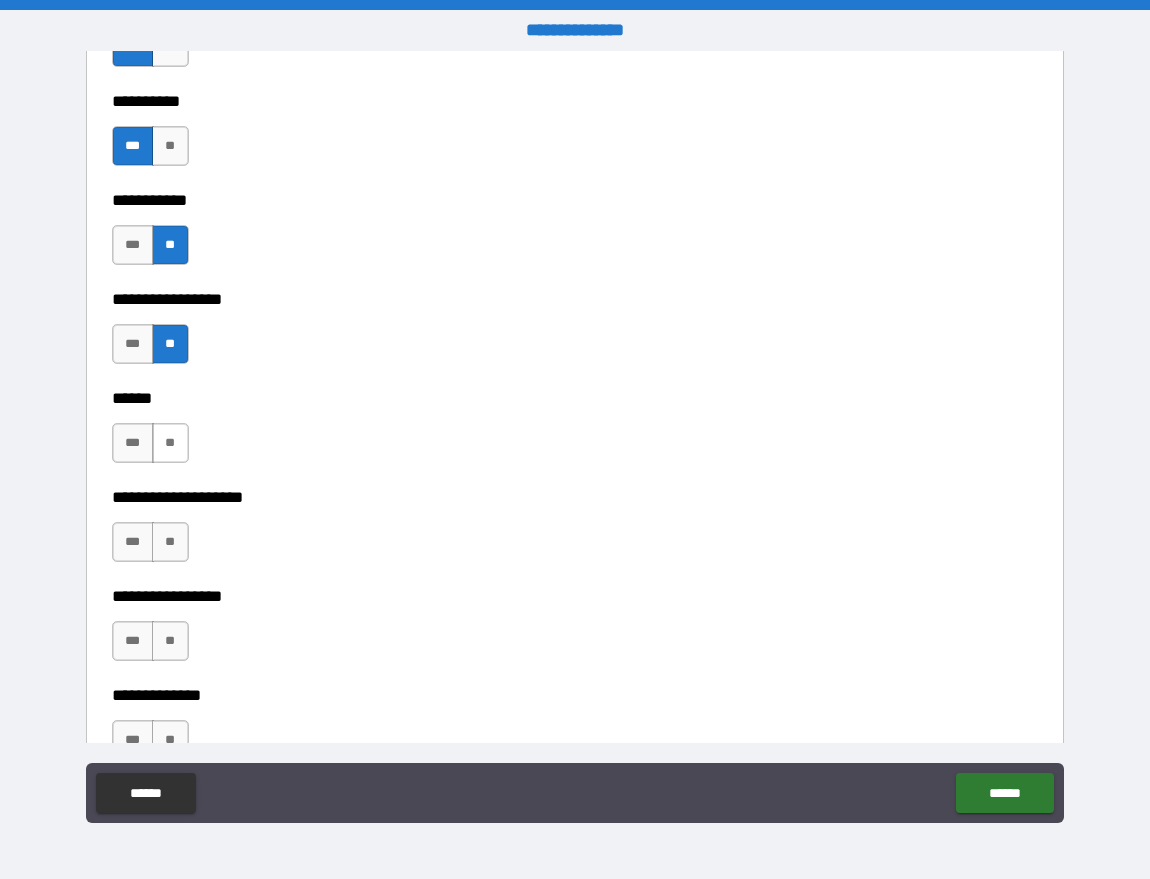 click on "**" at bounding box center [170, 443] 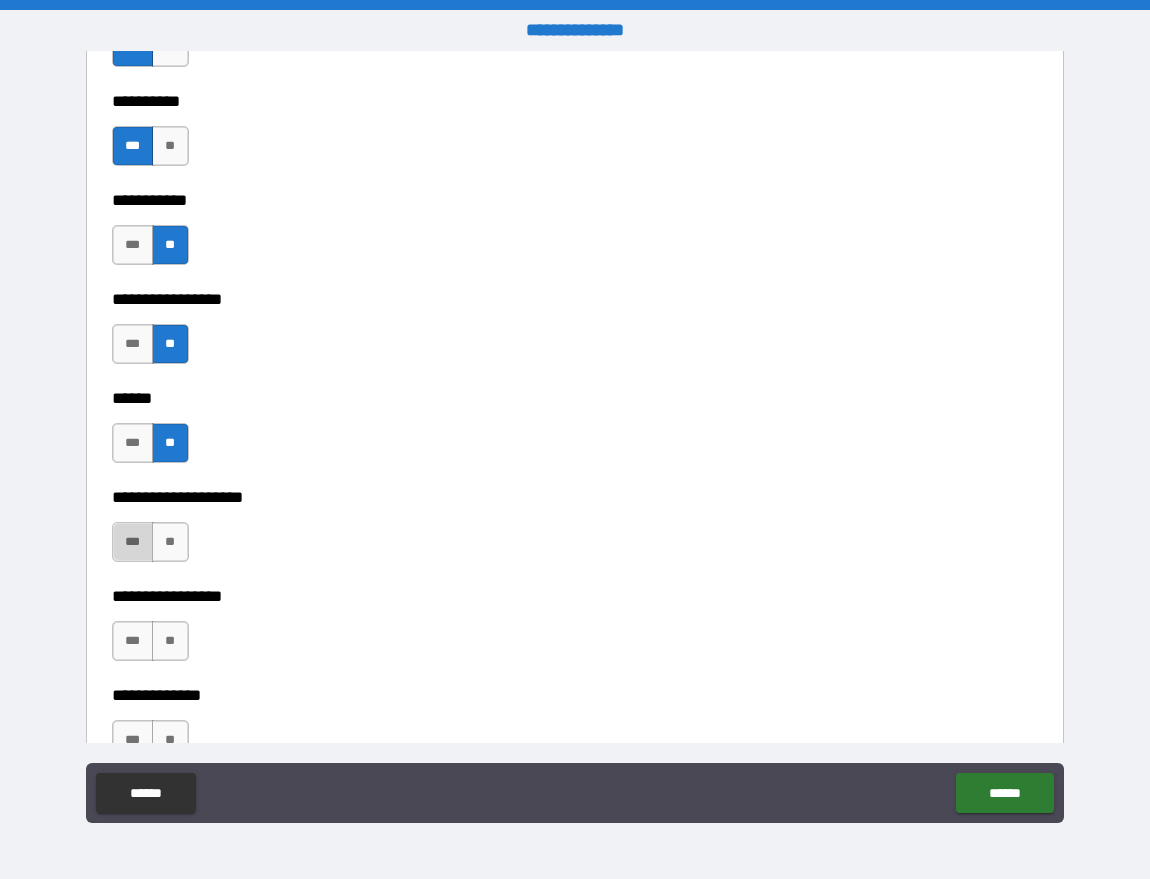 click on "***" at bounding box center (133, 542) 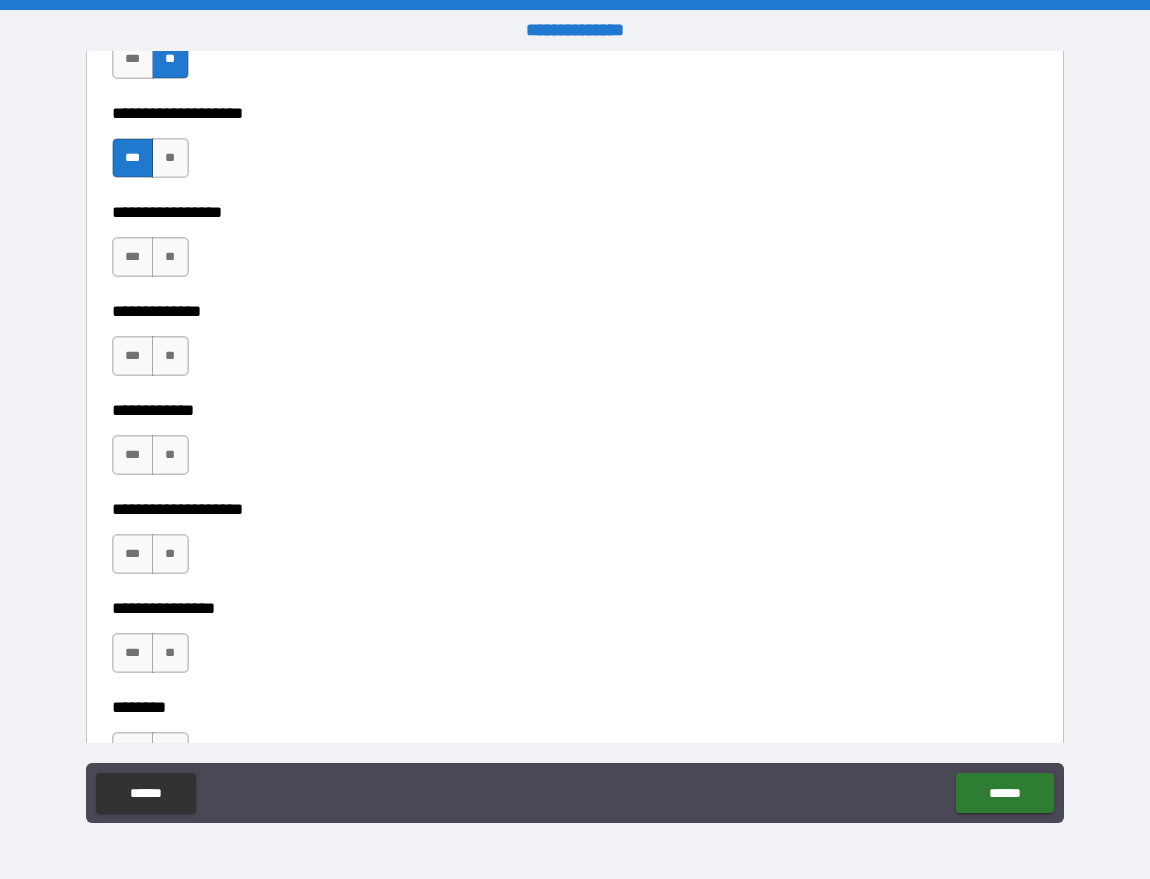 scroll, scrollTop: 6735, scrollLeft: 0, axis: vertical 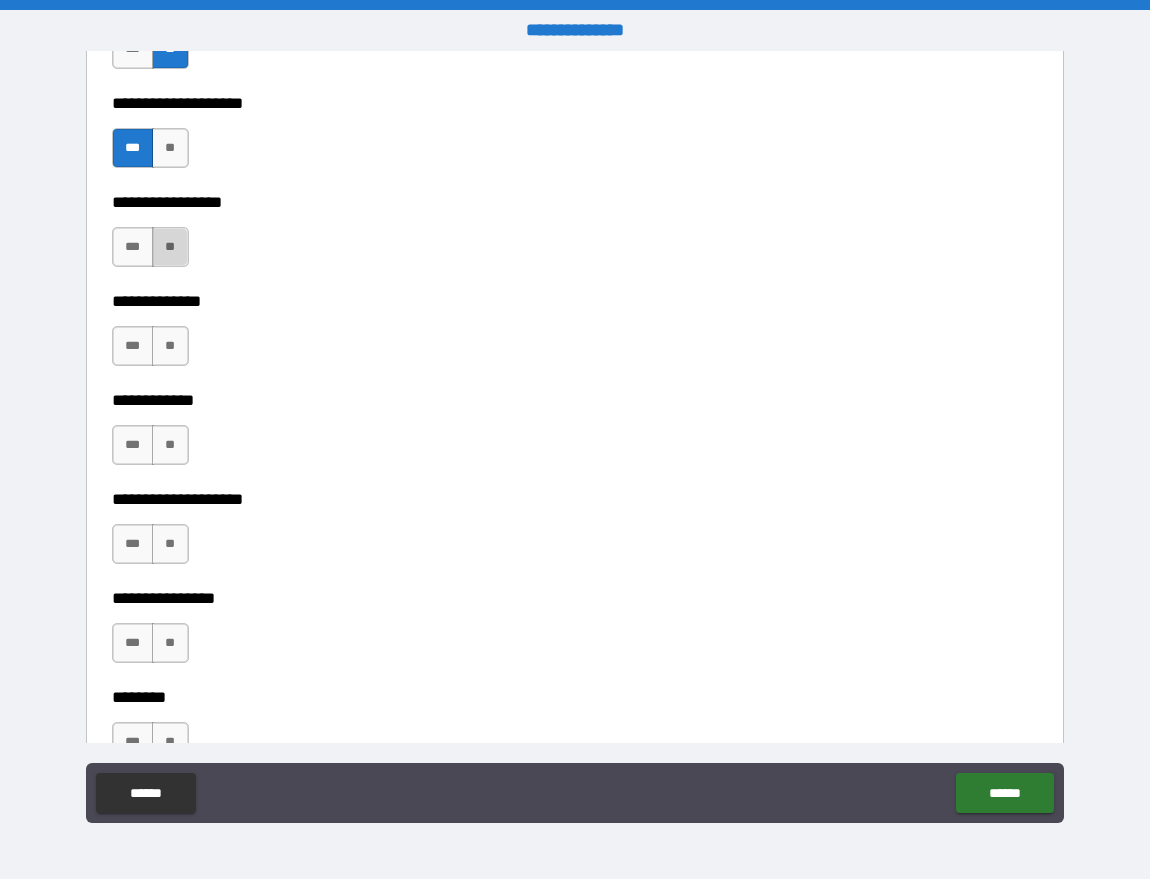 click on "**" at bounding box center [170, 247] 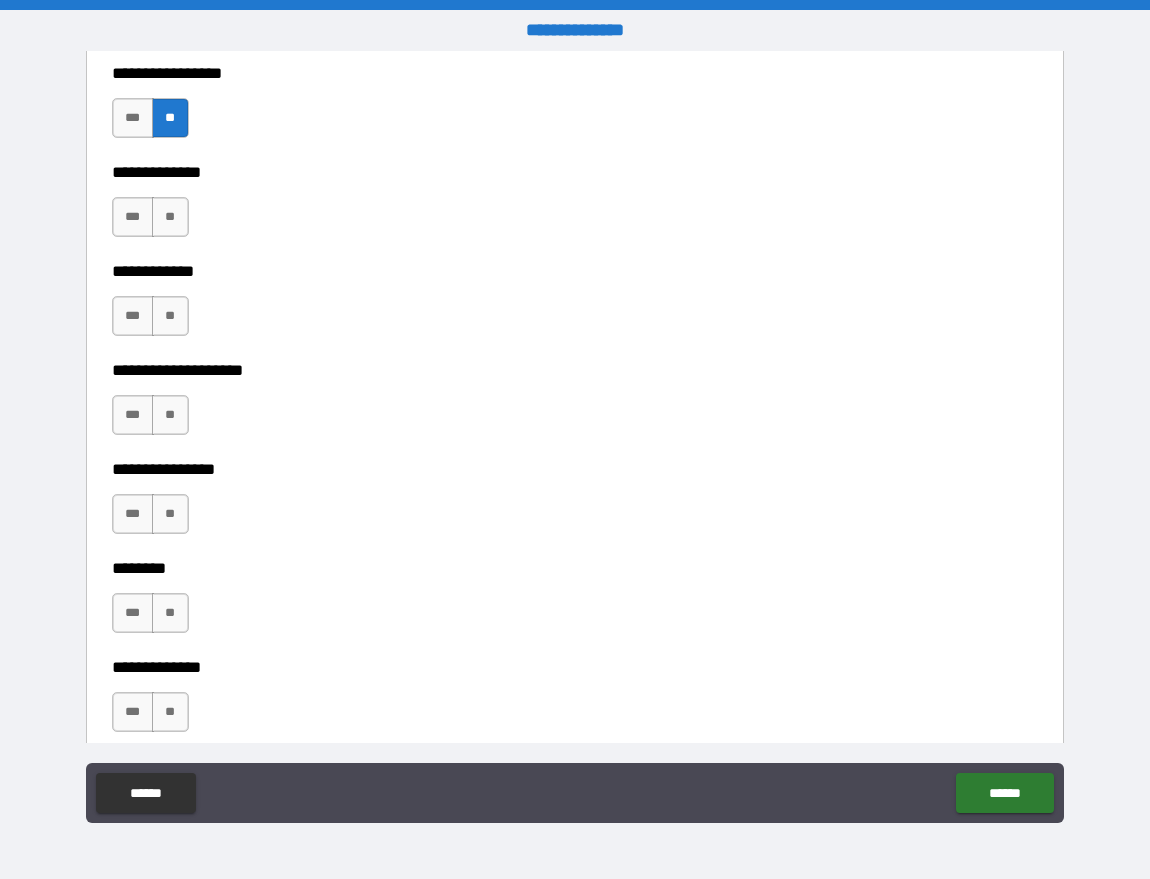 scroll, scrollTop: 6868, scrollLeft: 0, axis: vertical 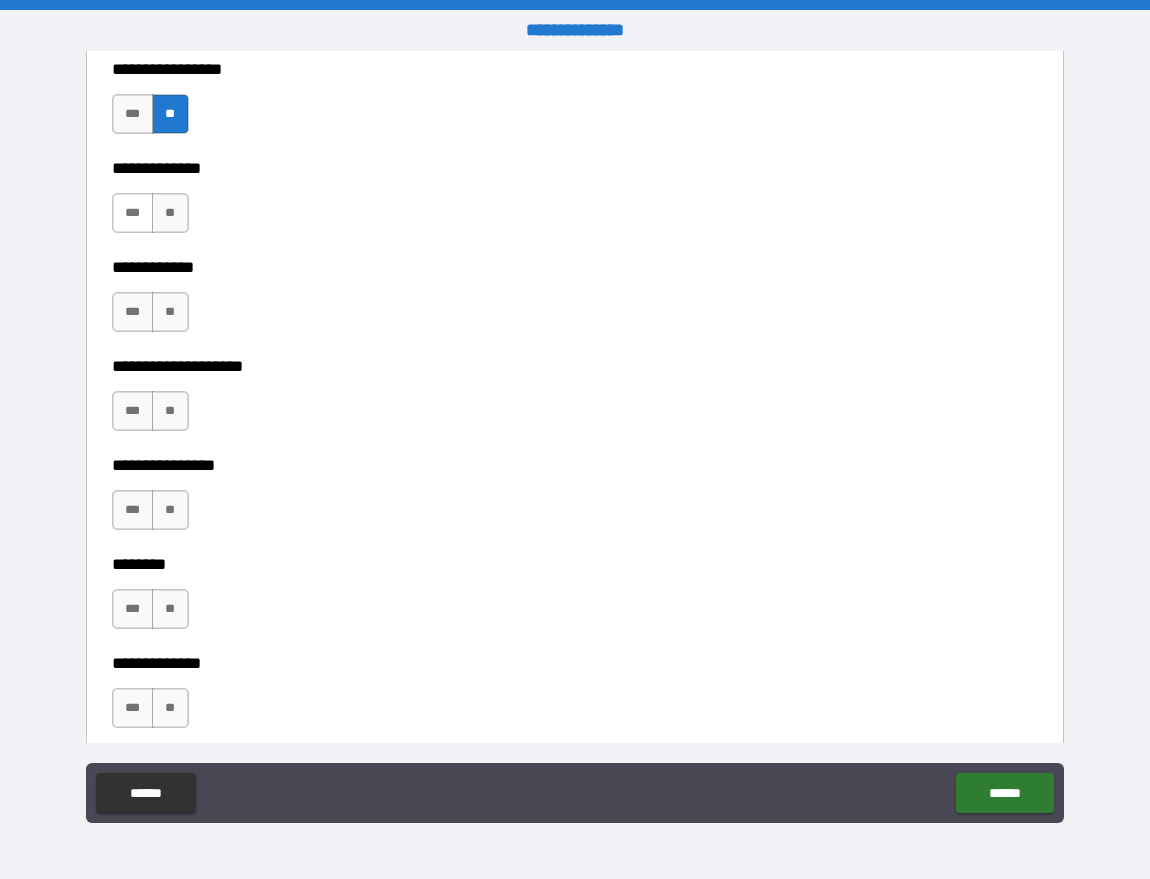 click on "***" at bounding box center (133, 213) 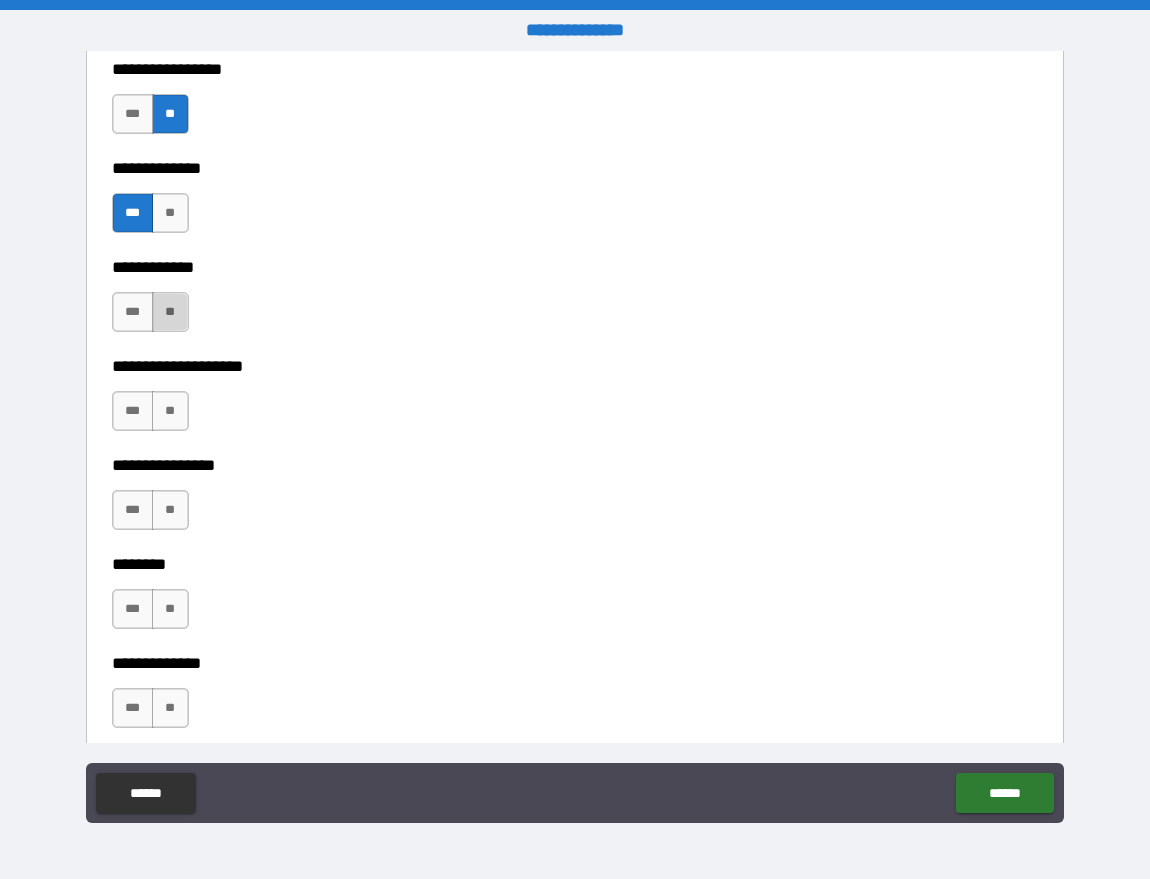 click on "**" at bounding box center (170, 312) 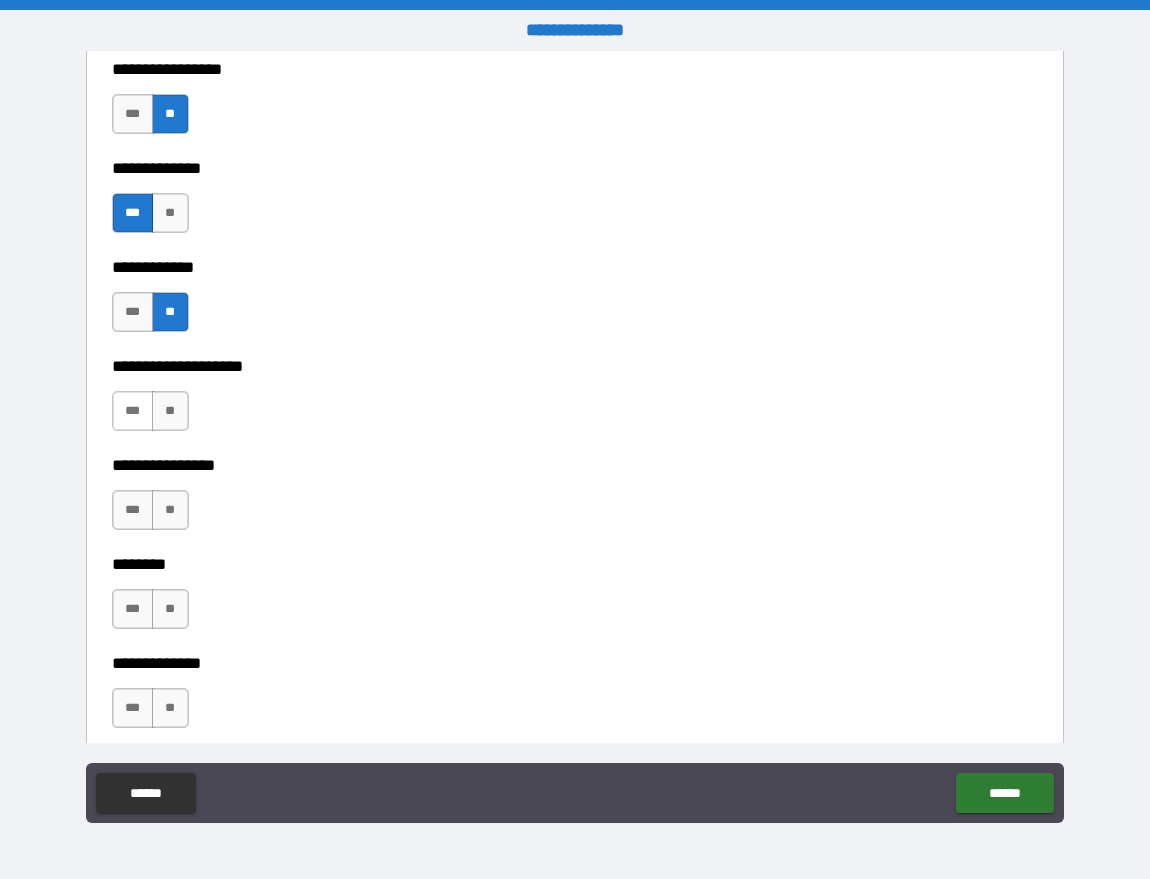 click on "***" at bounding box center [133, 411] 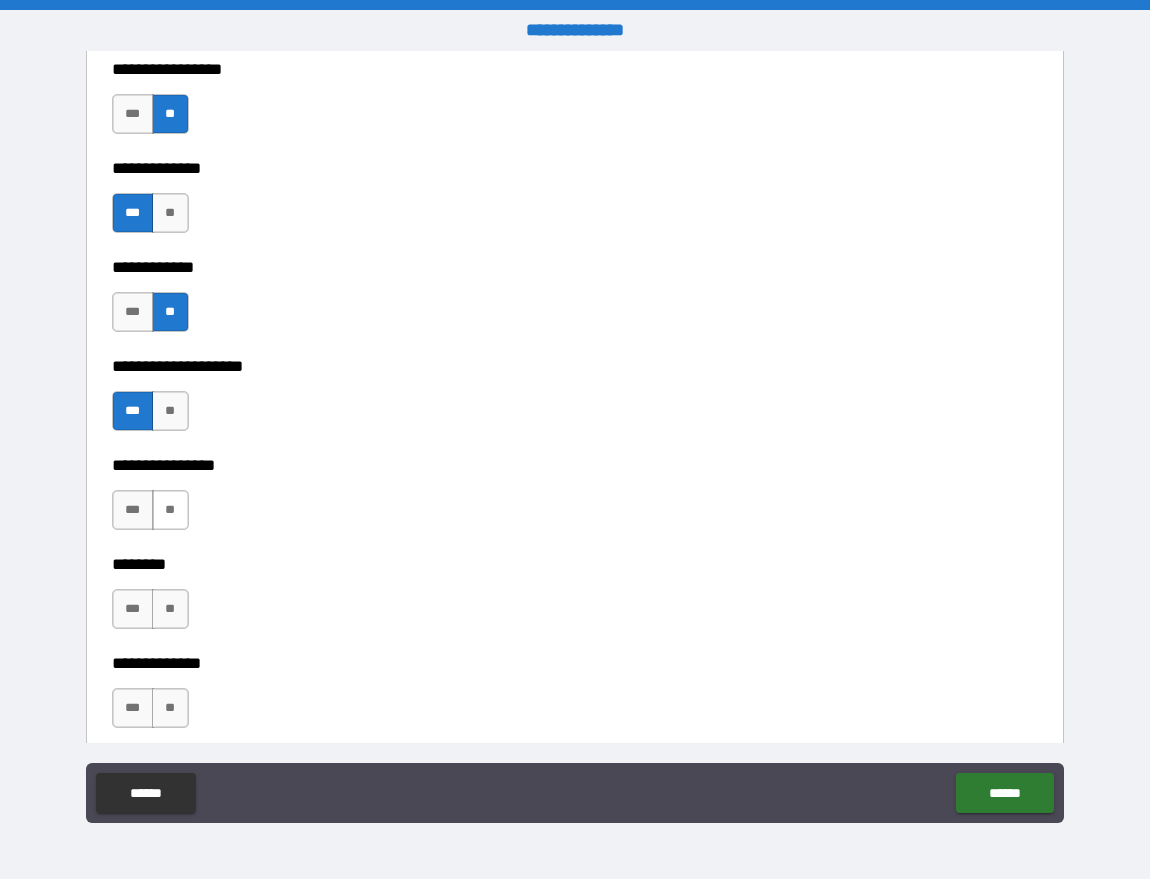 click on "**" at bounding box center [170, 510] 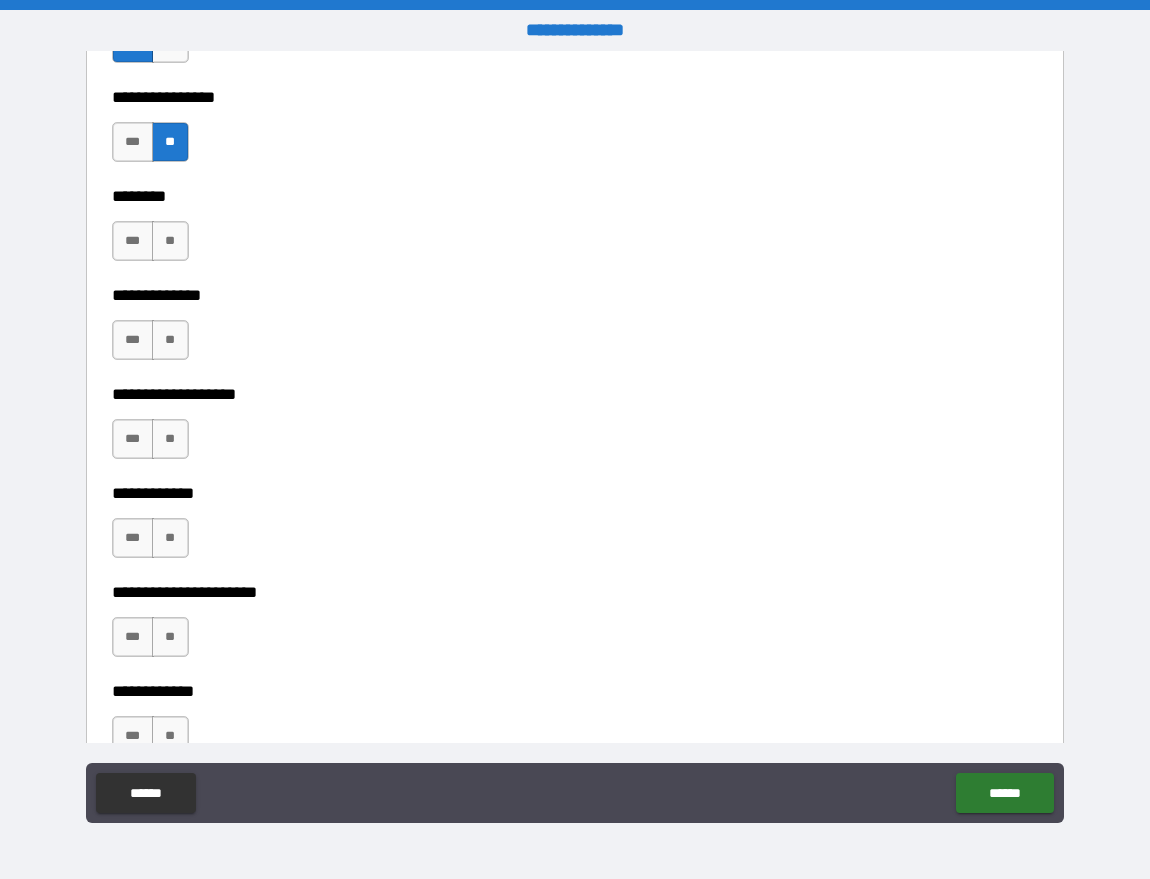 scroll, scrollTop: 7240, scrollLeft: 0, axis: vertical 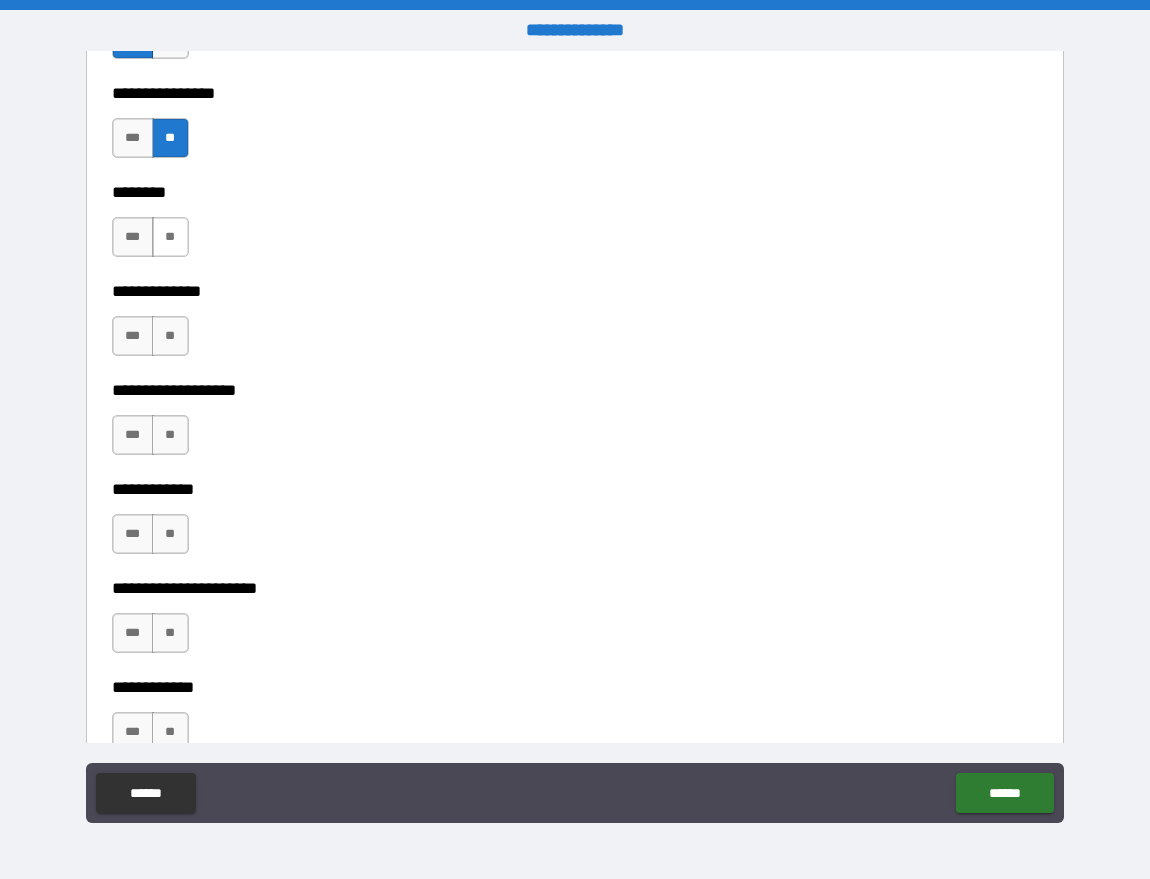 click on "**" at bounding box center (170, 237) 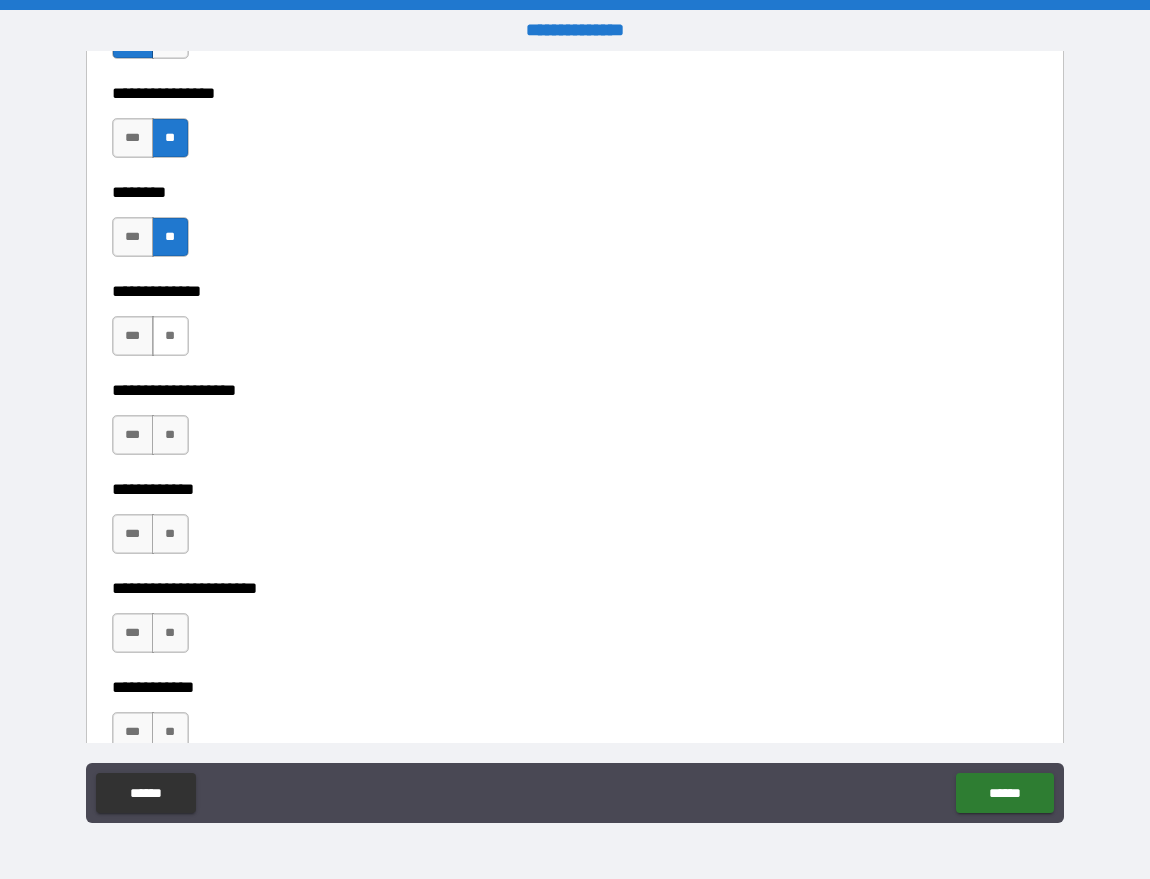 click on "**" at bounding box center [170, 336] 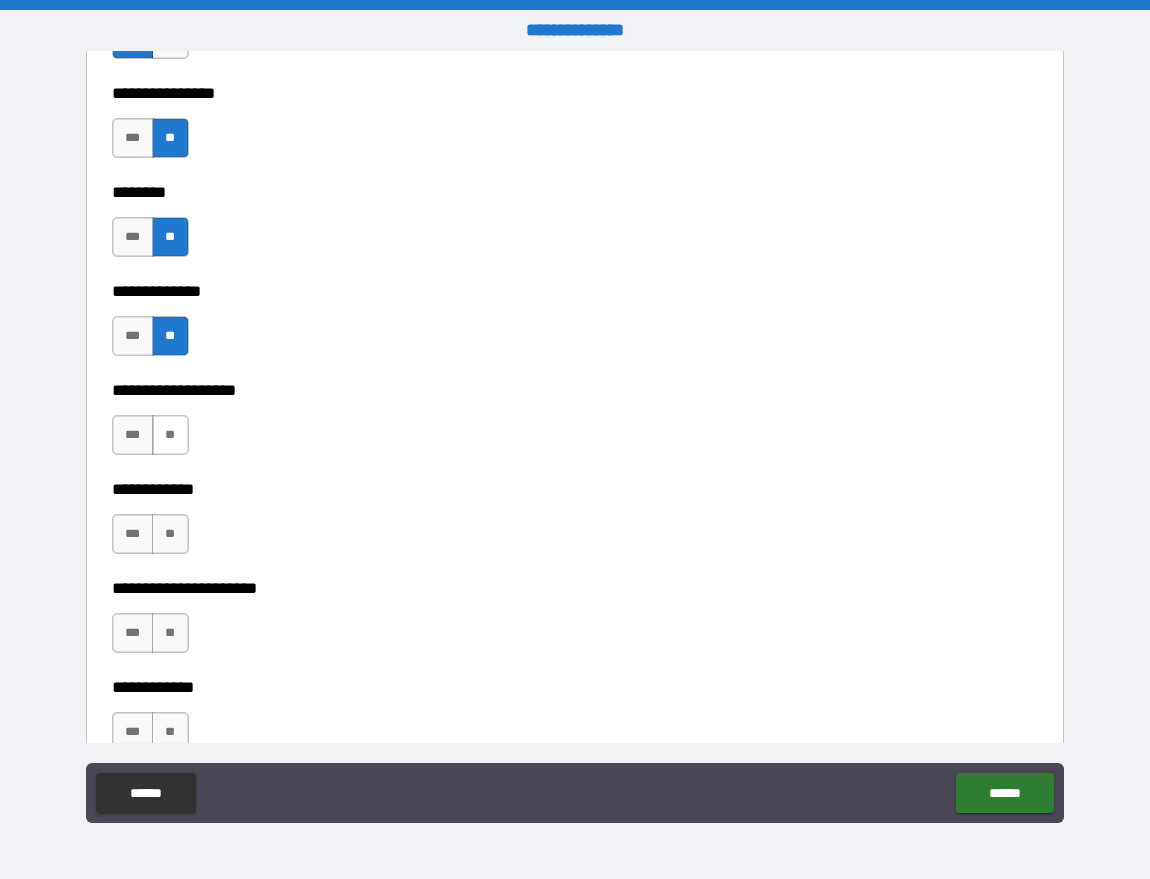 click on "**" at bounding box center [170, 435] 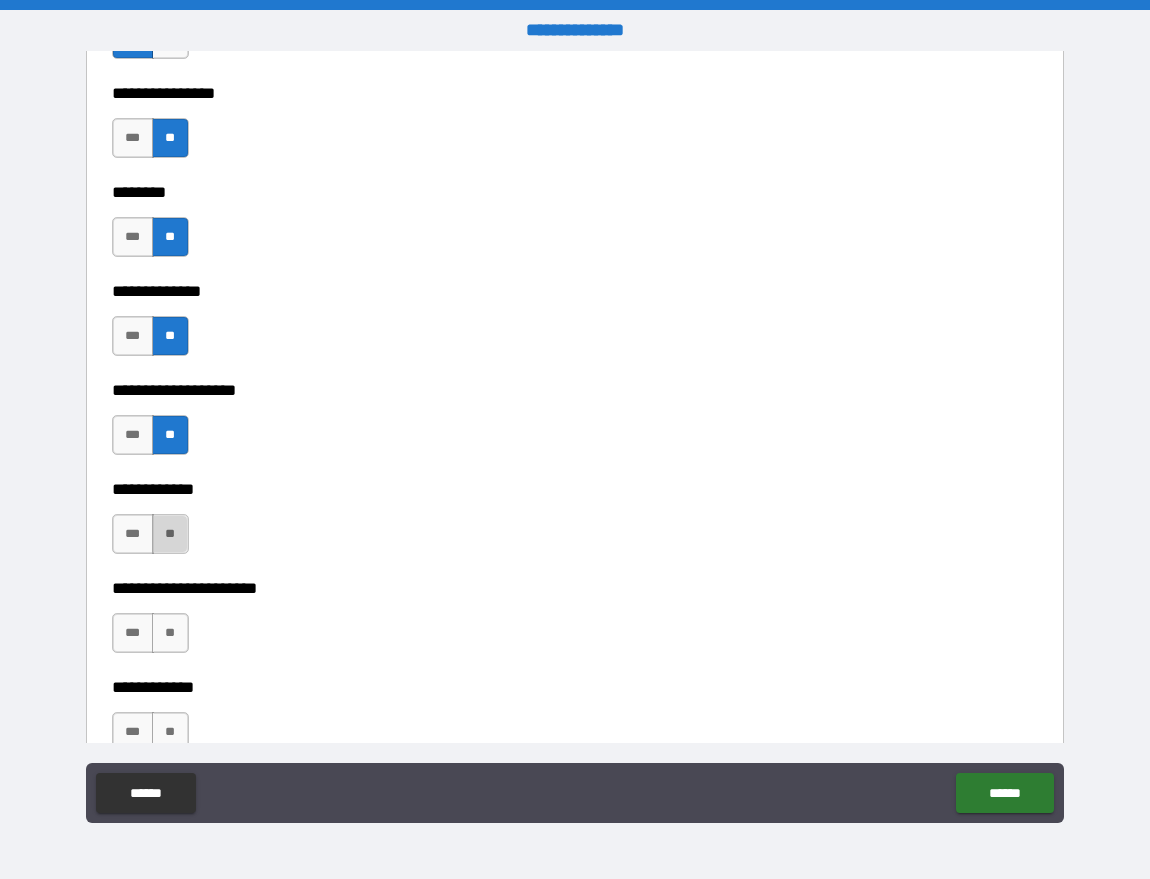 click on "**" at bounding box center [170, 534] 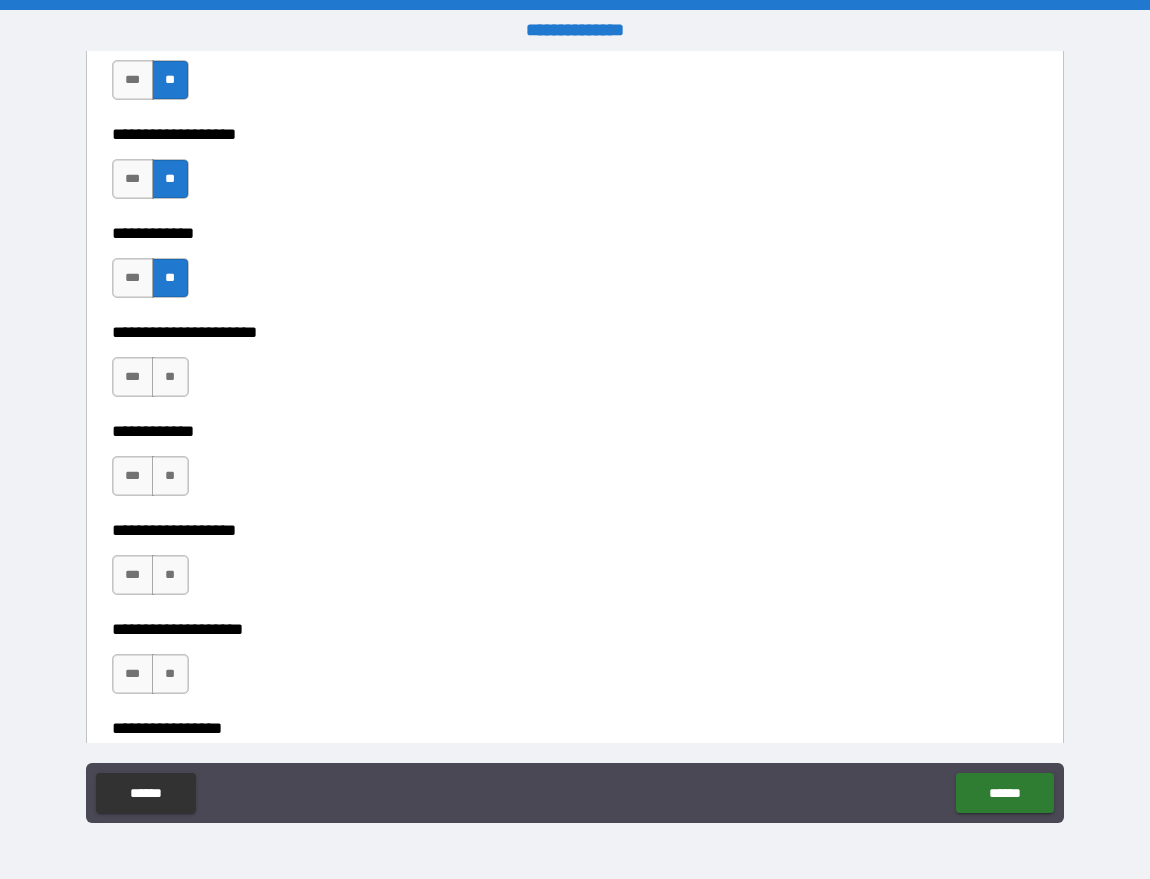 scroll, scrollTop: 7497, scrollLeft: 0, axis: vertical 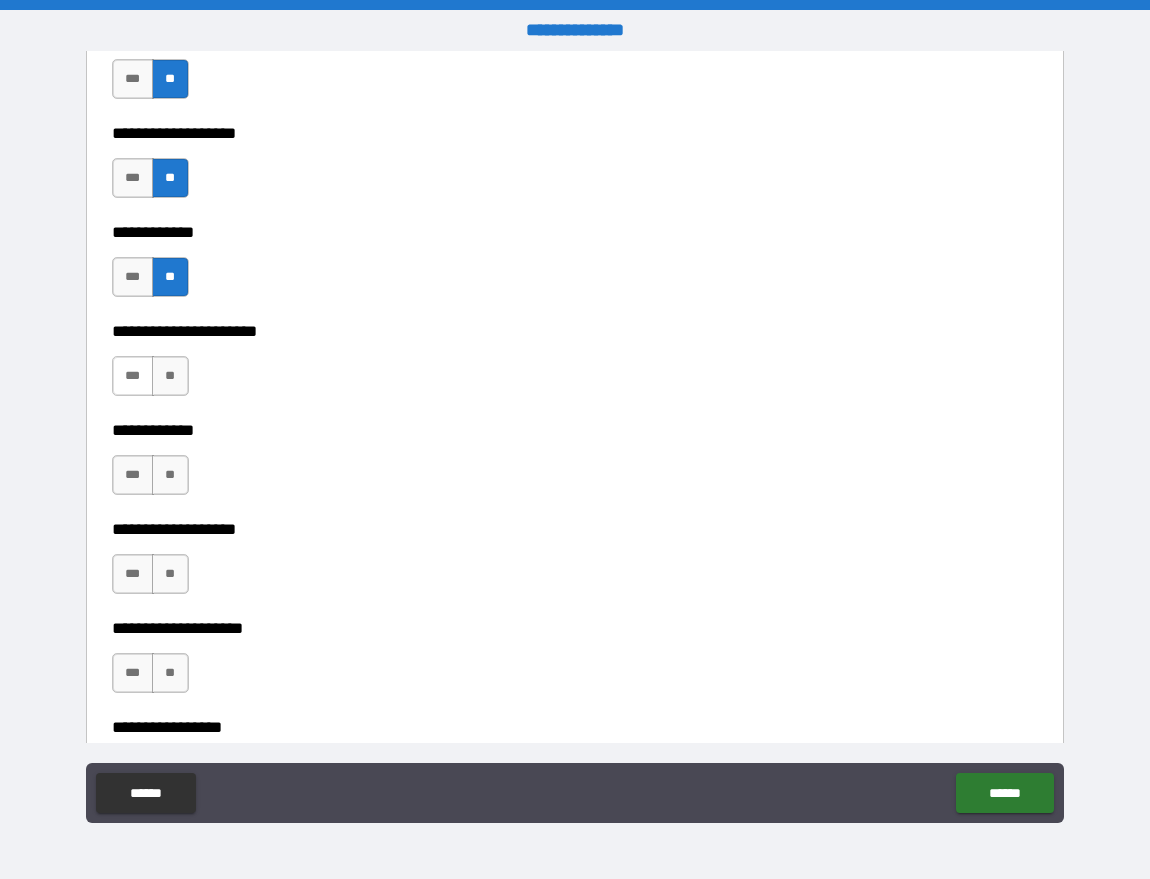 click on "***" at bounding box center [133, 376] 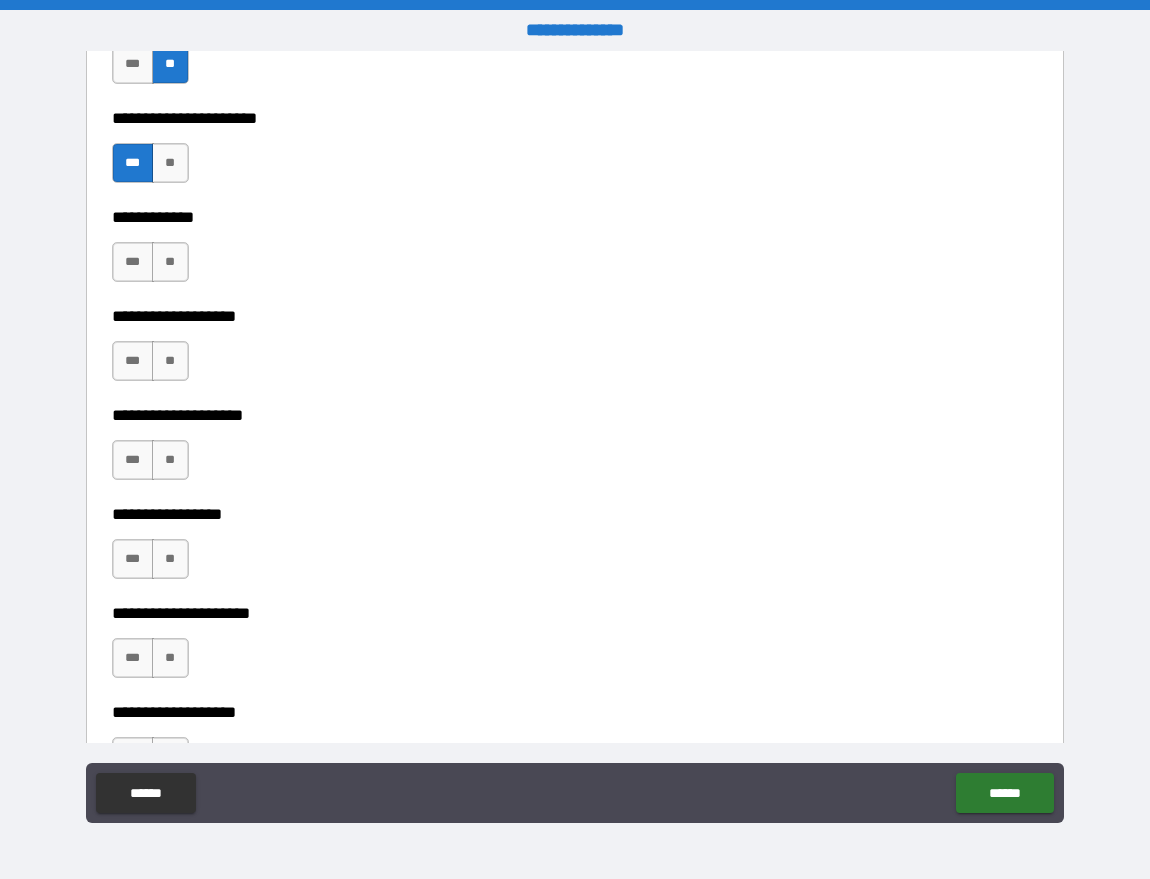 scroll, scrollTop: 7712, scrollLeft: 0, axis: vertical 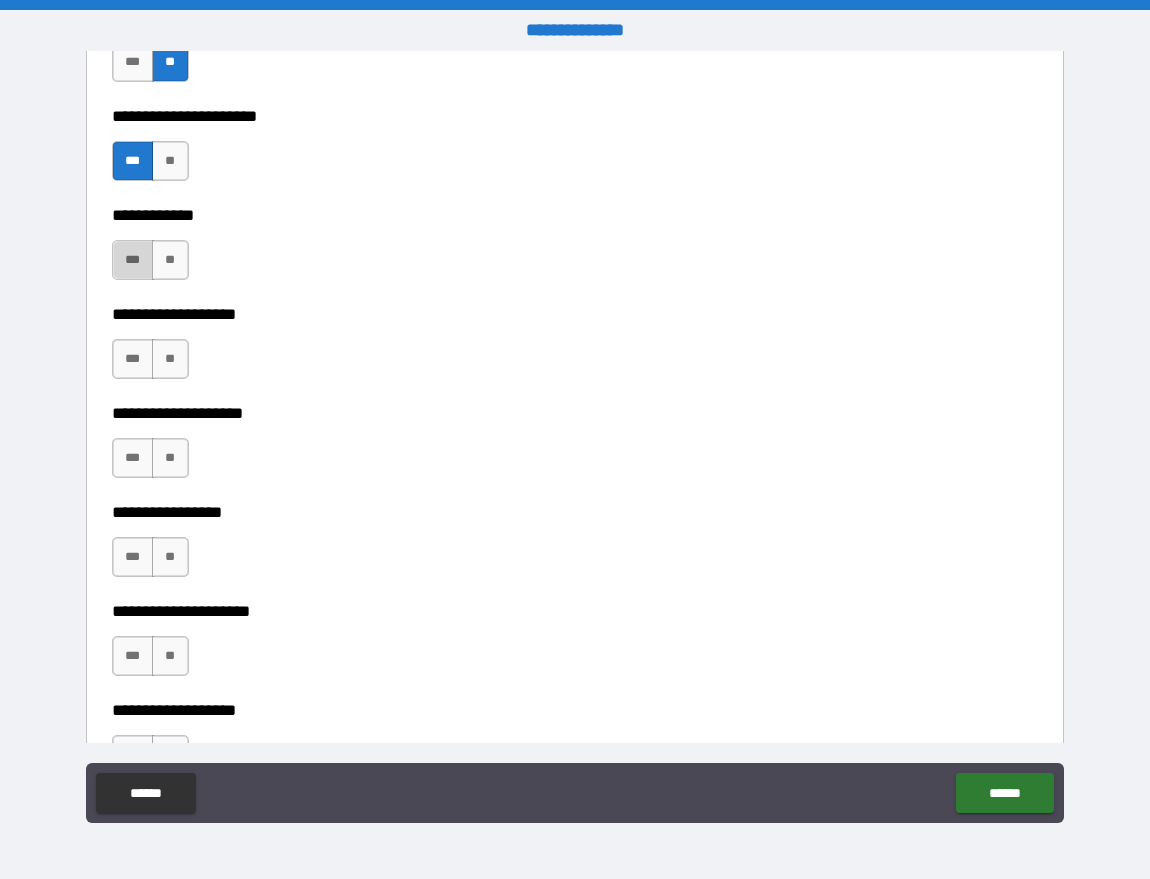 click on "***" at bounding box center [133, 260] 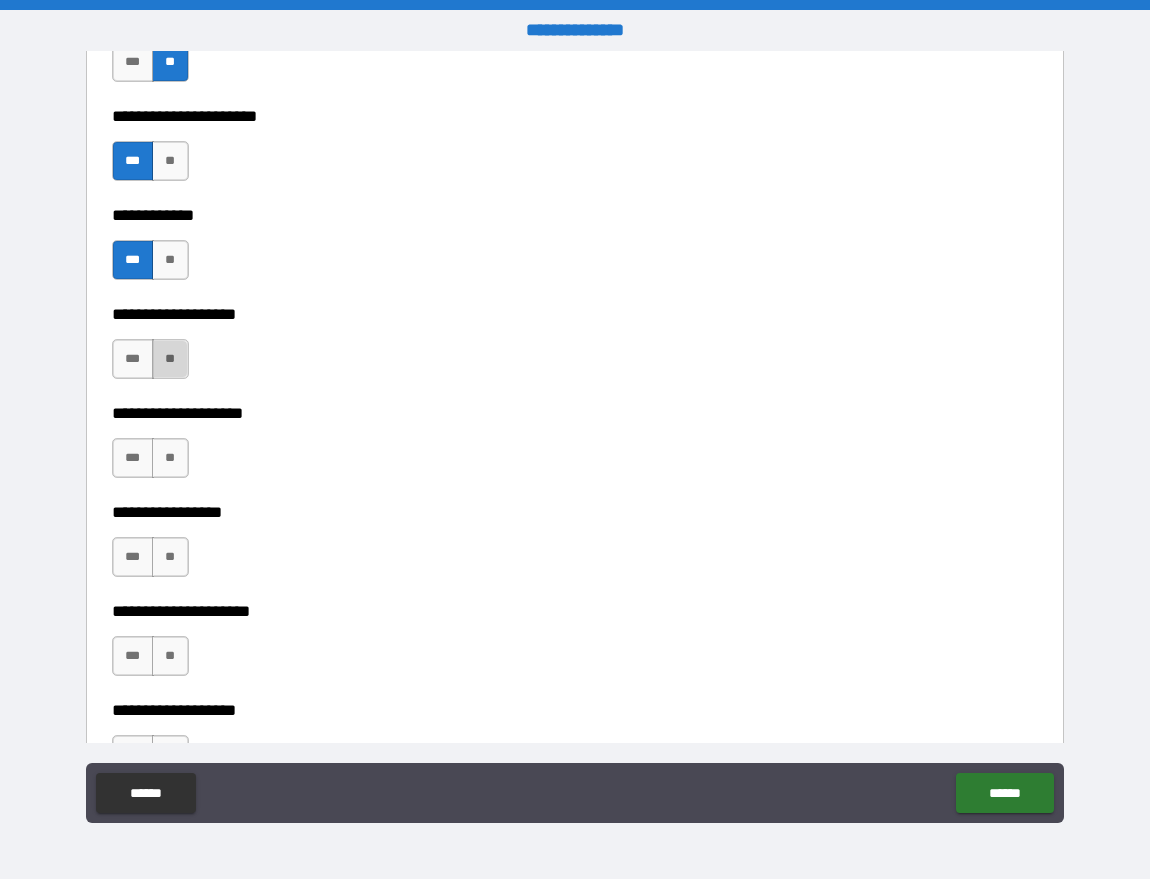 click on "**" at bounding box center [170, 359] 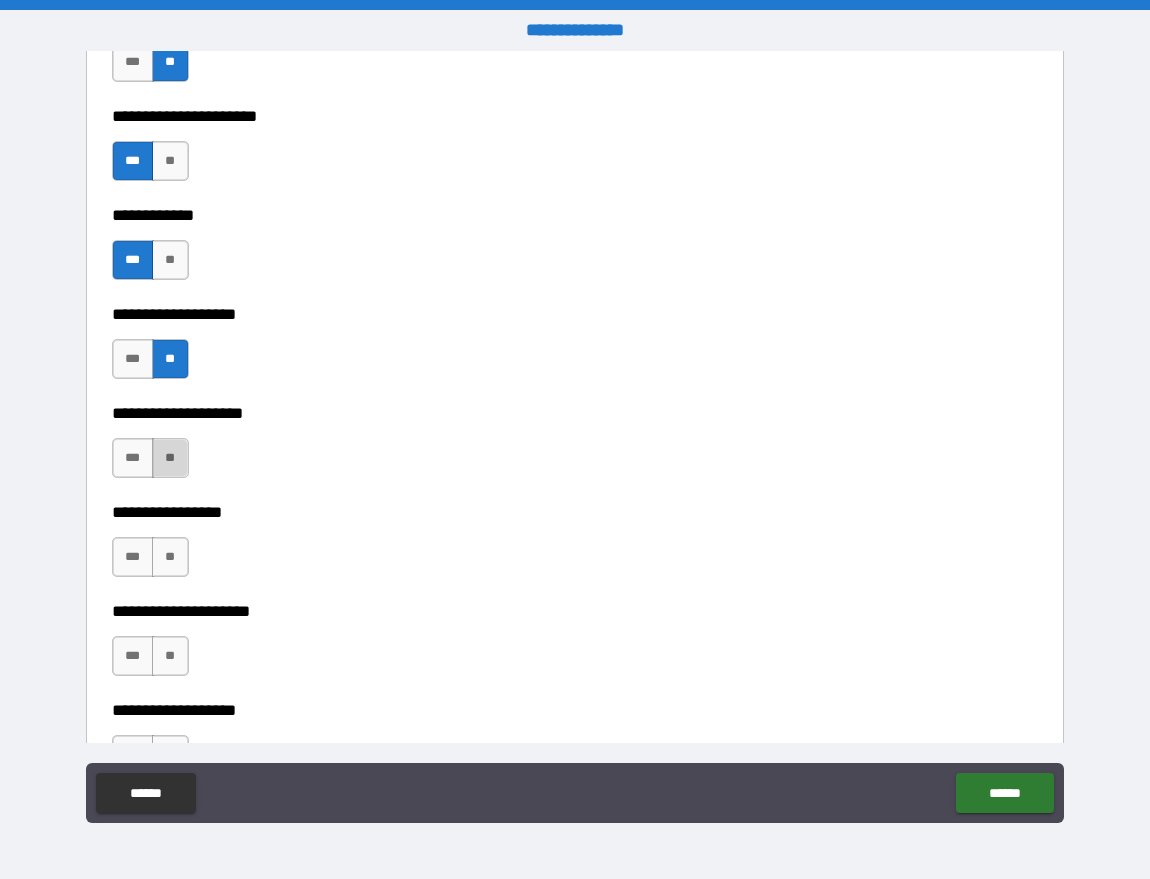 click on "**" at bounding box center [170, 458] 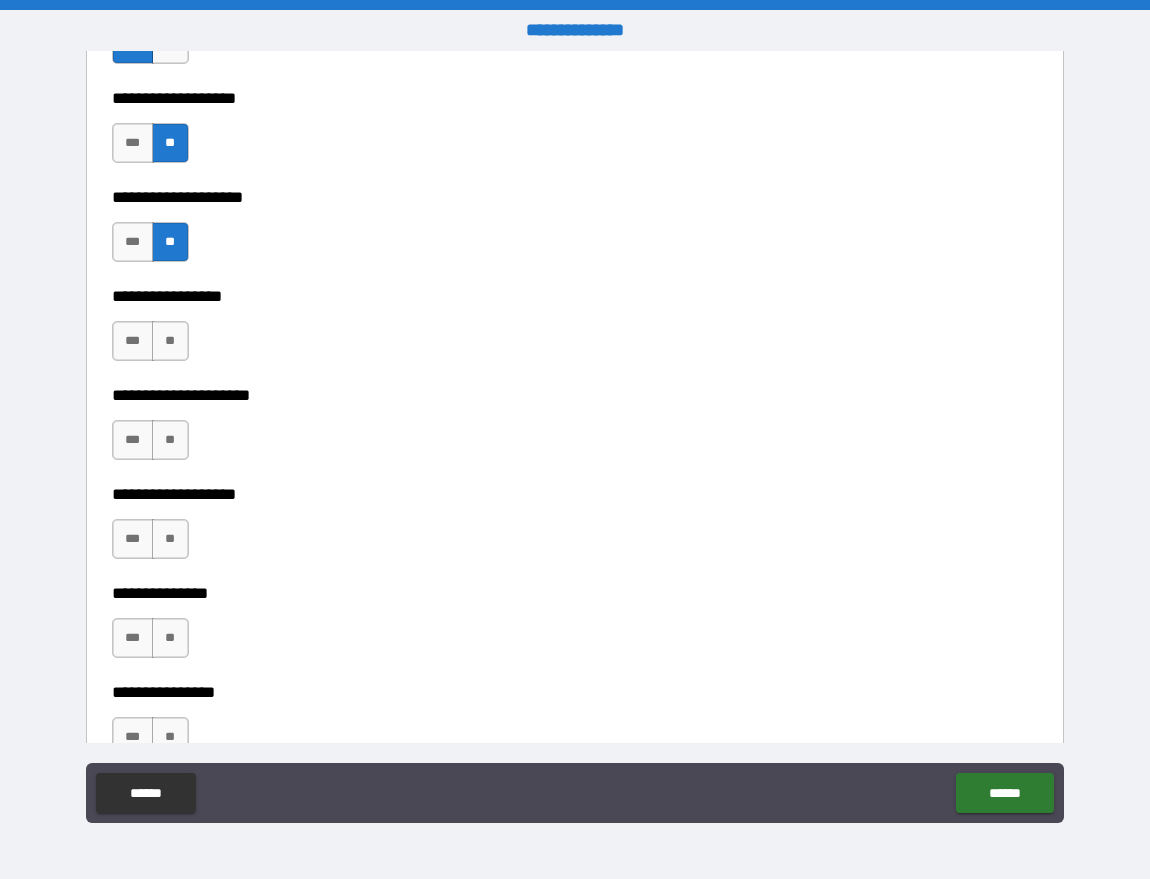 scroll, scrollTop: 7929, scrollLeft: 0, axis: vertical 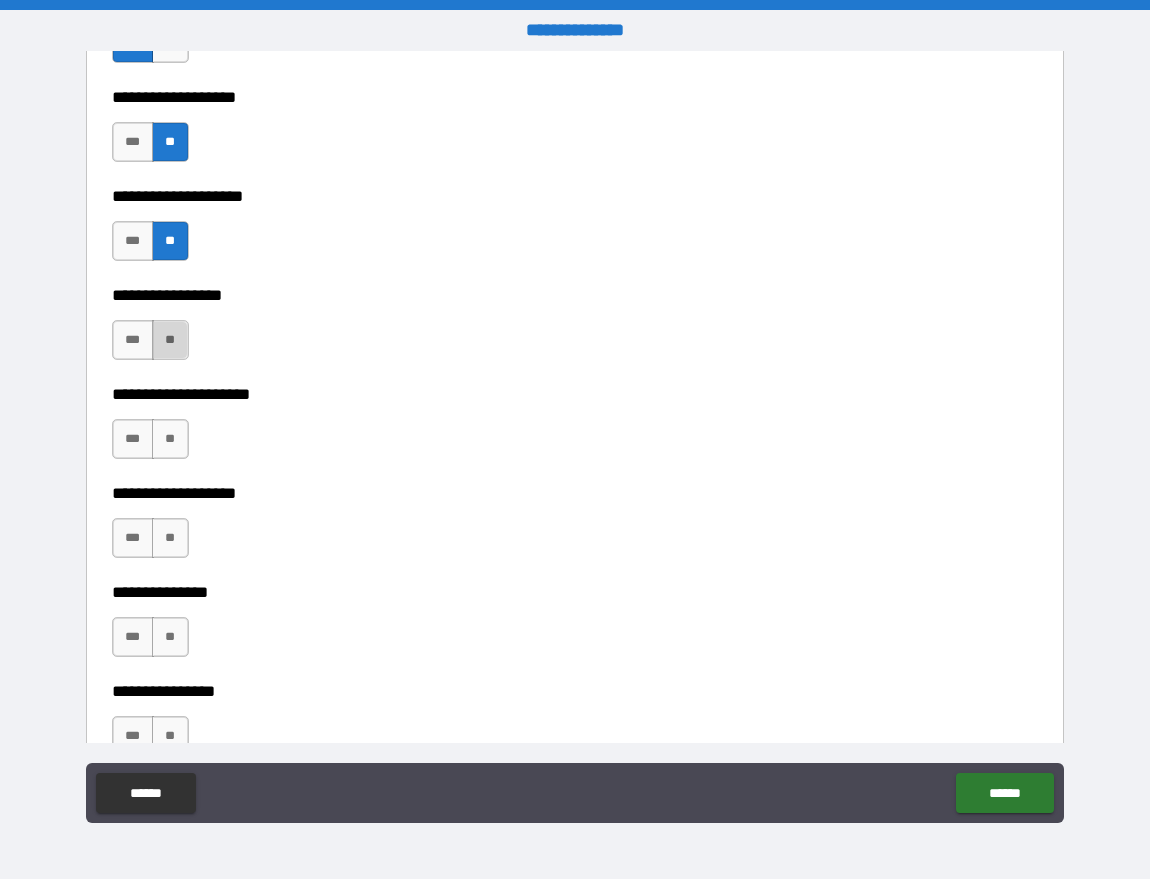 click on "**" at bounding box center [170, 340] 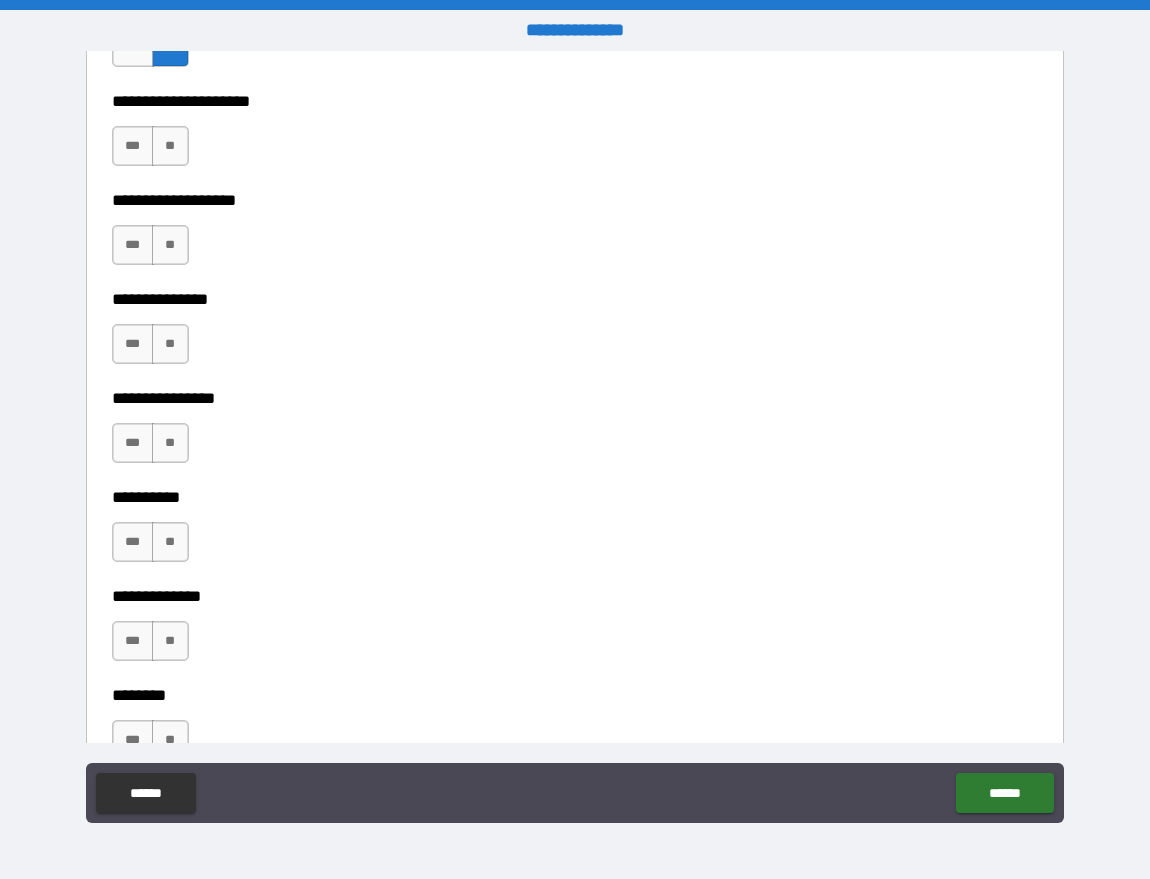 scroll, scrollTop: 8223, scrollLeft: 0, axis: vertical 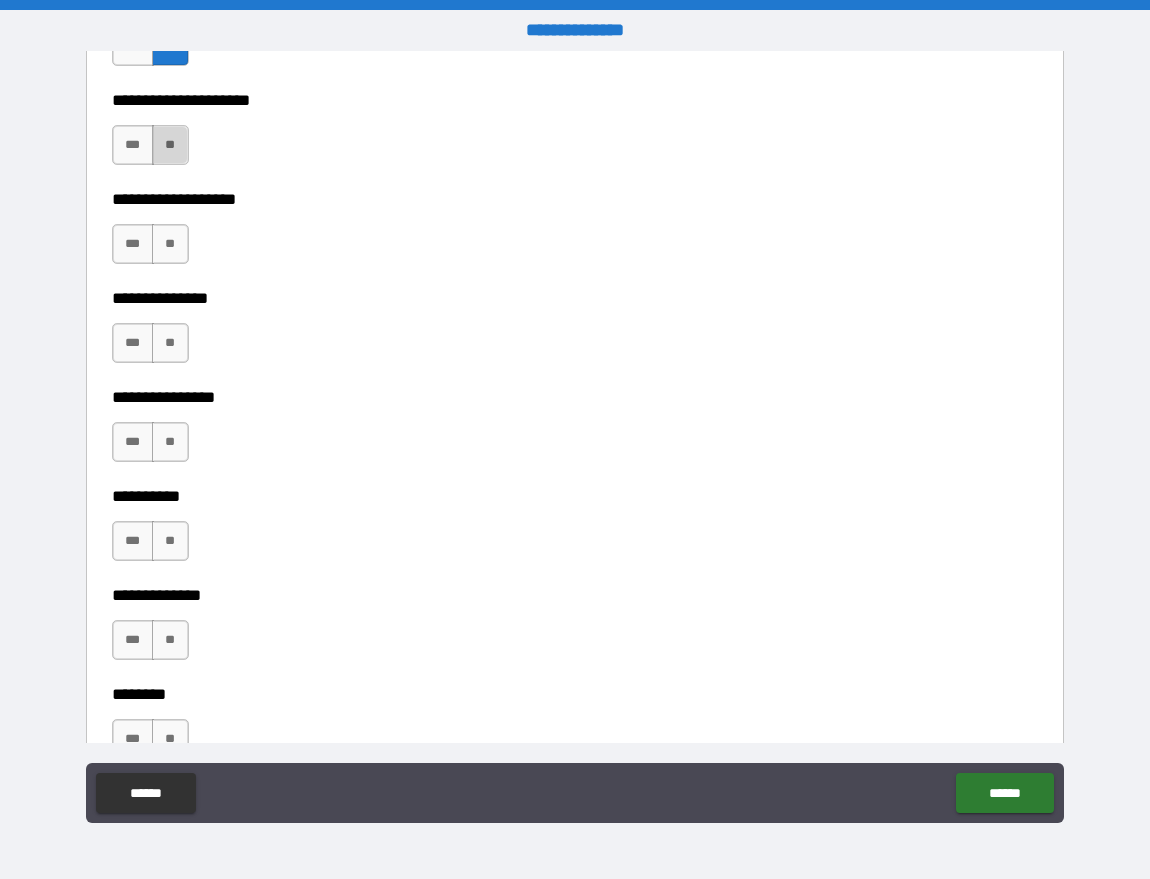 click on "**" at bounding box center [170, 145] 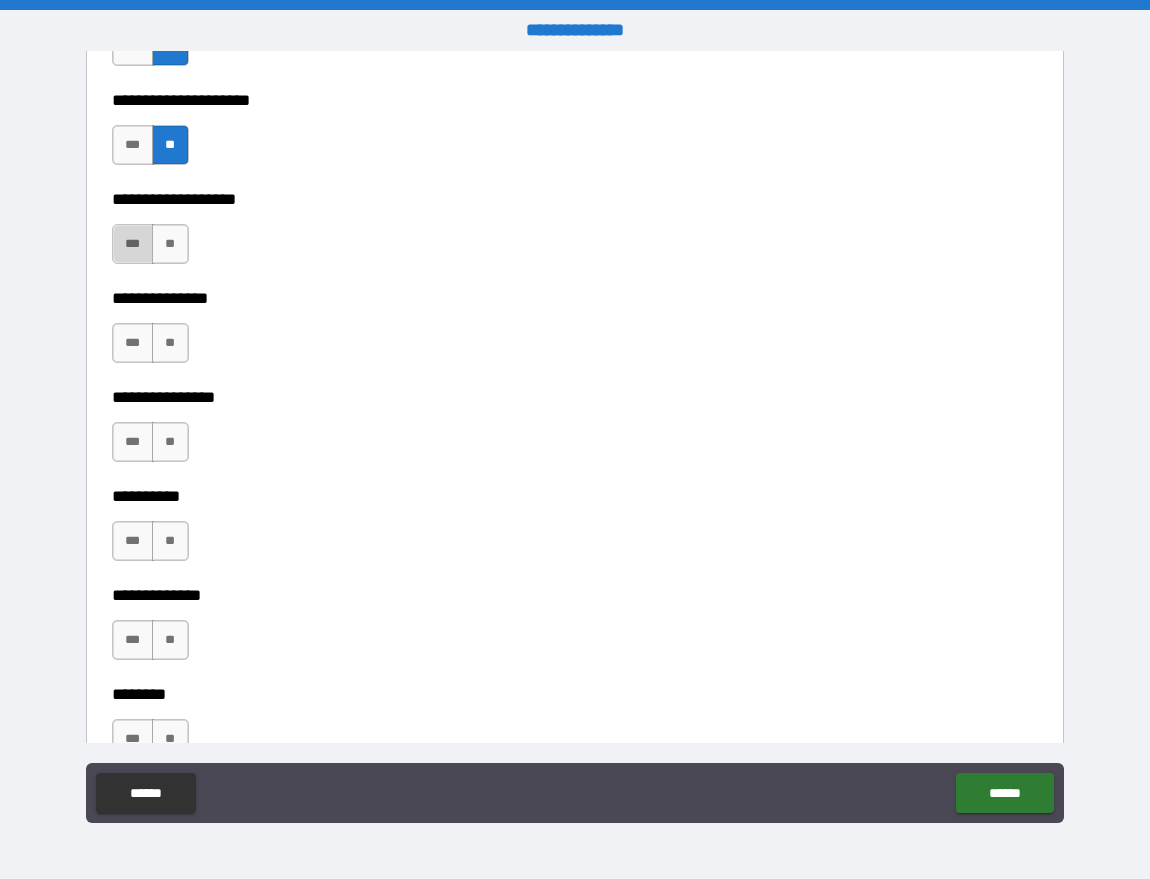 click on "***" at bounding box center [133, 244] 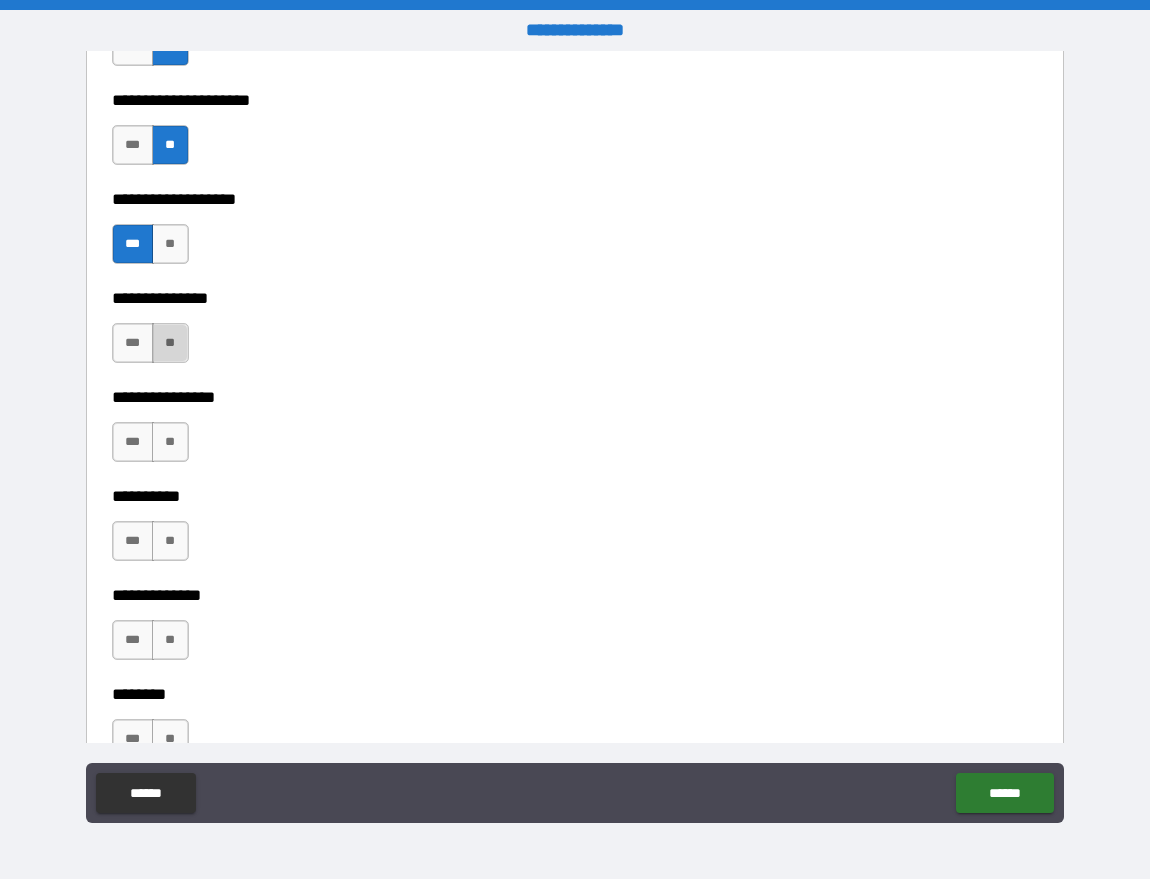 click on "**" at bounding box center [170, 343] 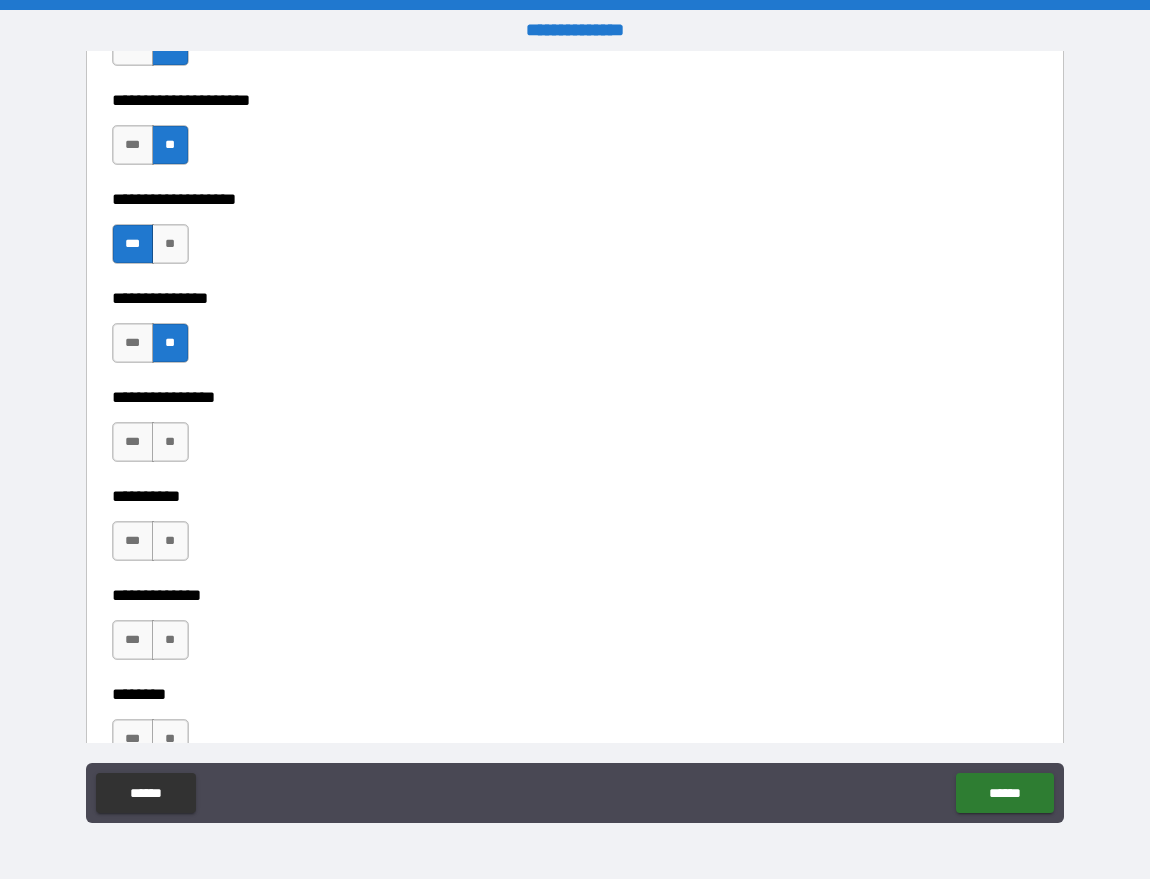 scroll, scrollTop: 8225, scrollLeft: 0, axis: vertical 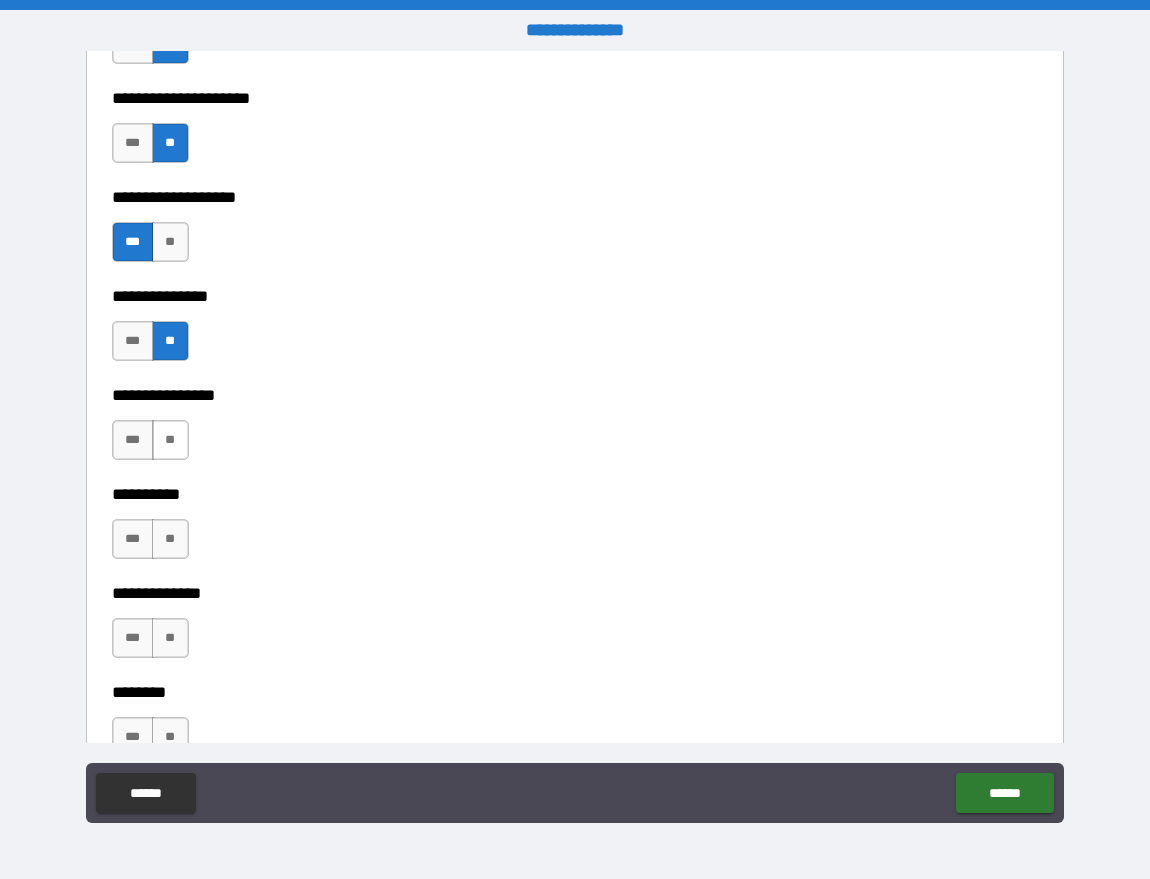 click on "**" at bounding box center (170, 440) 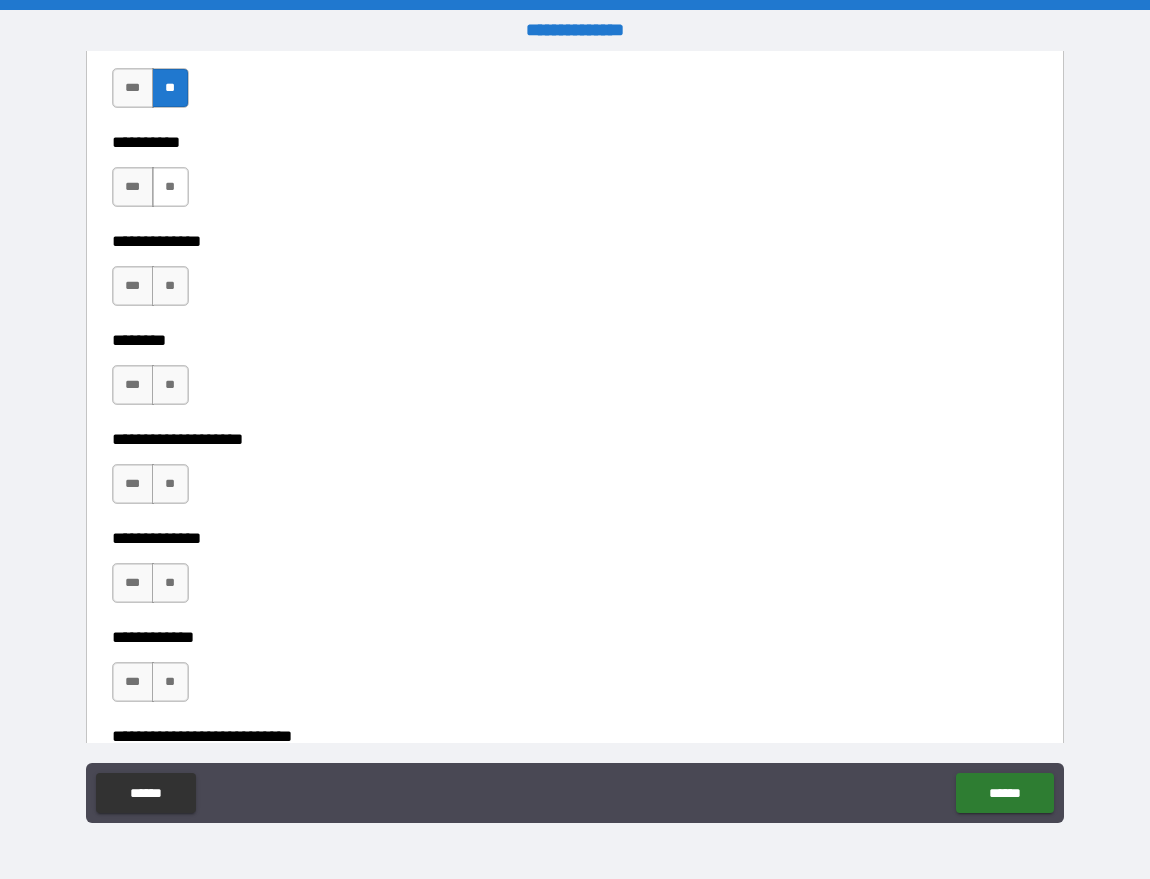 scroll, scrollTop: 8587, scrollLeft: 0, axis: vertical 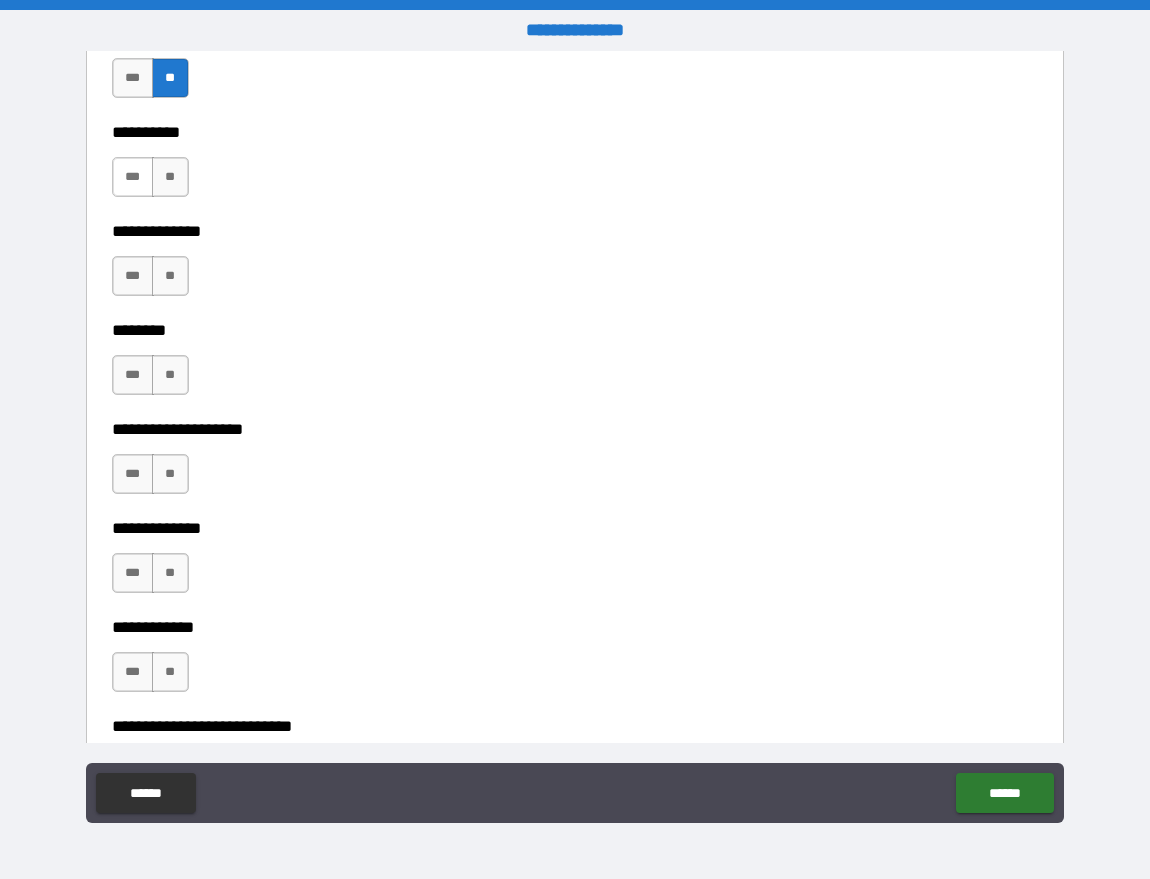 click on "***" at bounding box center (133, 177) 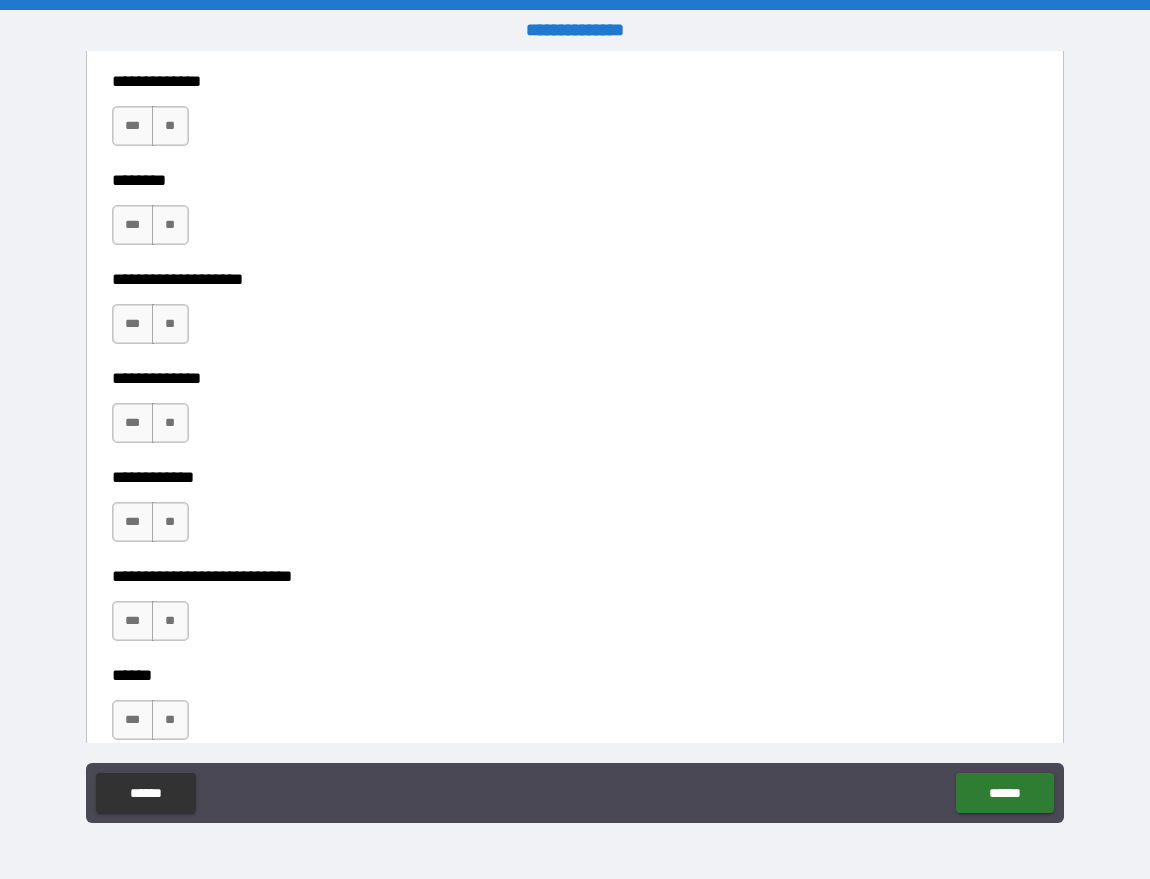 scroll, scrollTop: 8739, scrollLeft: 0, axis: vertical 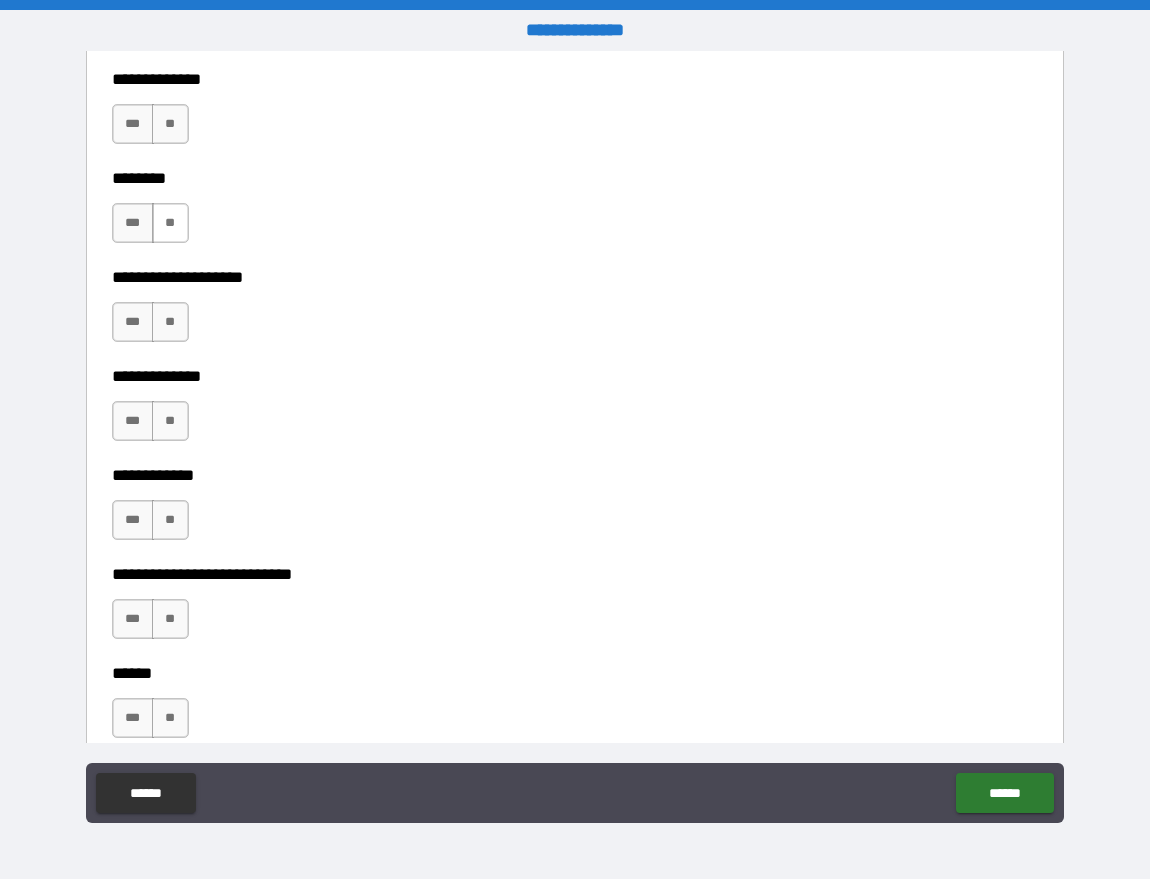 click on "**" at bounding box center (170, 223) 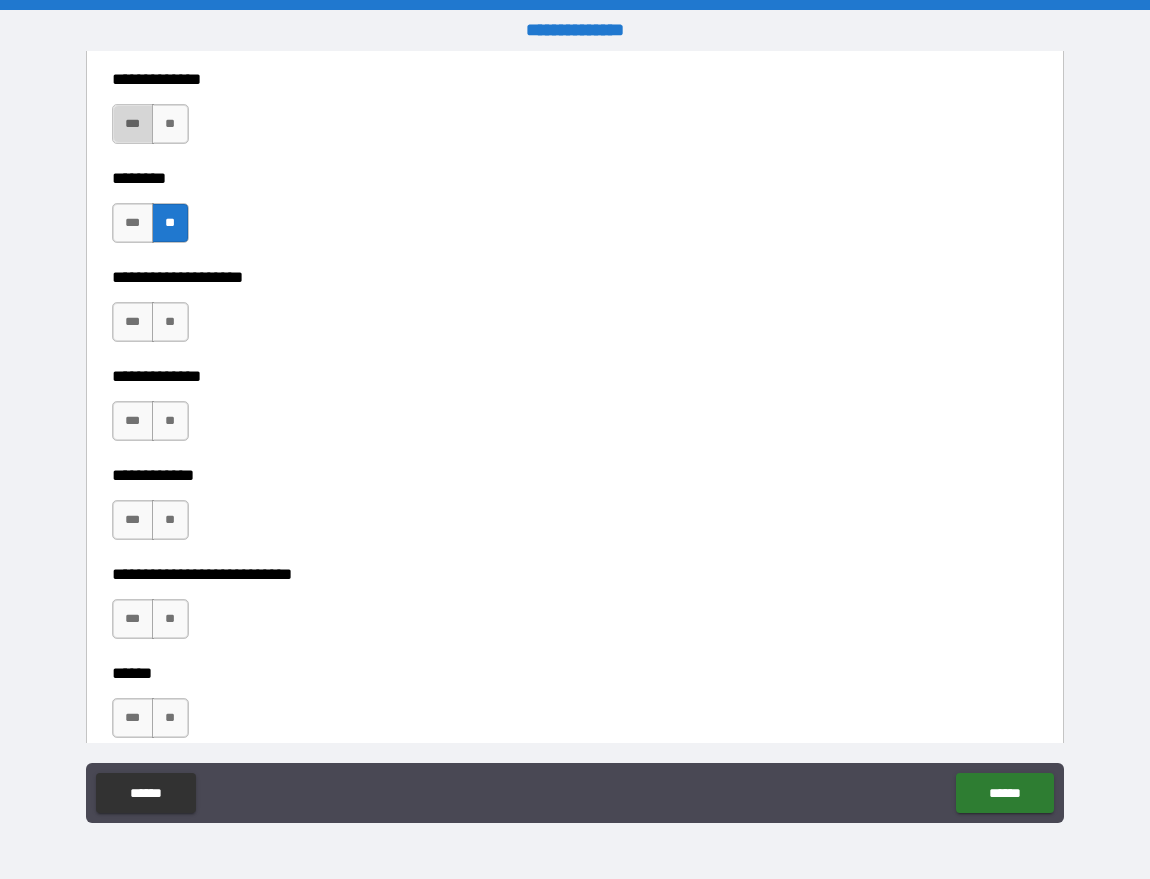 click on "***" at bounding box center (133, 124) 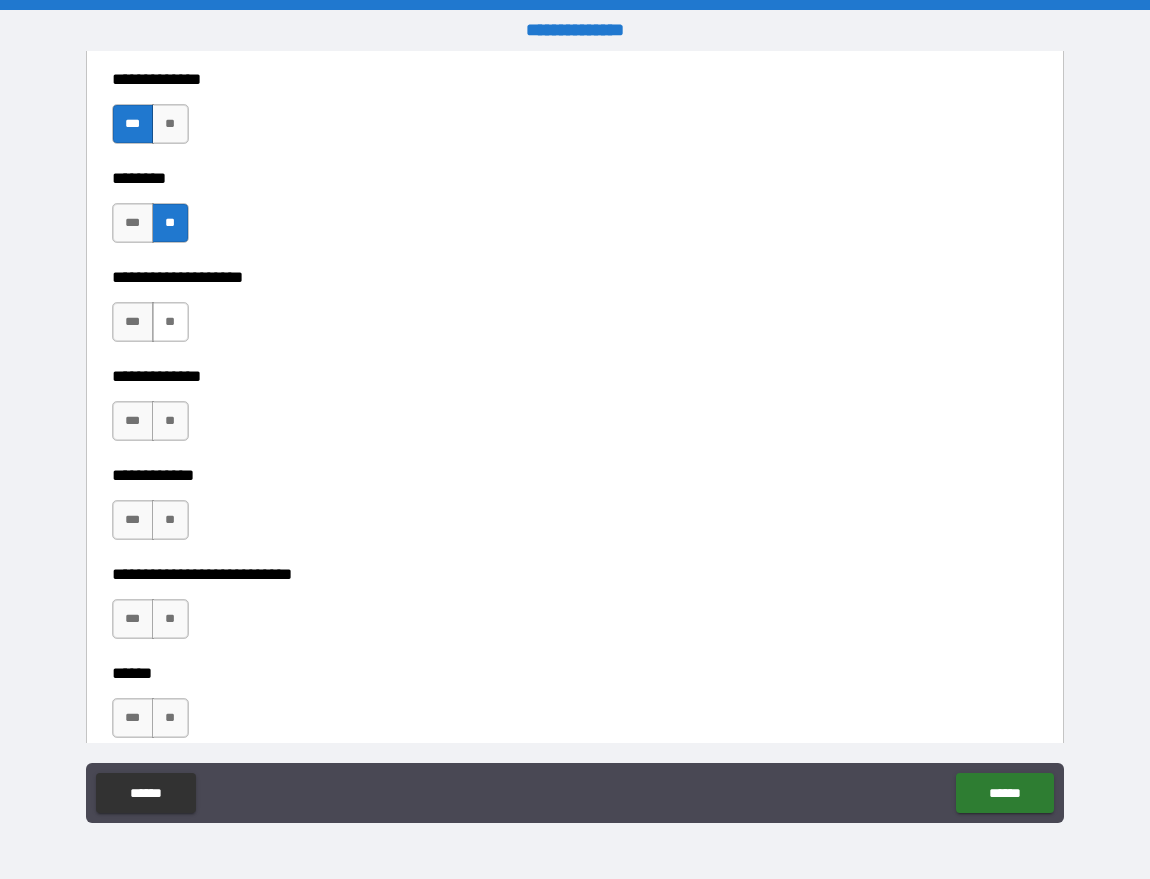 click on "**" at bounding box center [170, 322] 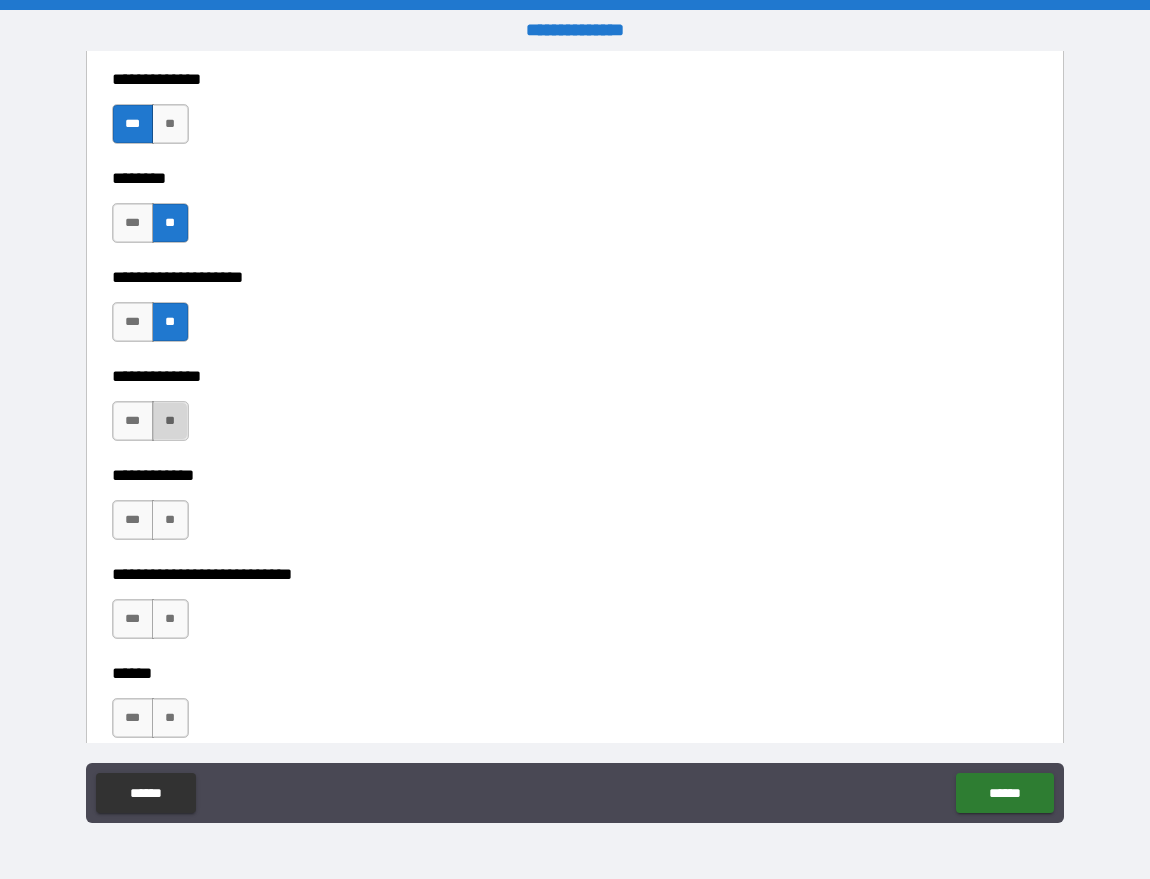 click on "**" at bounding box center [170, 421] 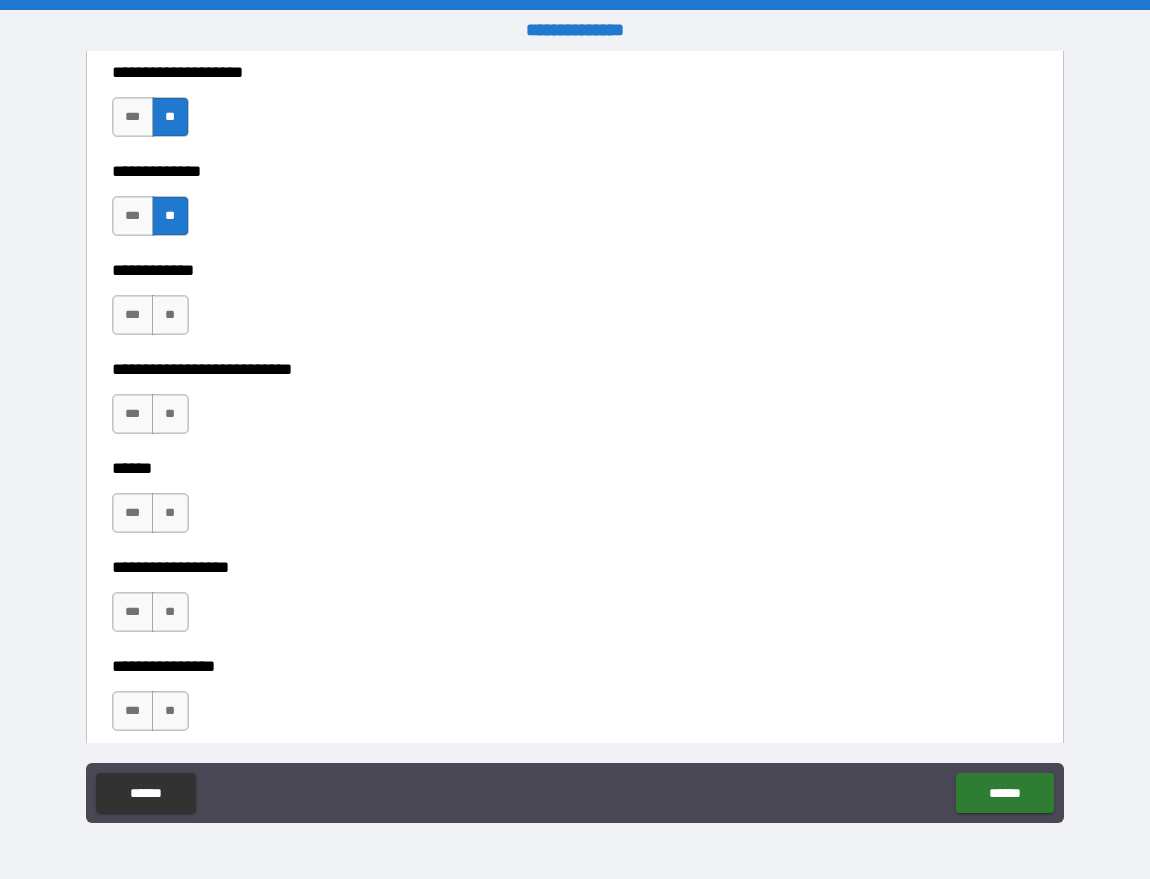 scroll, scrollTop: 8951, scrollLeft: 0, axis: vertical 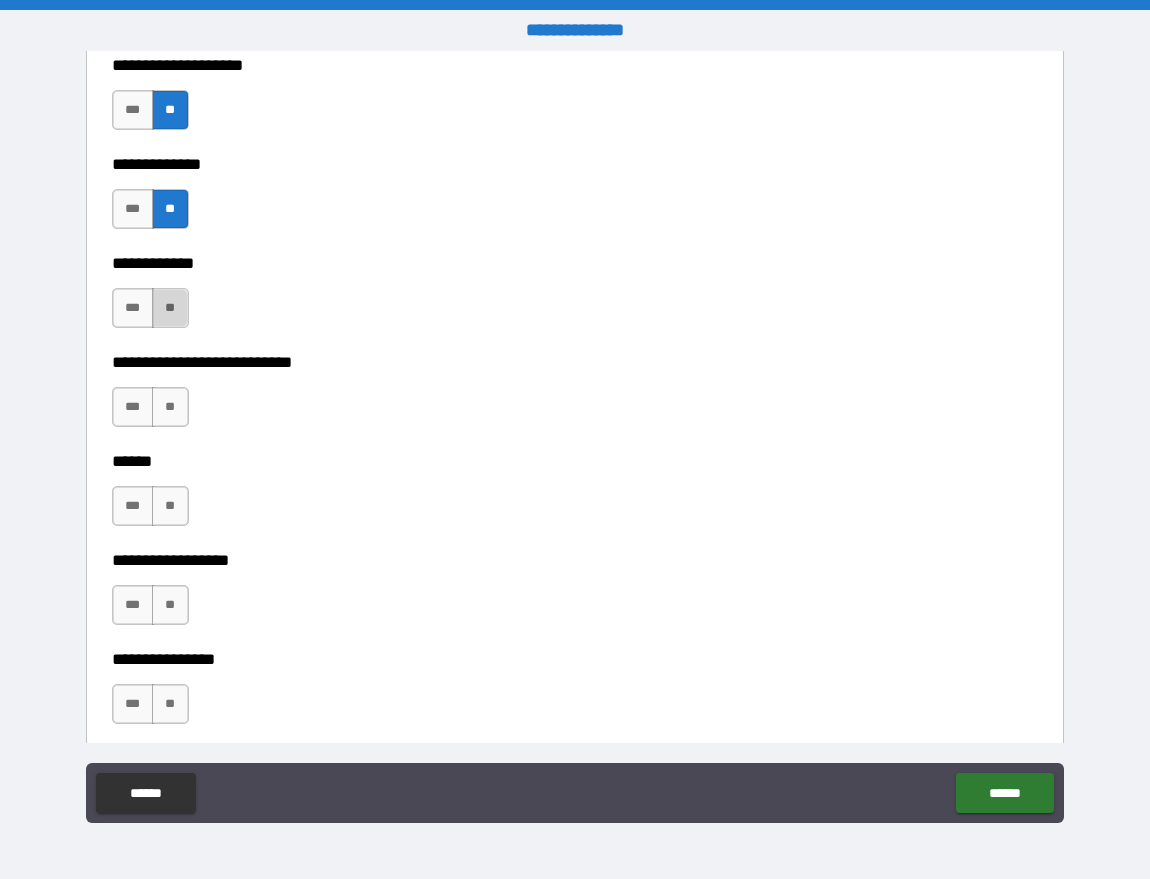 click on "**" at bounding box center (170, 308) 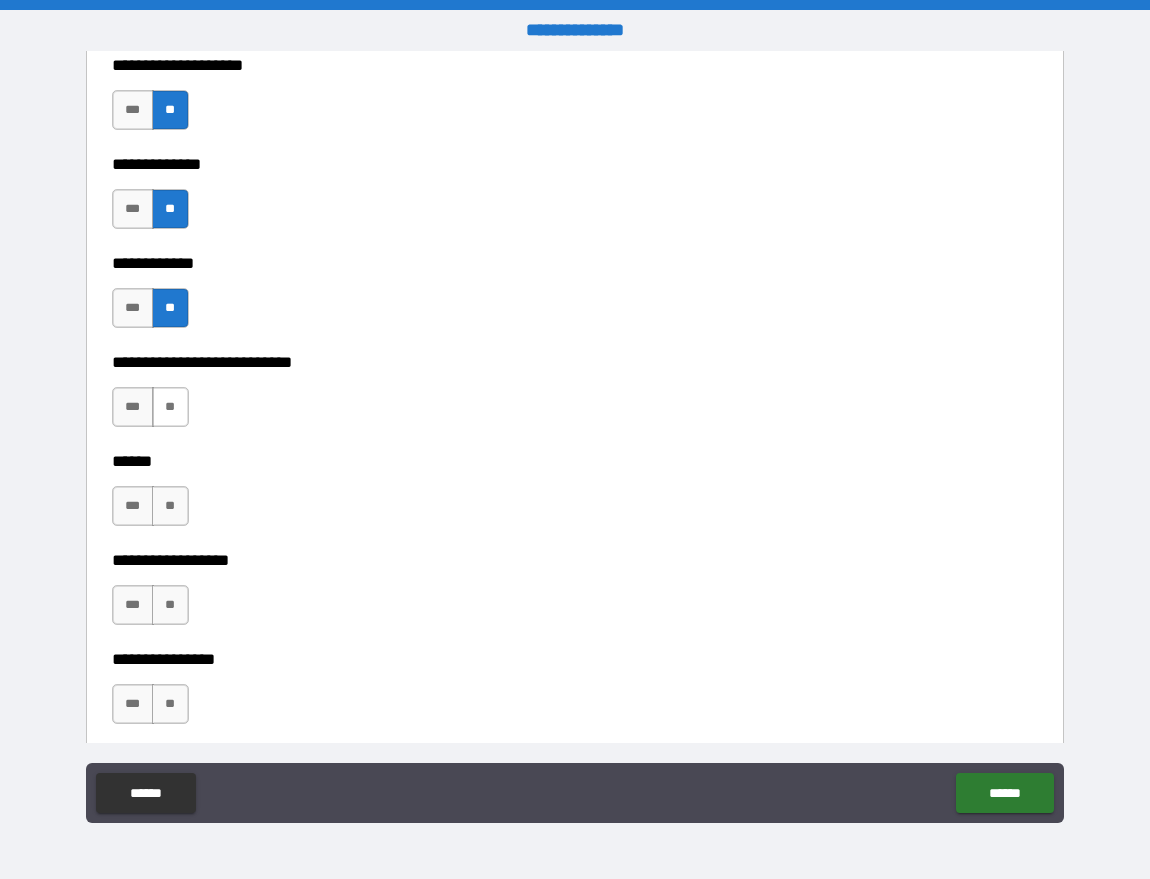 click on "**" at bounding box center [170, 407] 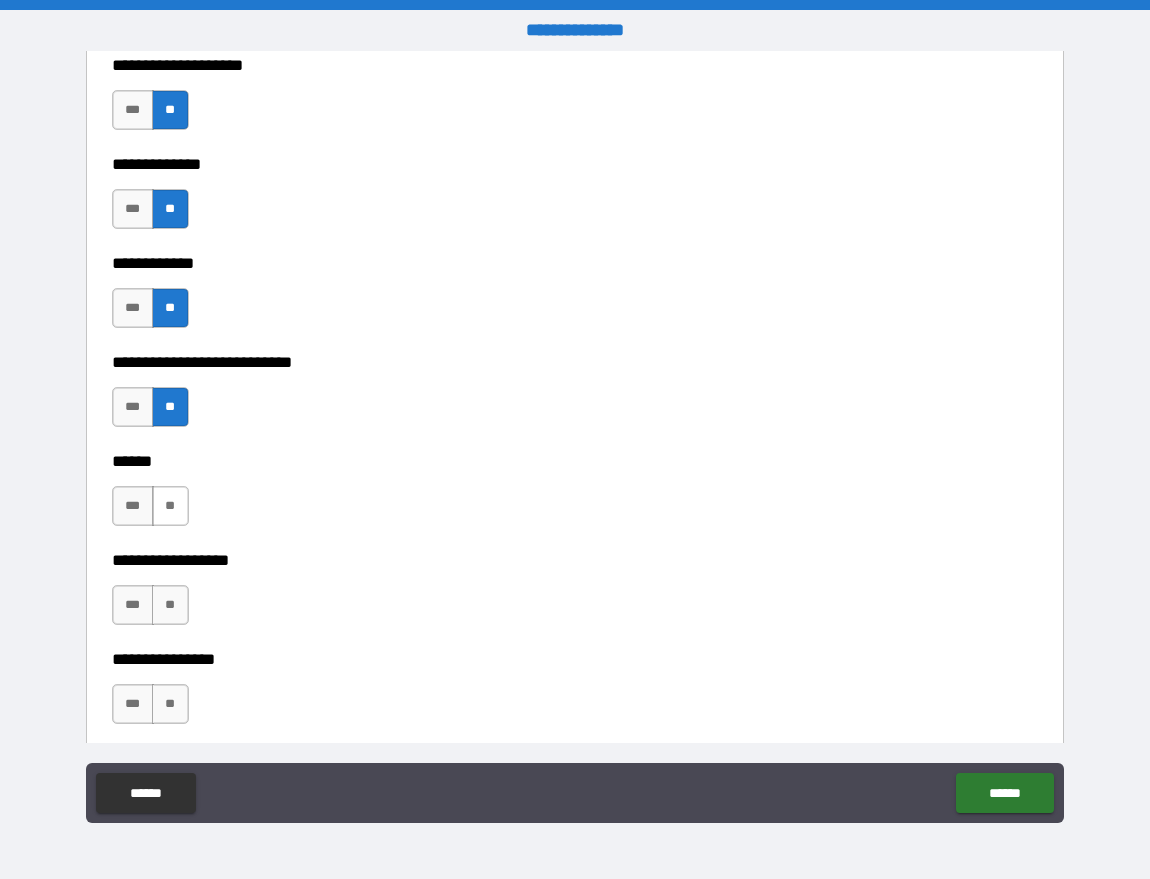 click on "**" at bounding box center (170, 506) 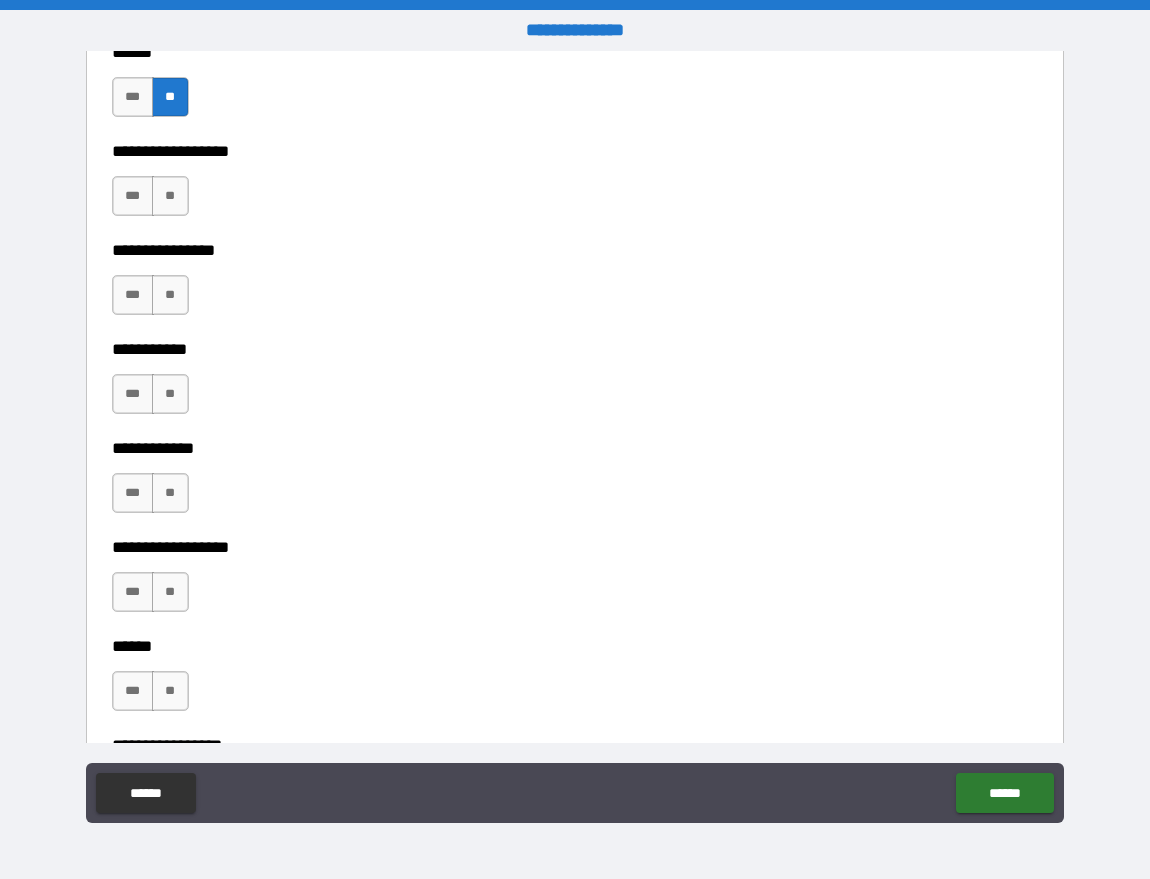 scroll, scrollTop: 9361, scrollLeft: 0, axis: vertical 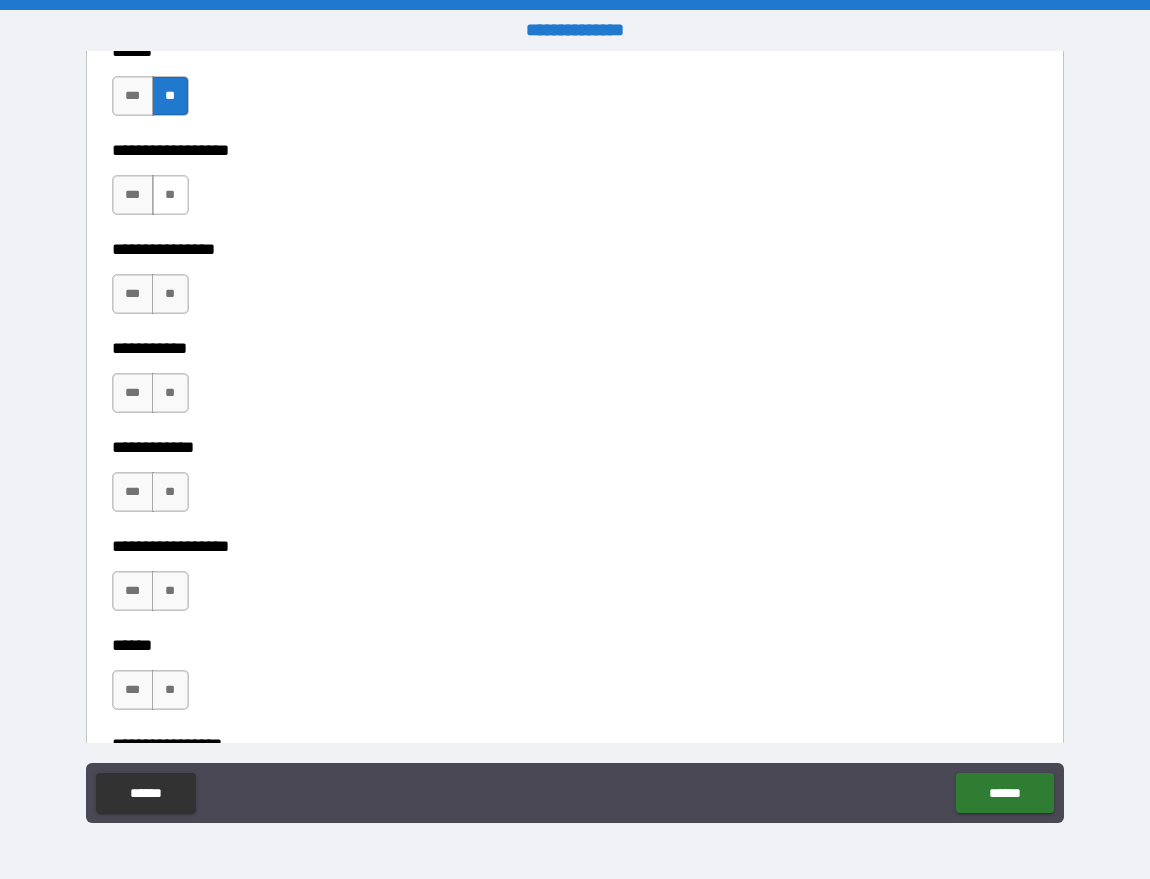 click on "**" at bounding box center [170, 195] 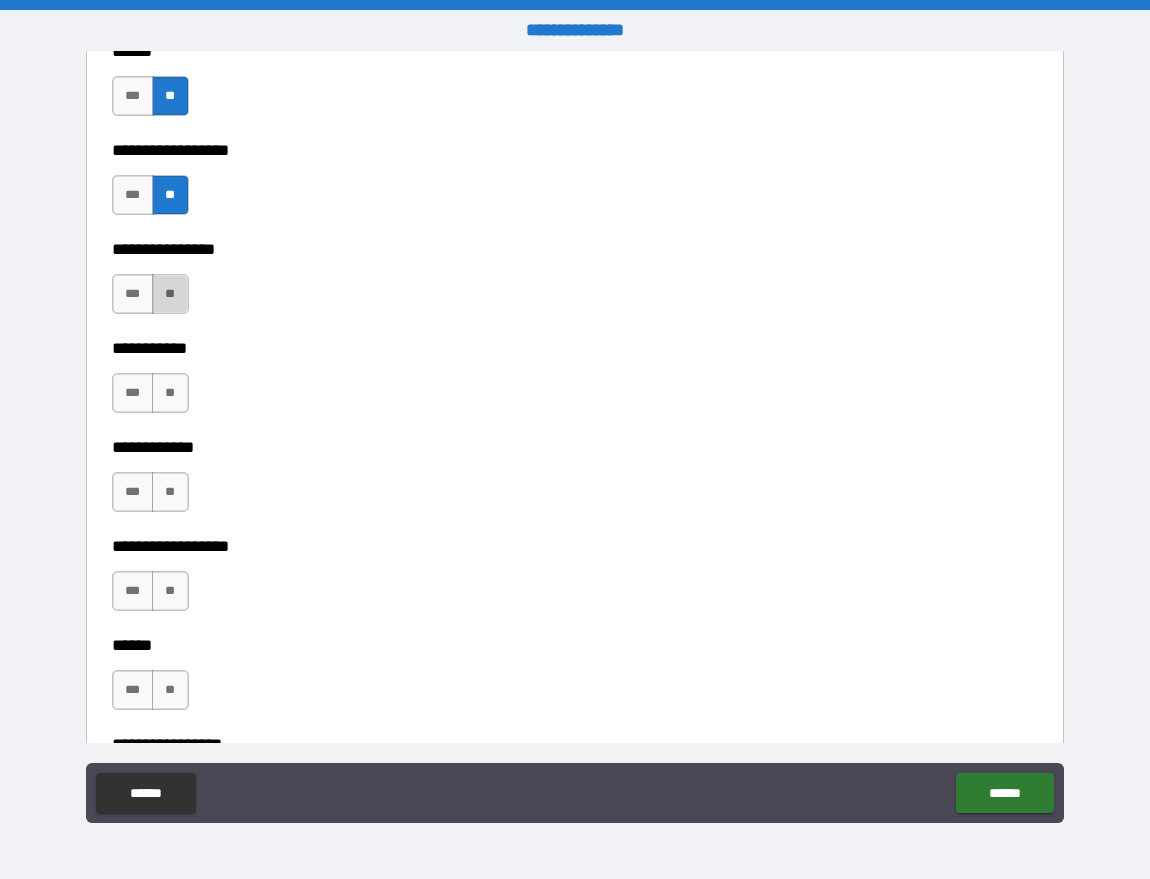 click on "**" at bounding box center (170, 294) 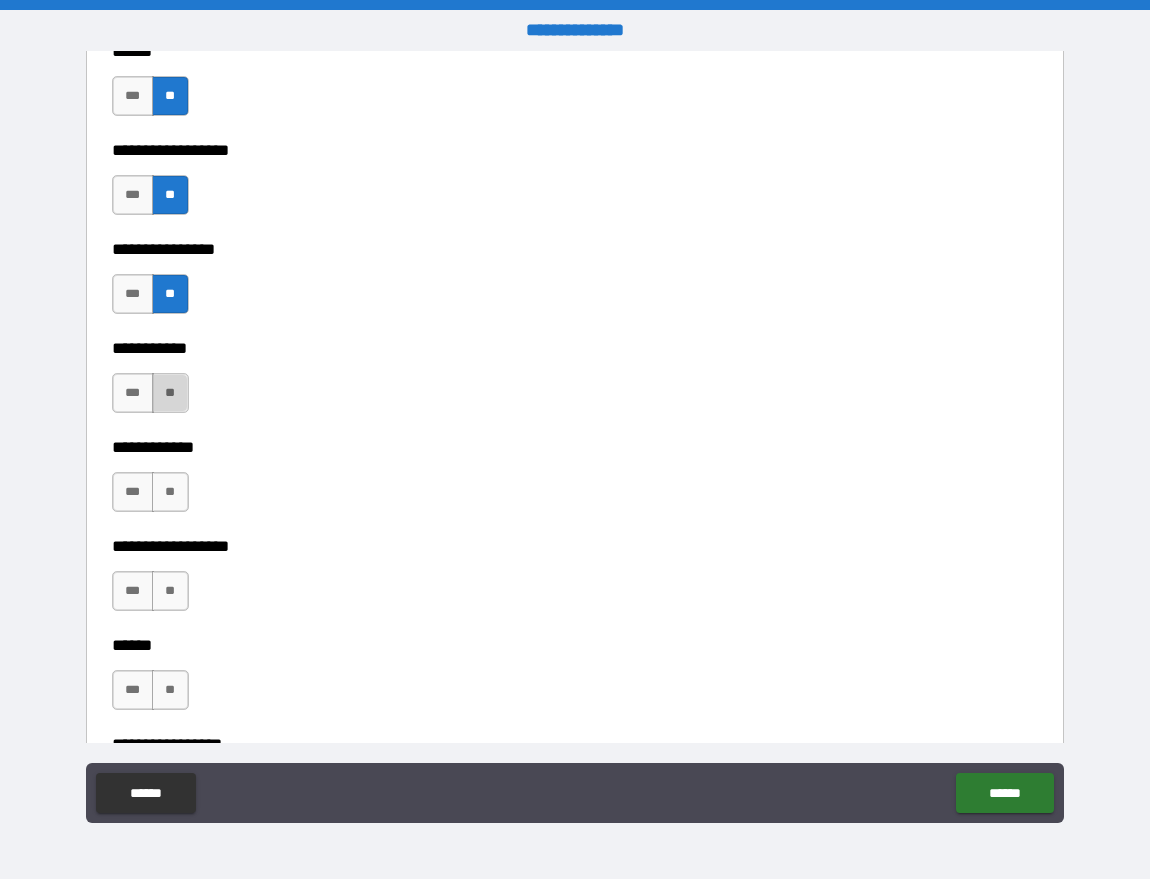 click on "**" at bounding box center [170, 393] 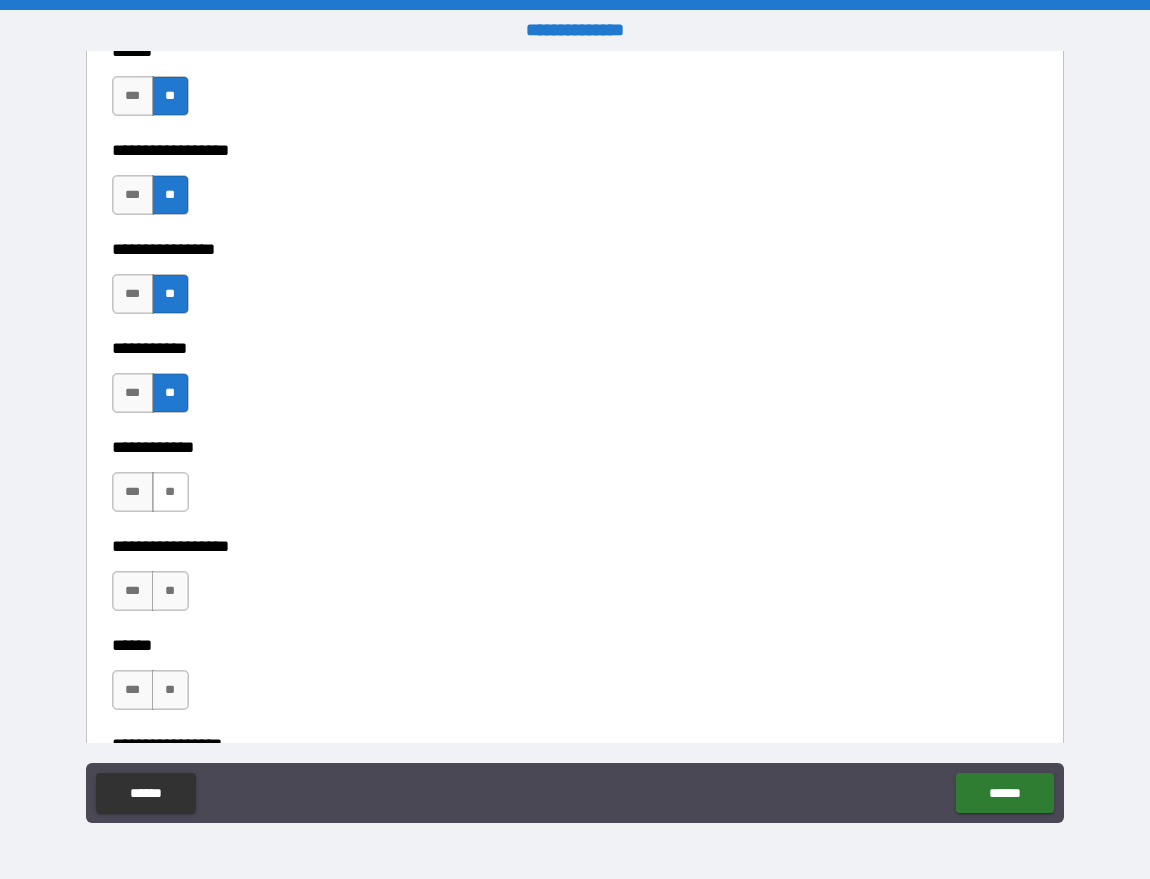 click on "**" at bounding box center [170, 492] 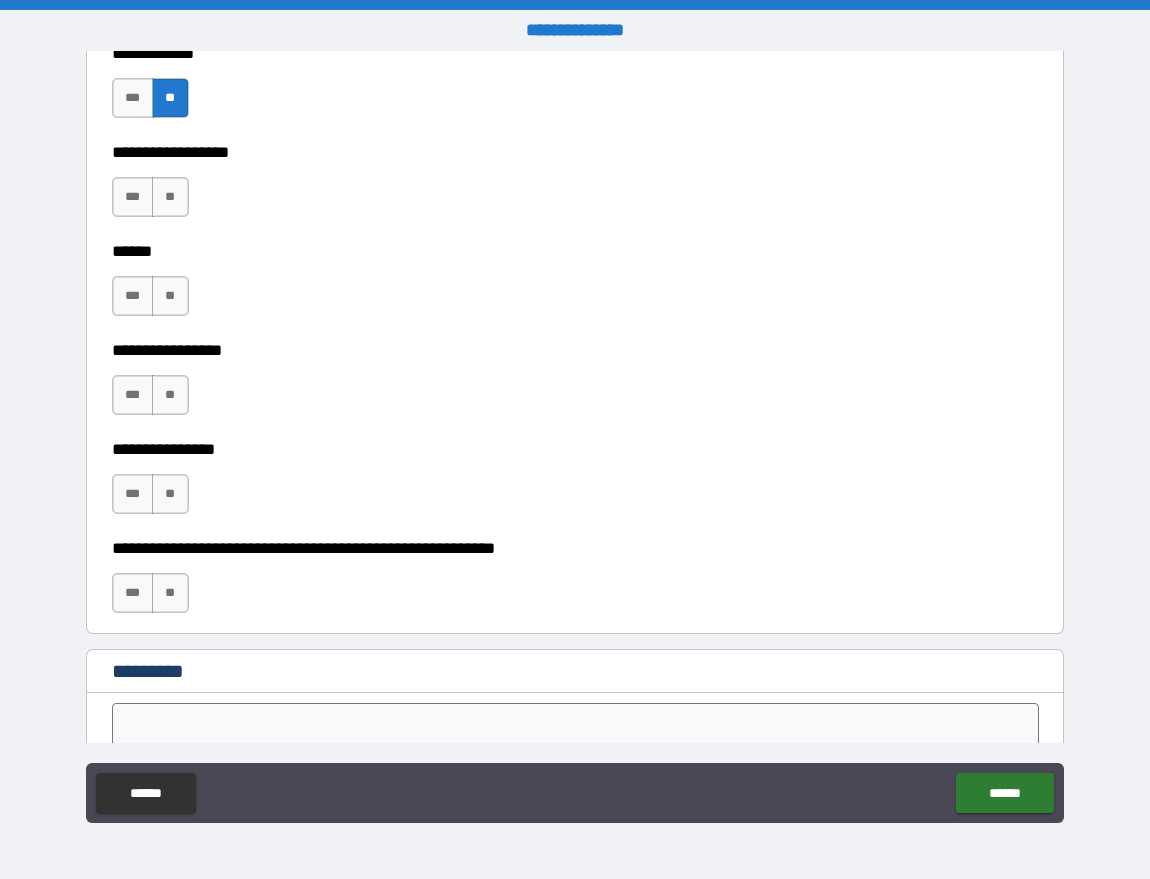 scroll, scrollTop: 9759, scrollLeft: 0, axis: vertical 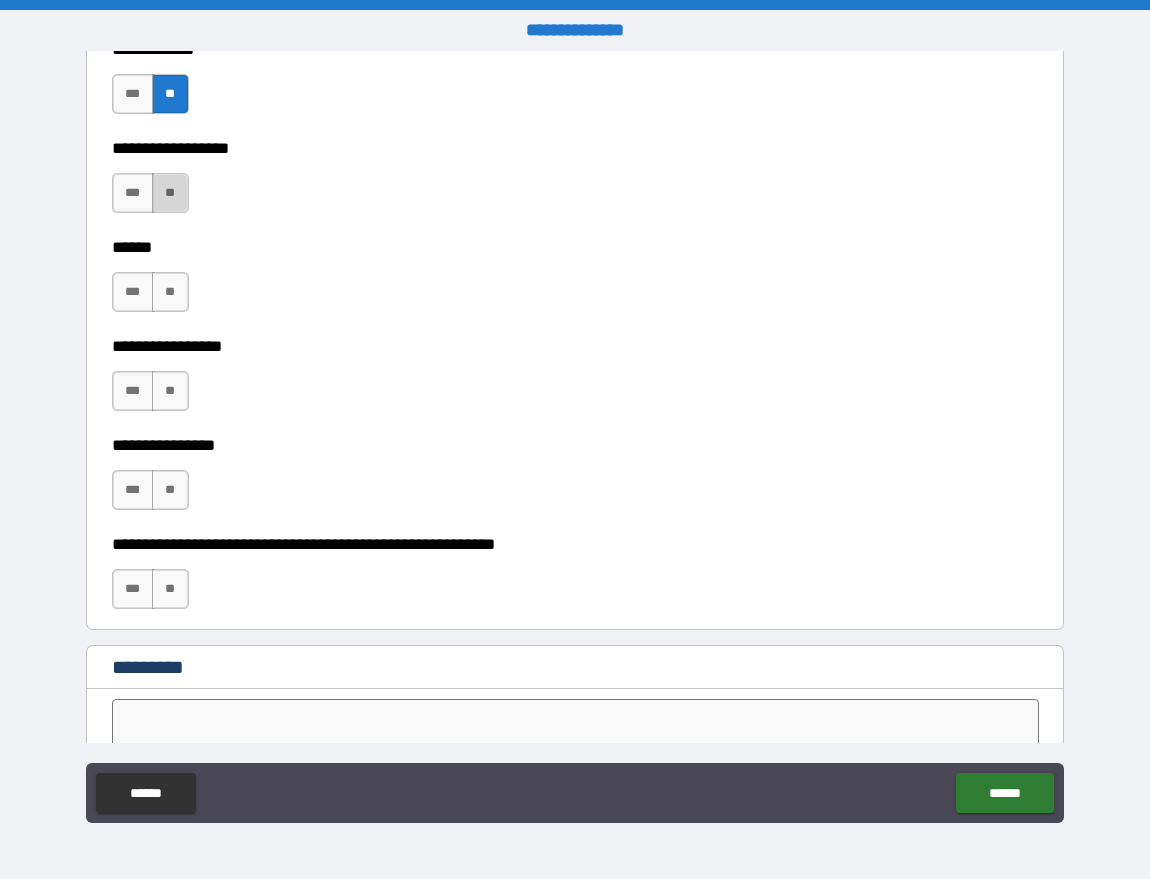 click on "**" at bounding box center [170, 193] 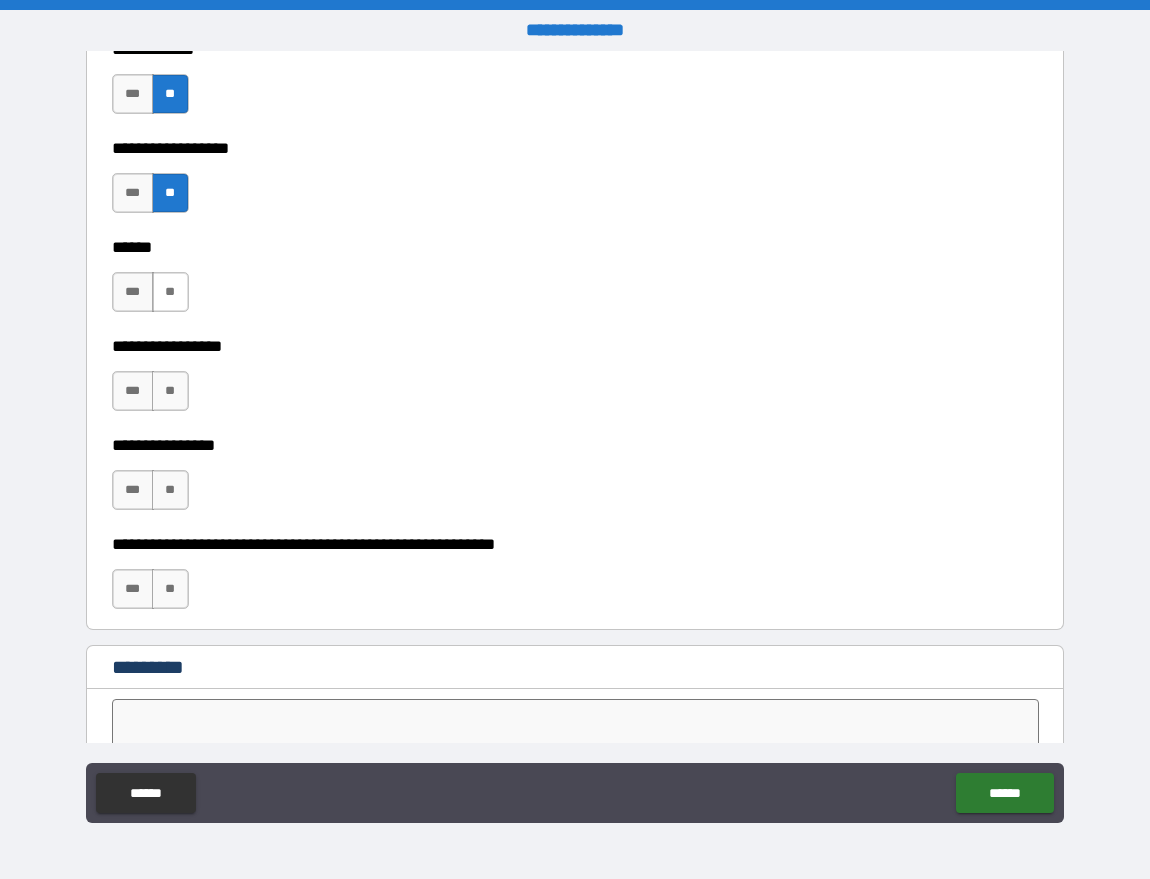 click on "**" at bounding box center [170, 292] 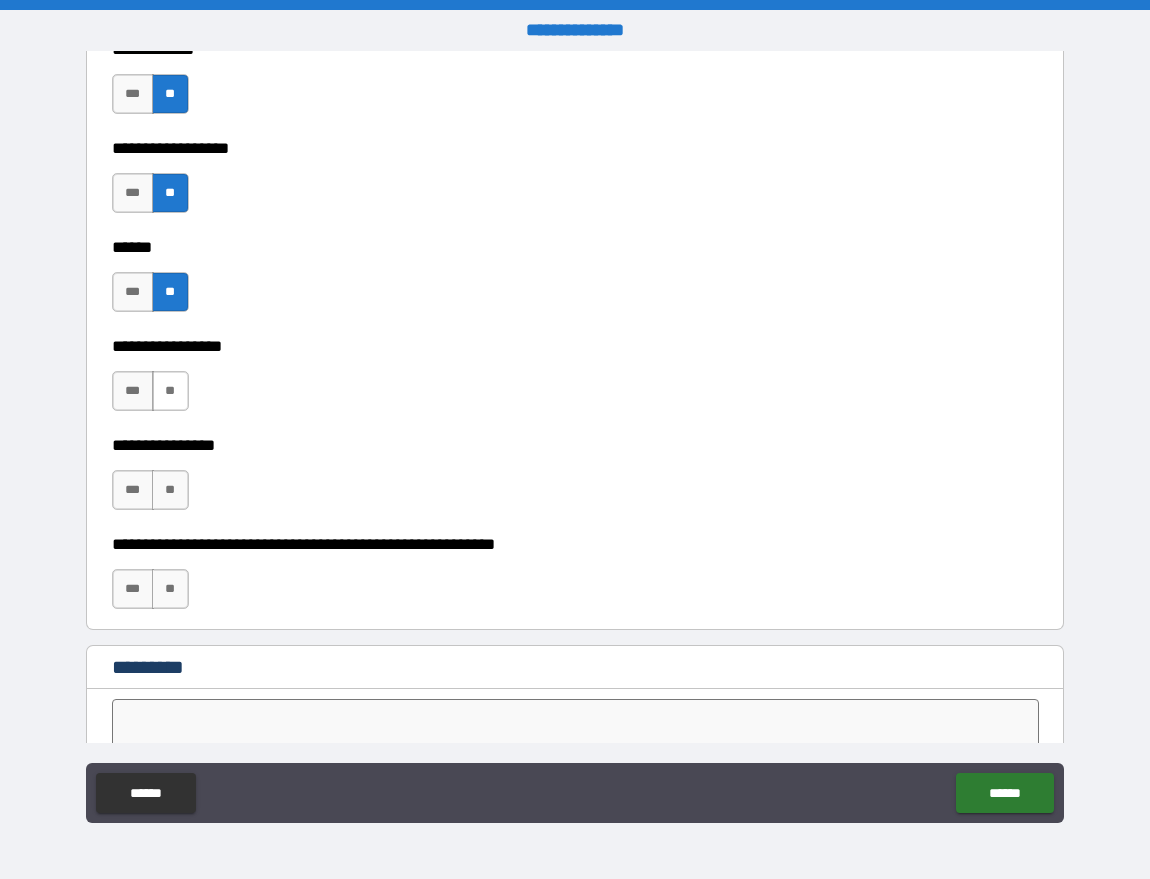 click on "**" at bounding box center [170, 391] 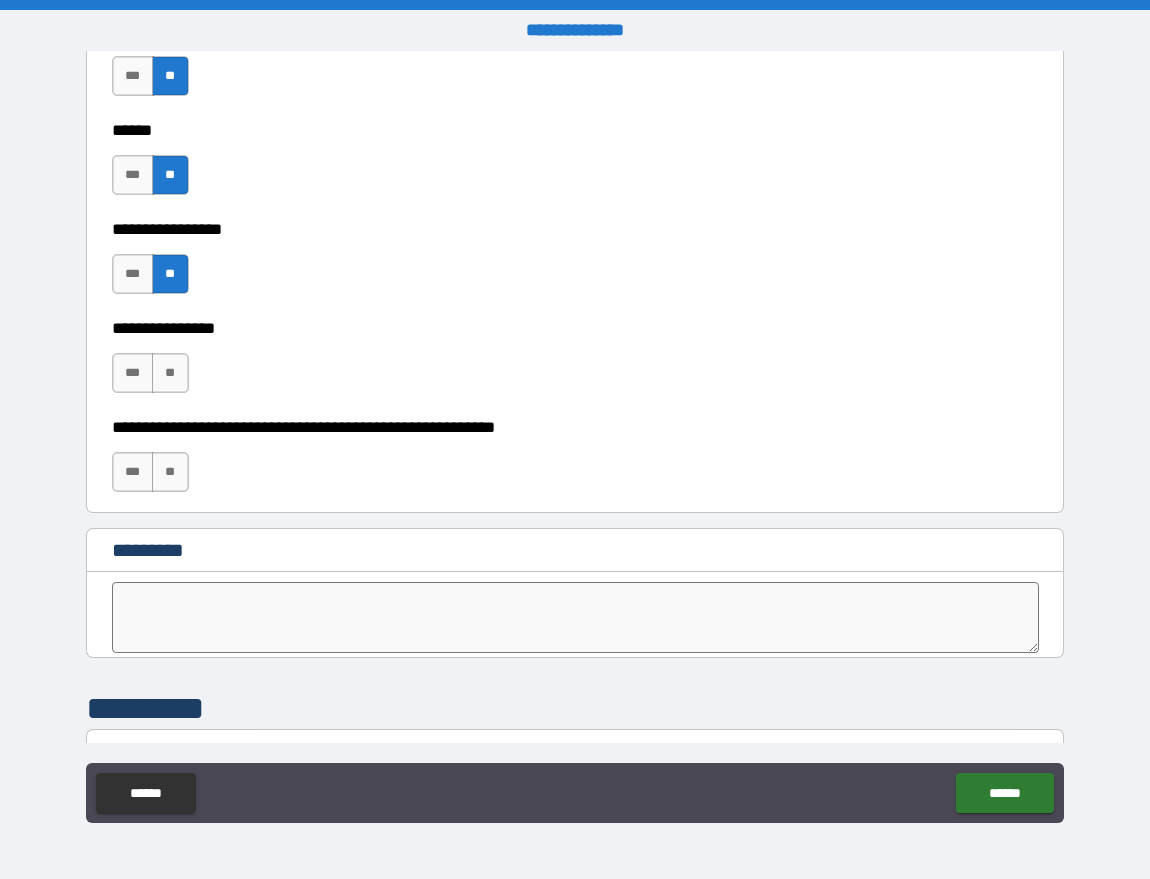 scroll, scrollTop: 9885, scrollLeft: 0, axis: vertical 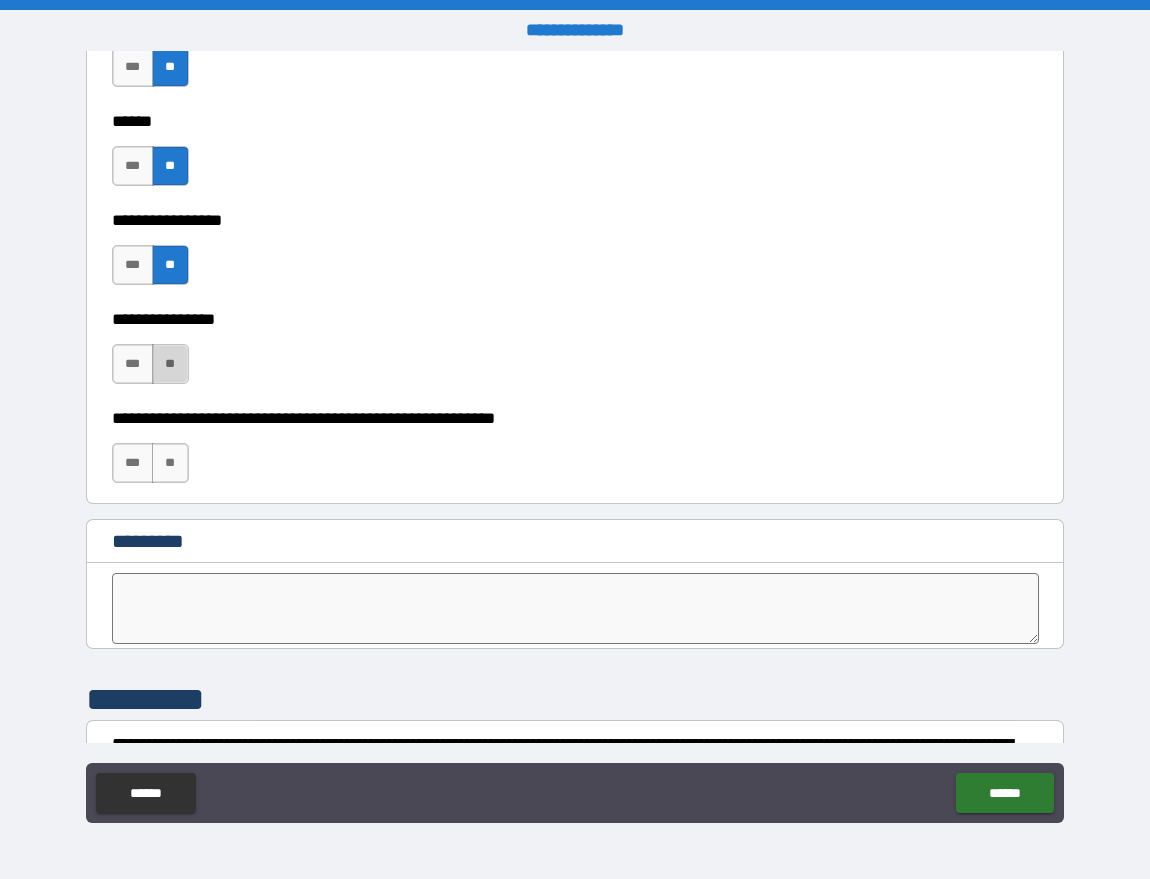 click on "**" at bounding box center (170, 364) 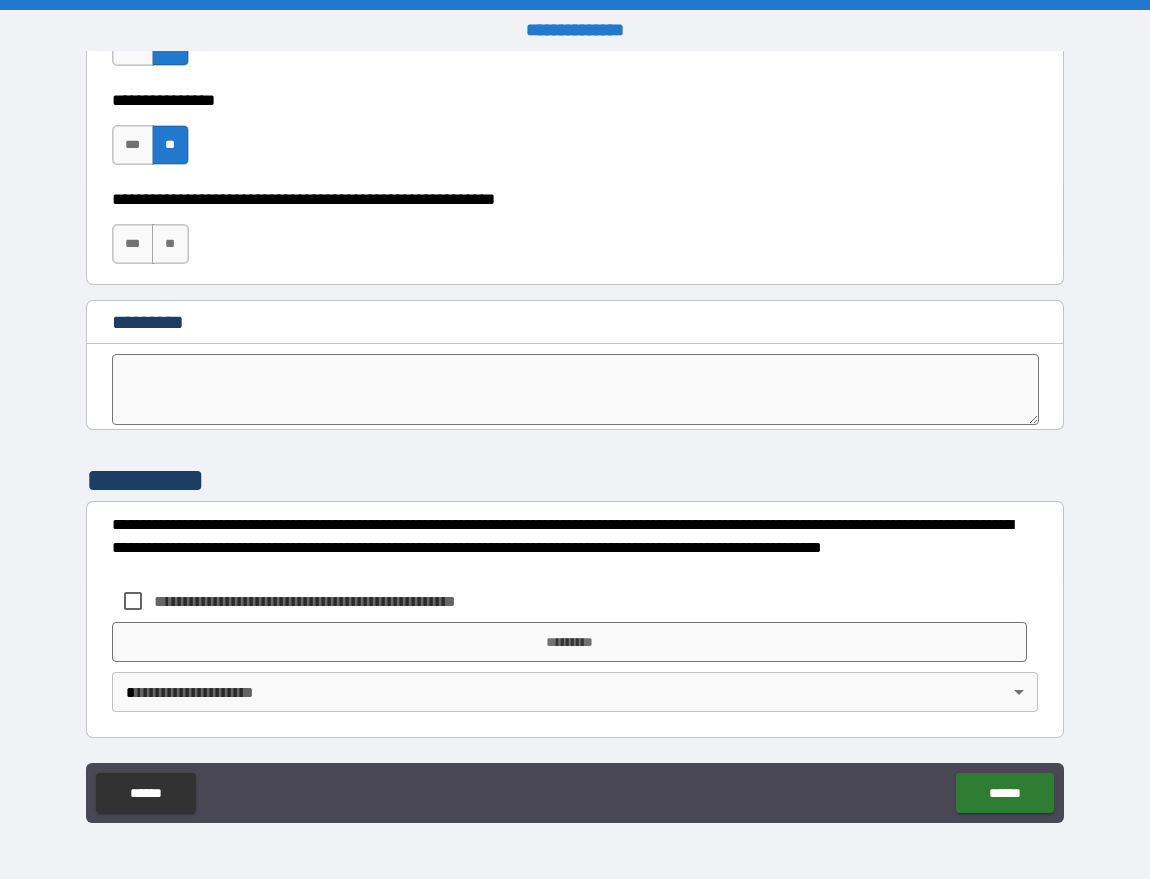 scroll, scrollTop: 10104, scrollLeft: 0, axis: vertical 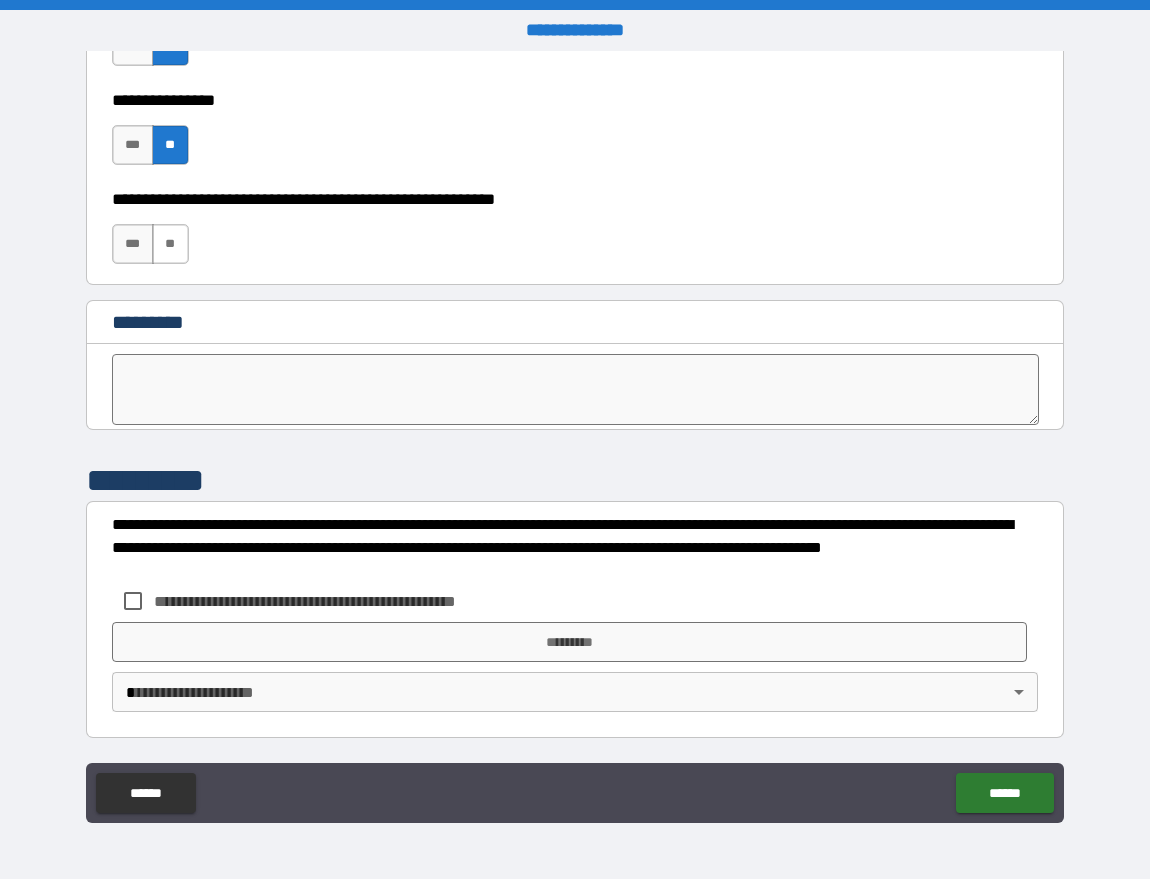 click on "**" at bounding box center [170, 244] 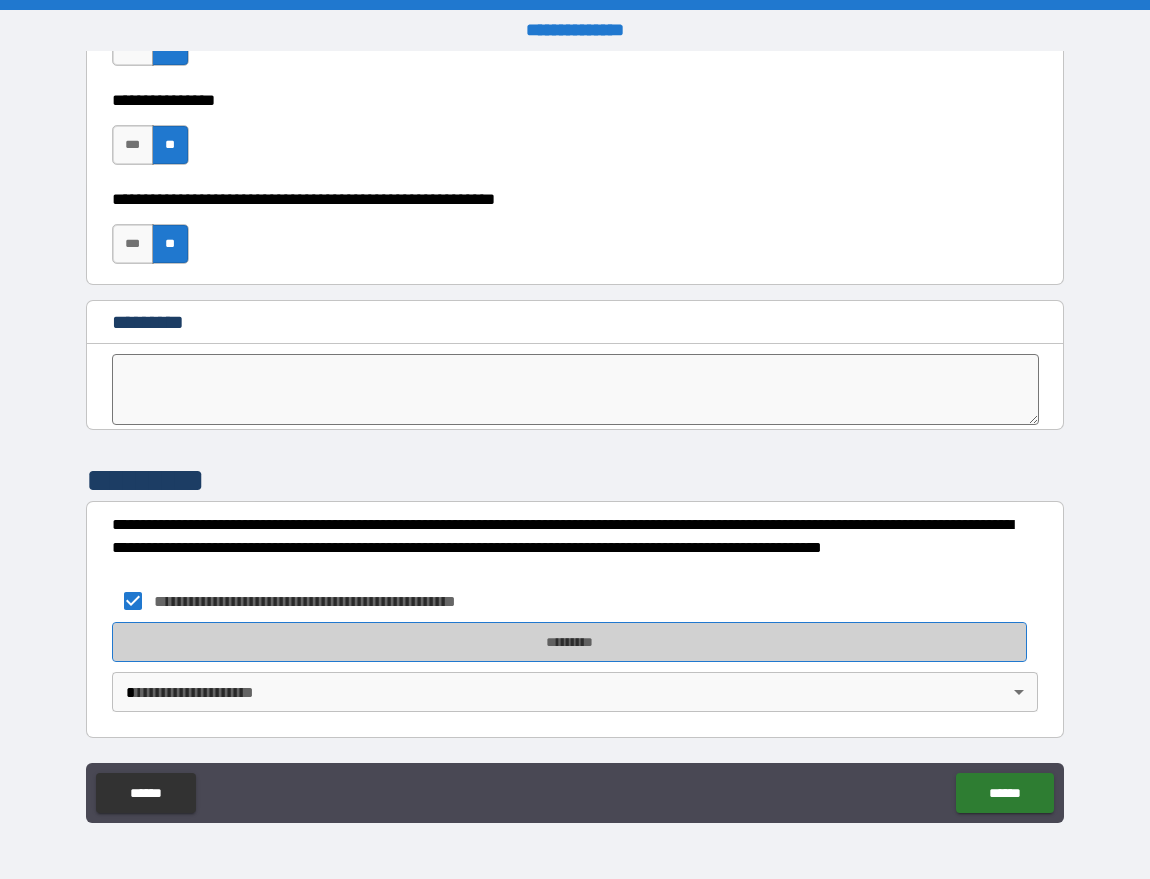 click on "*********" at bounding box center (569, 642) 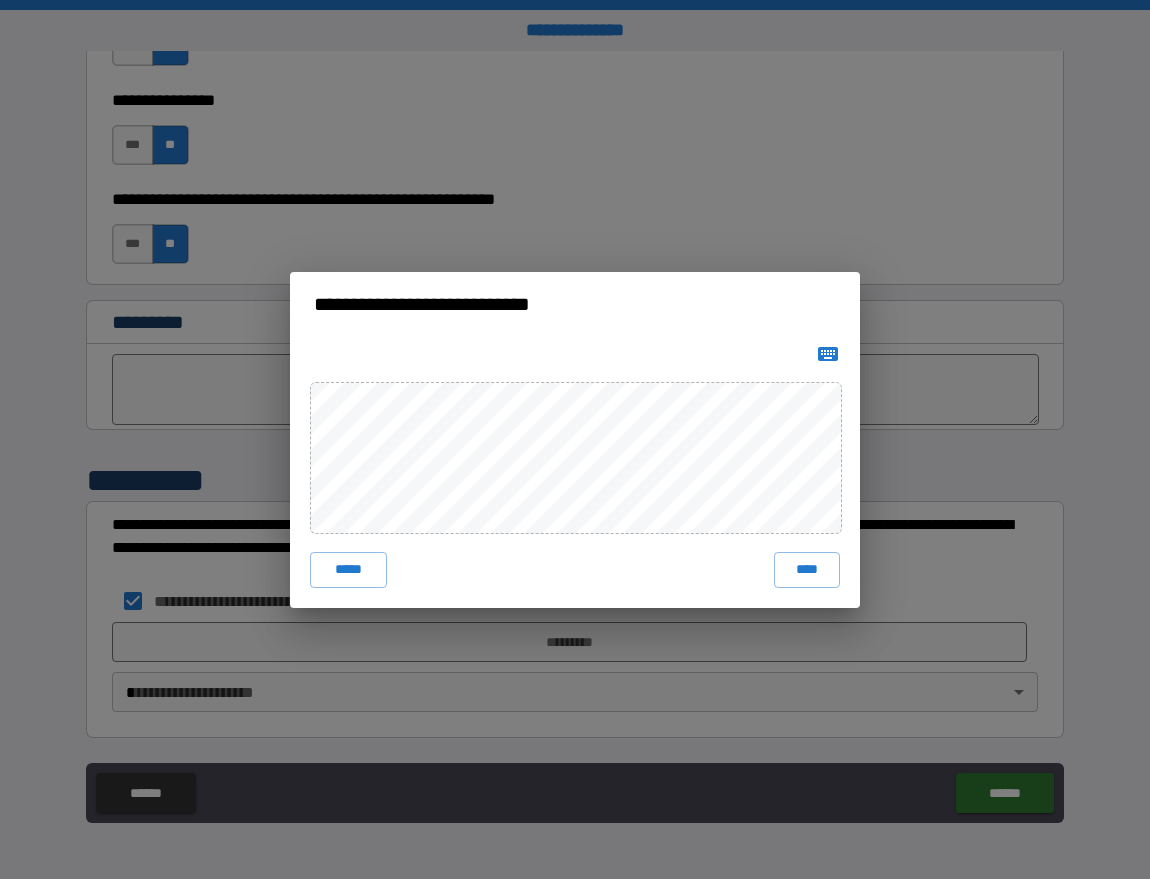drag, startPoint x: 804, startPoint y: 572, endPoint x: 919, endPoint y: 630, distance: 128.7983 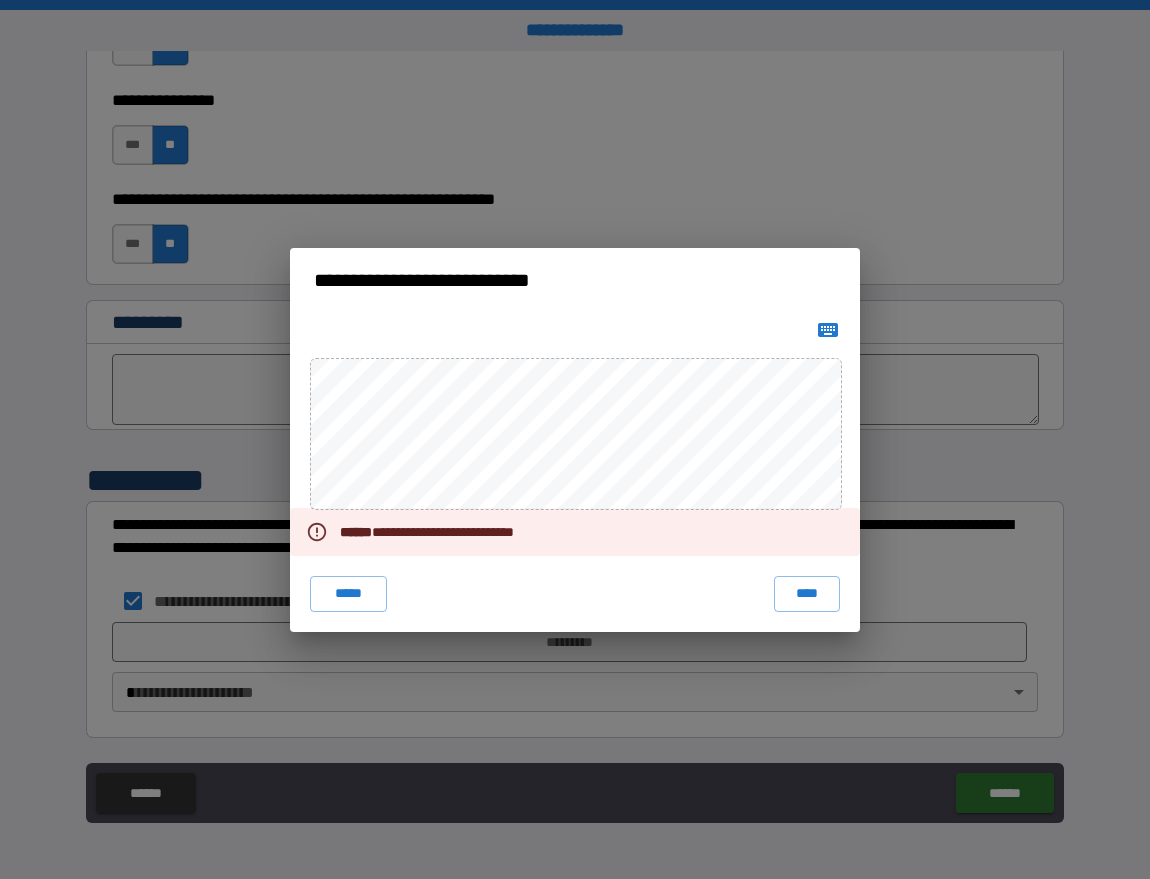 type 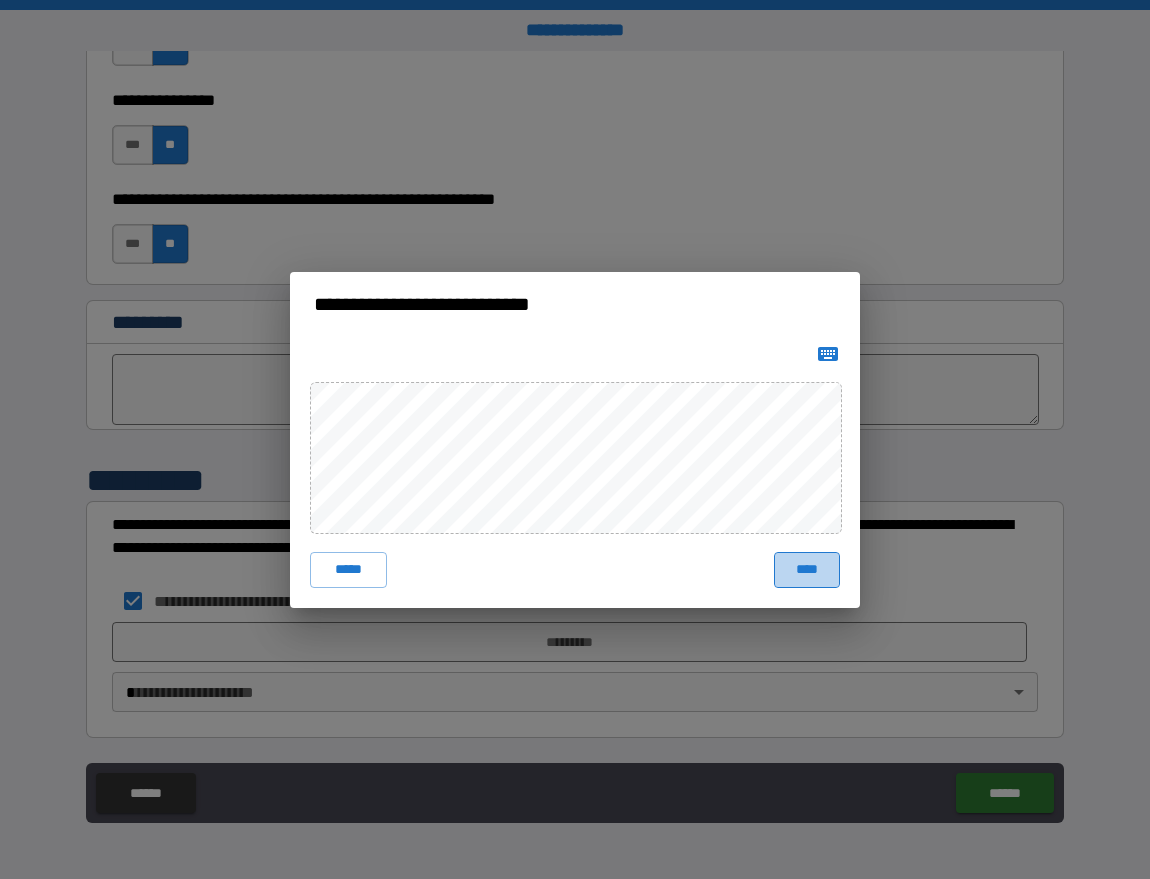 click on "****" at bounding box center (807, 570) 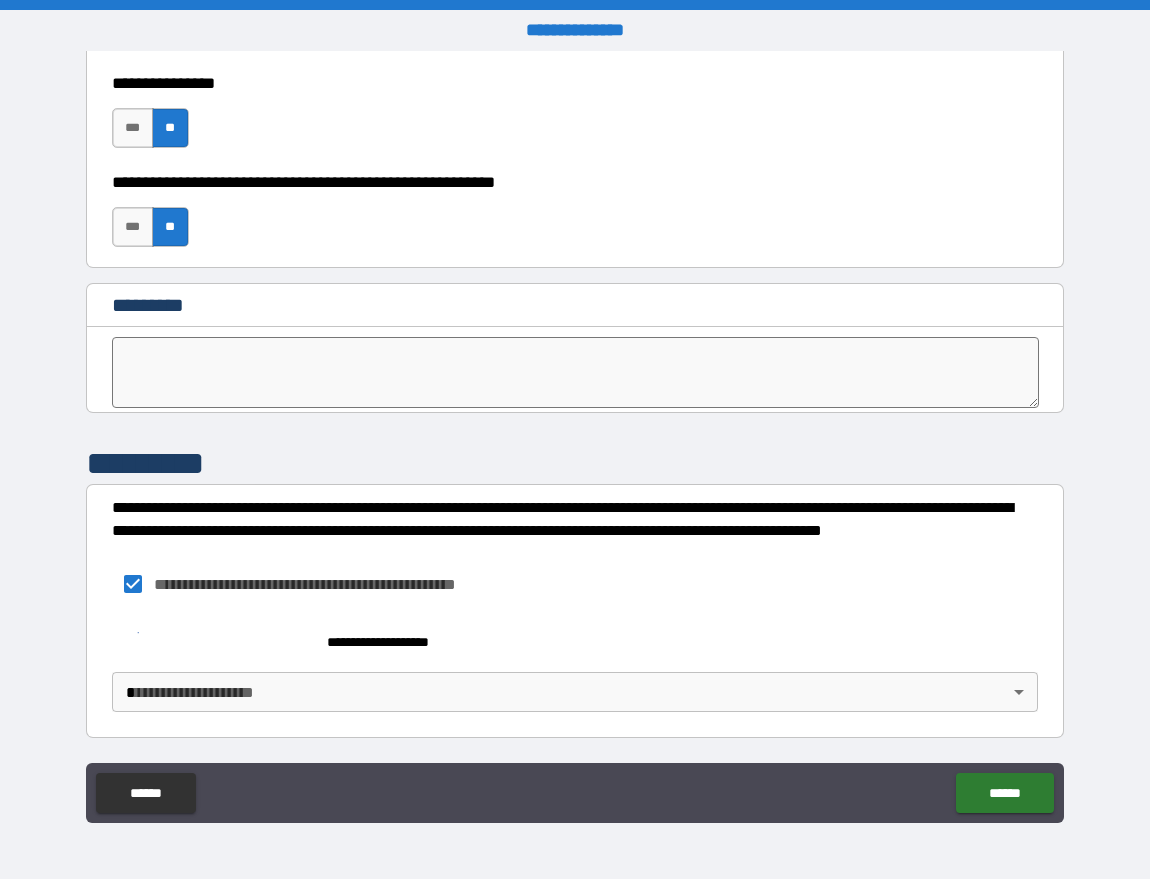 scroll, scrollTop: 10121, scrollLeft: 0, axis: vertical 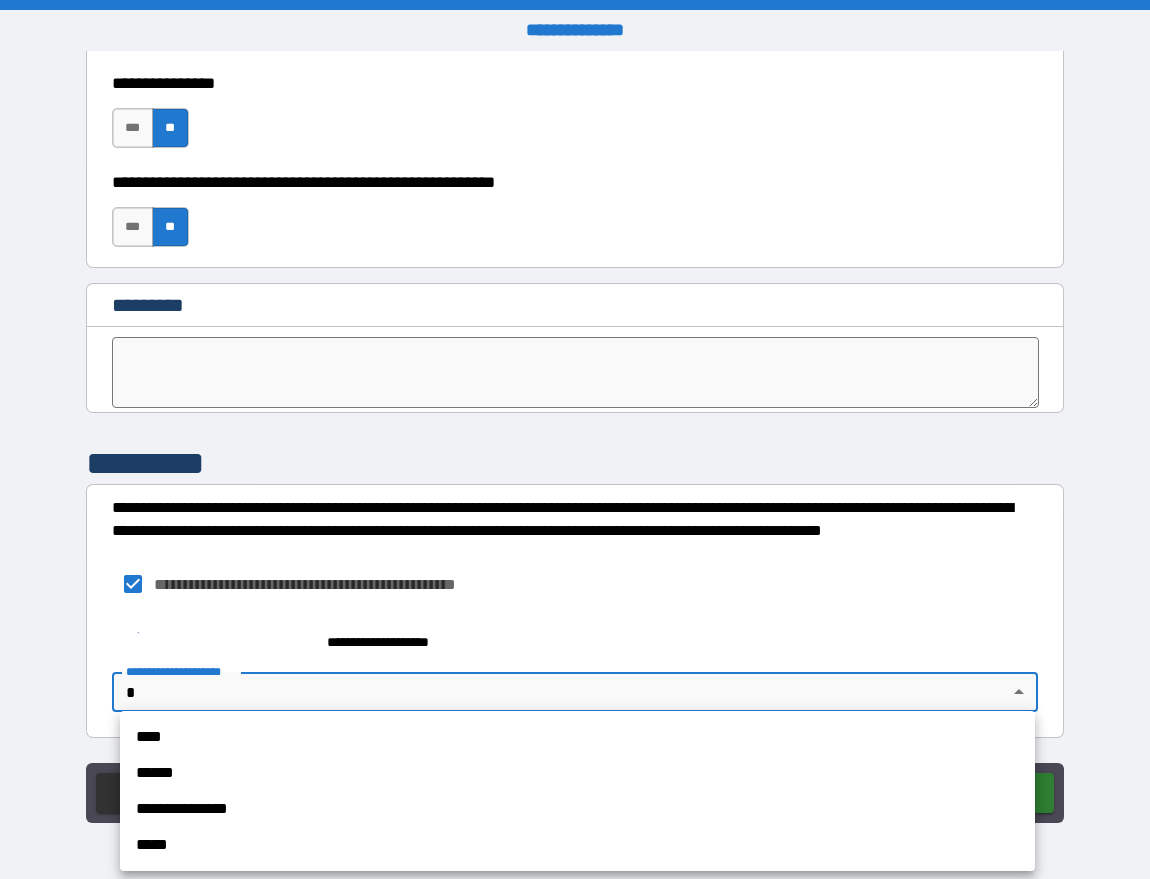 click on "**********" at bounding box center [575, 439] 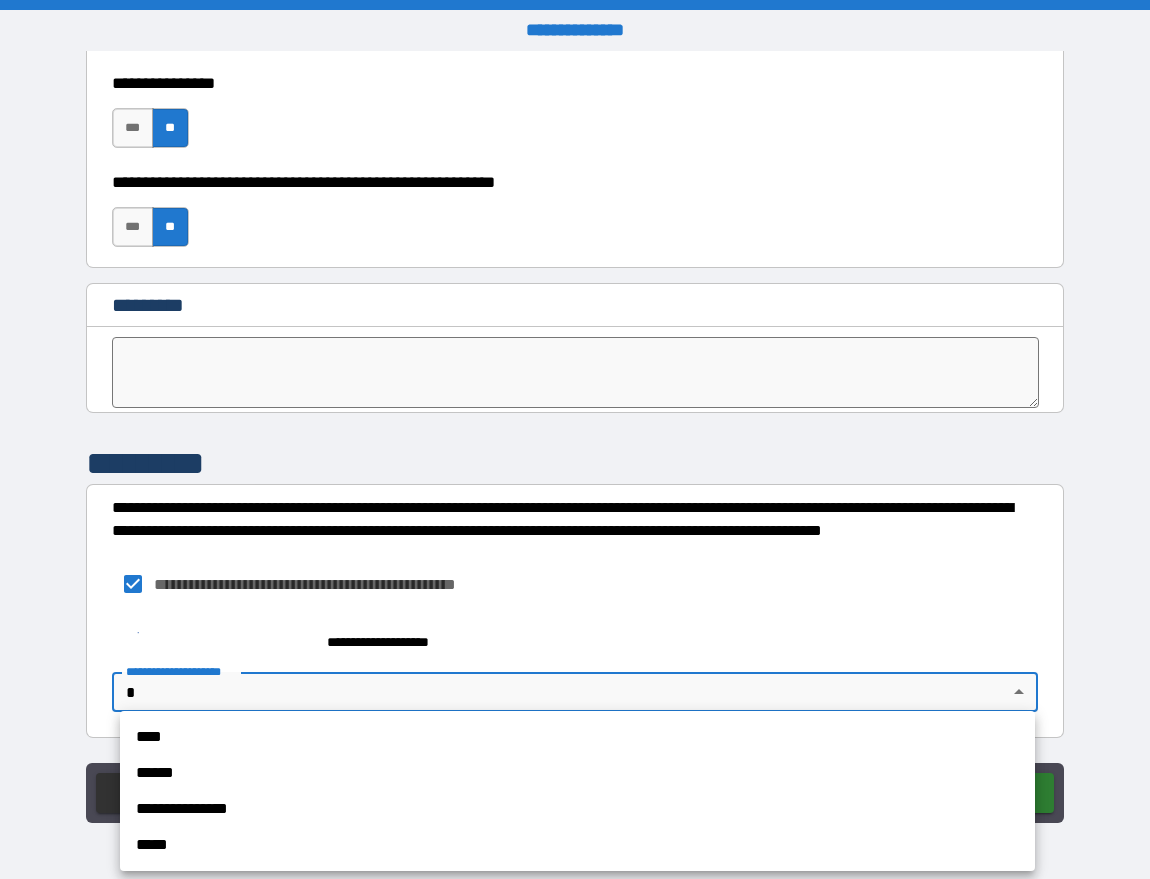click on "****" at bounding box center (577, 737) 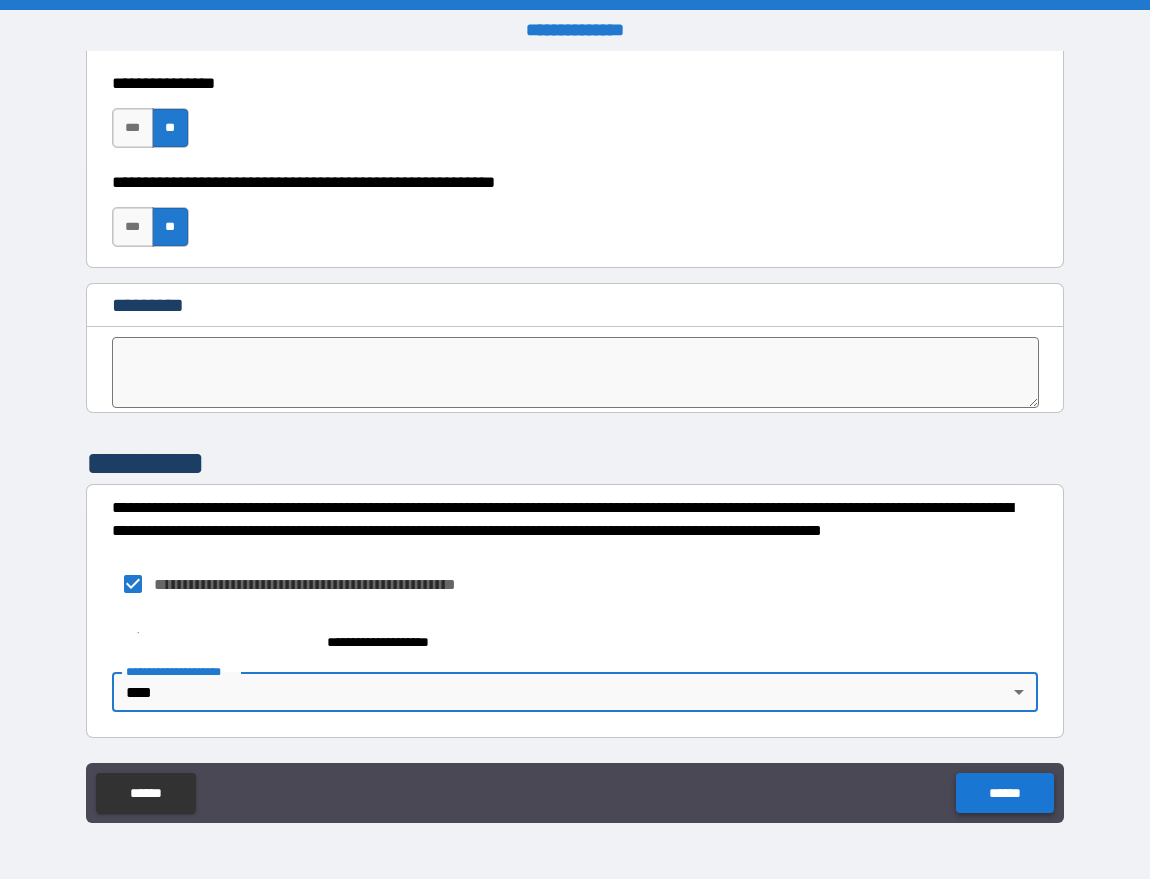 click on "******" at bounding box center [1004, 793] 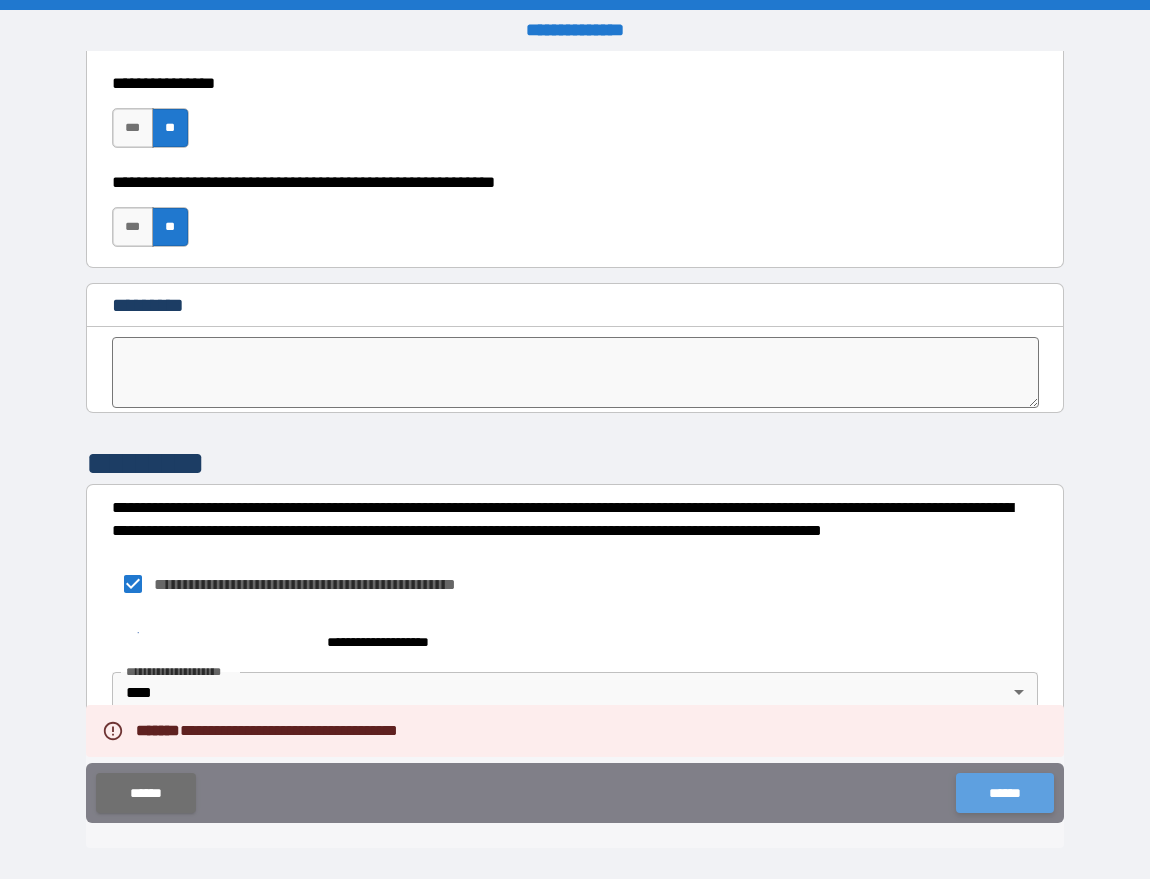 click on "******" at bounding box center [1004, 793] 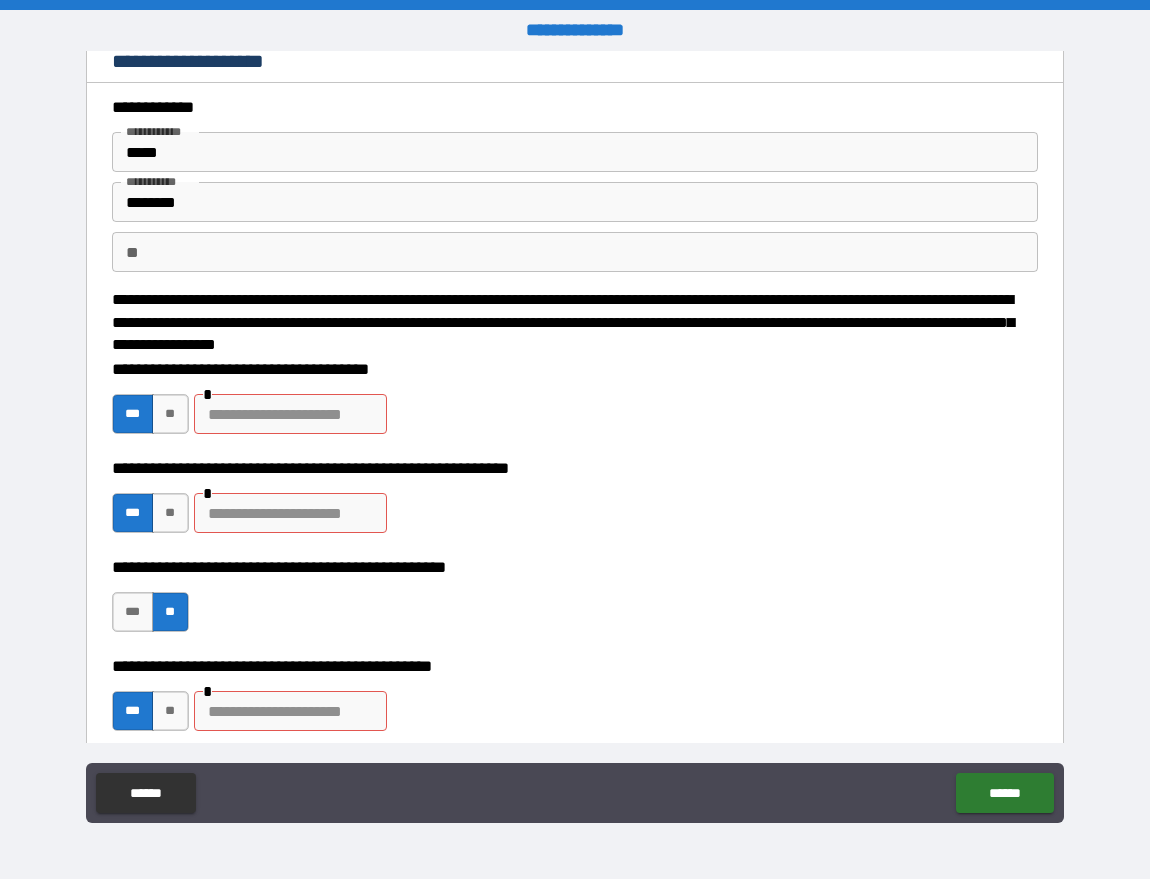 scroll, scrollTop: 16, scrollLeft: 0, axis: vertical 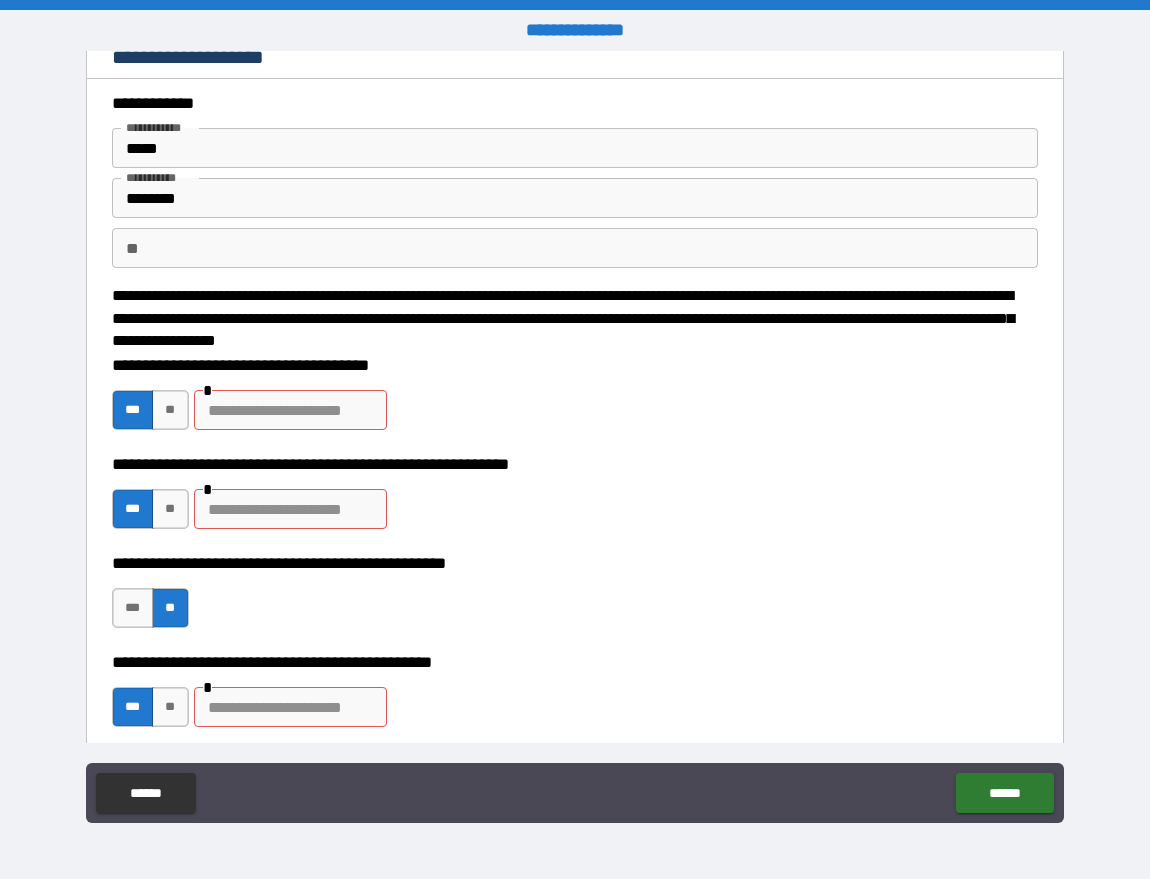 click on "**" at bounding box center (575, 248) 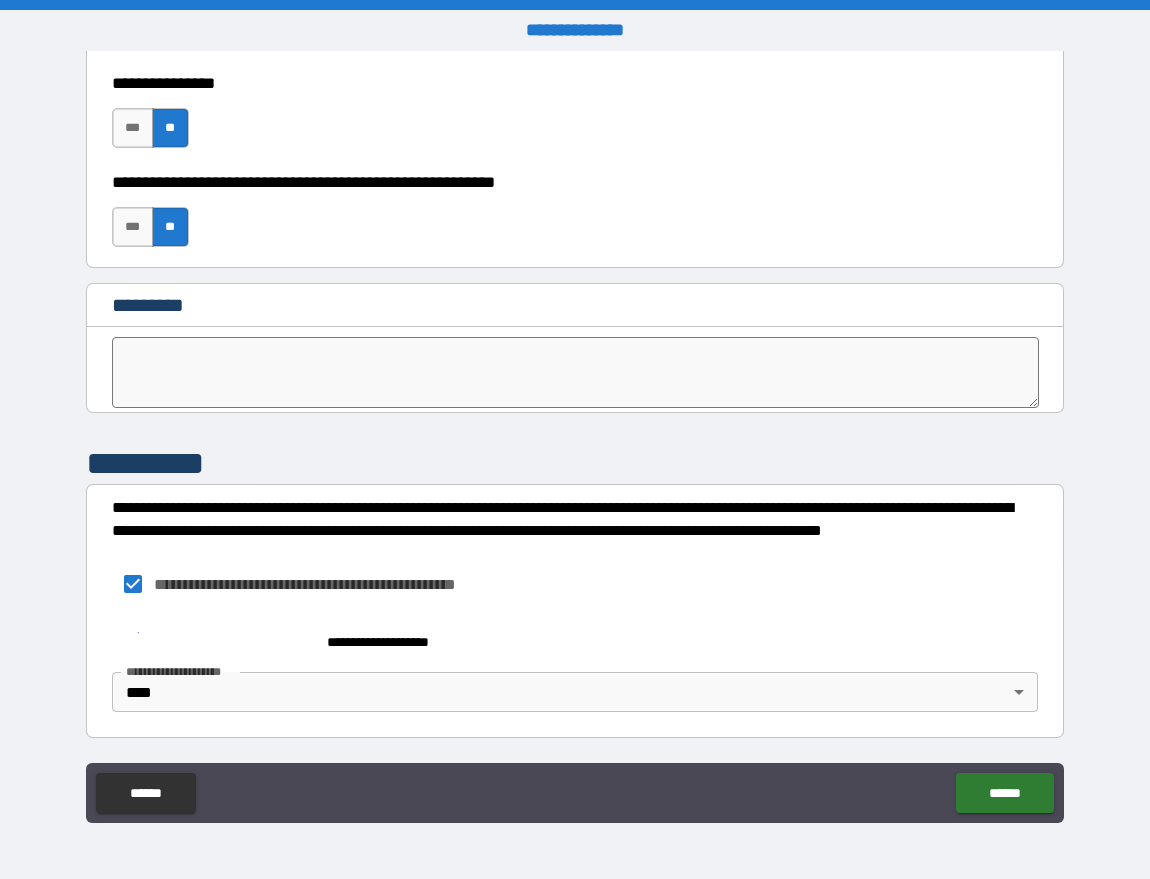 scroll, scrollTop: 10121, scrollLeft: 0, axis: vertical 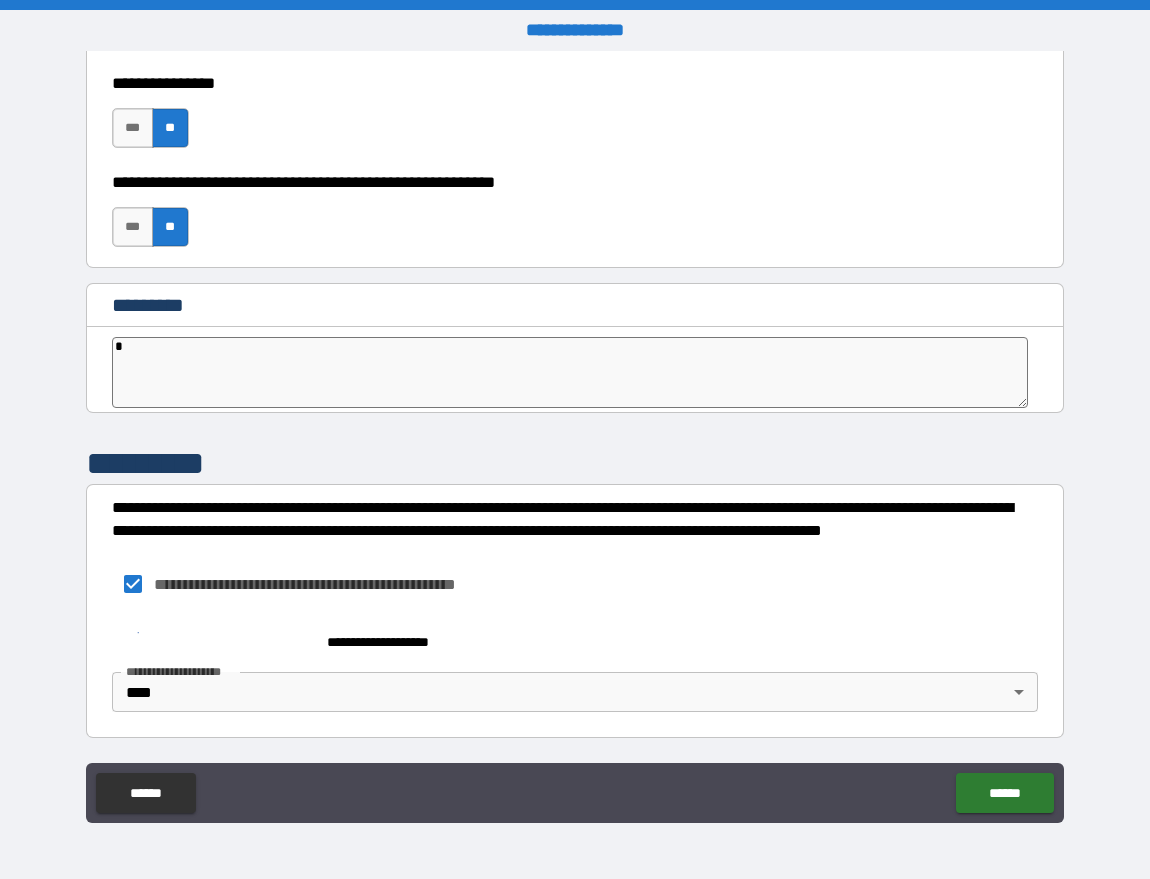 type on "*" 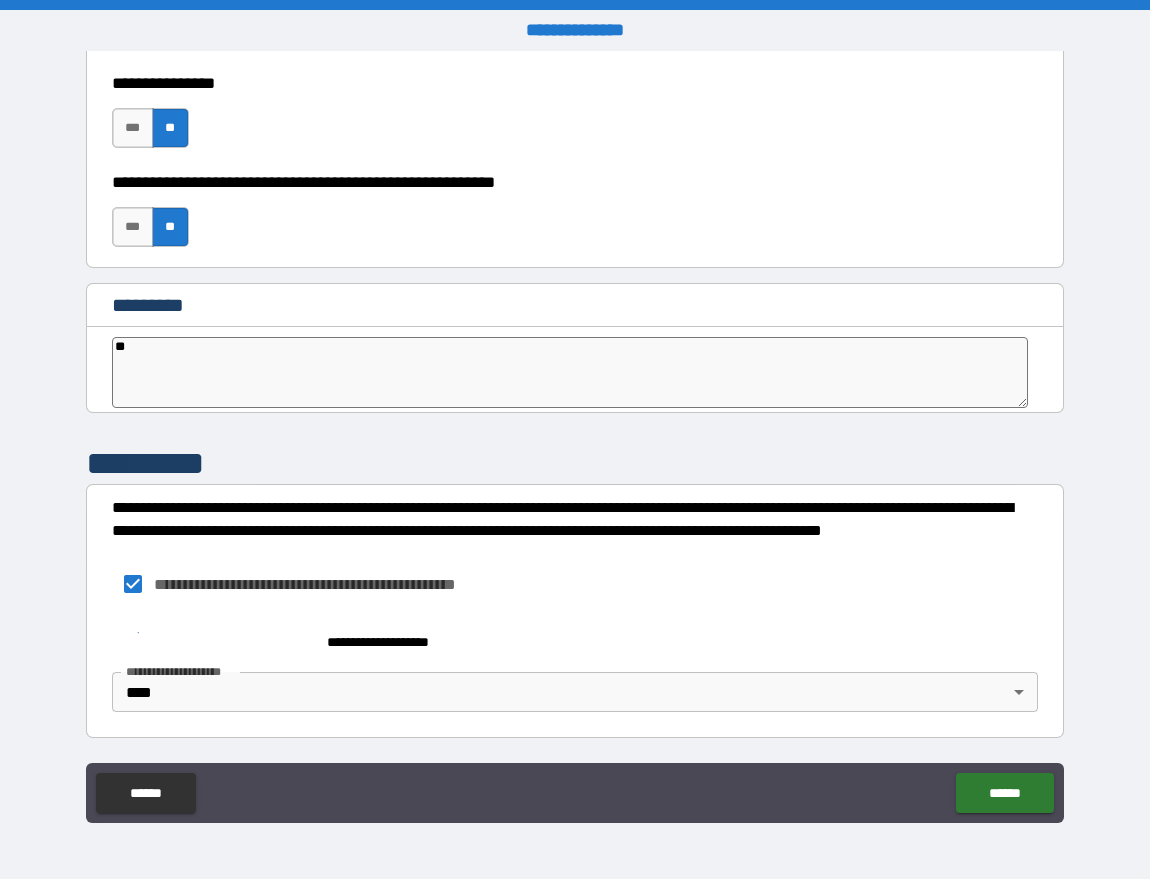 type on "*" 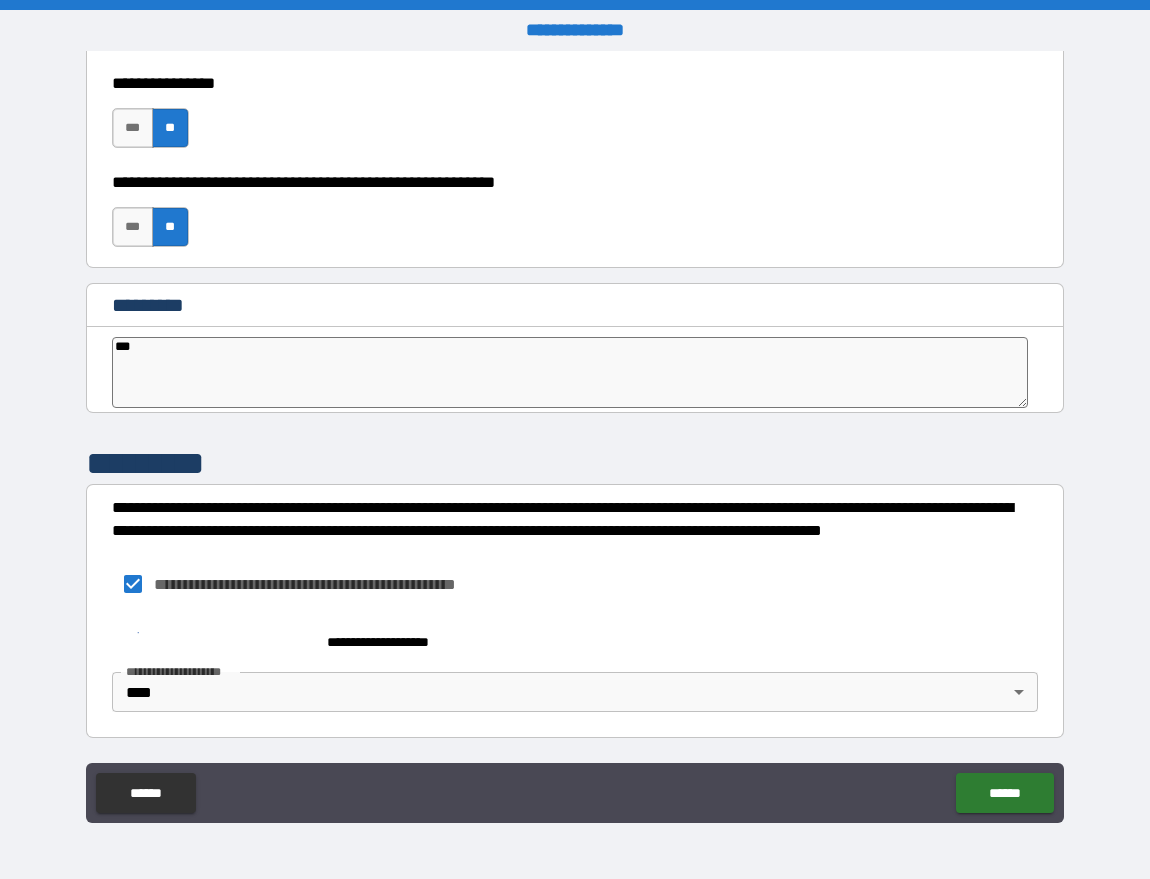 type on "****" 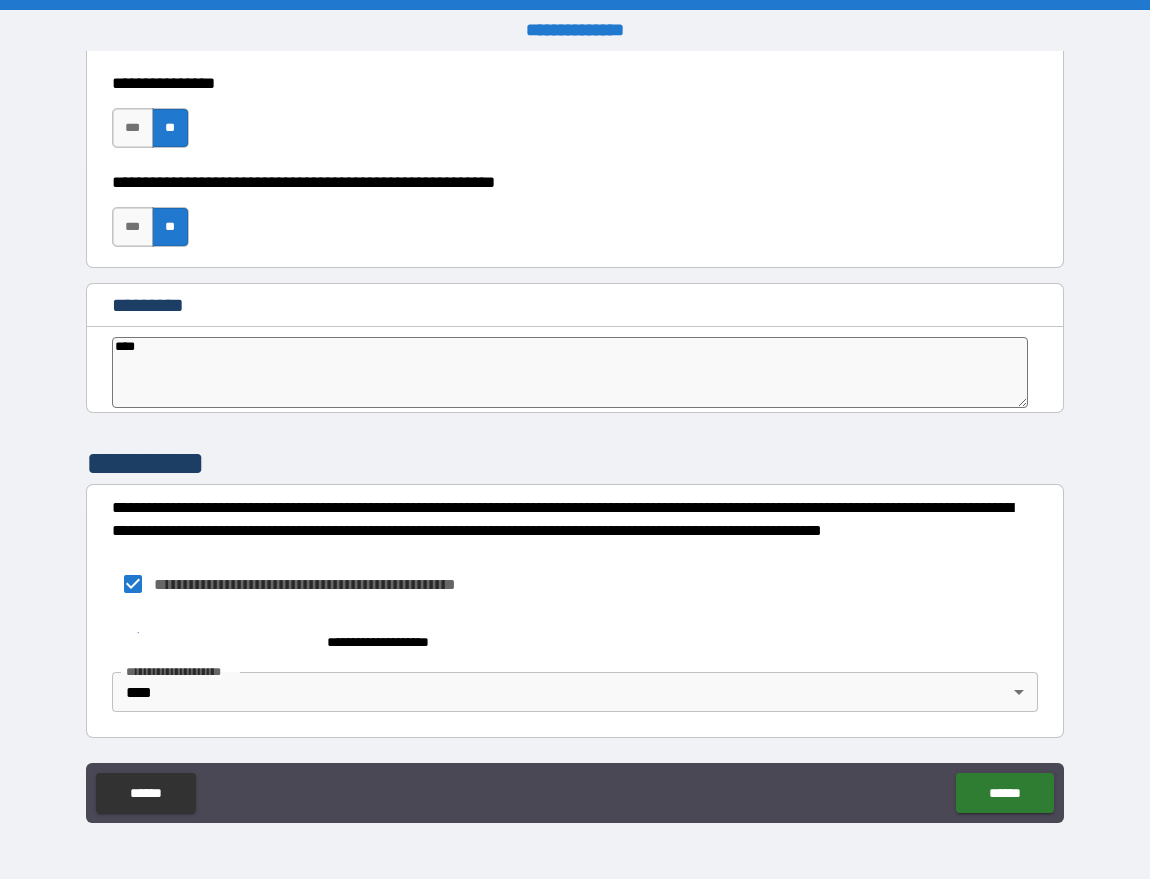 type on "*****" 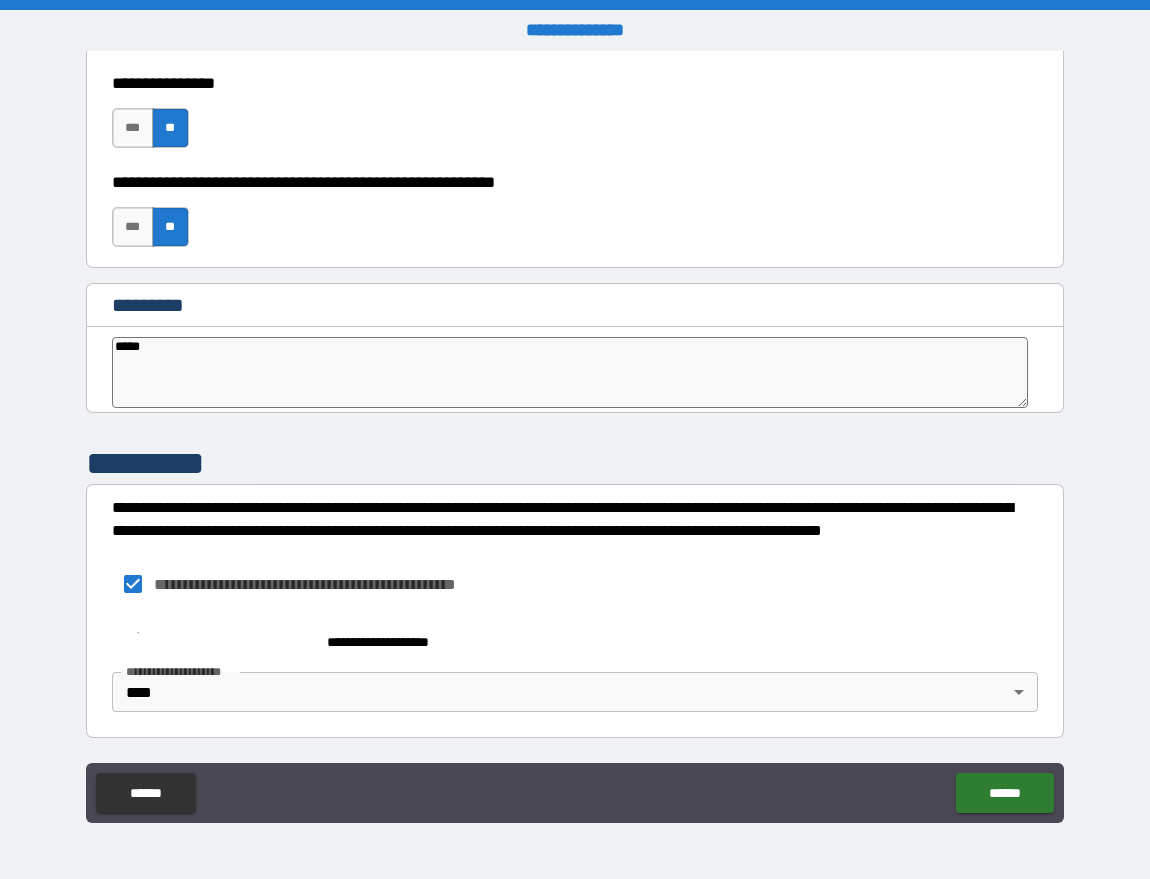 type on "*" 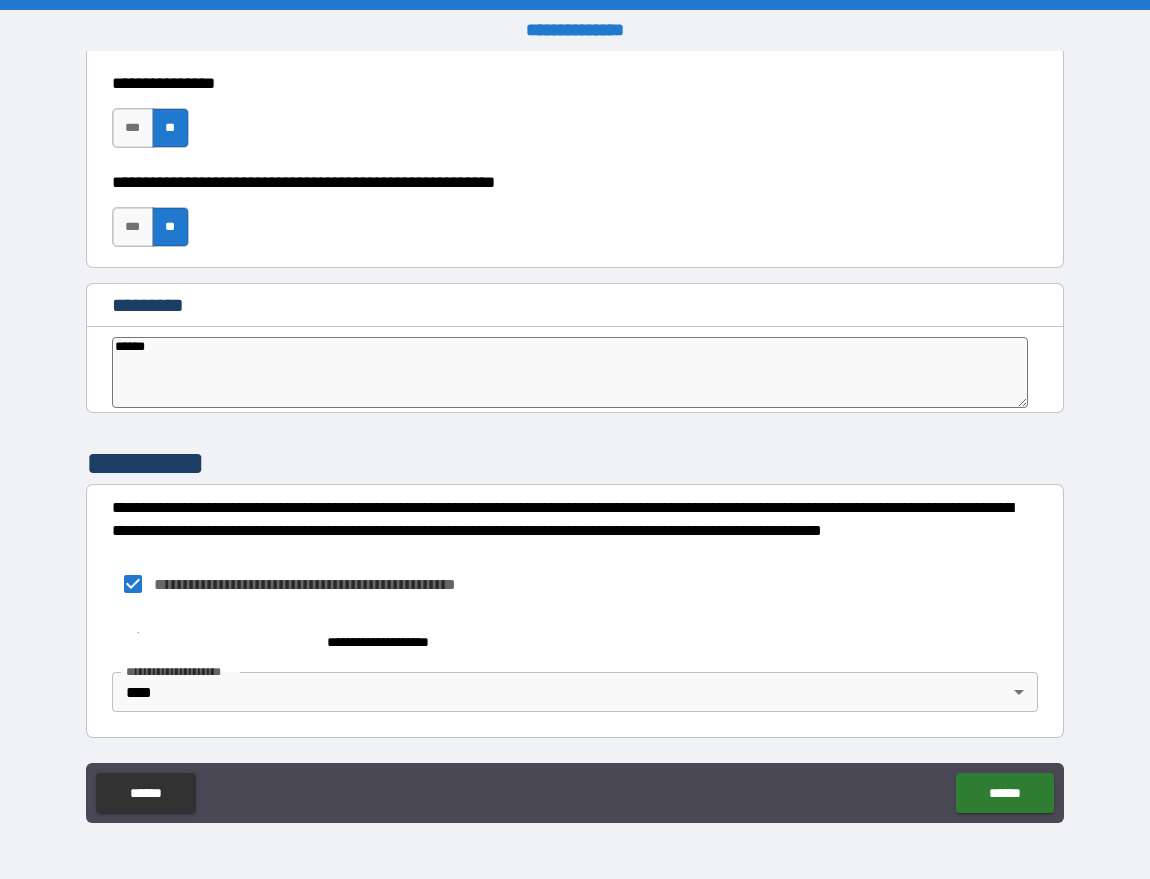 type on "******" 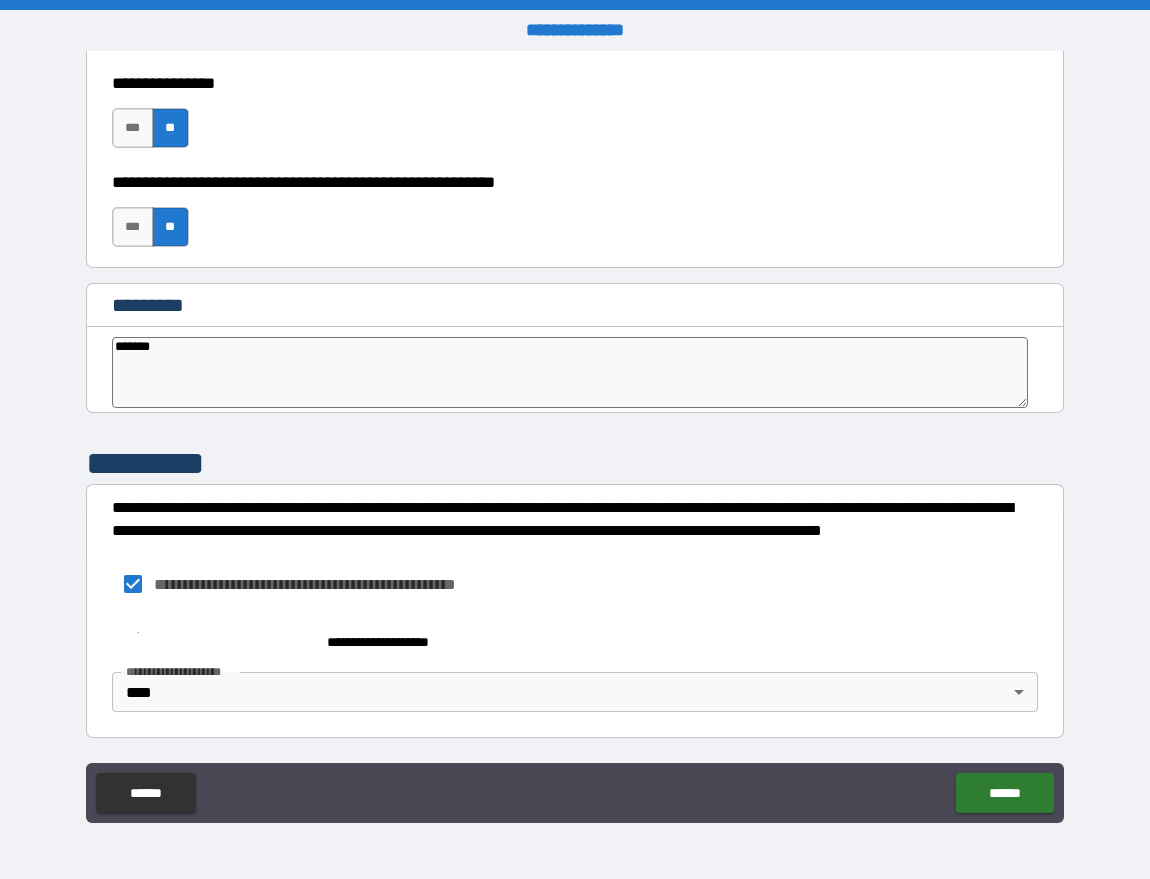 type on "*" 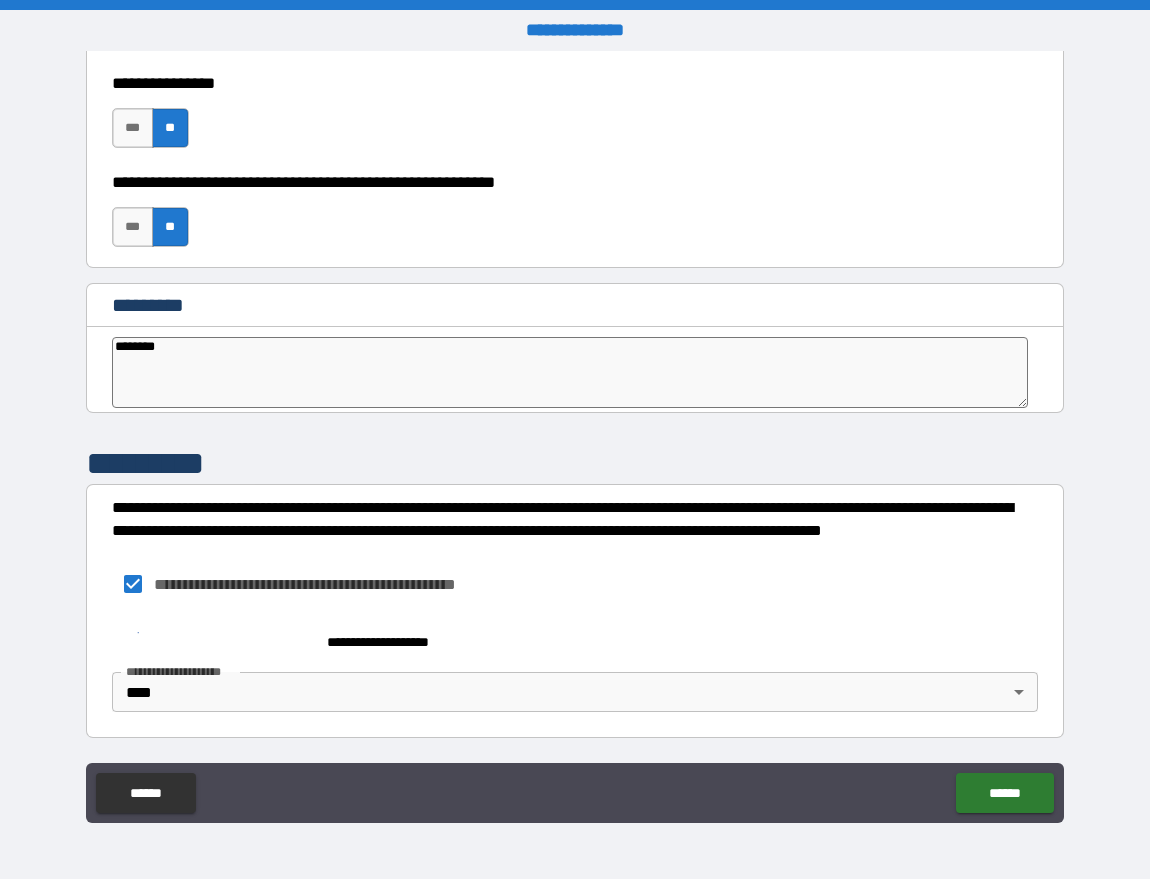 type on "*********" 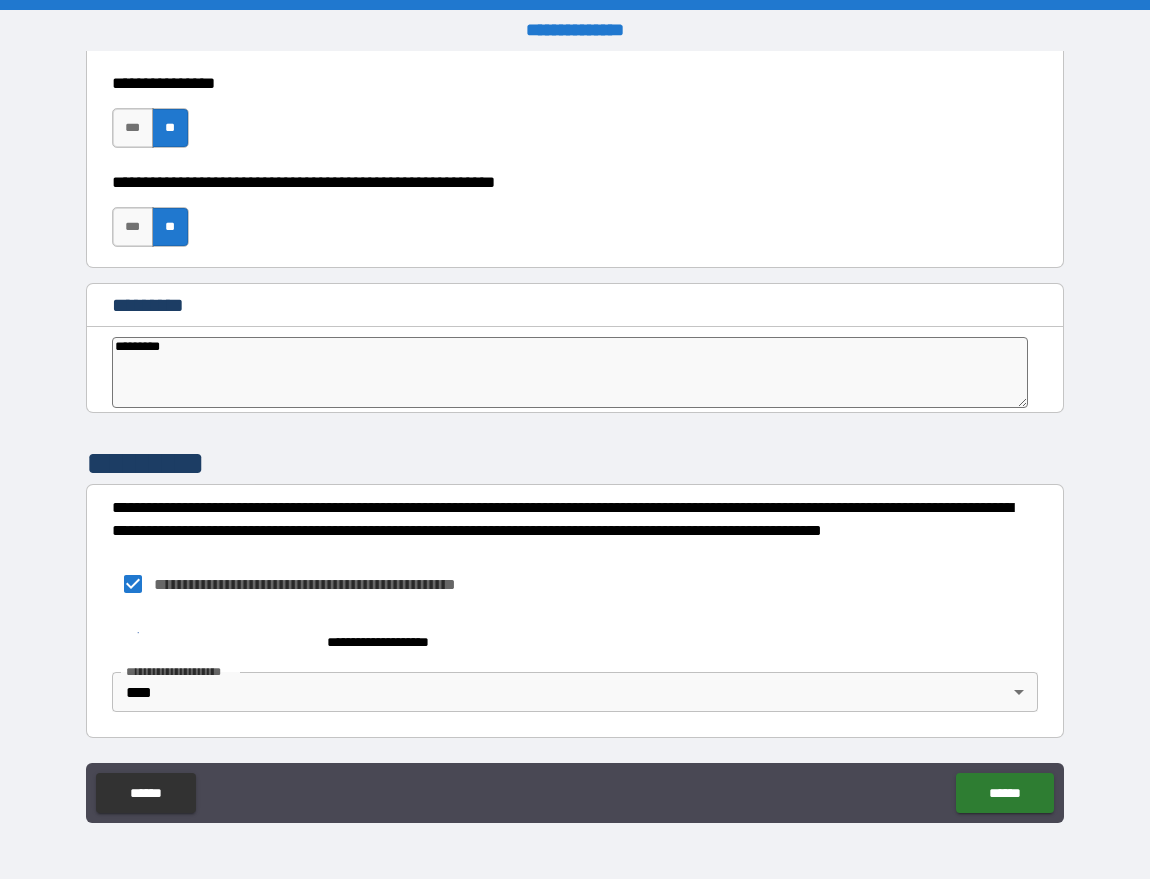 type on "*" 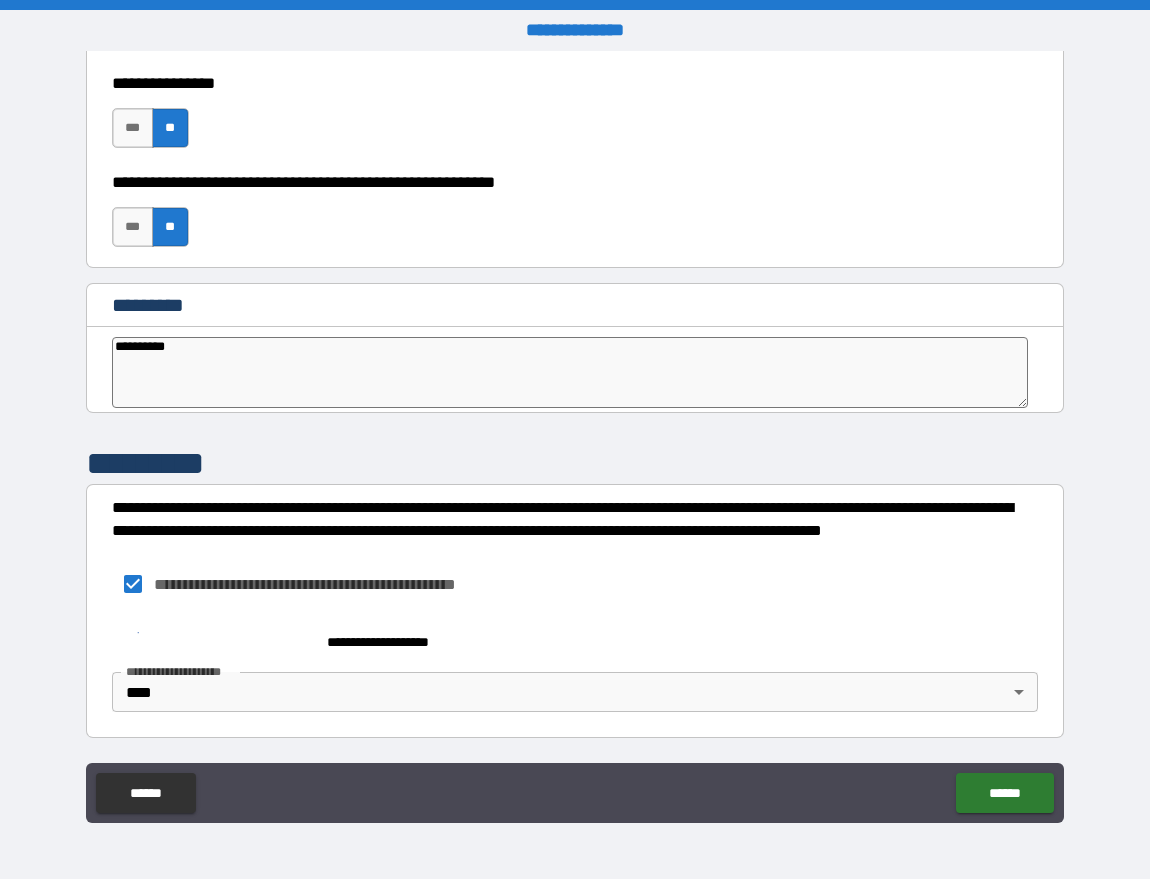 type on "**********" 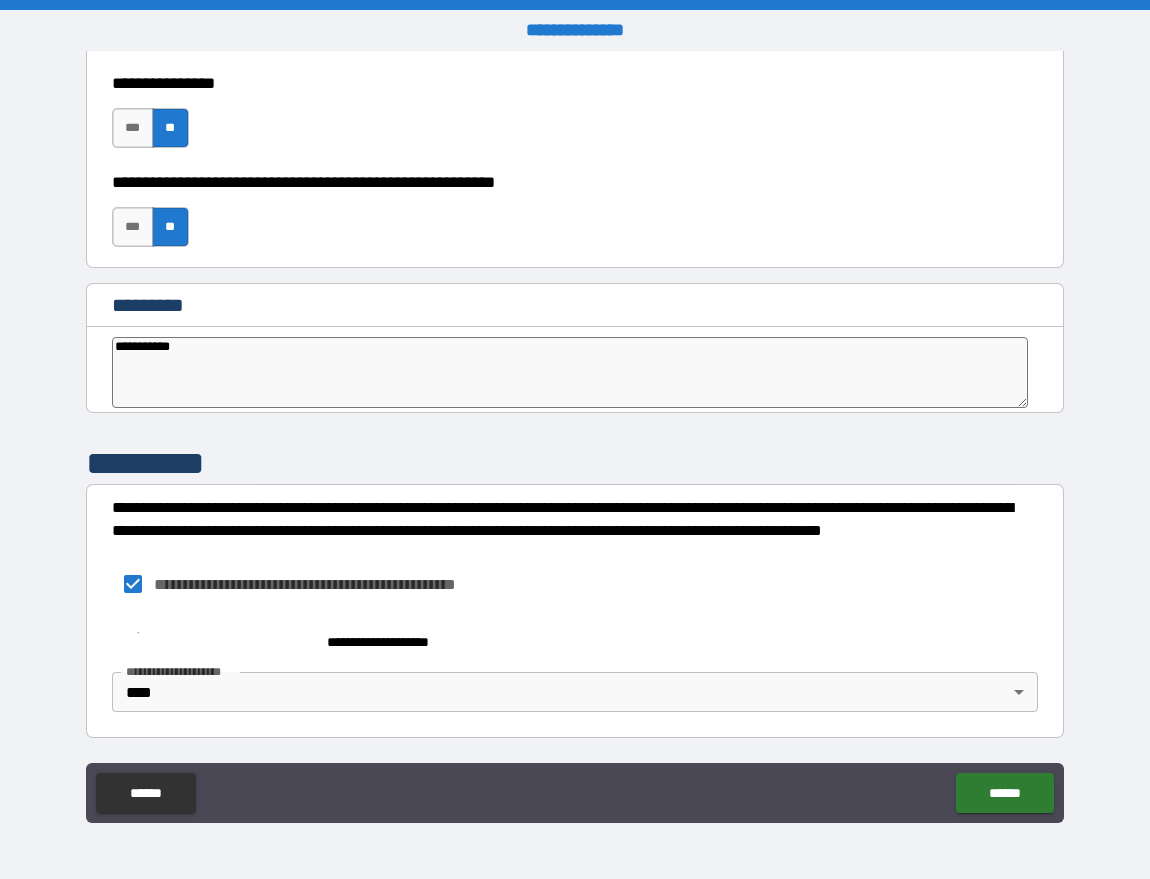 type on "*" 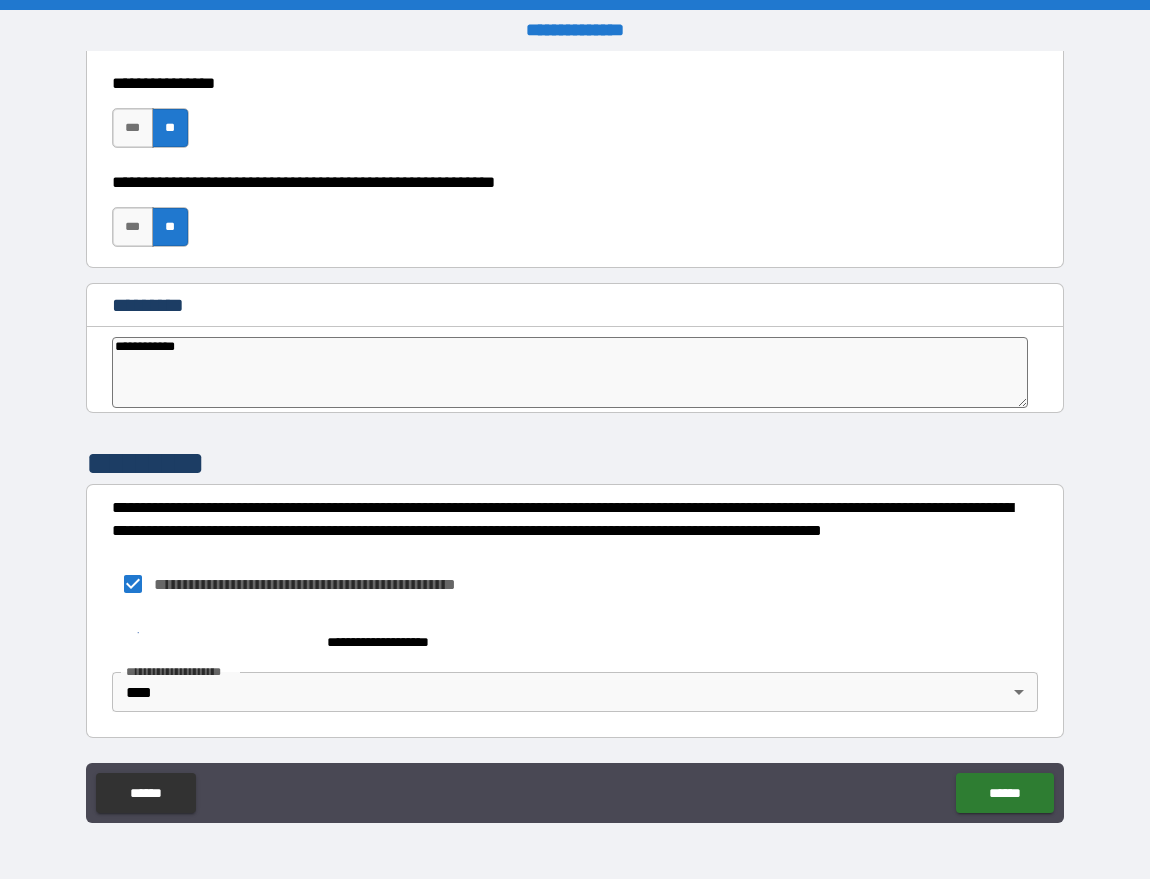 type on "*" 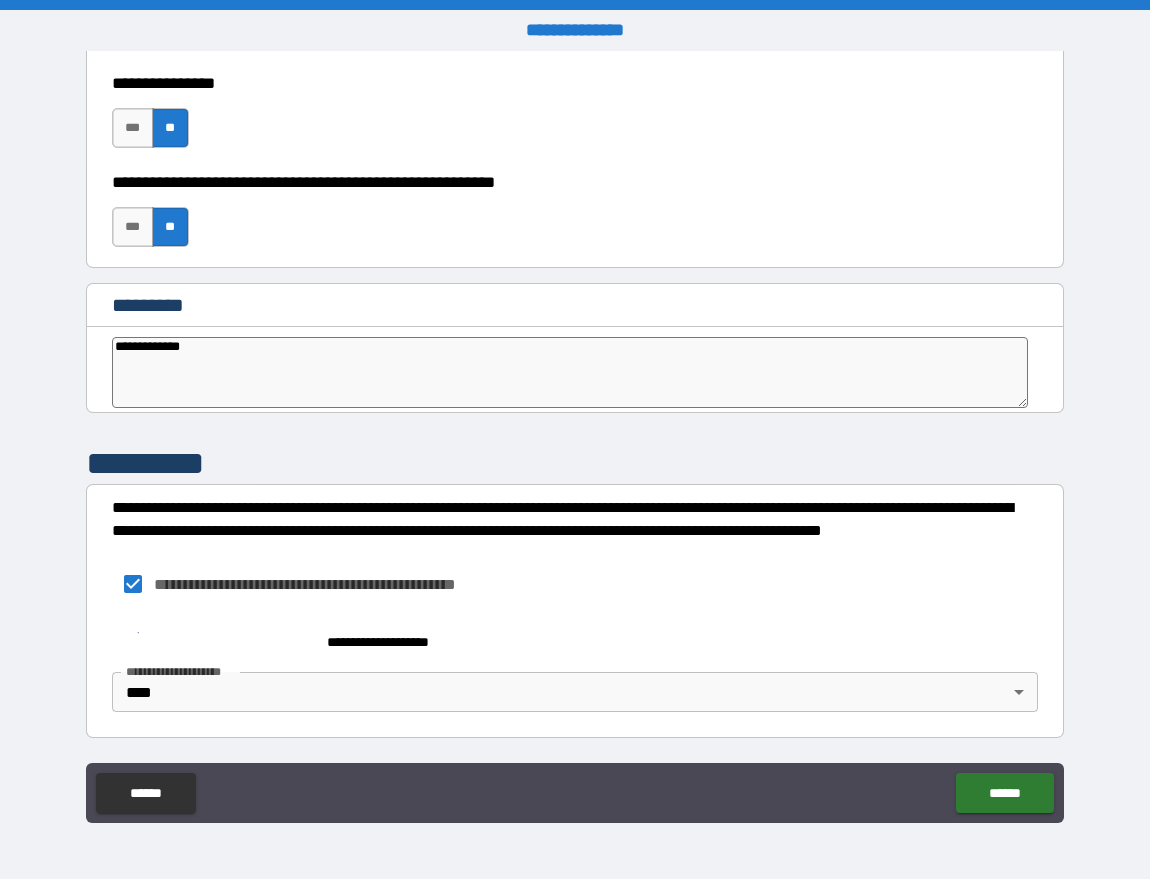 type on "*" 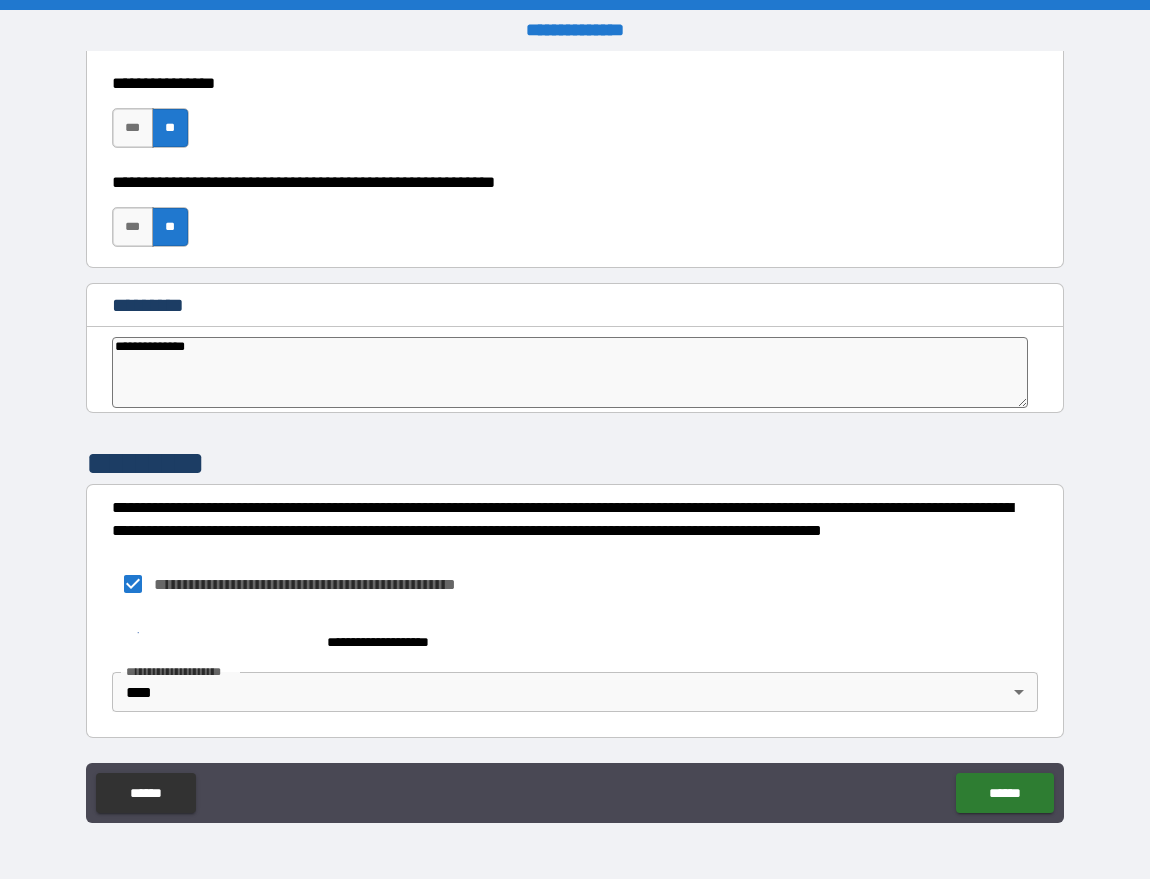 type on "*" 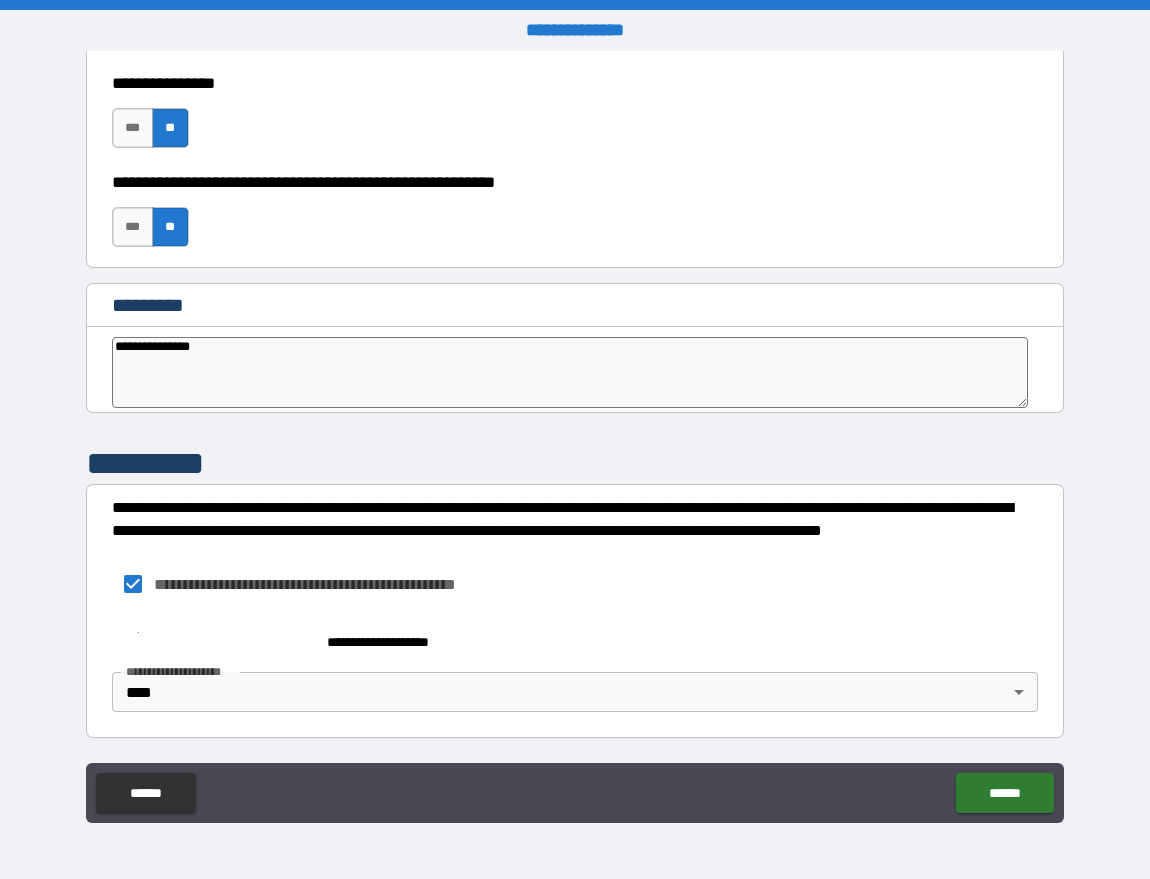 type on "*" 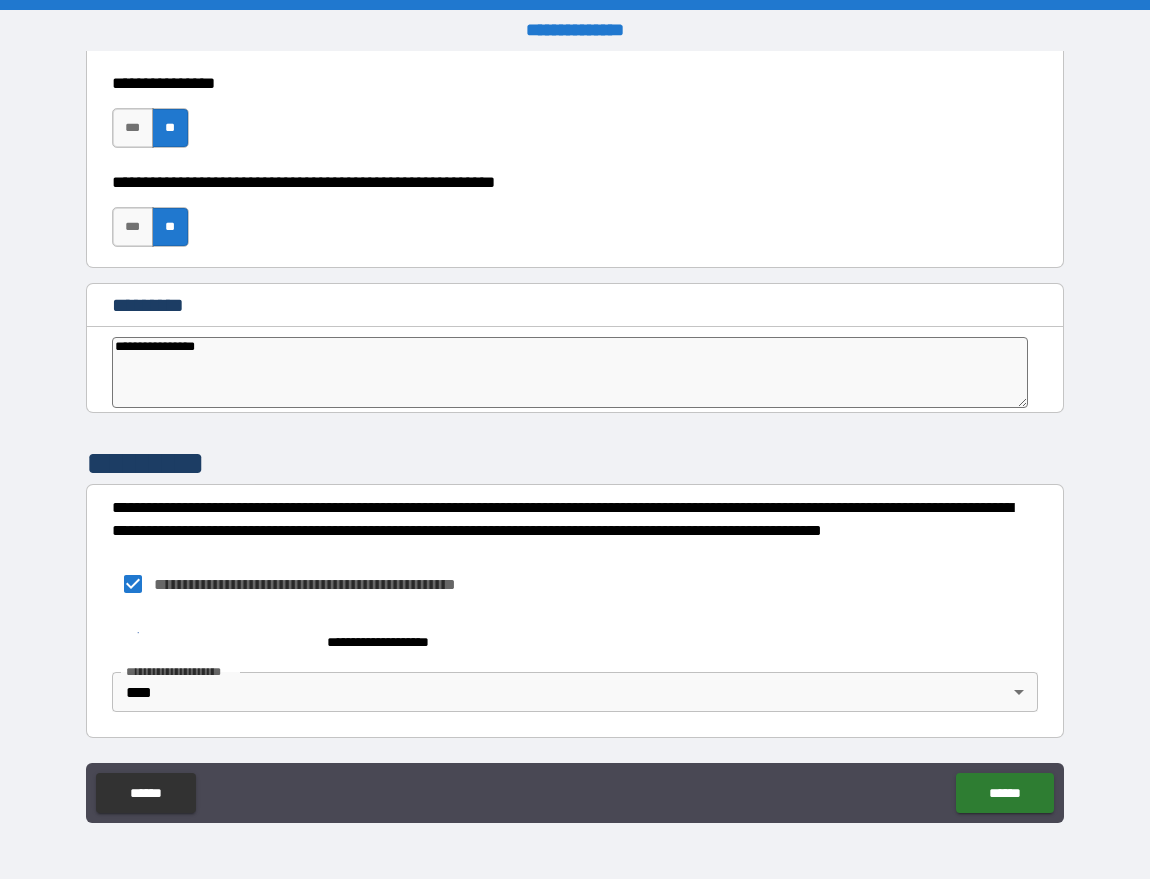 type on "*" 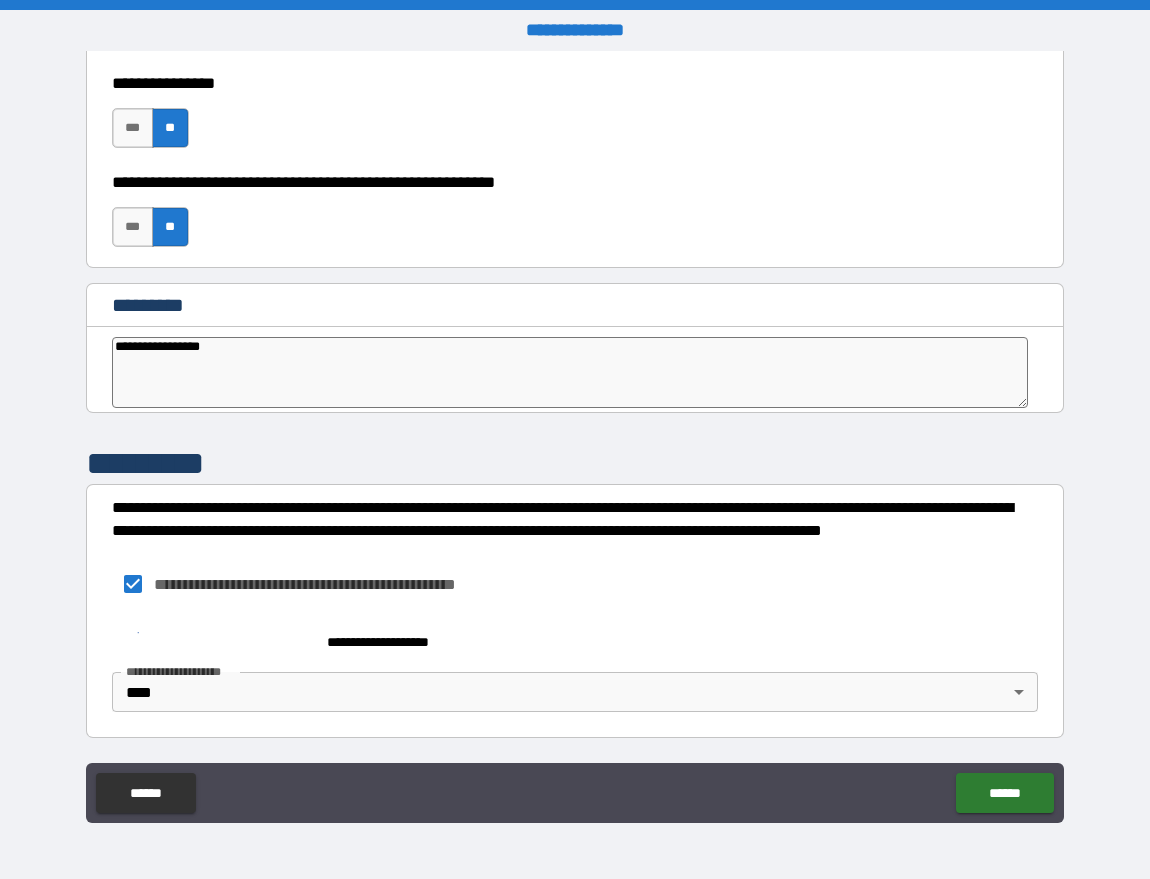 type on "*" 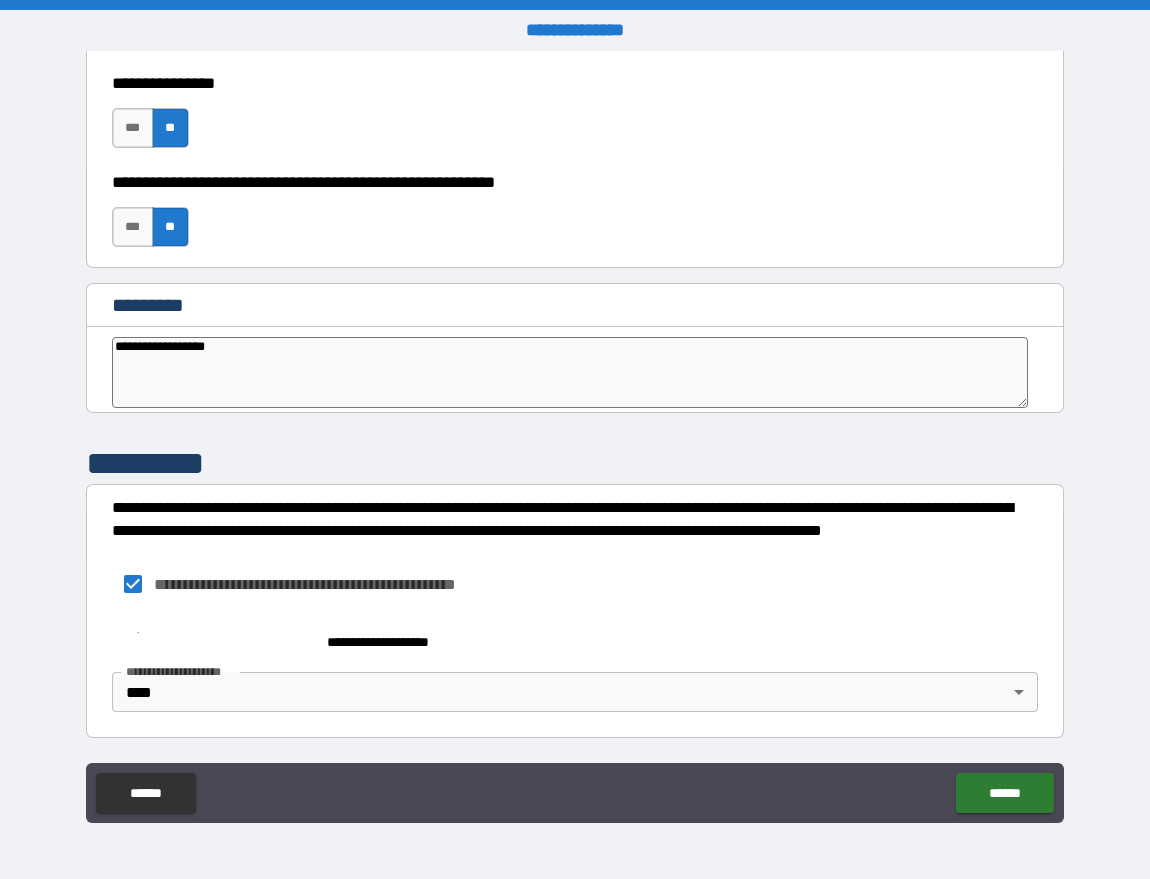 type on "*" 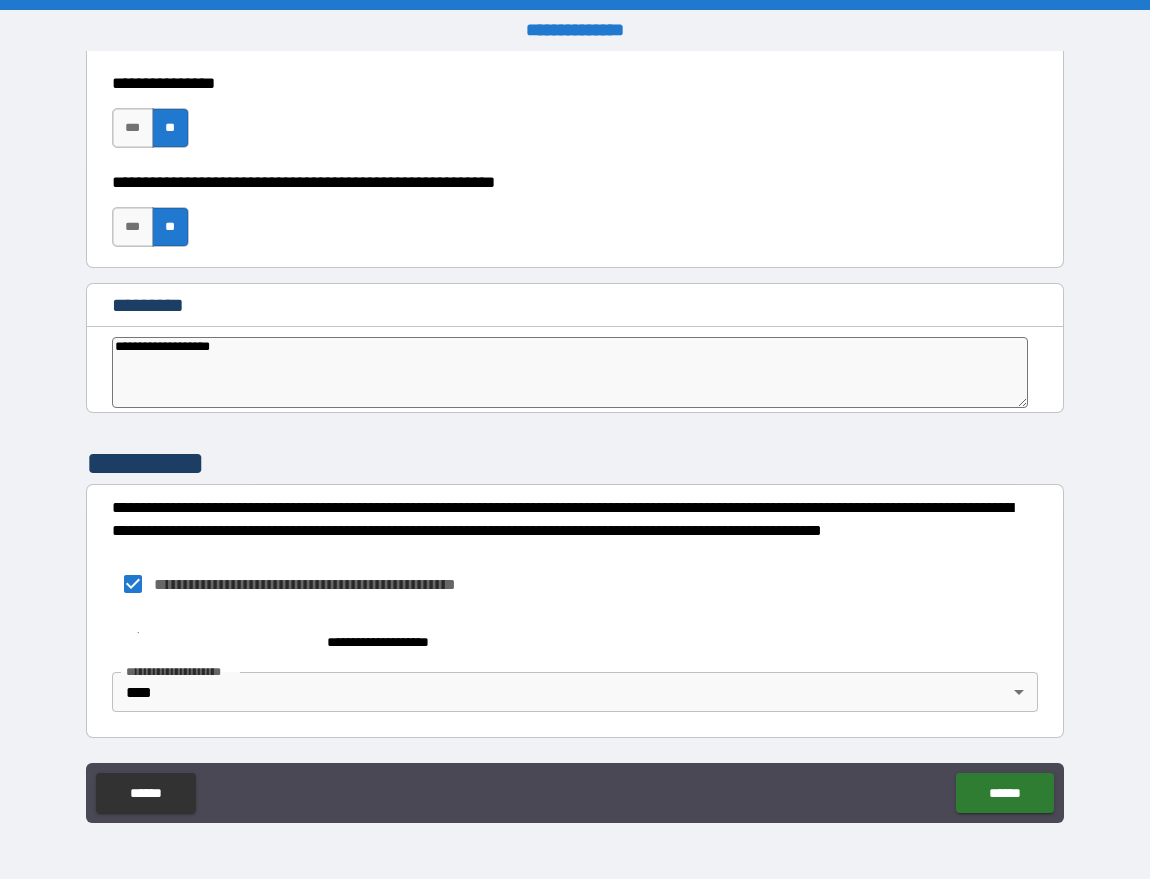 type on "*" 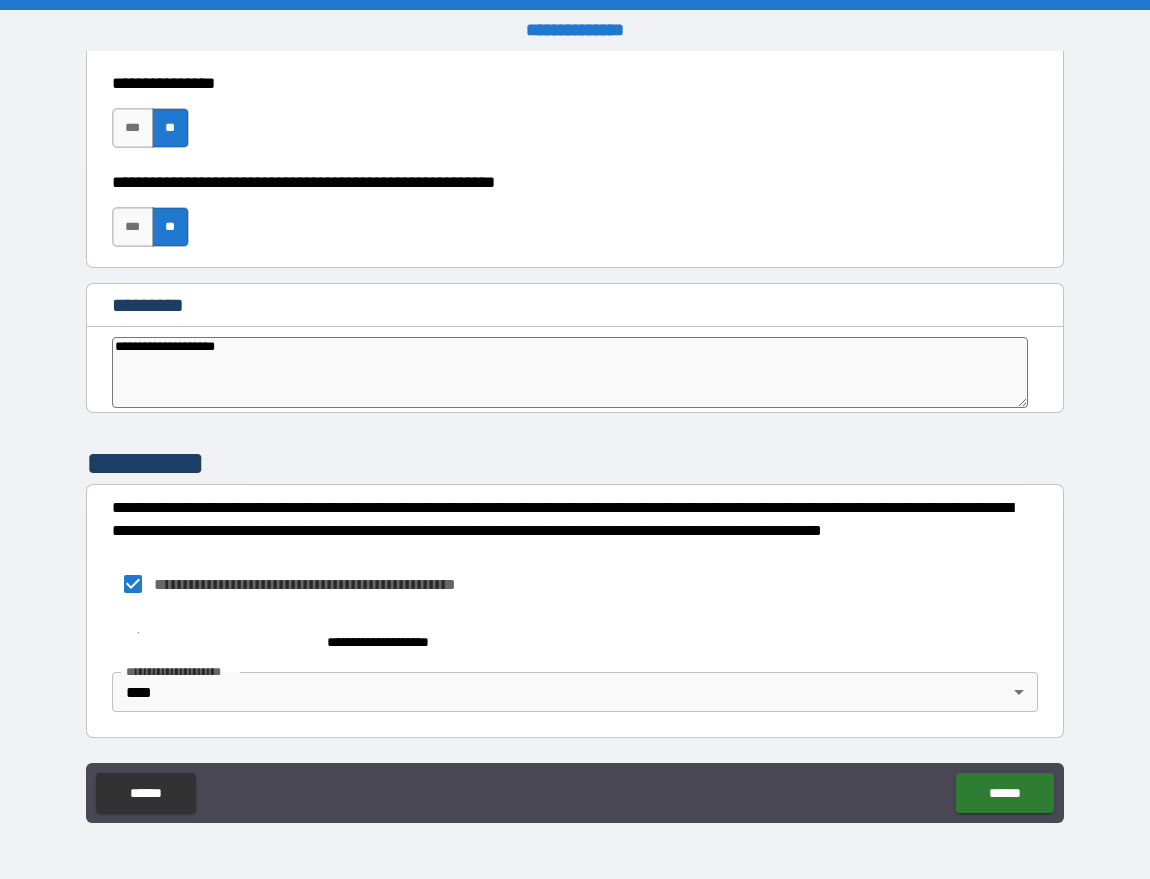 type on "*" 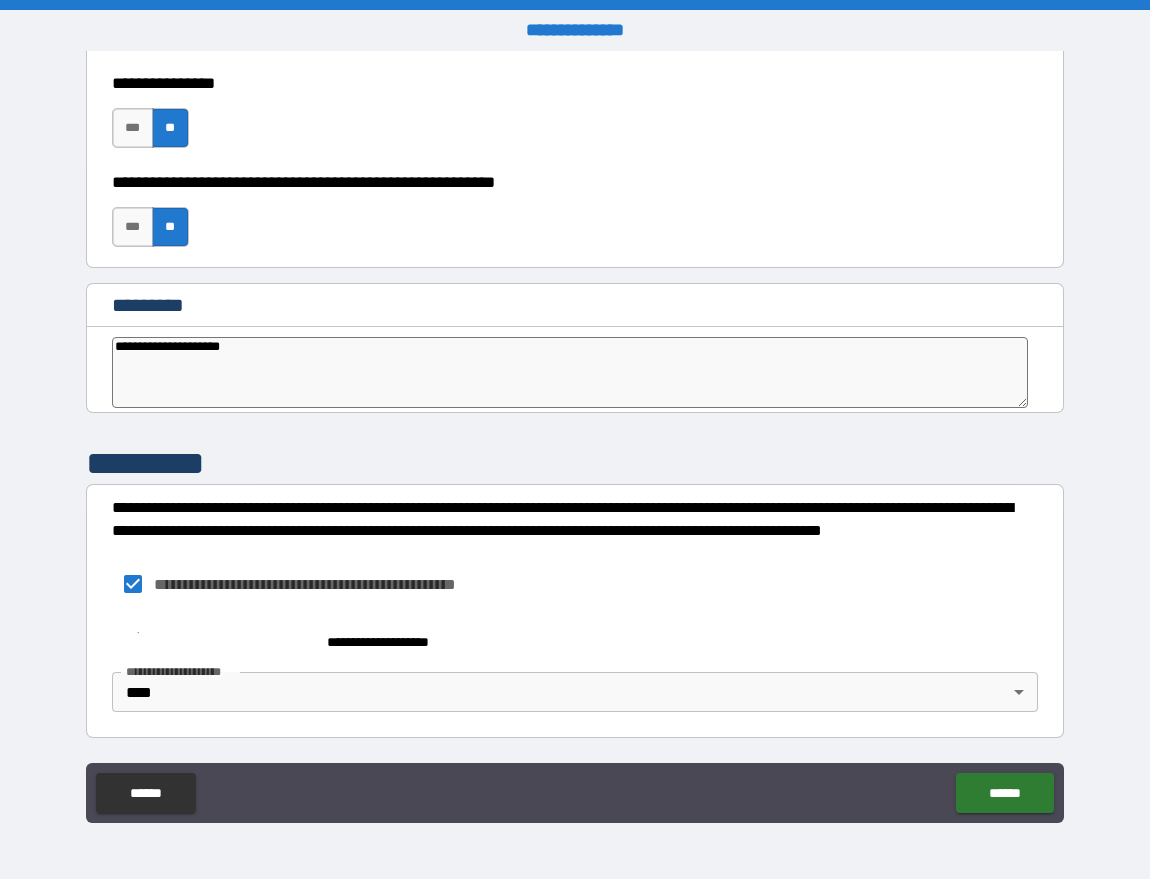 type on "*" 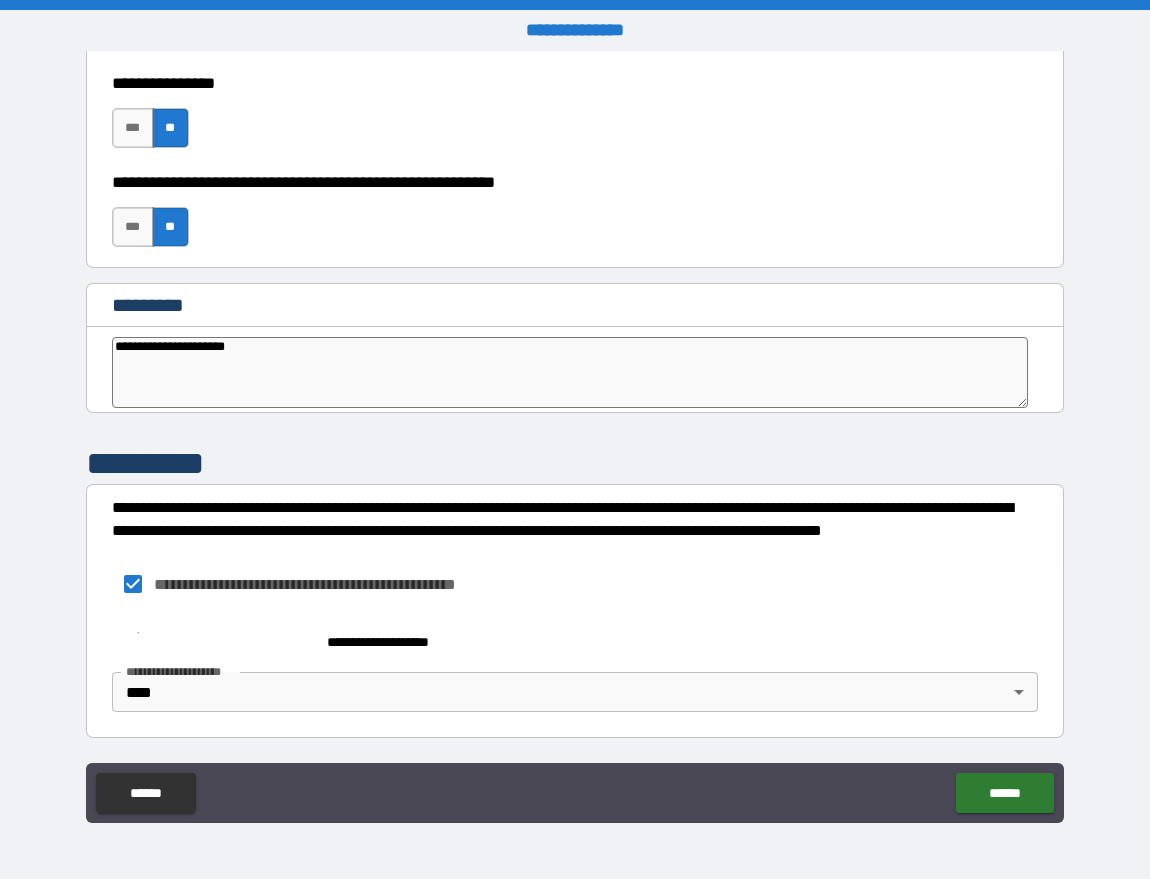 type on "*" 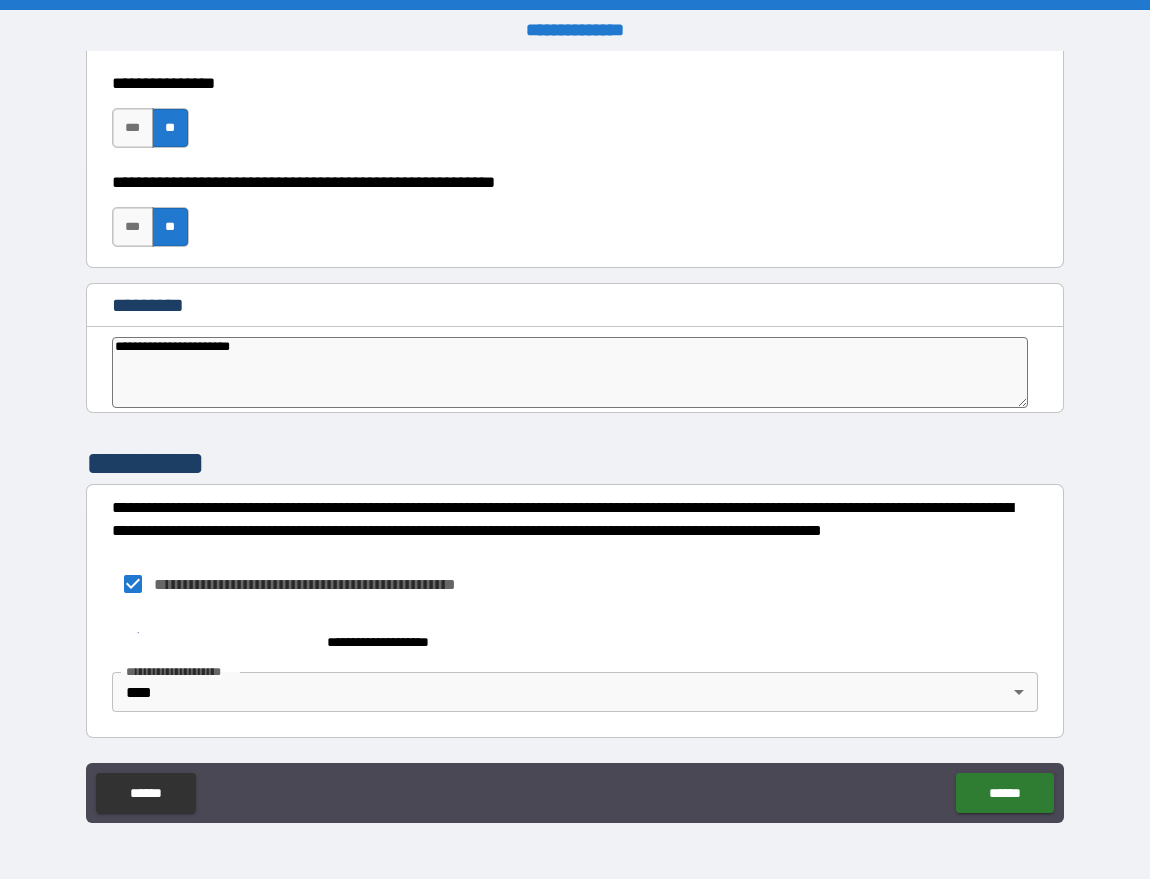 type on "*" 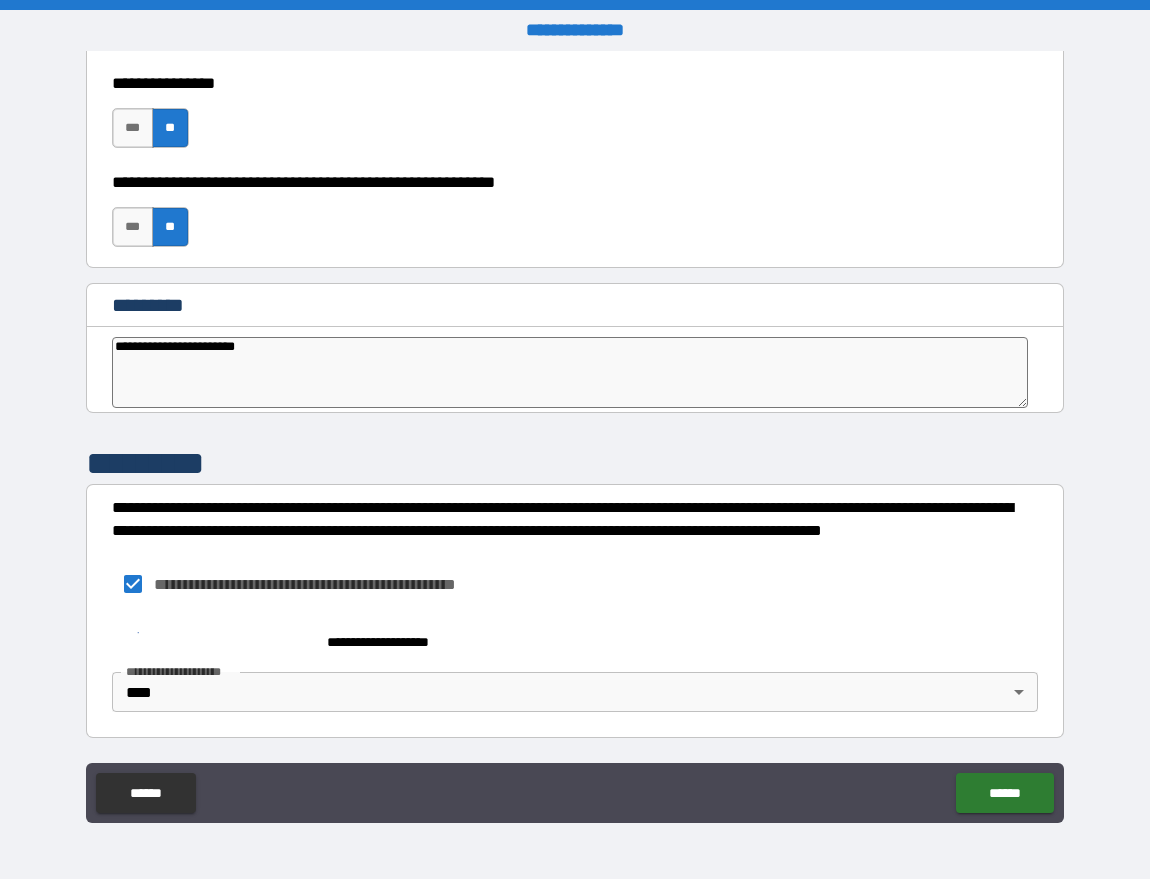 type on "*" 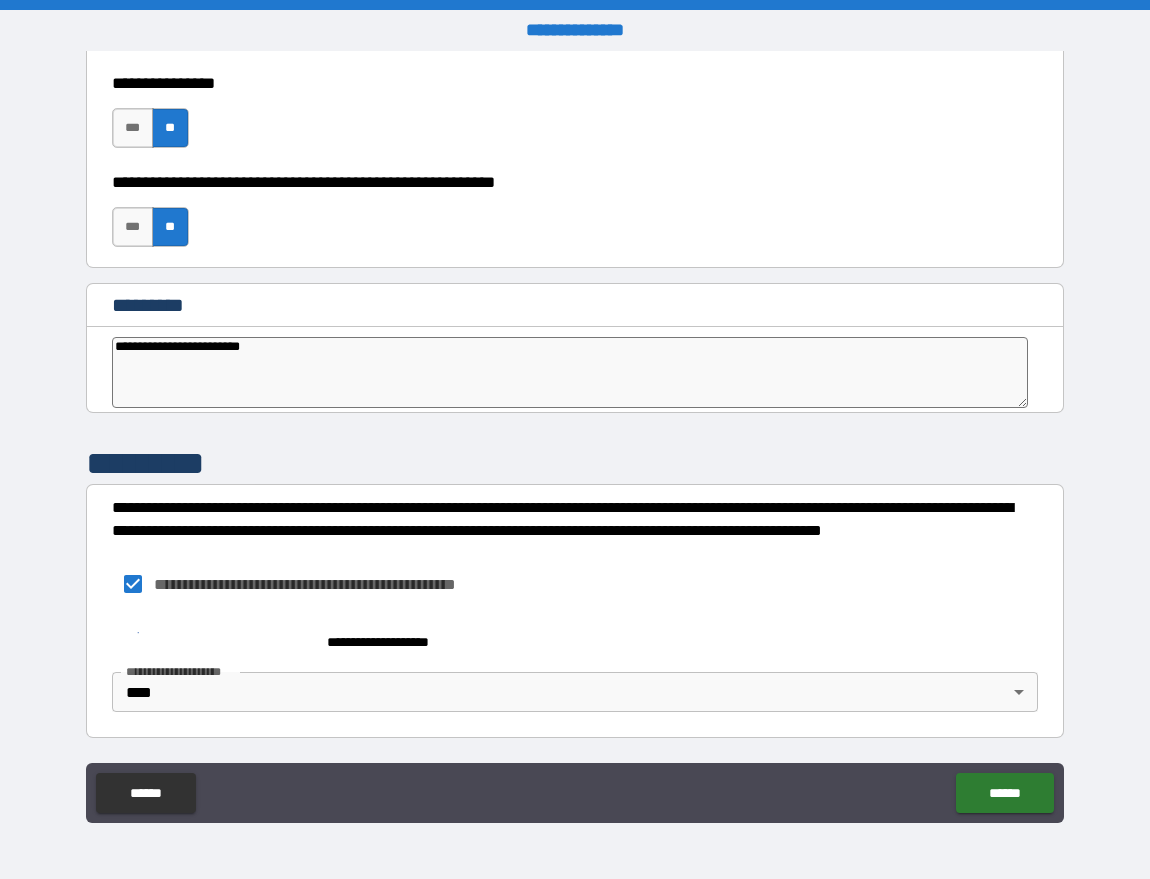 type on "*" 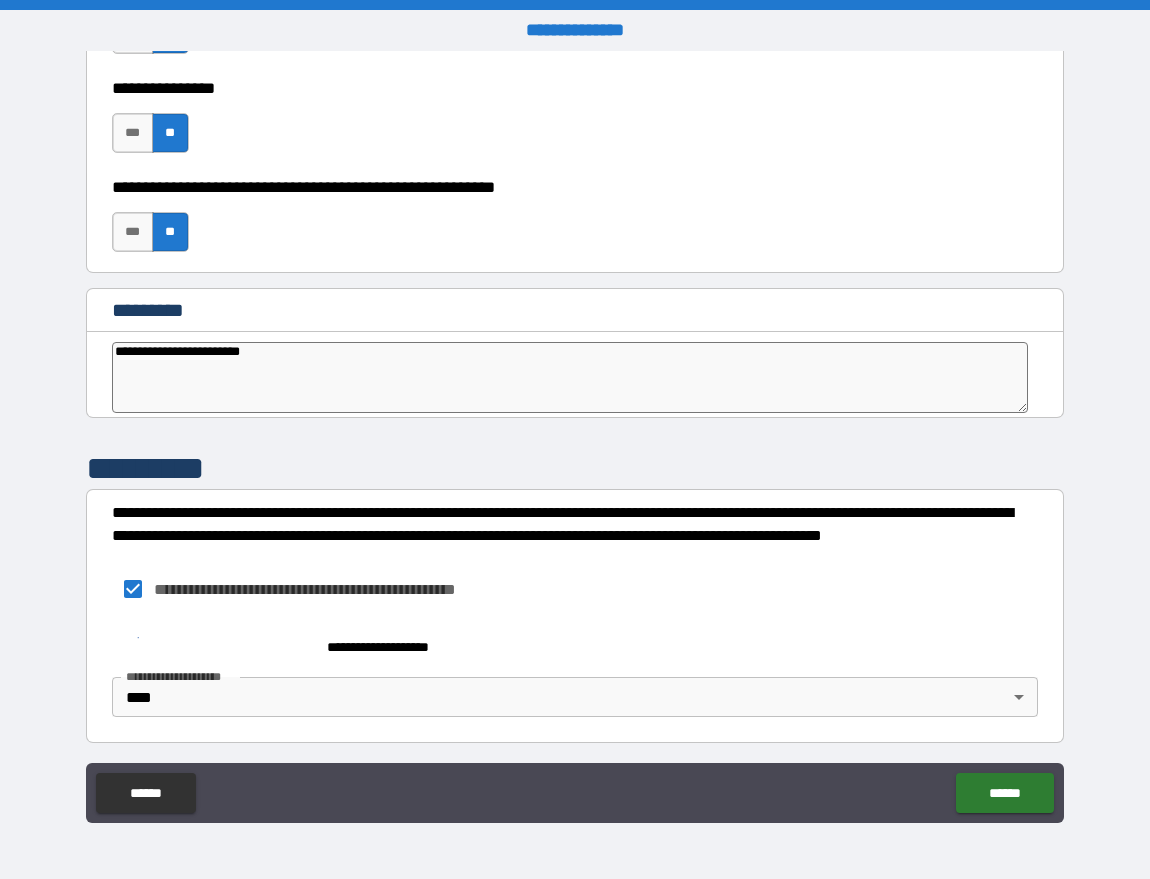 scroll, scrollTop: 10114, scrollLeft: 0, axis: vertical 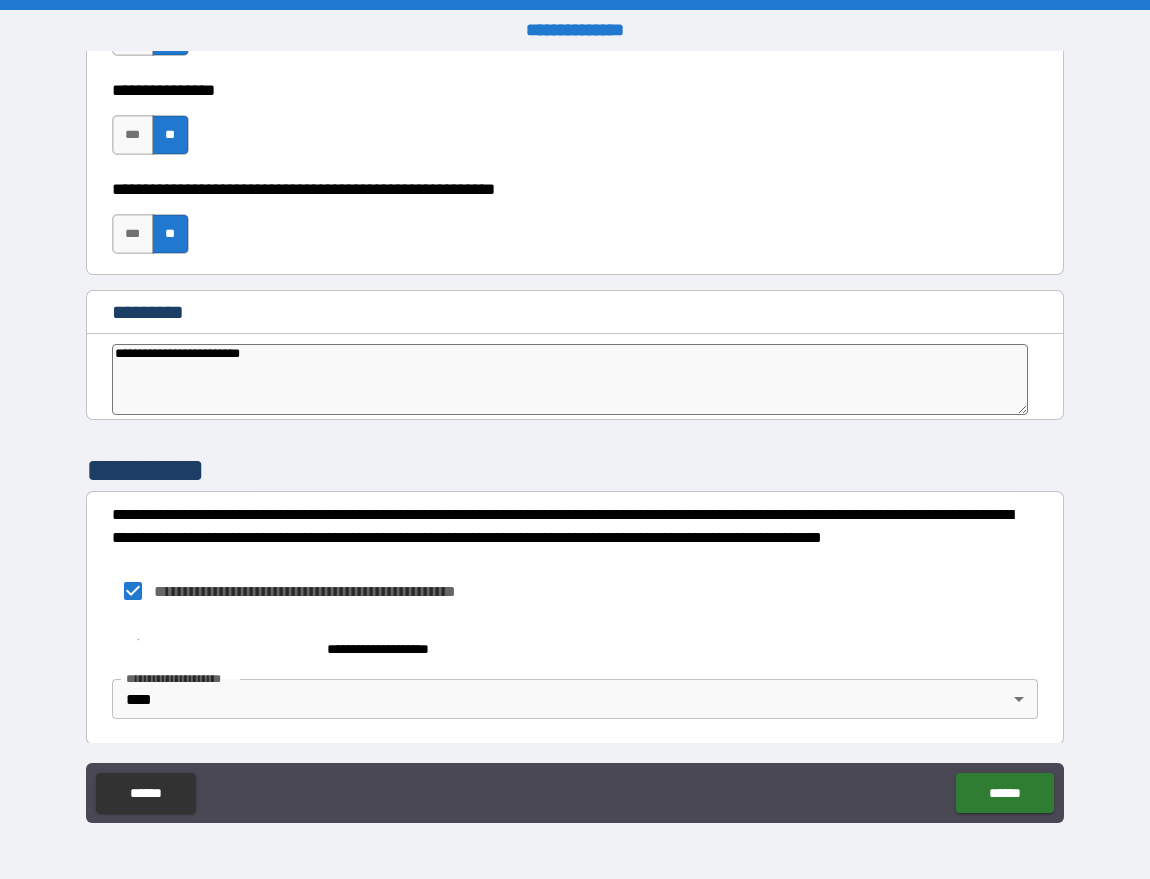 drag, startPoint x: 250, startPoint y: 354, endPoint x: 284, endPoint y: 413, distance: 68.09552 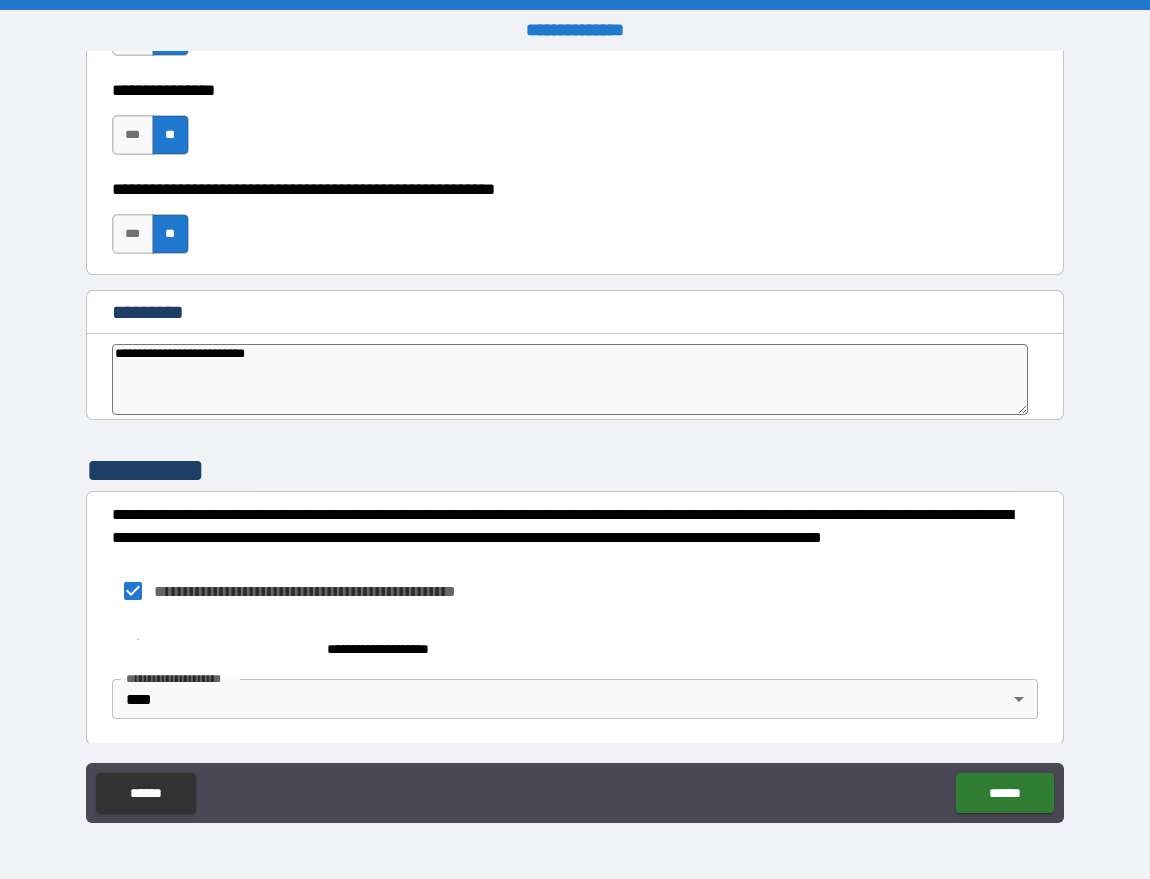 type on "*" 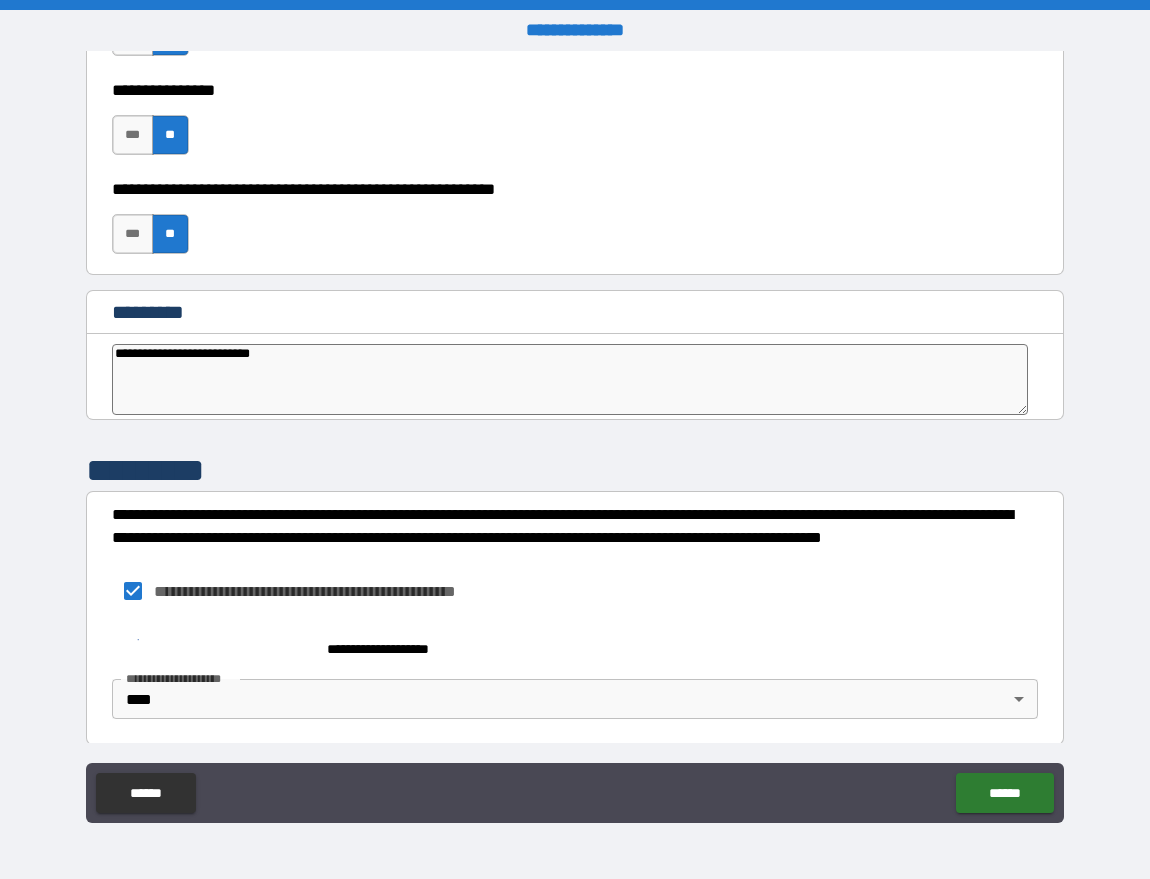 type on "*" 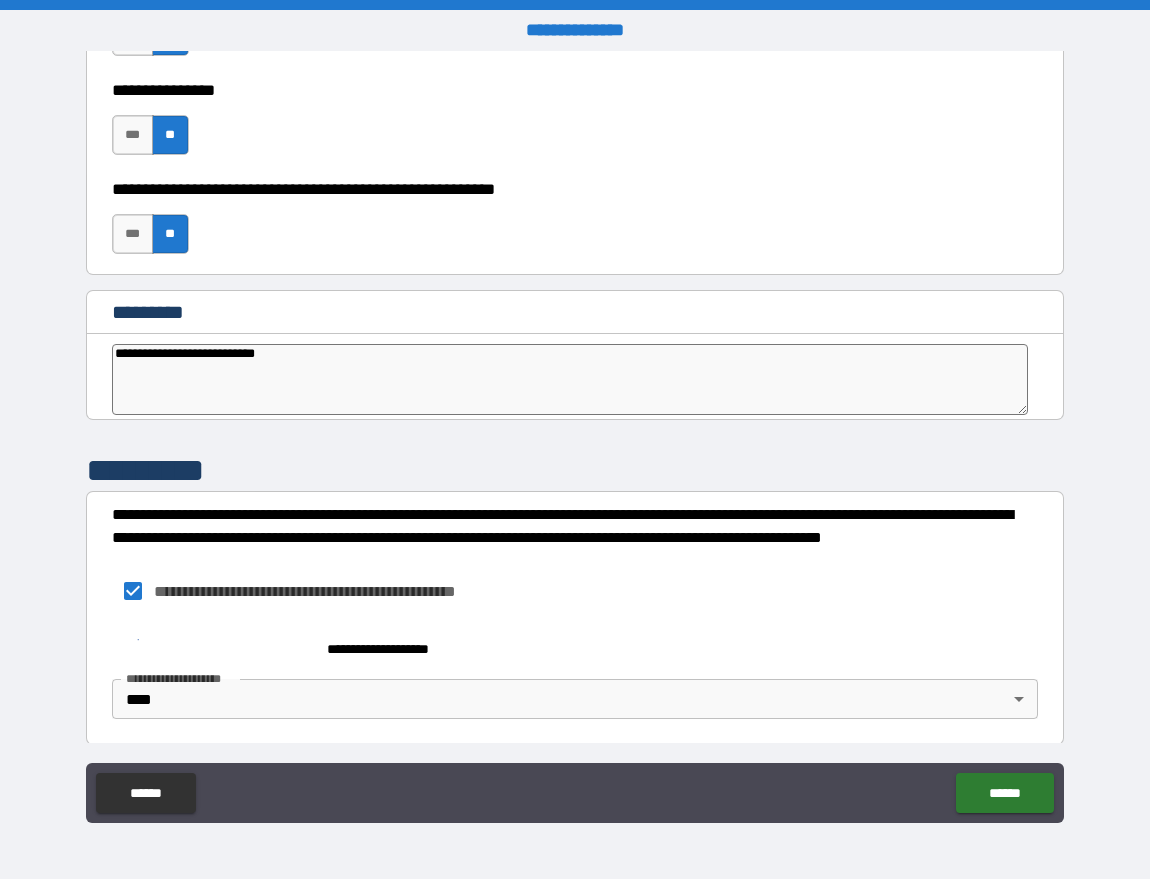 type on "*" 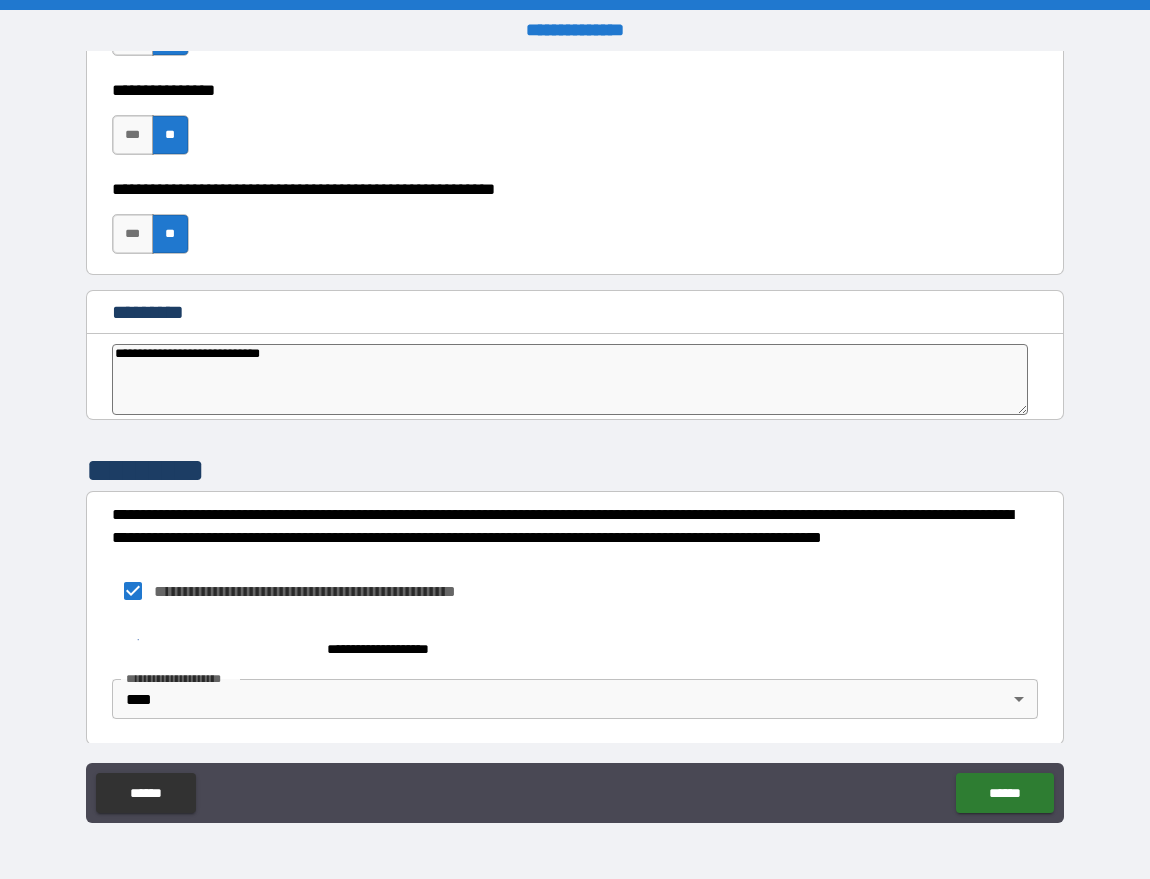 type on "*" 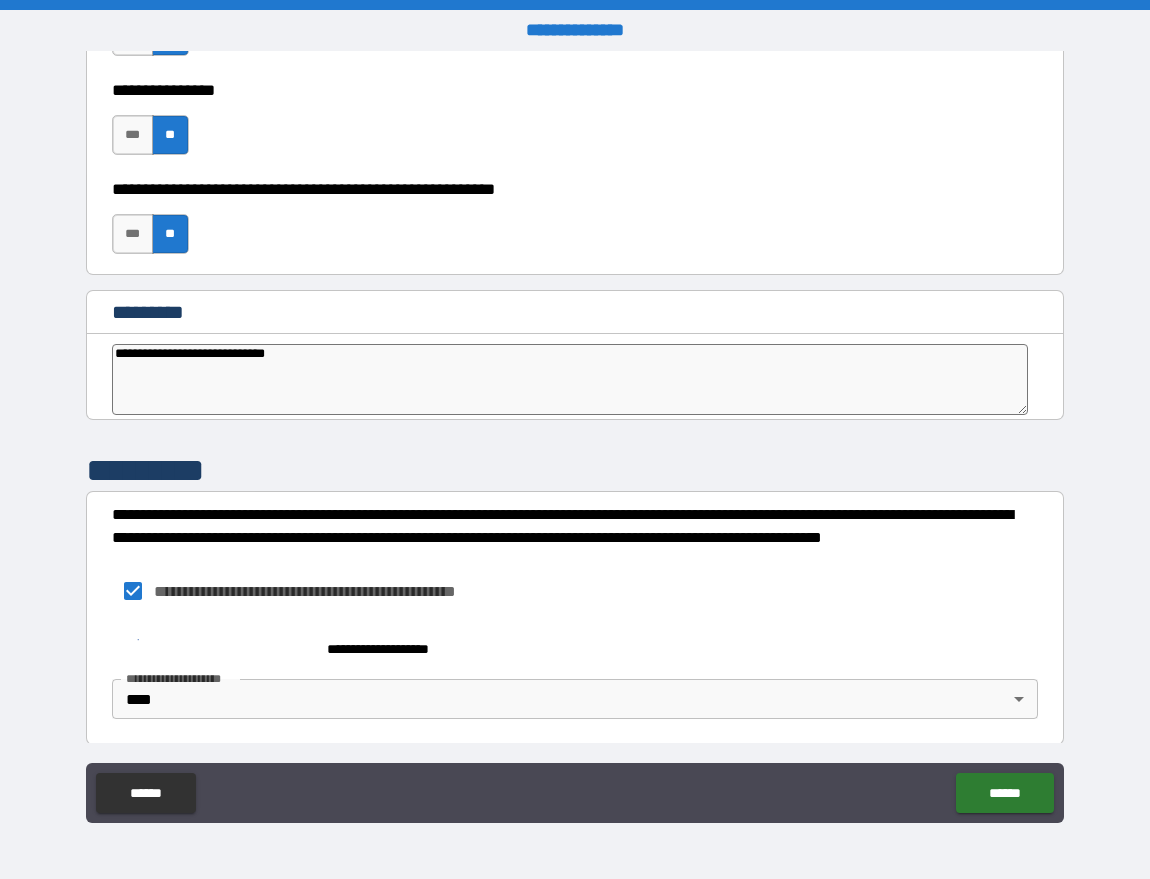 type on "*" 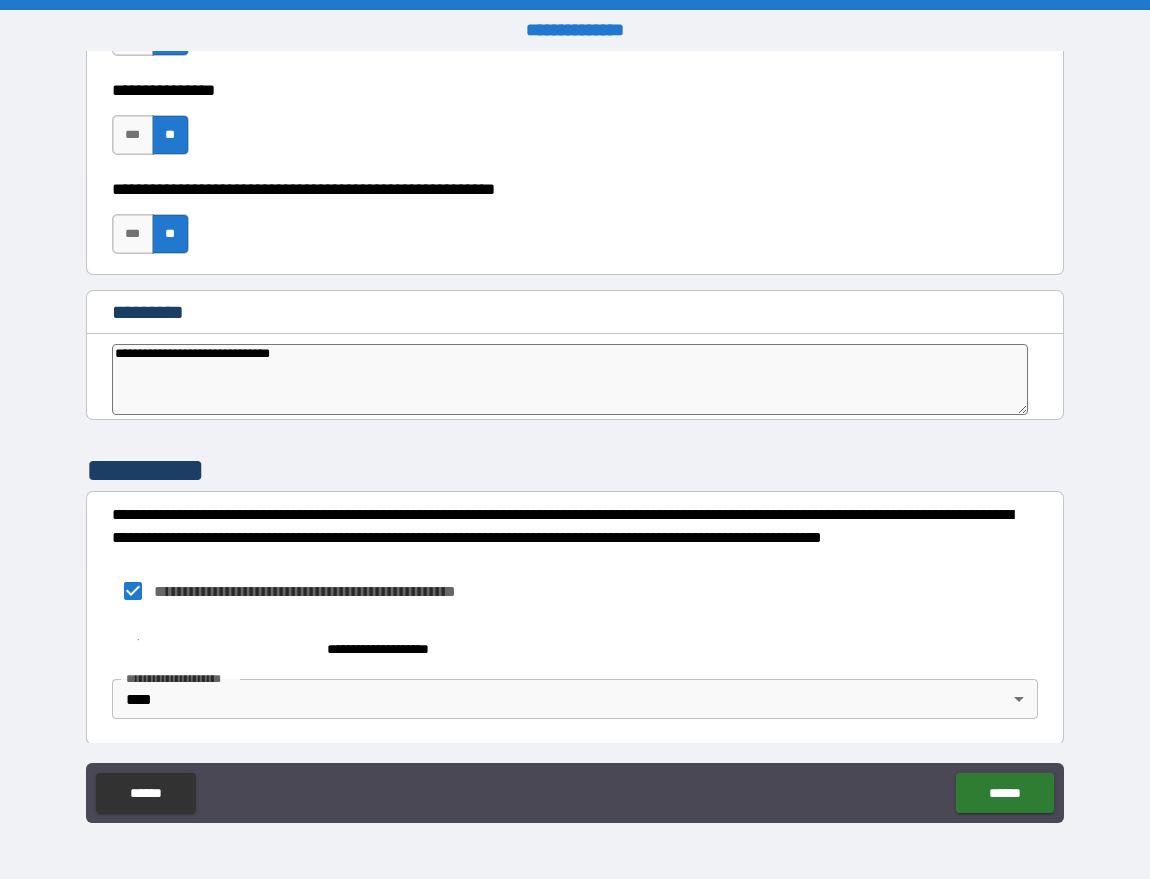 type on "**********" 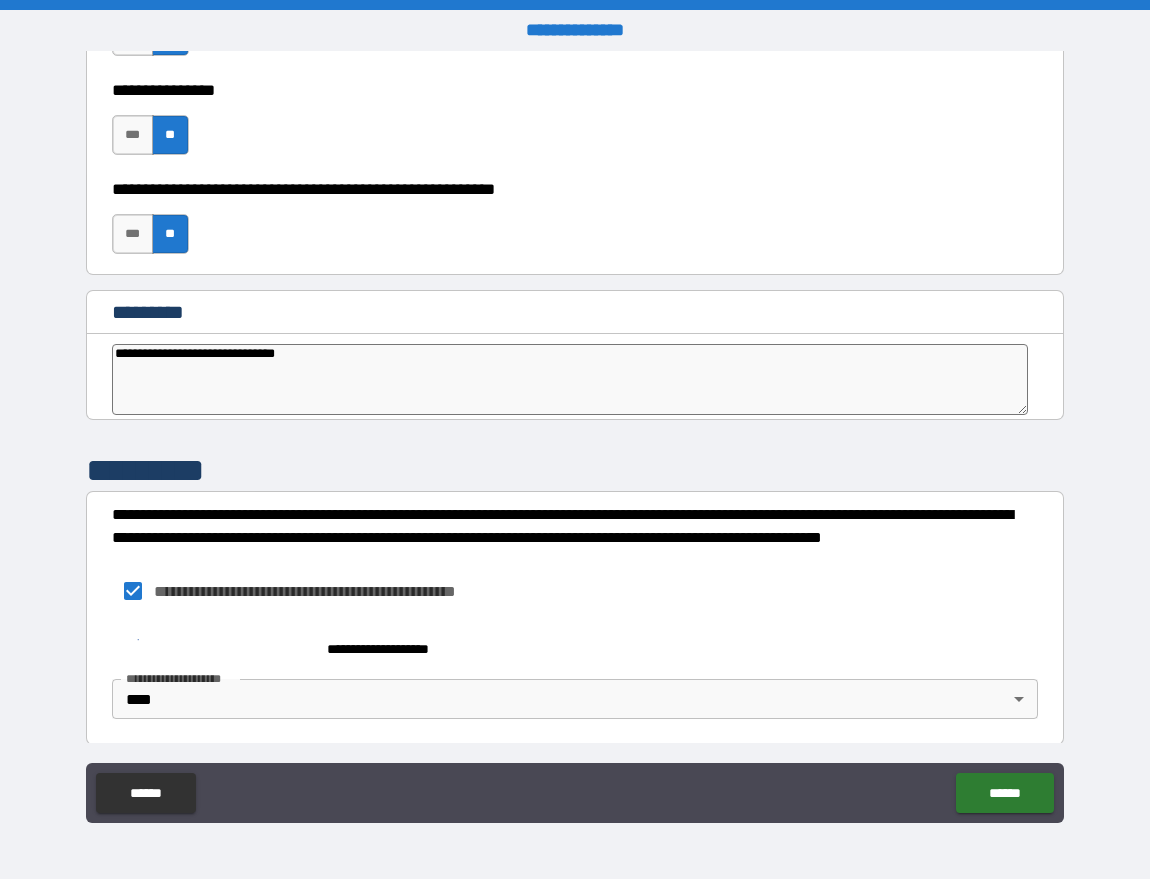 type on "**********" 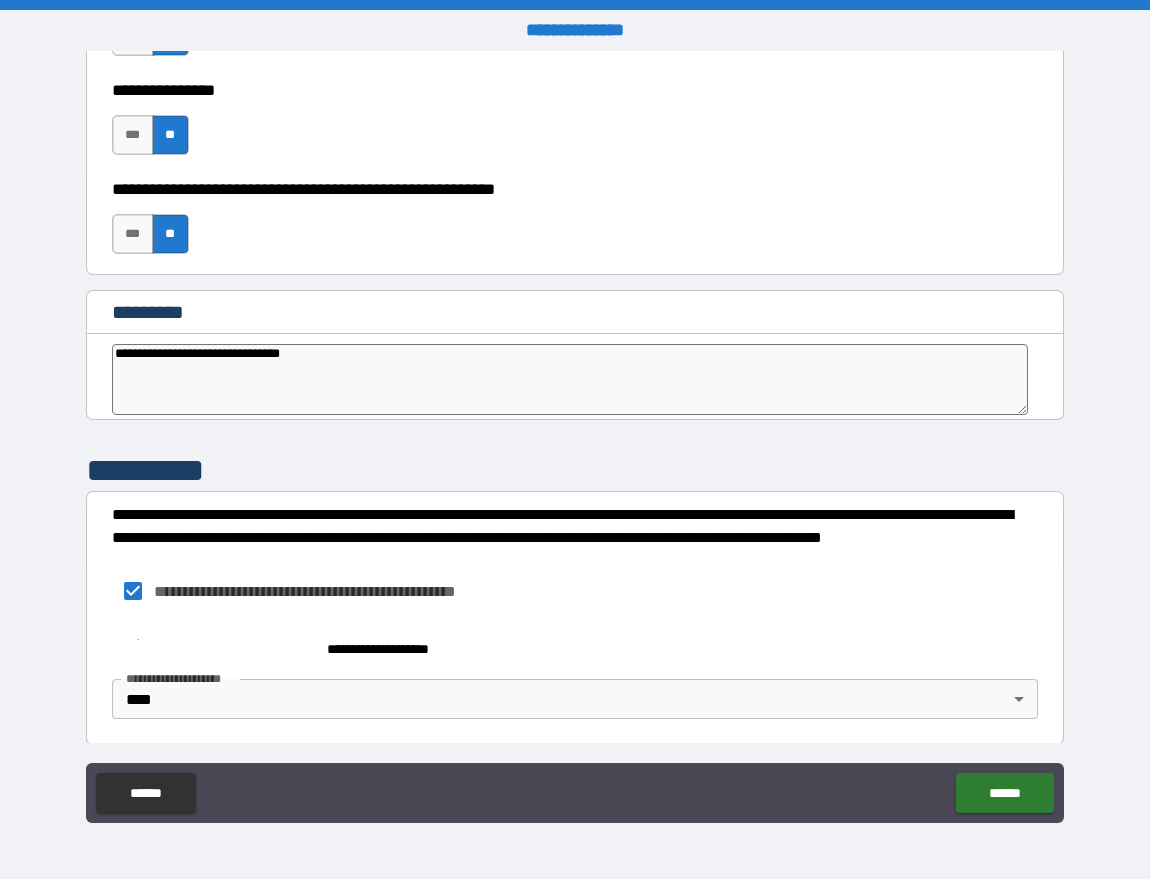 type on "*" 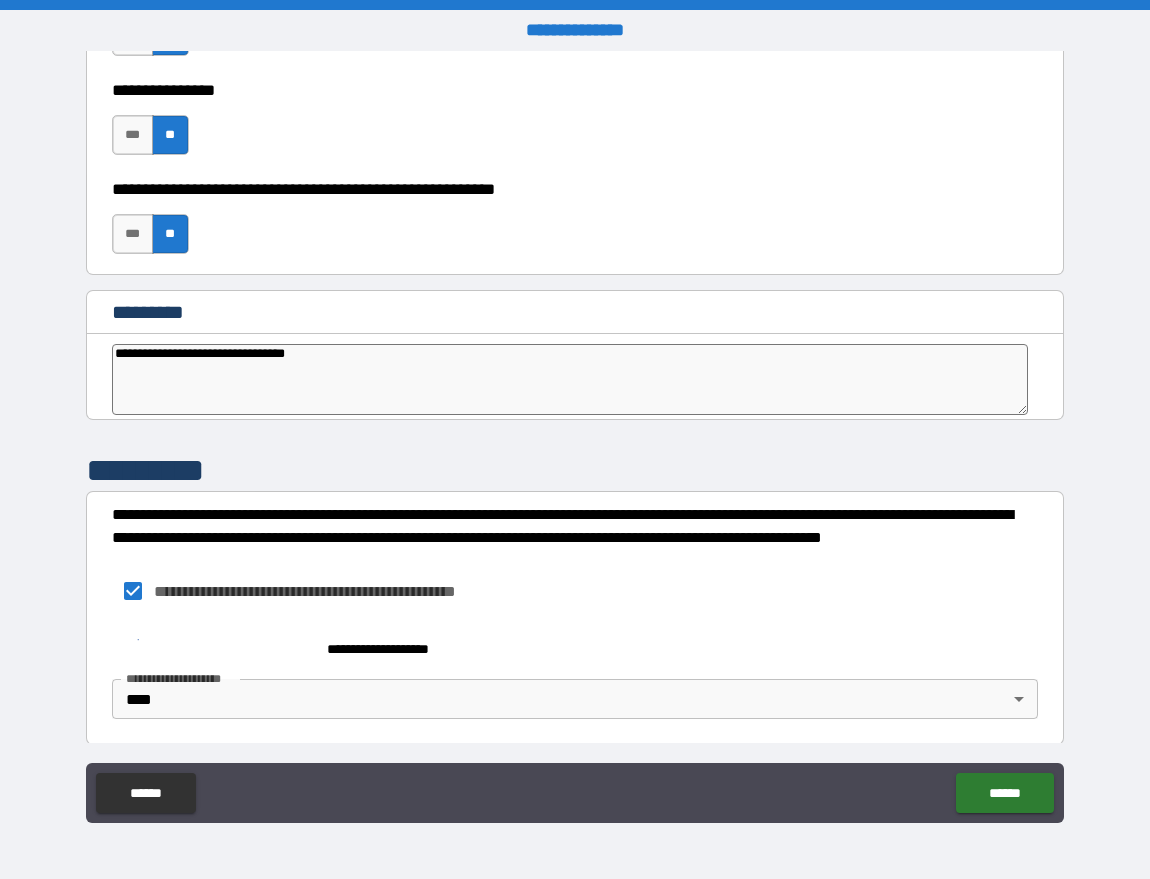 type on "**********" 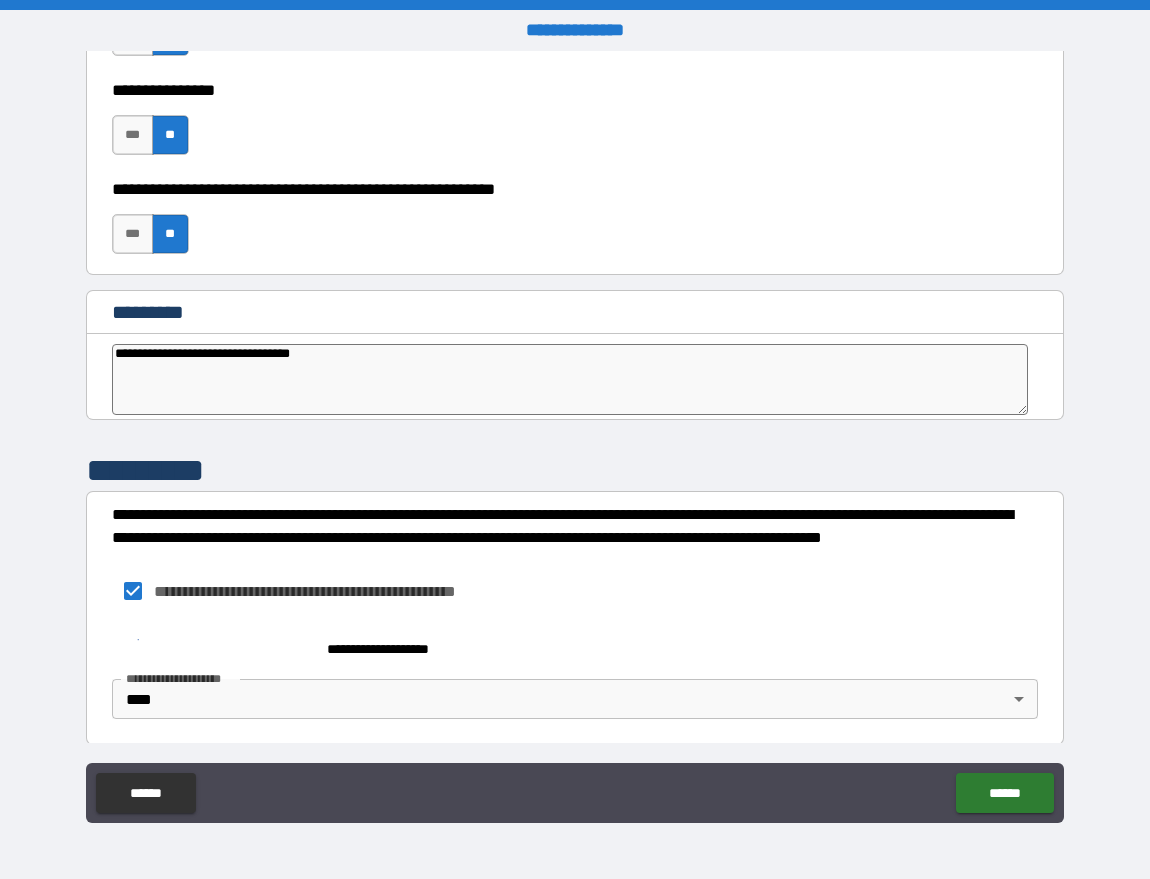 type on "*" 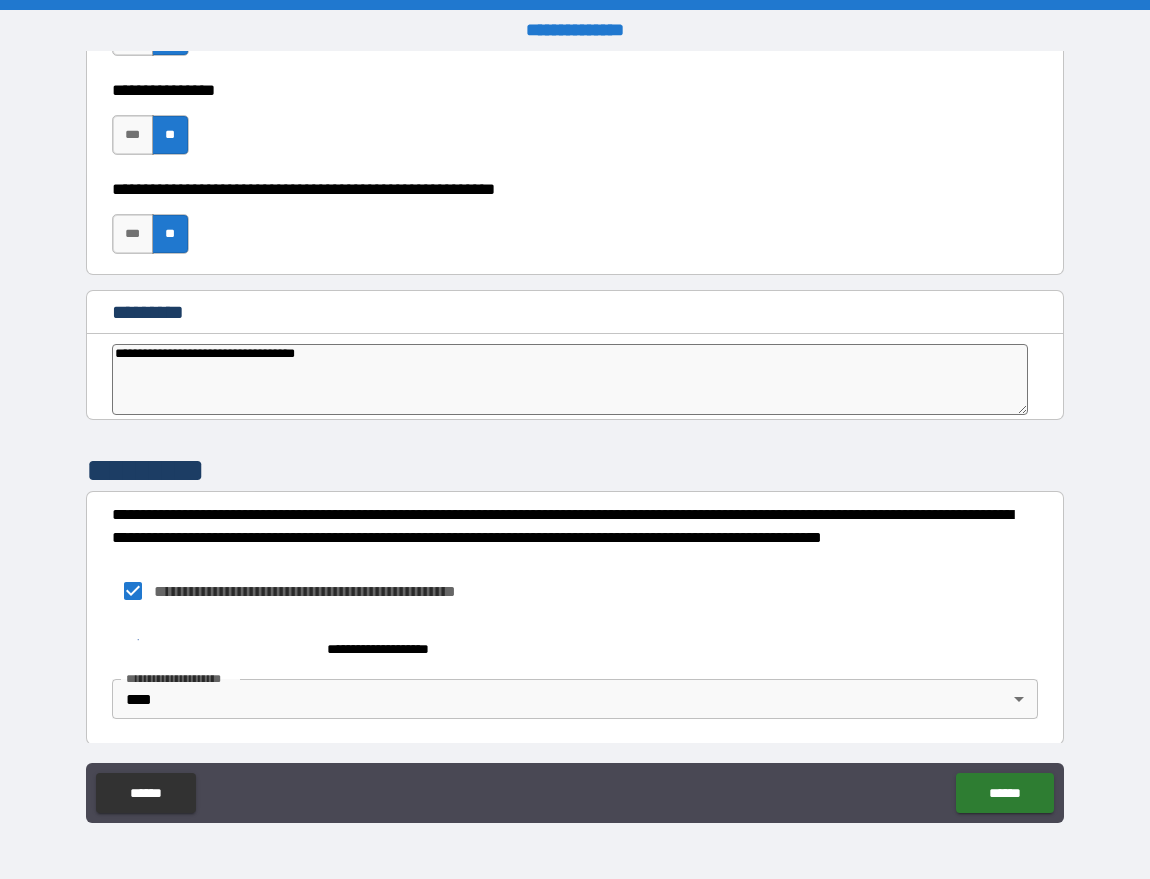 type on "*" 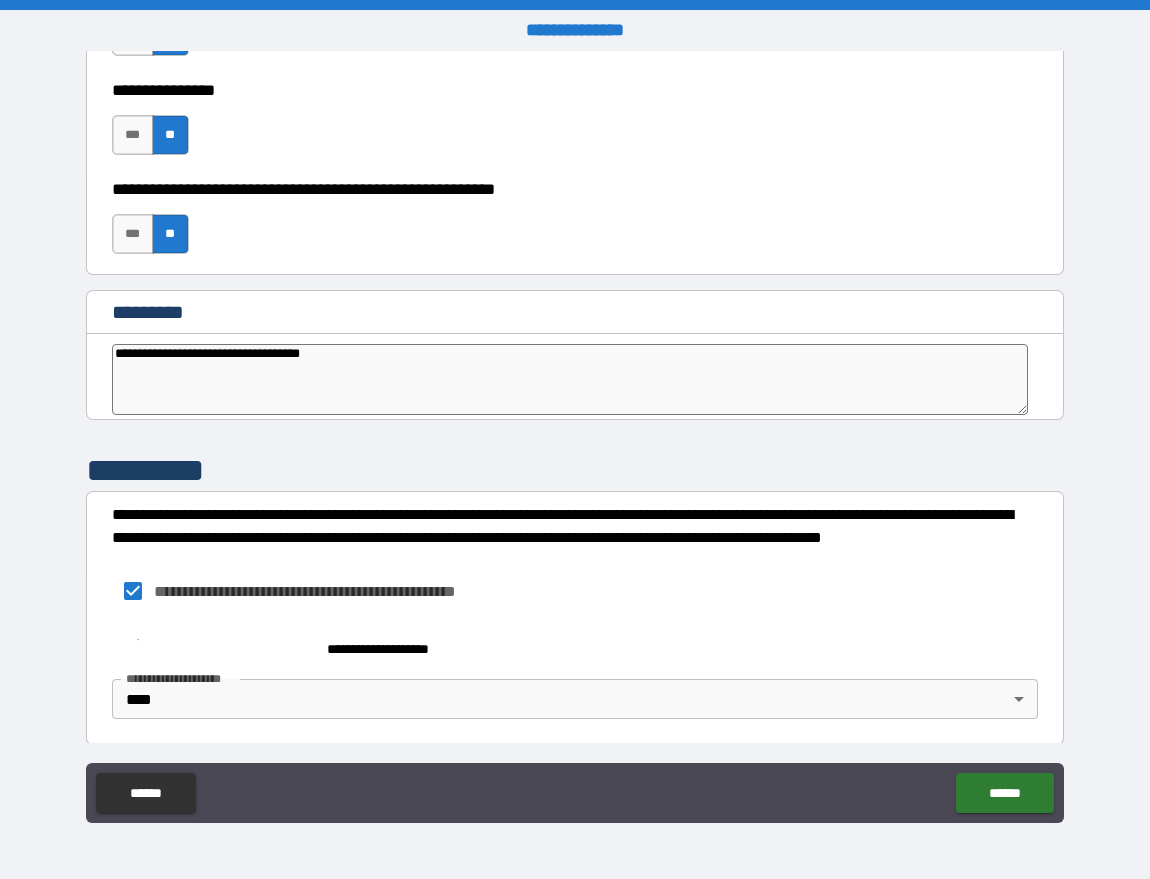 type on "*" 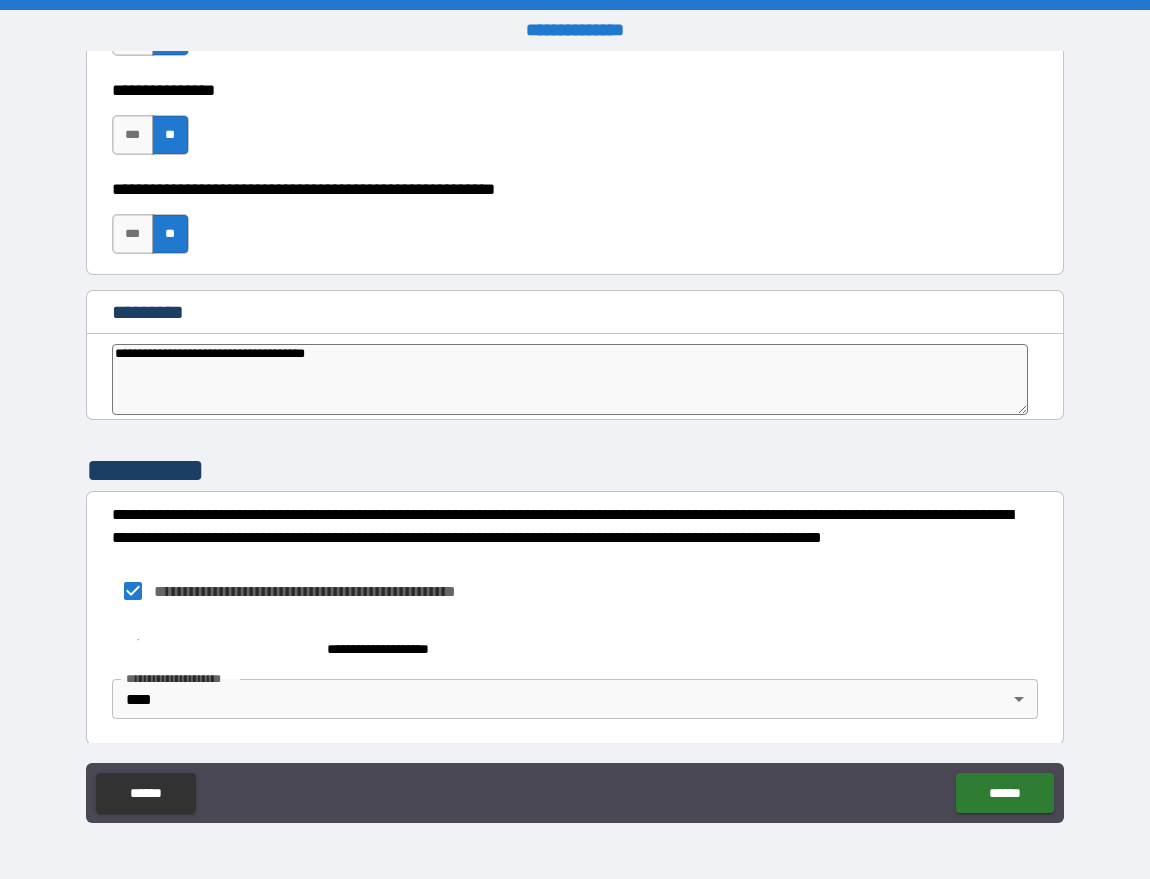 type on "*" 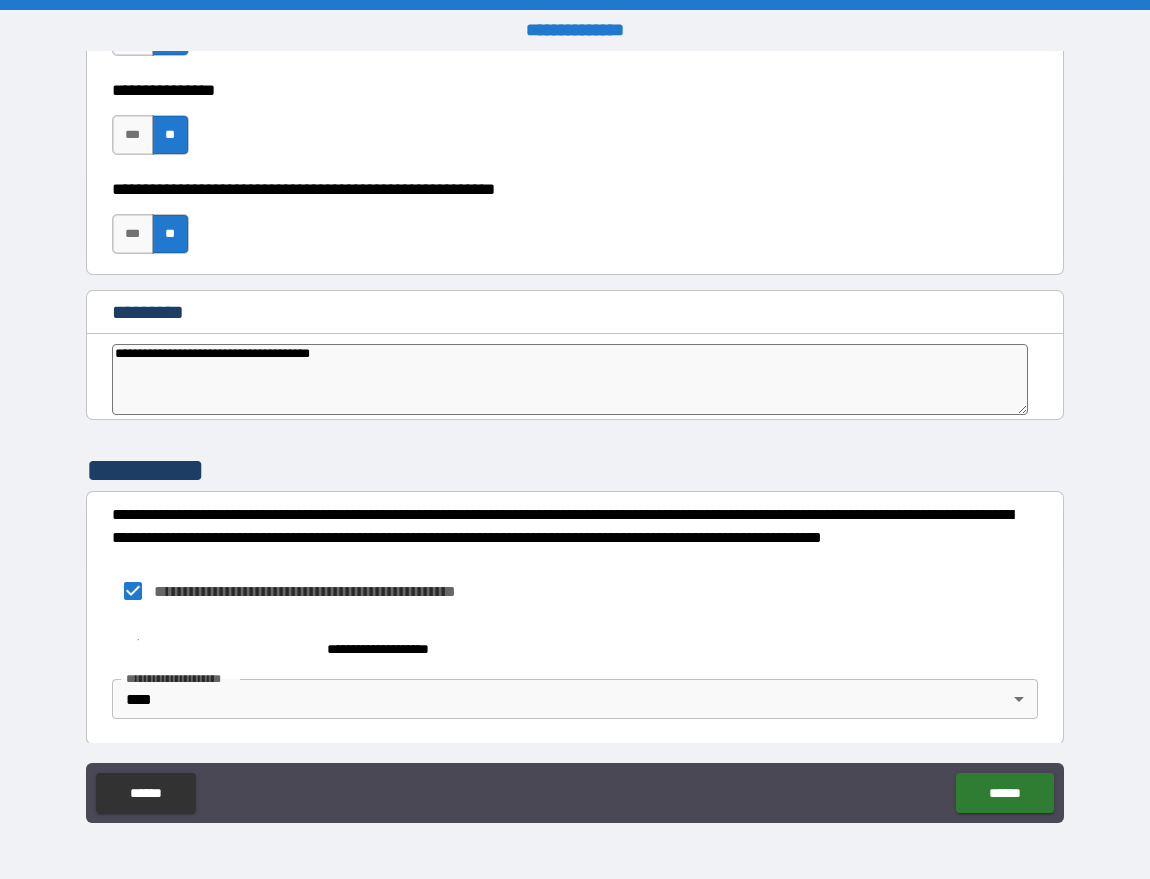 type on "*" 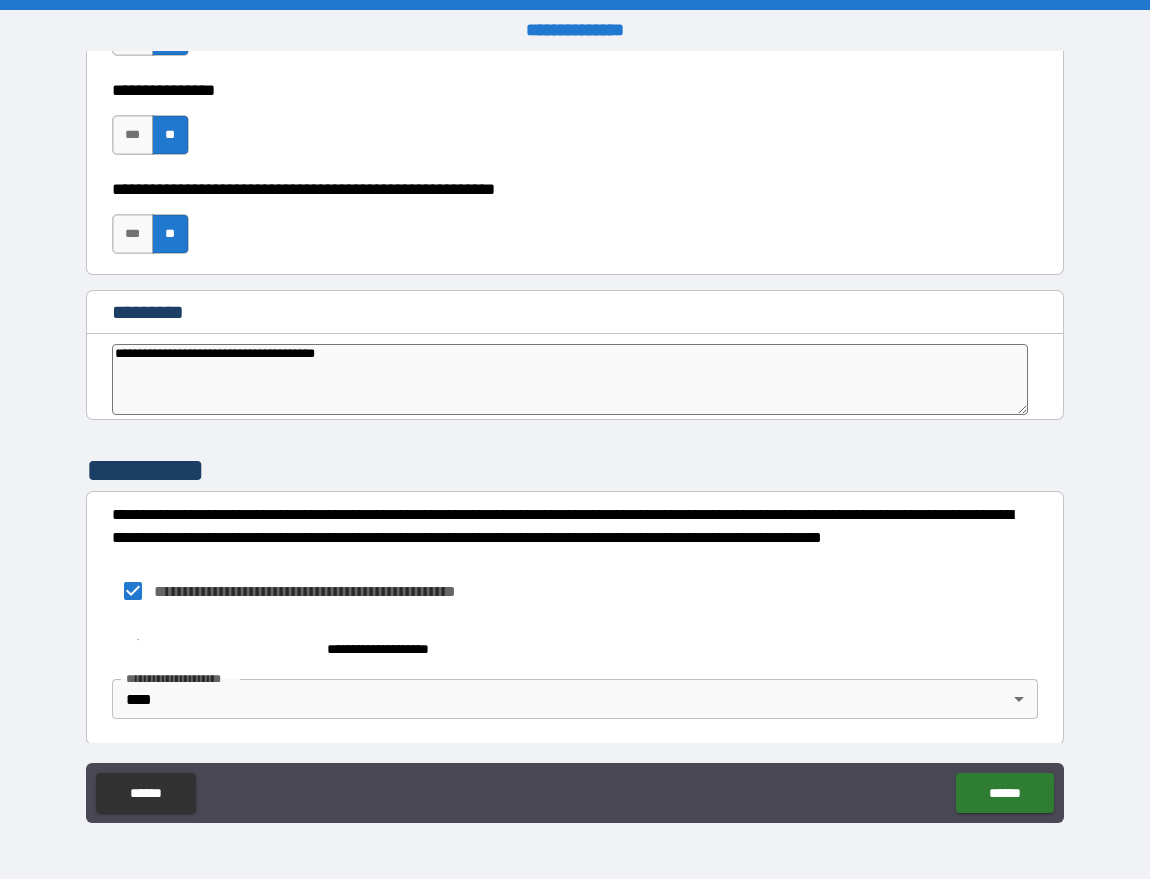 type on "*" 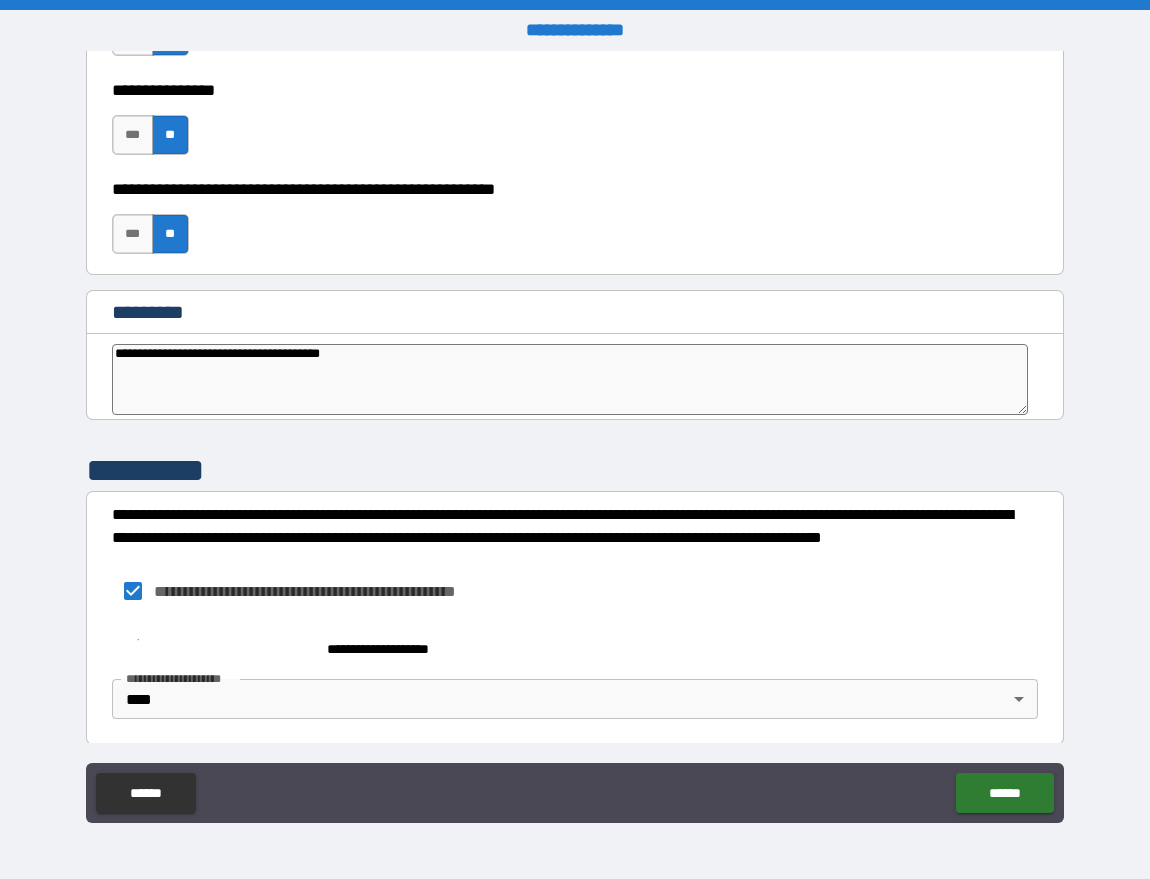type on "*" 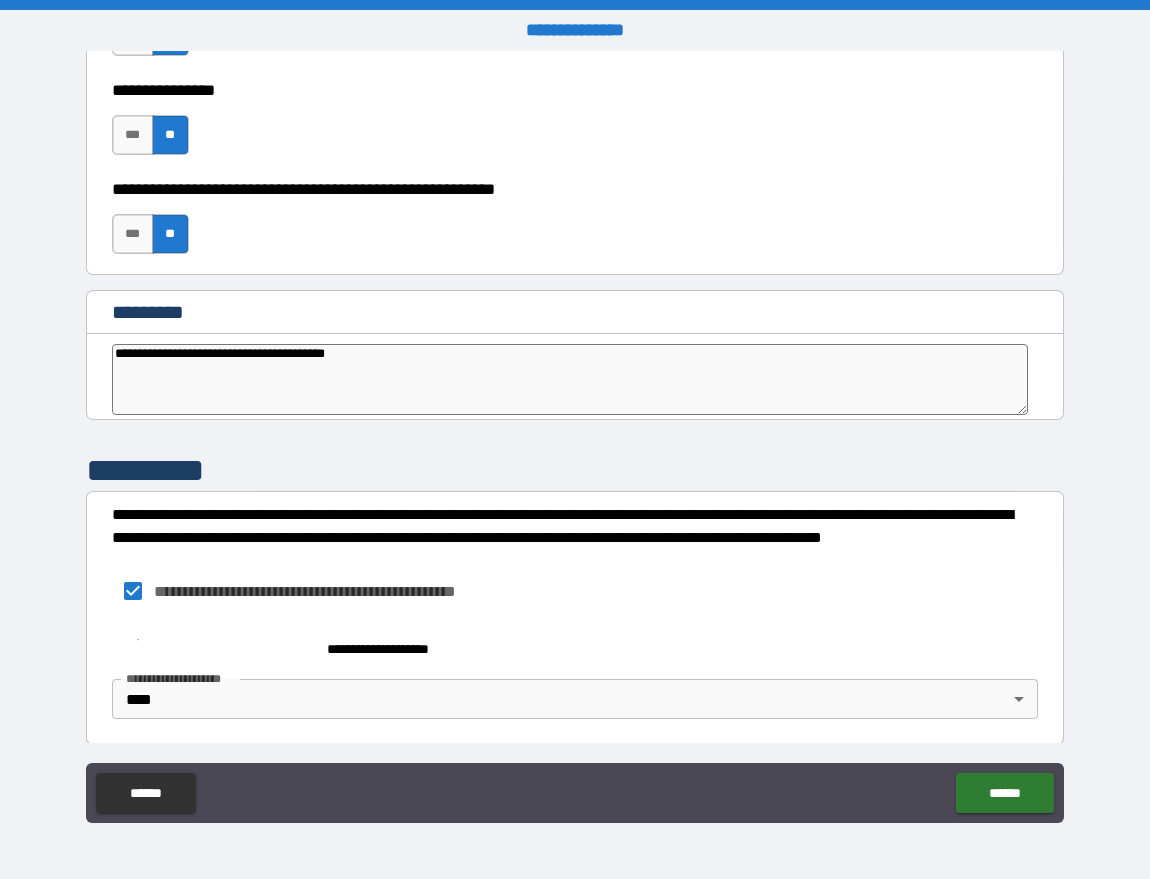 type on "*" 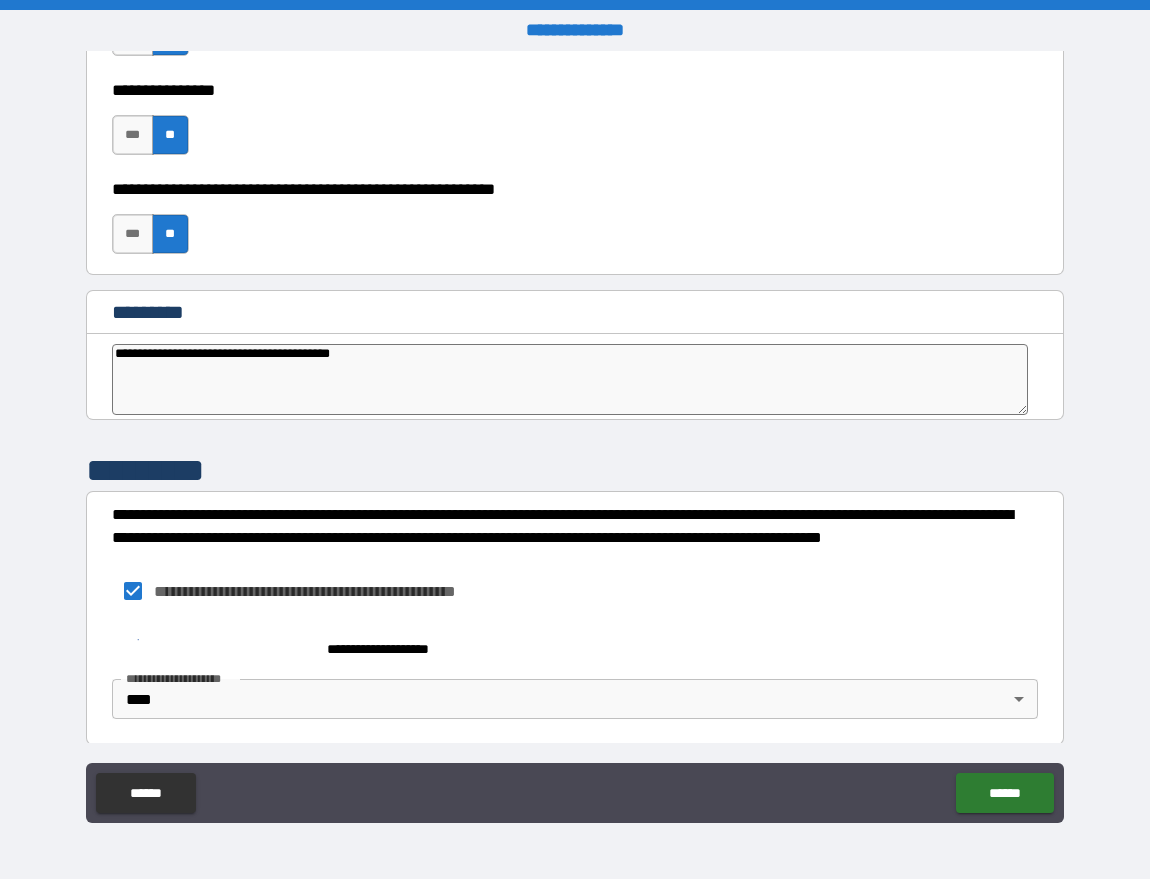 type on "**********" 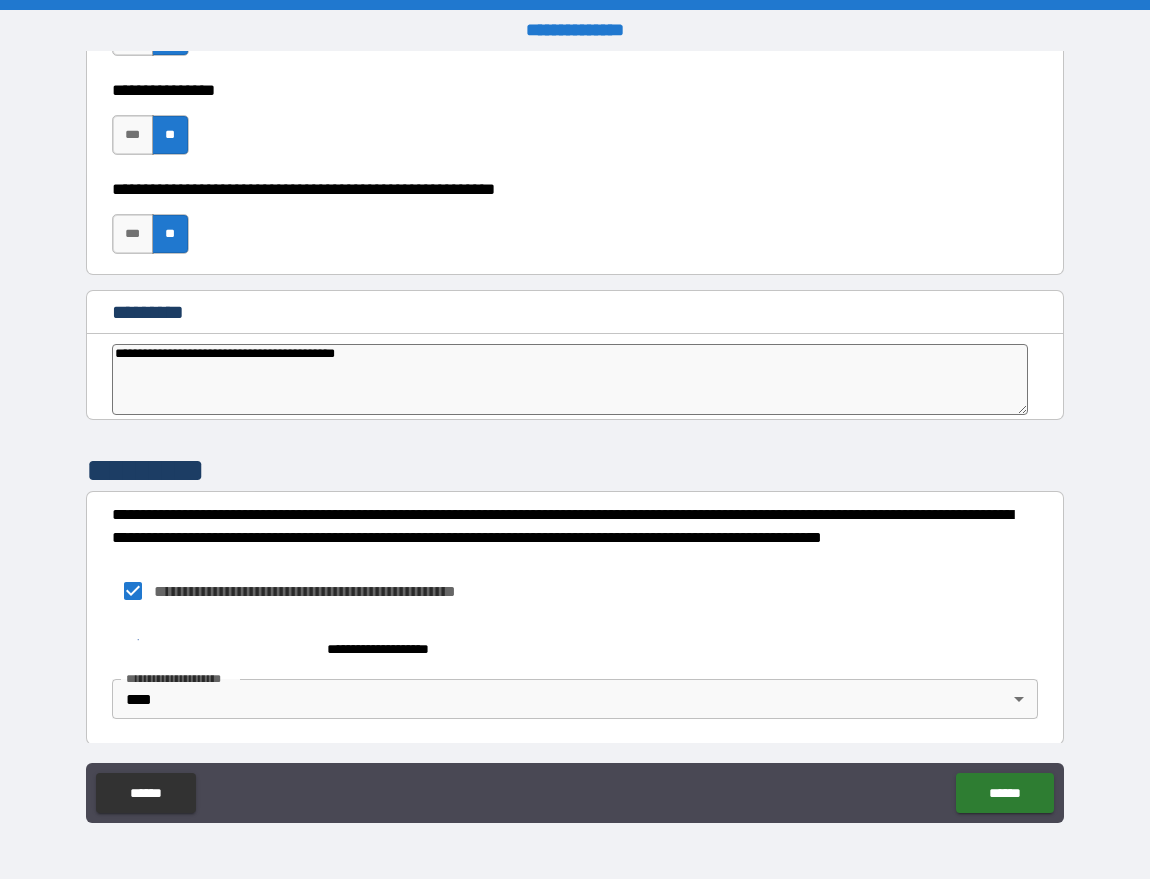 type on "*" 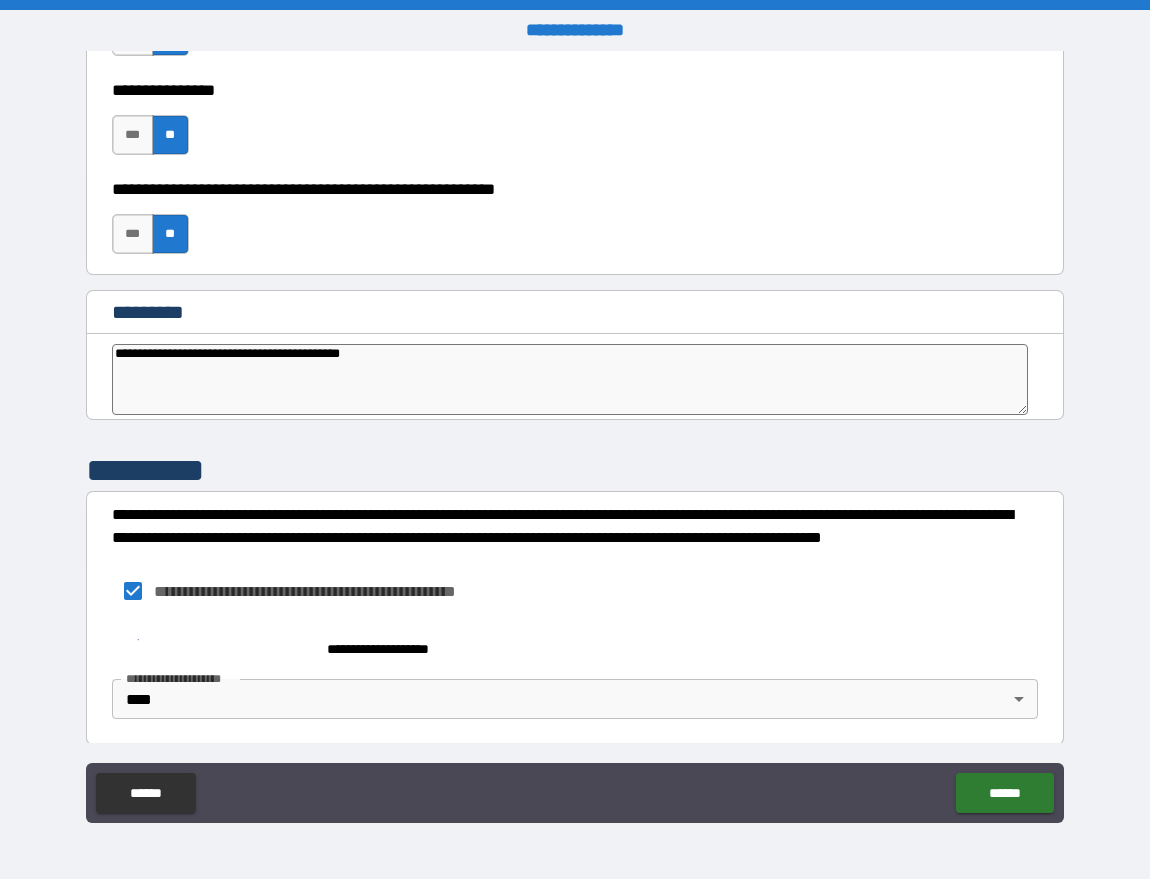 type on "*" 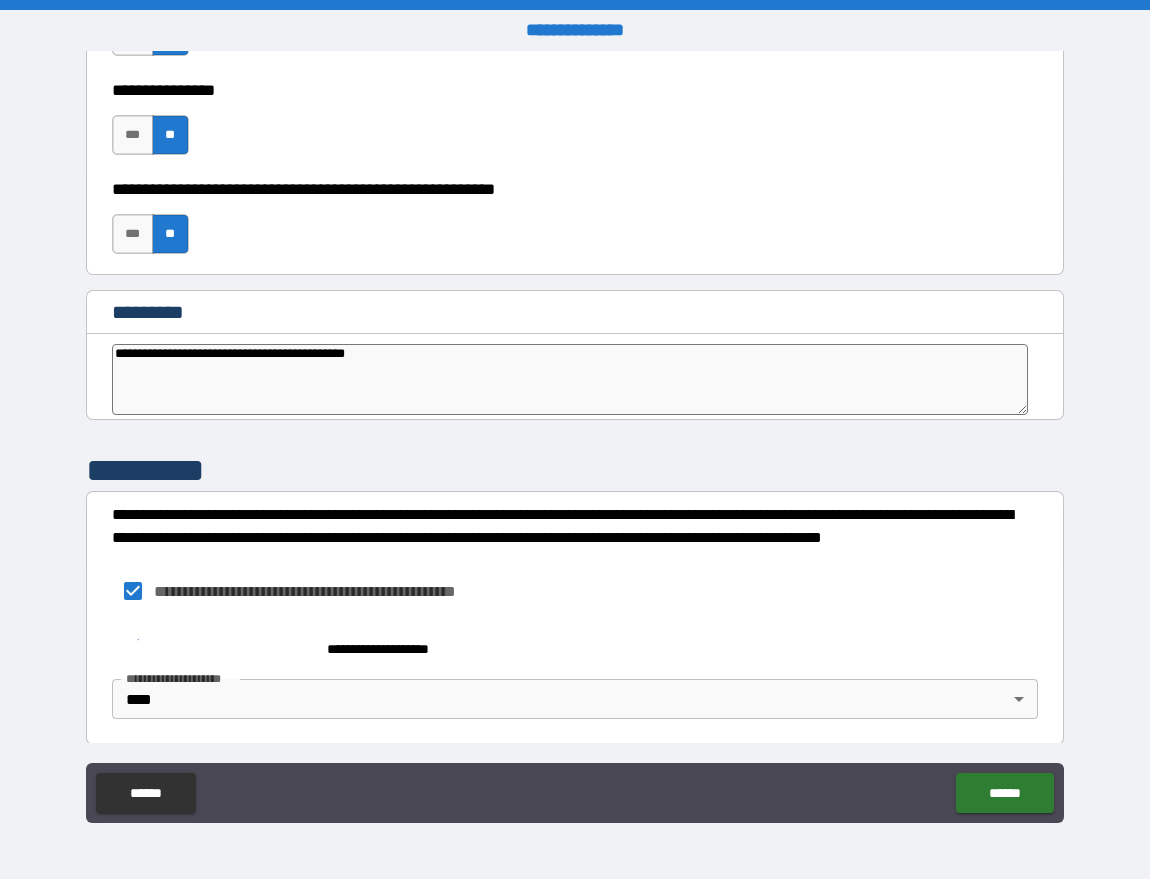 type on "*" 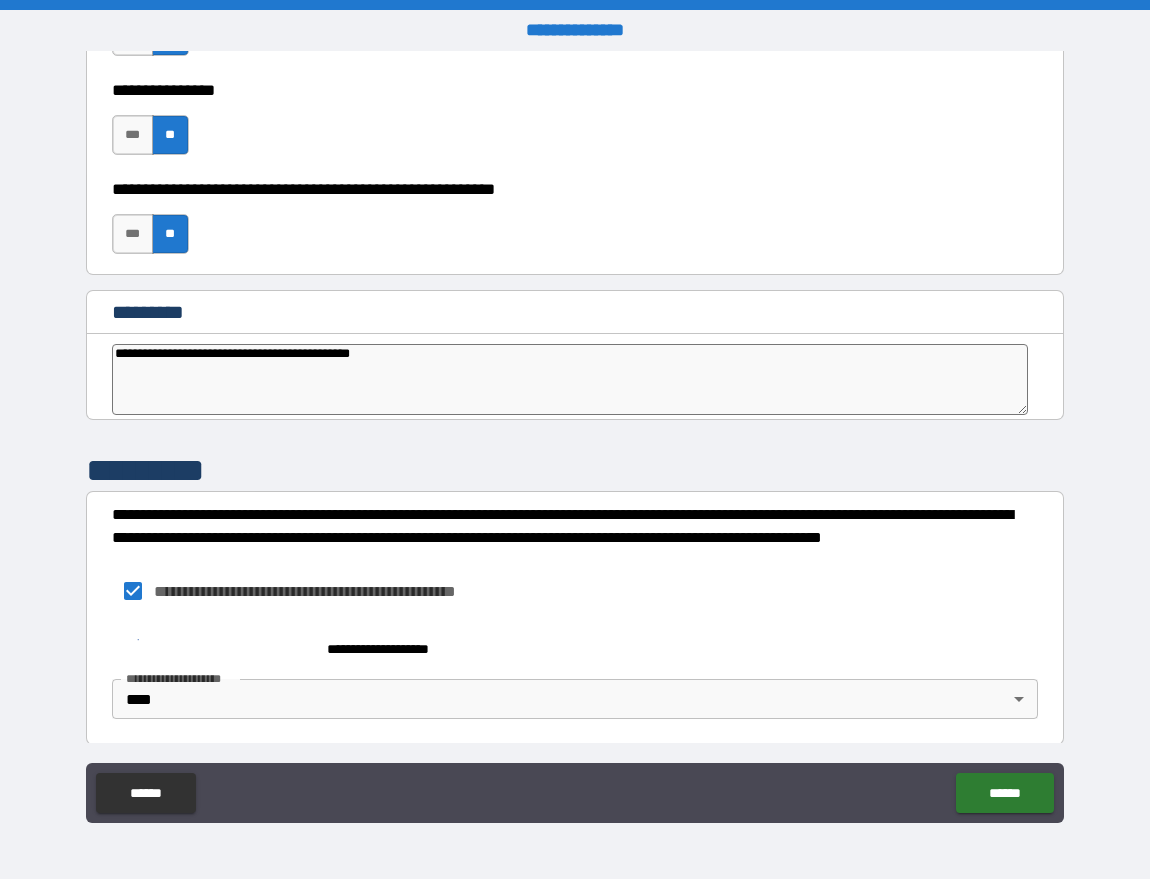 type on "*" 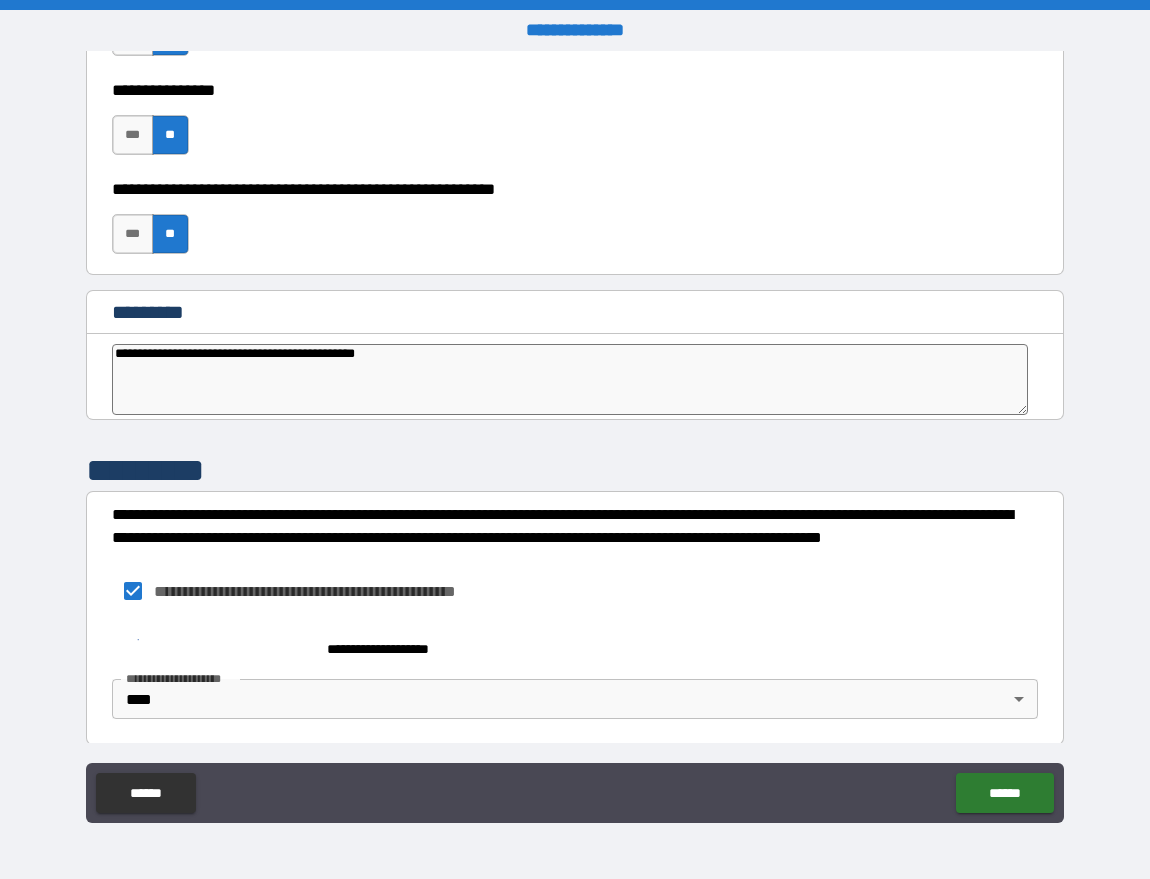 type on "*" 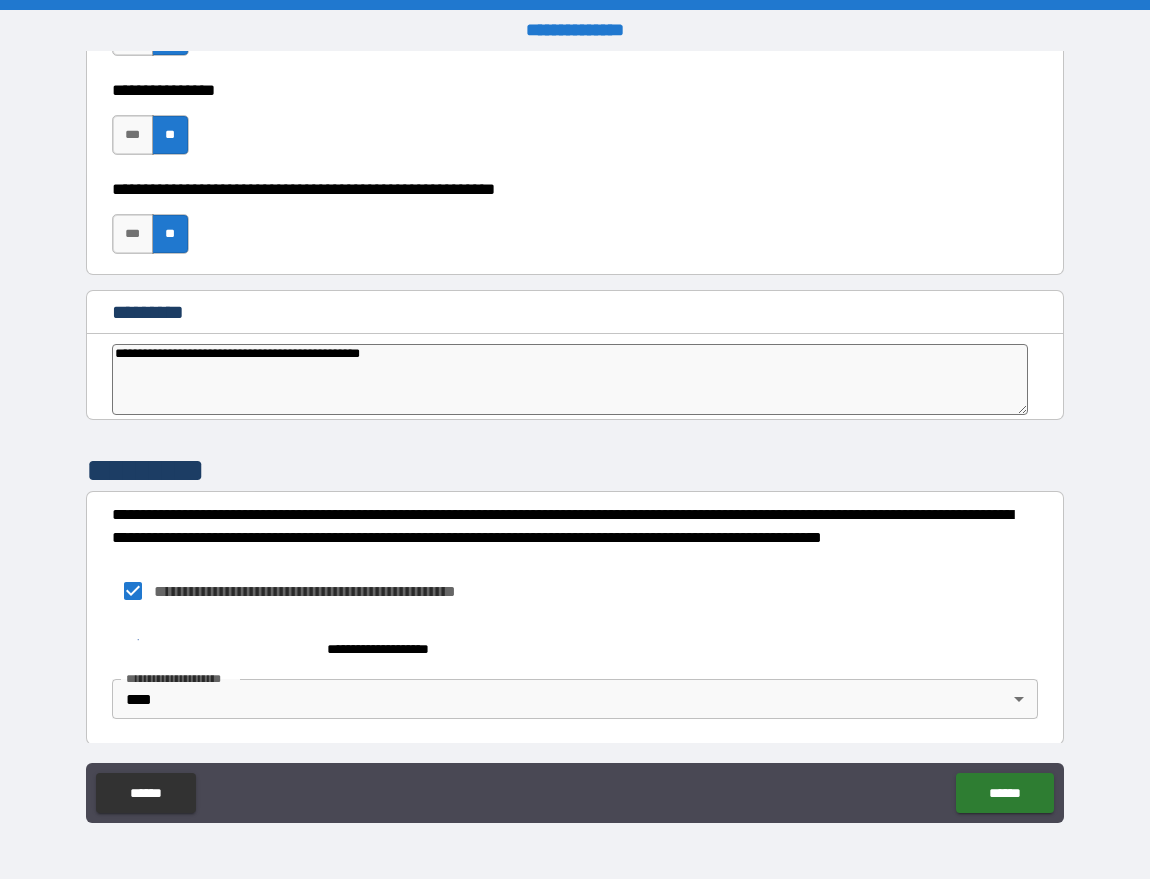 type on "**********" 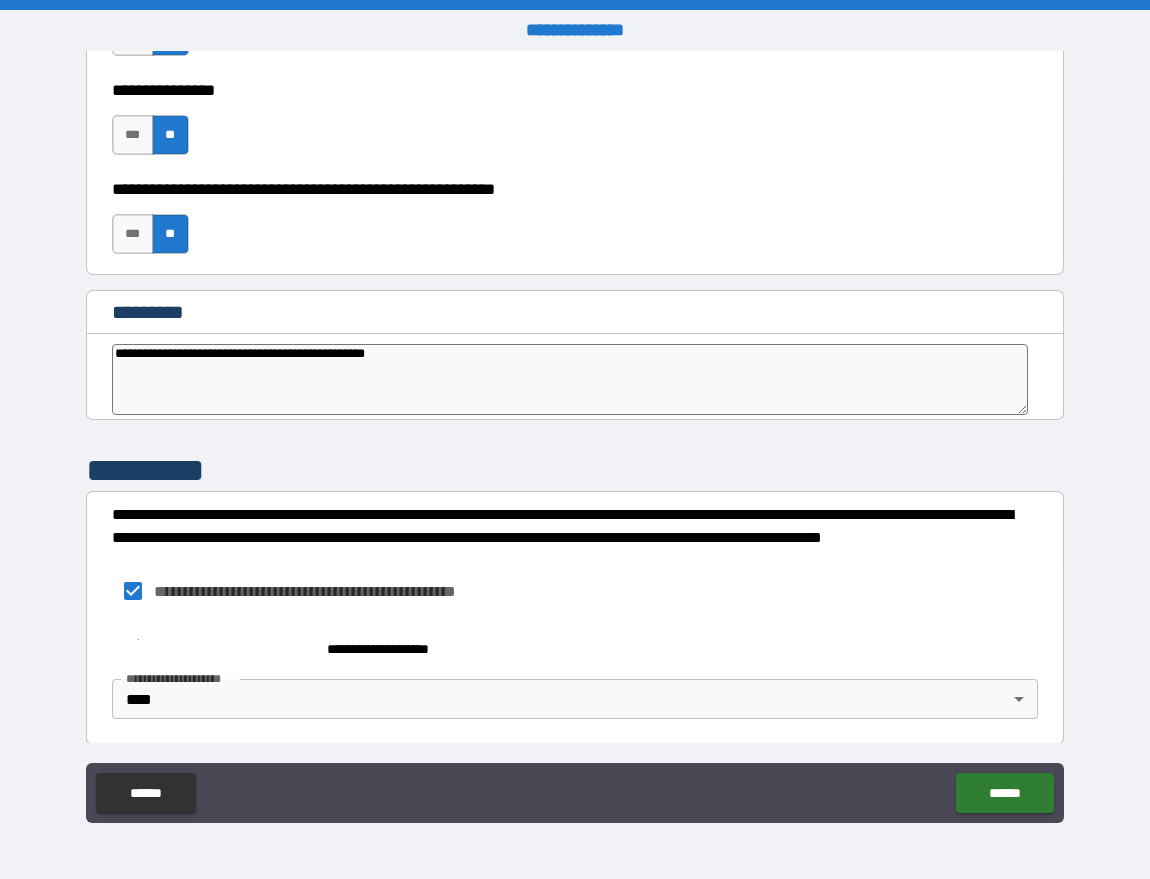 type on "*" 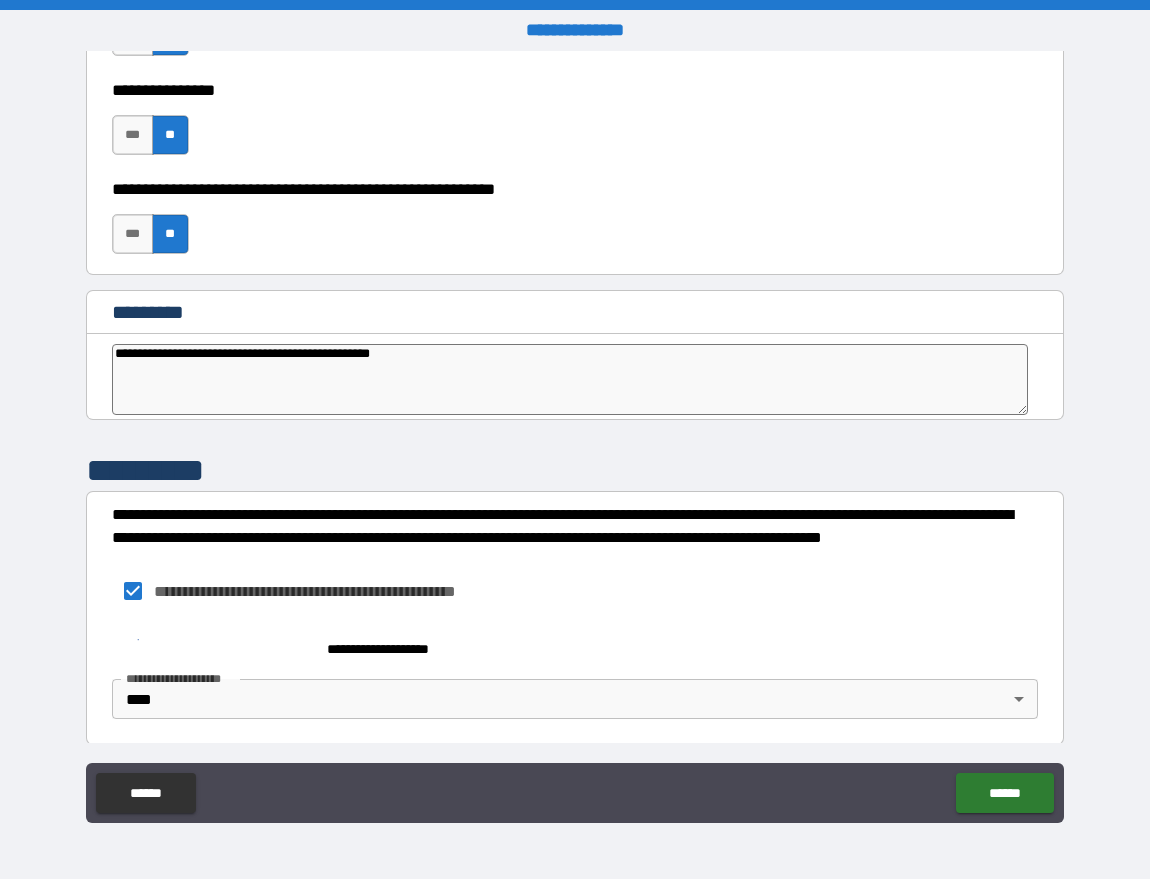 type on "*" 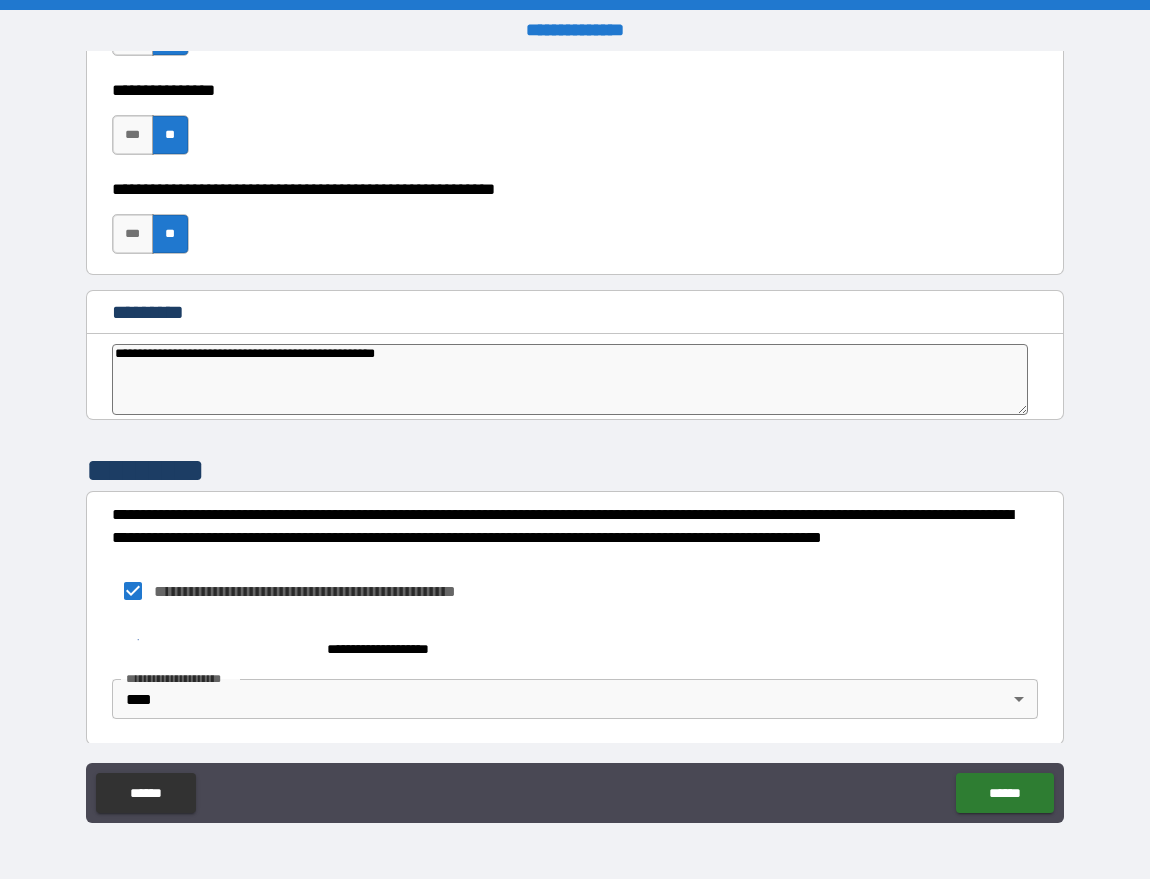 type on "**********" 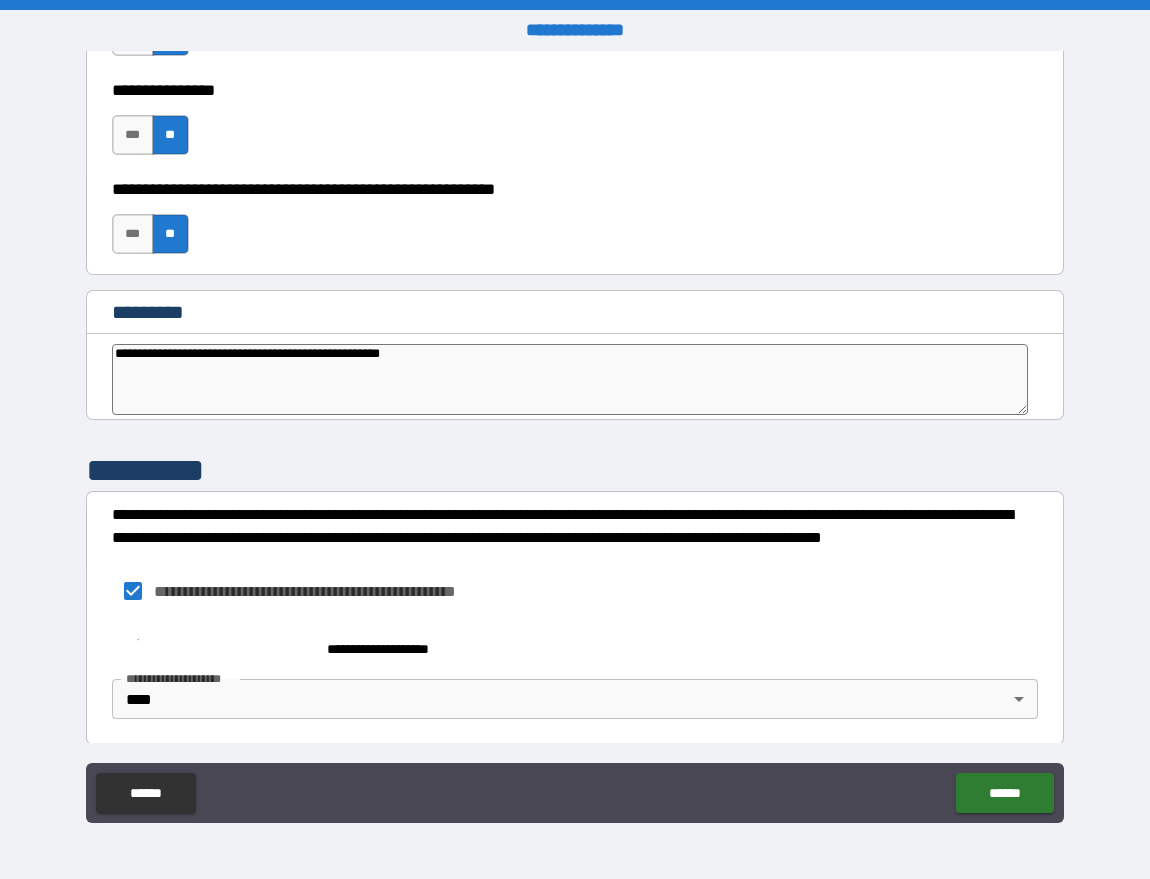 type on "*" 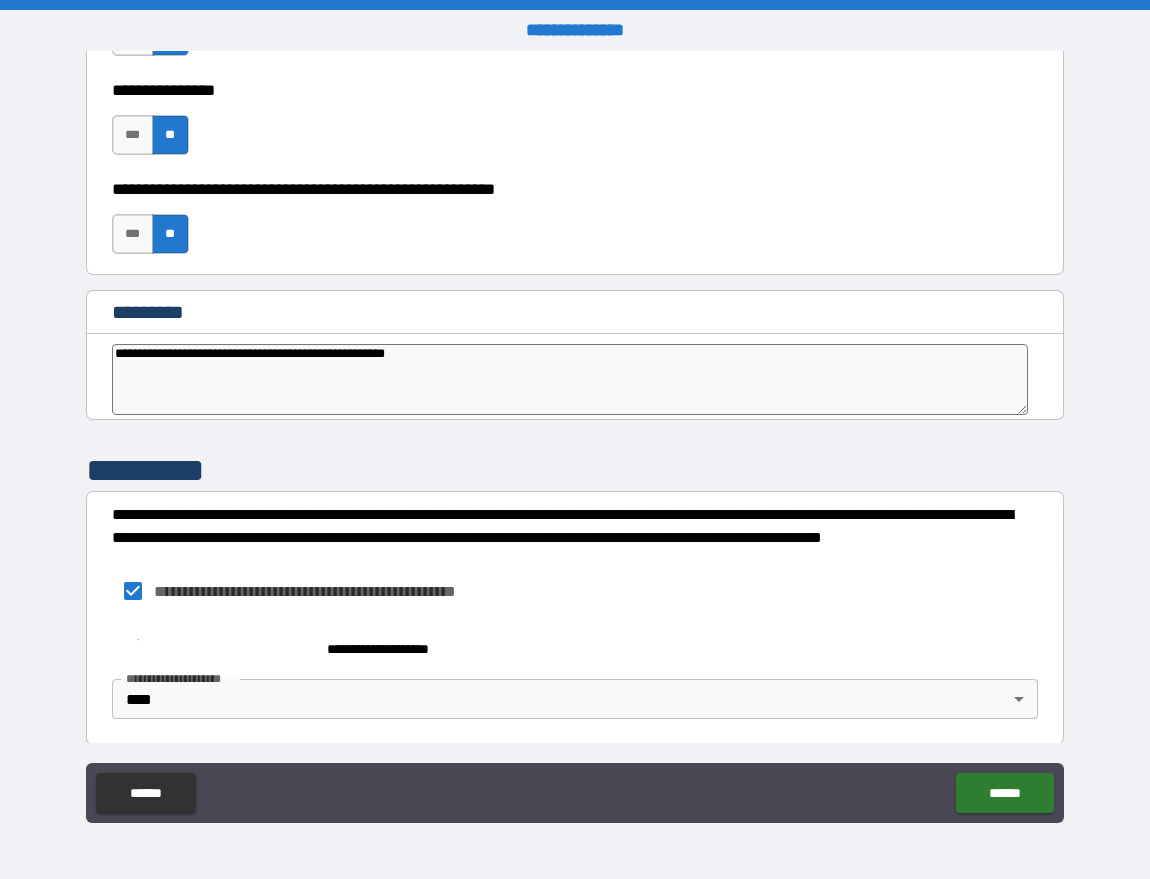 type on "**********" 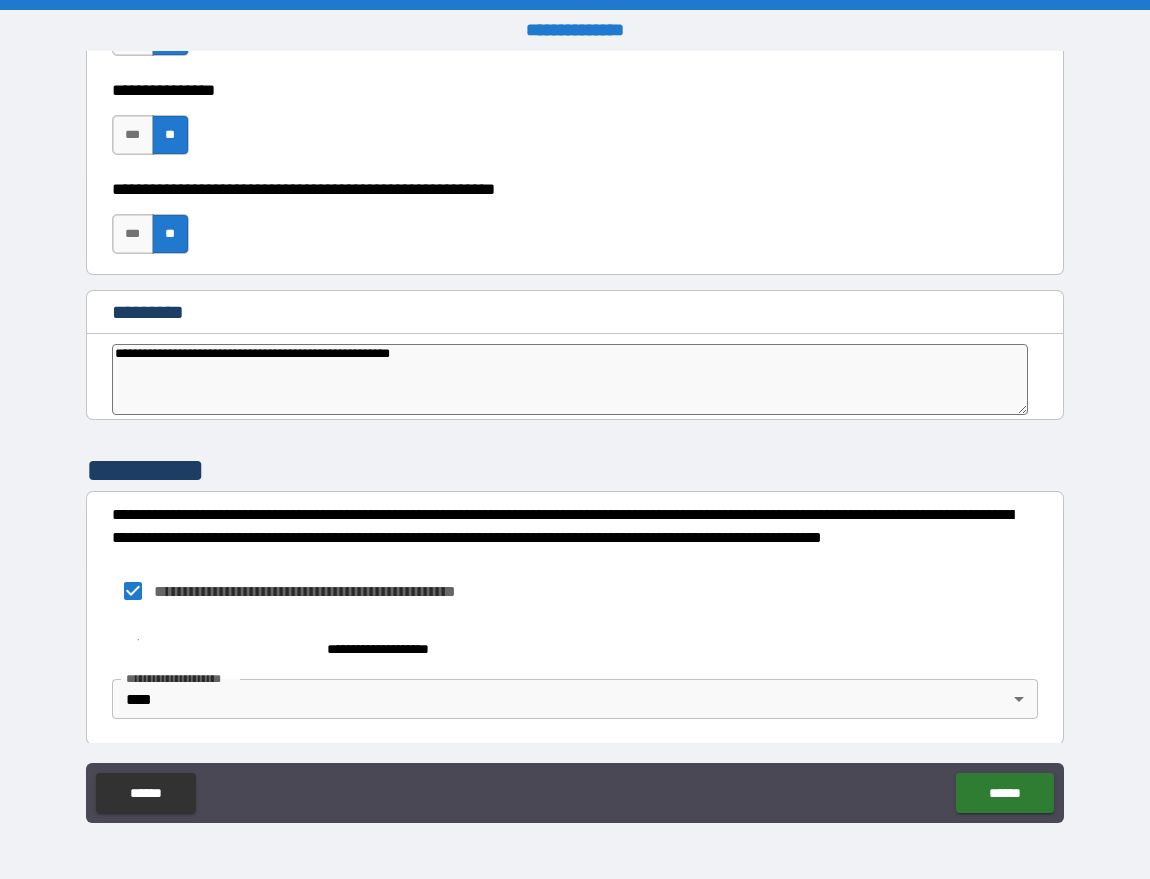 type on "**********" 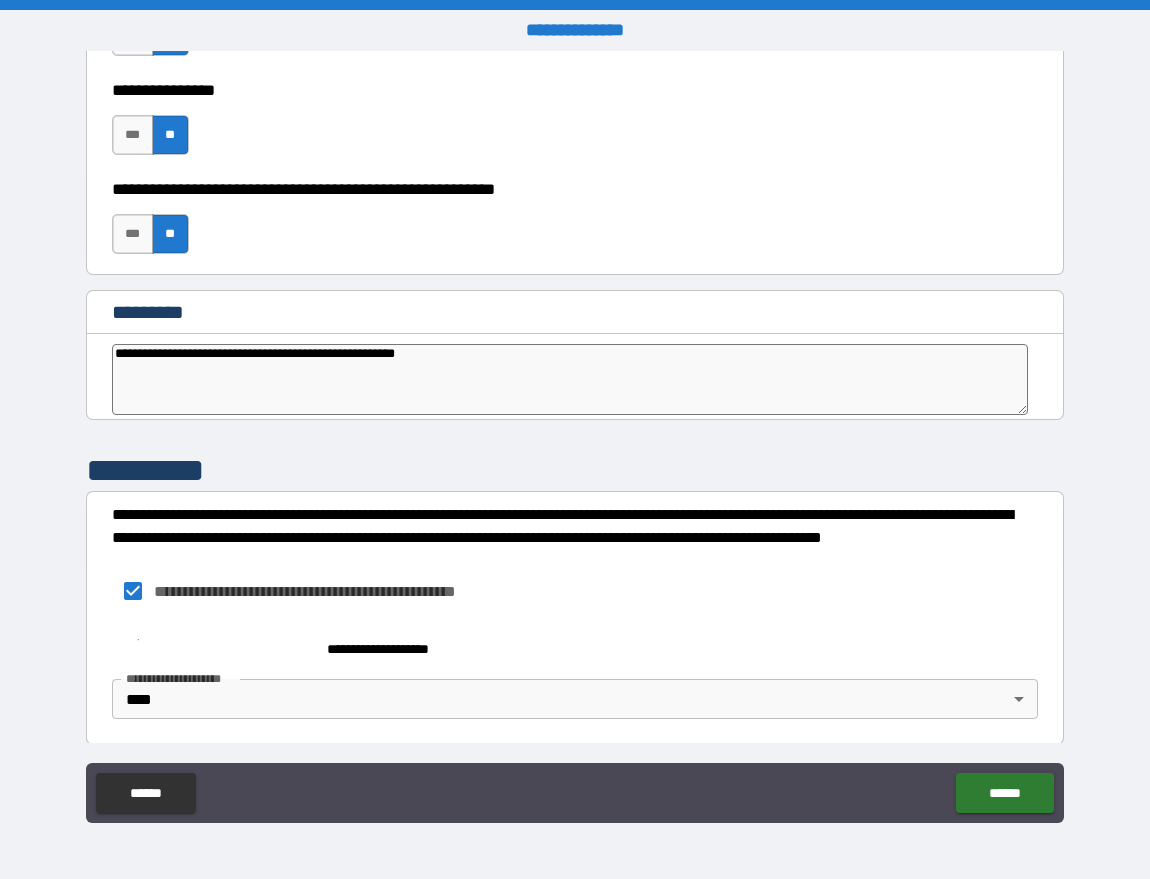 type on "*" 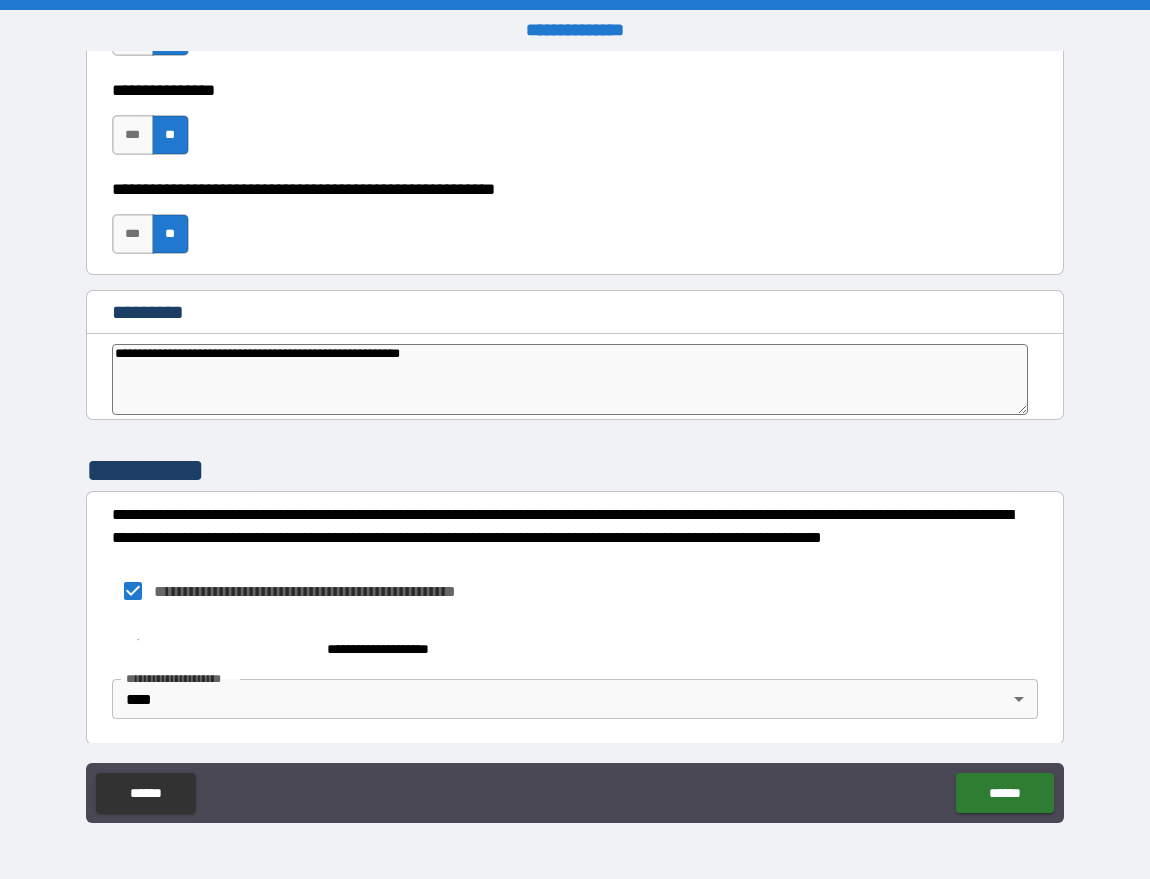 type on "**********" 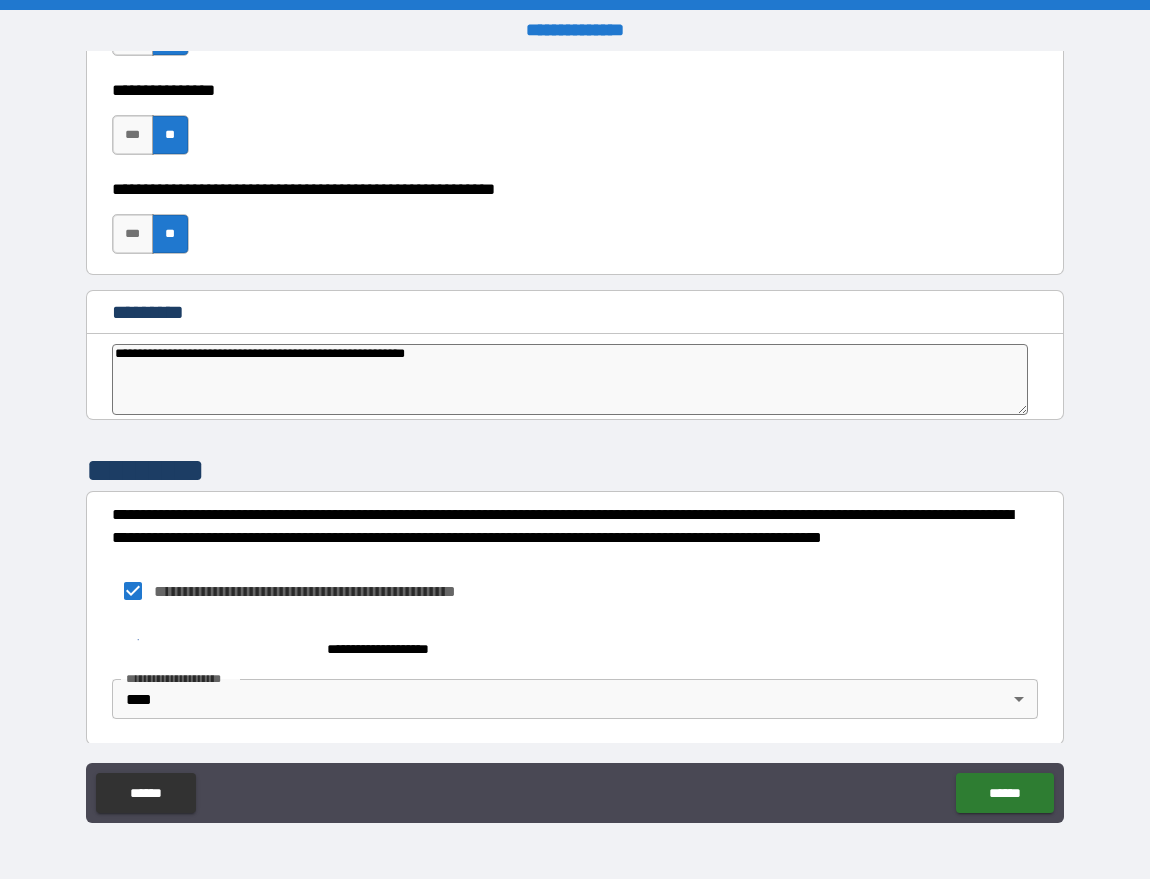 type on "*" 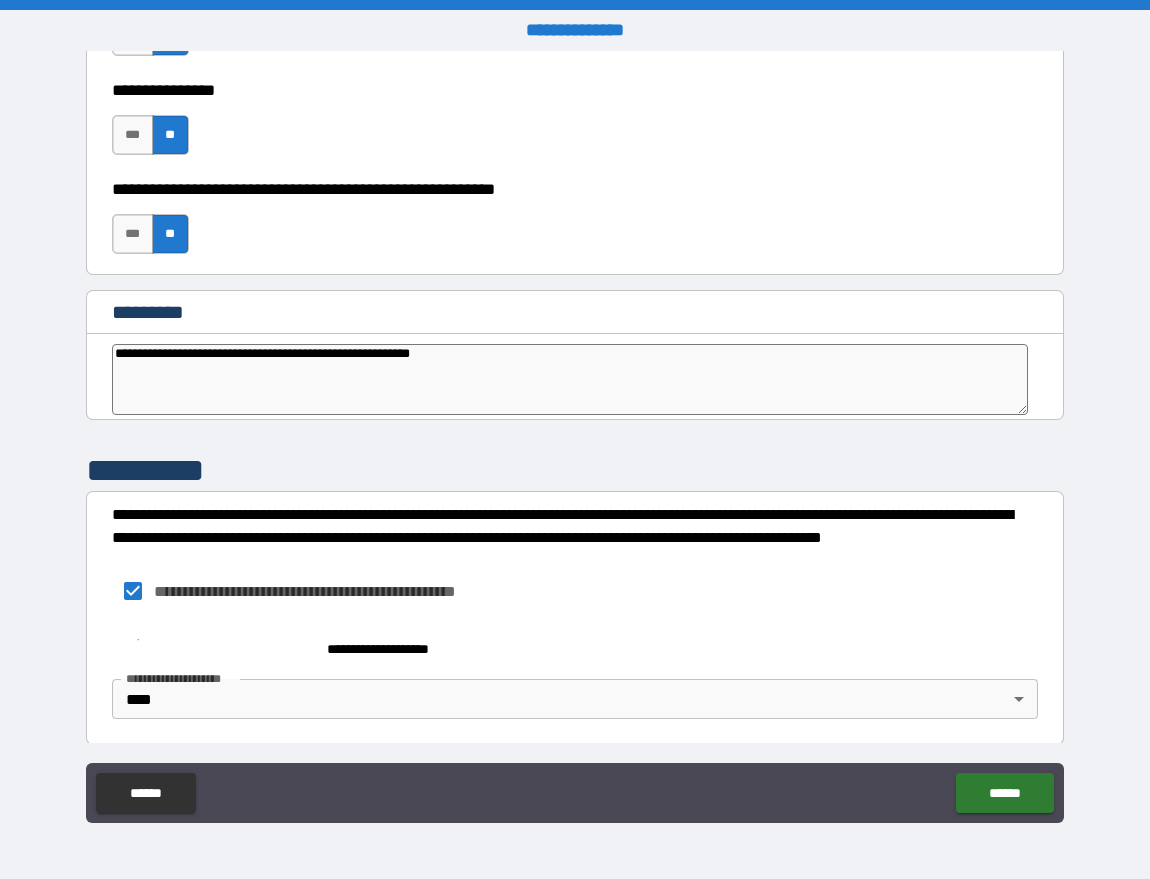 type on "**********" 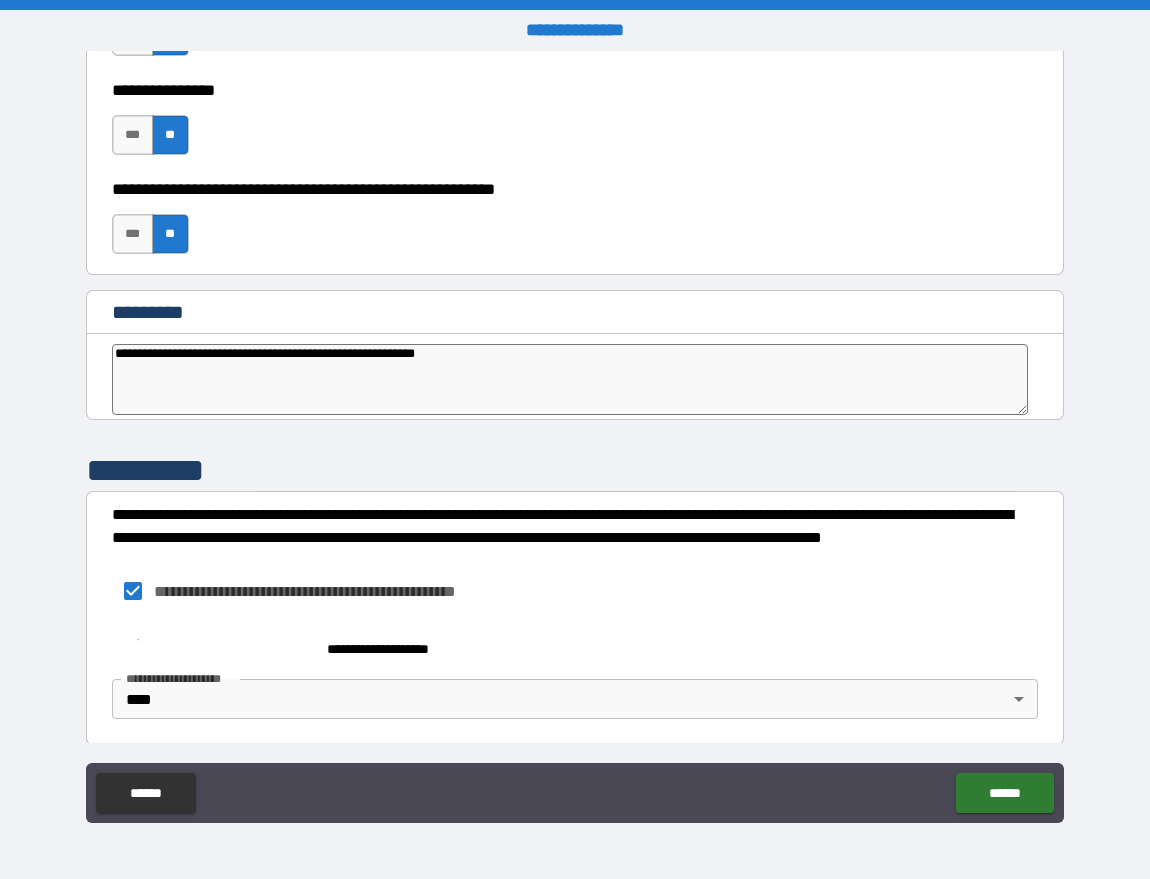 type on "*" 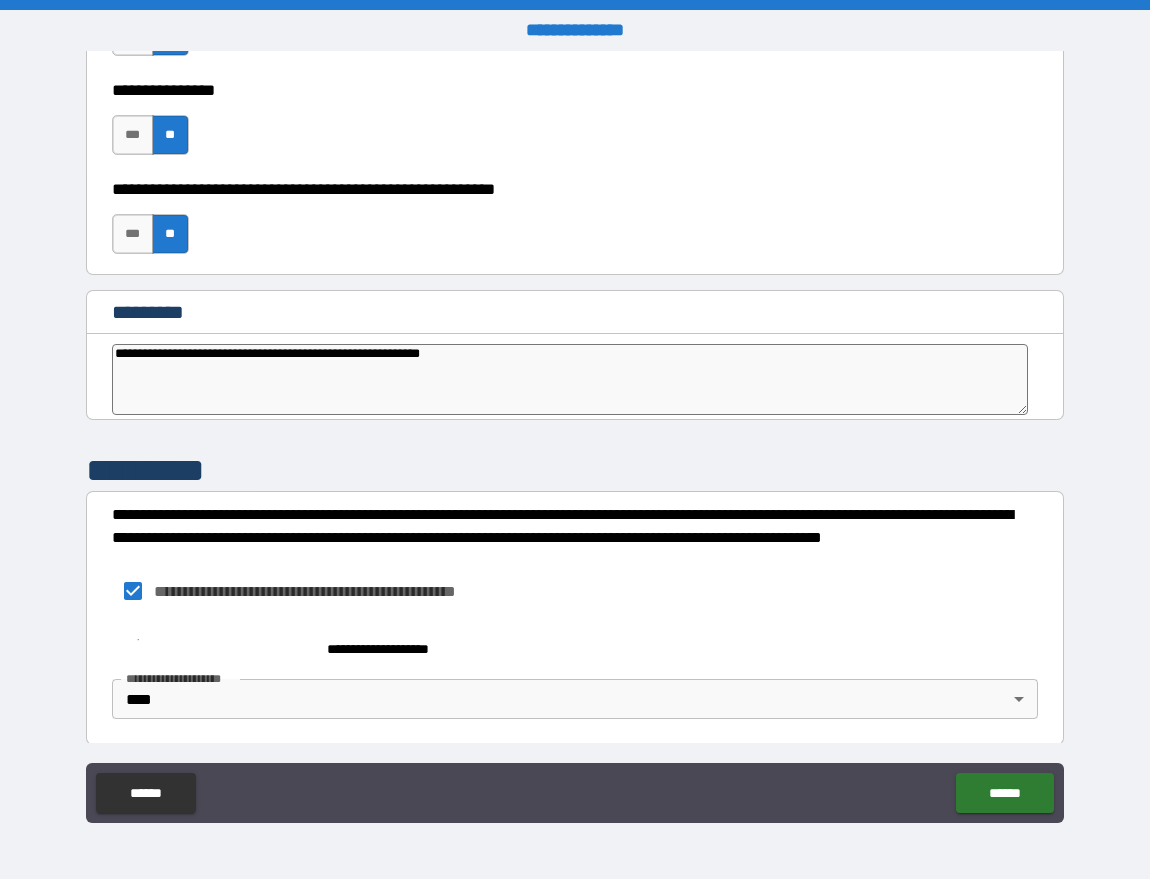 type on "*" 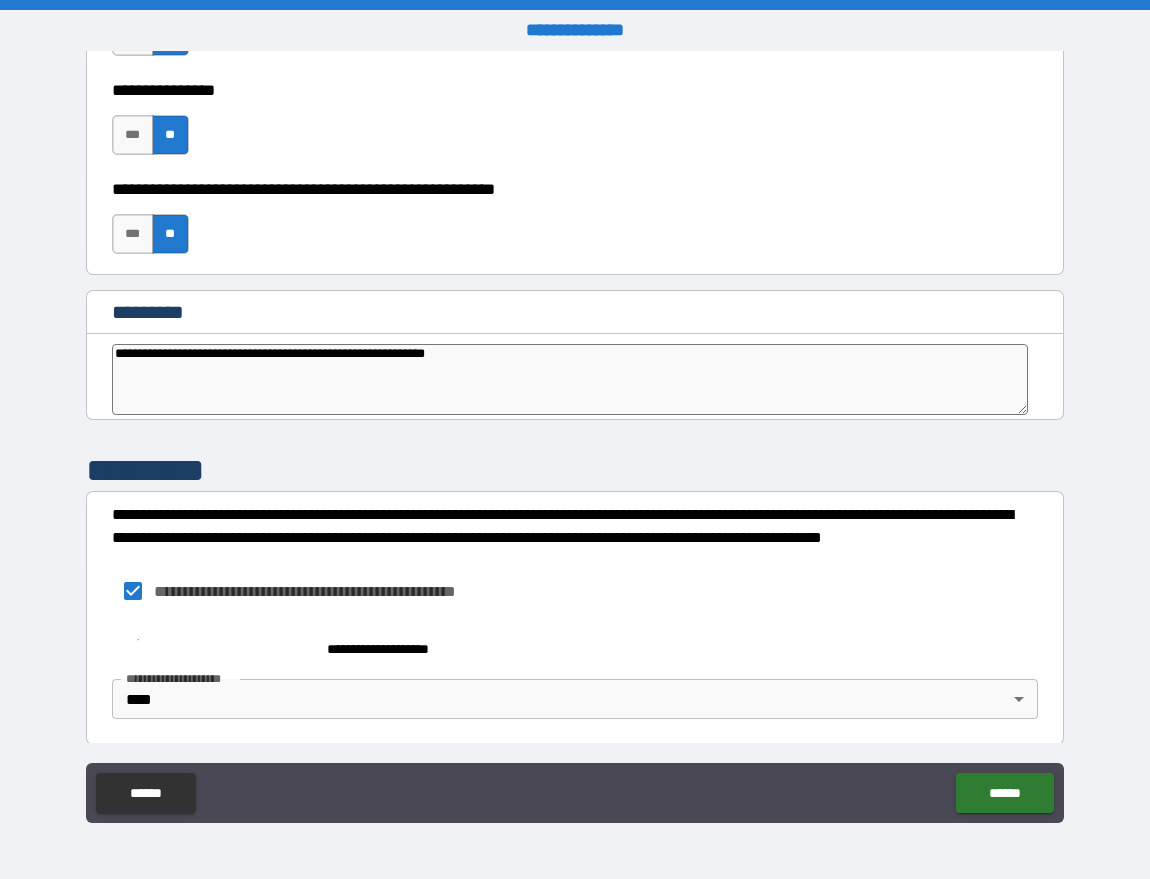 type on "*" 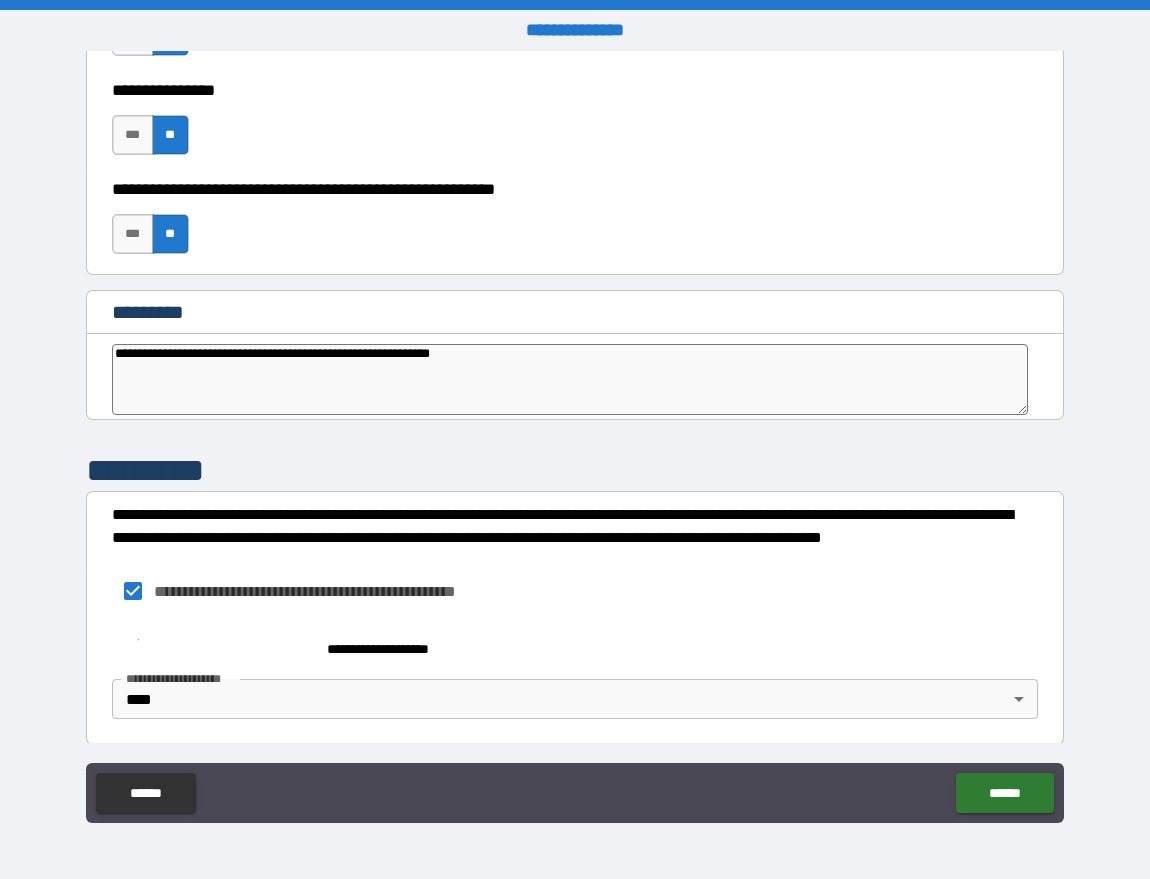 type on "*" 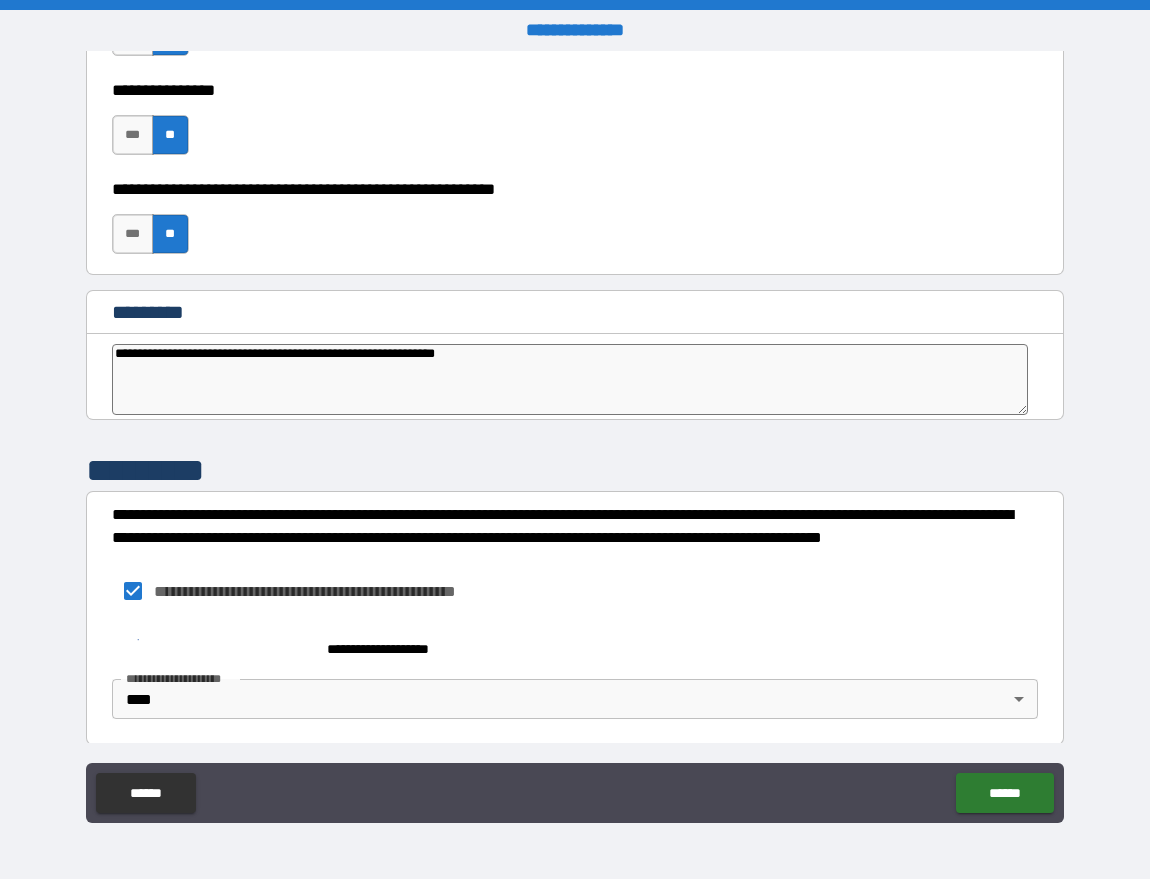 type on "*" 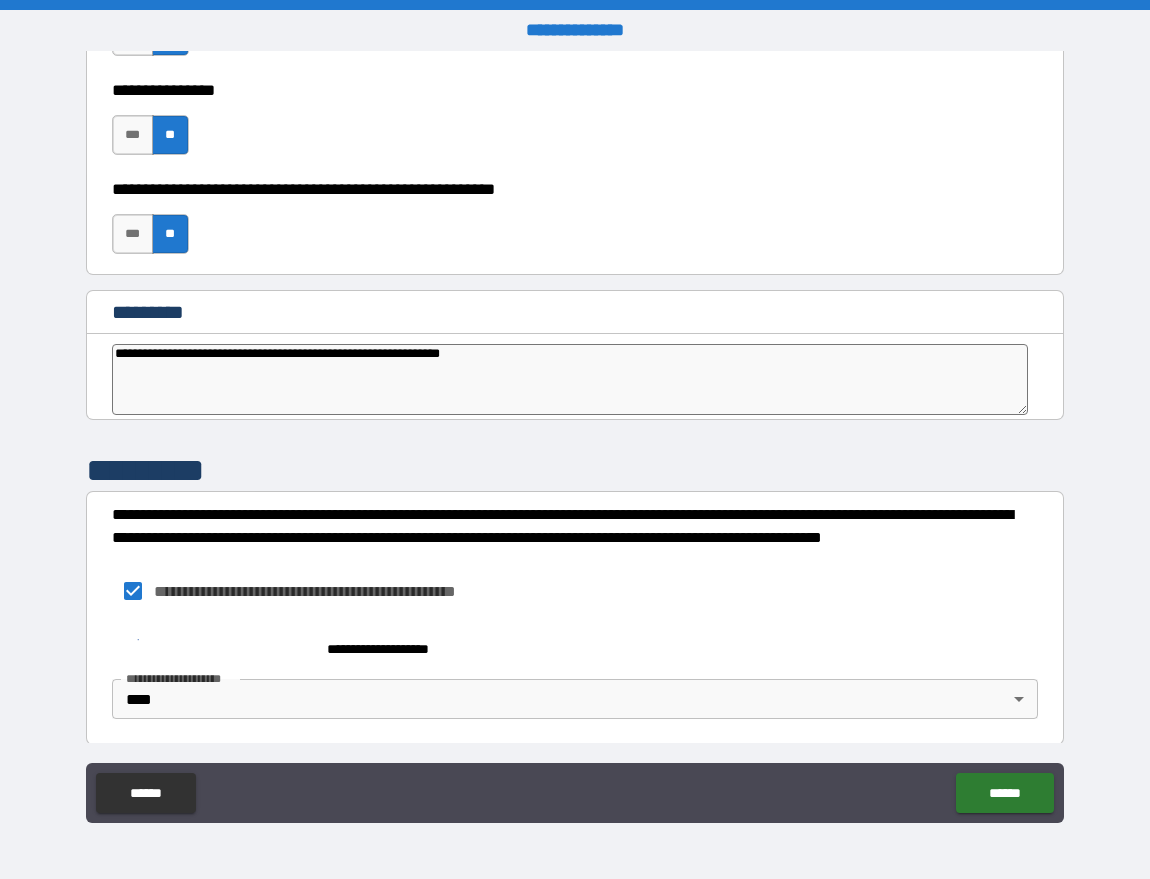 type on "*" 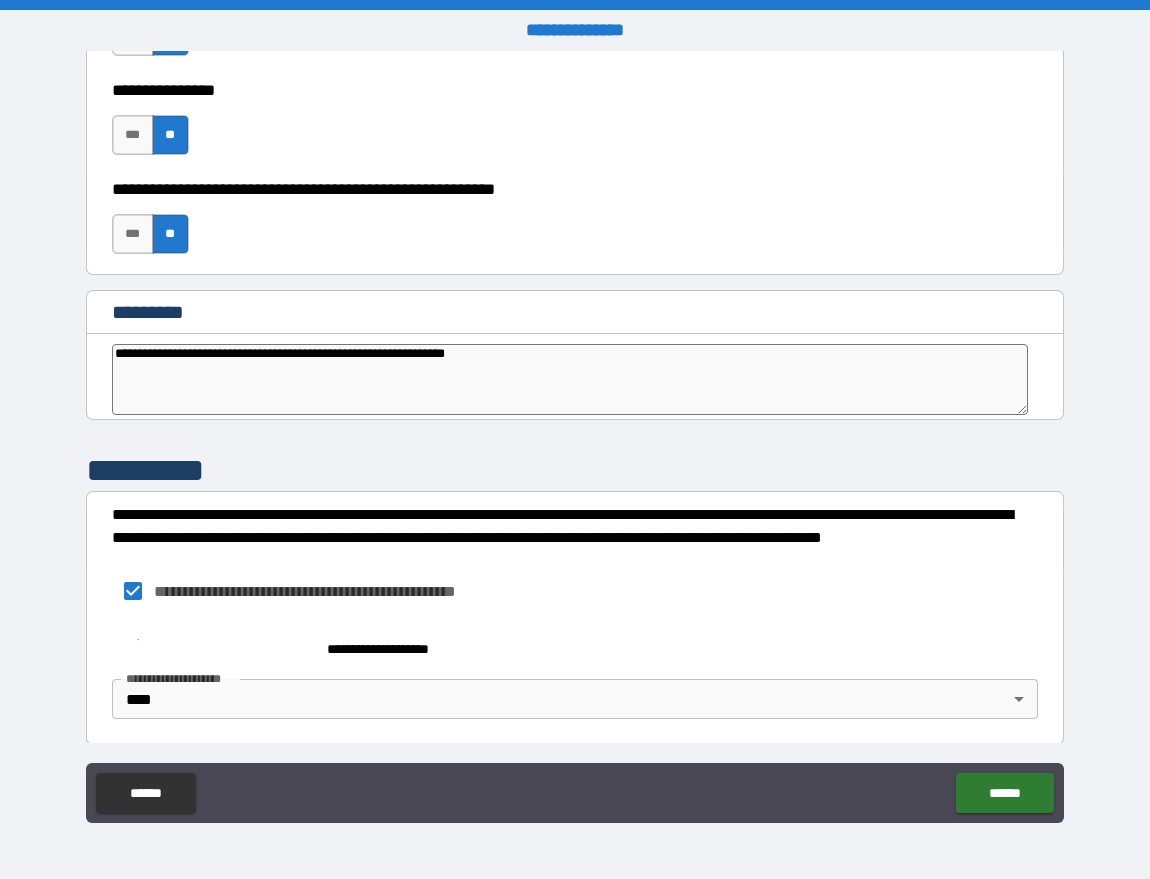 type on "**********" 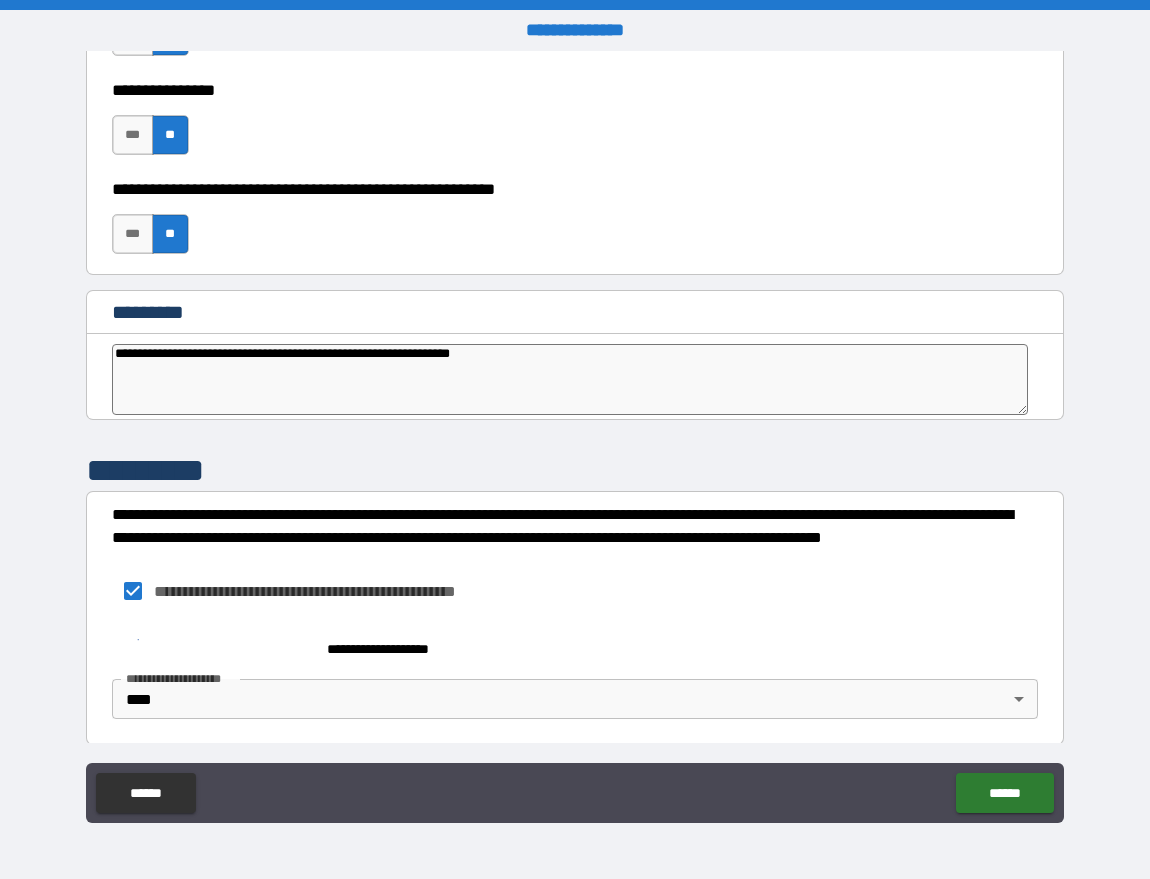 type on "*" 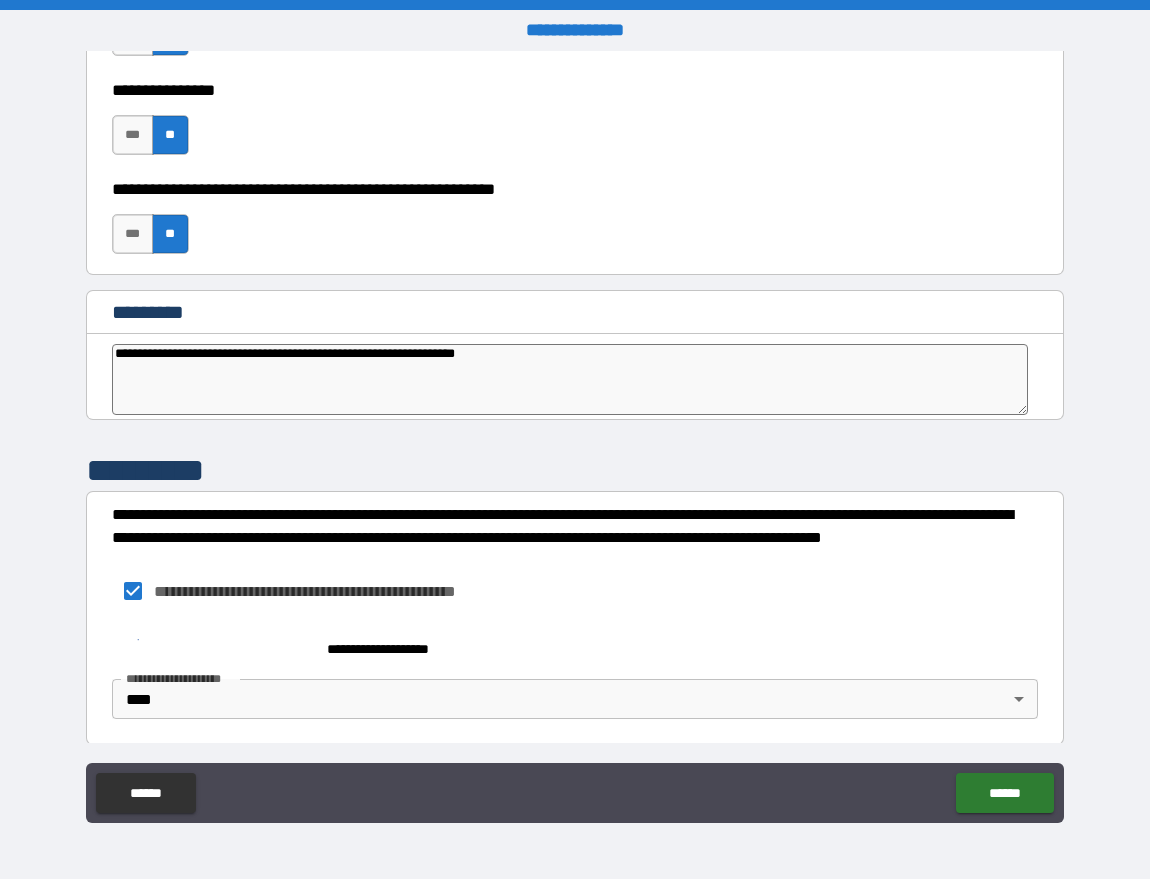 type on "*" 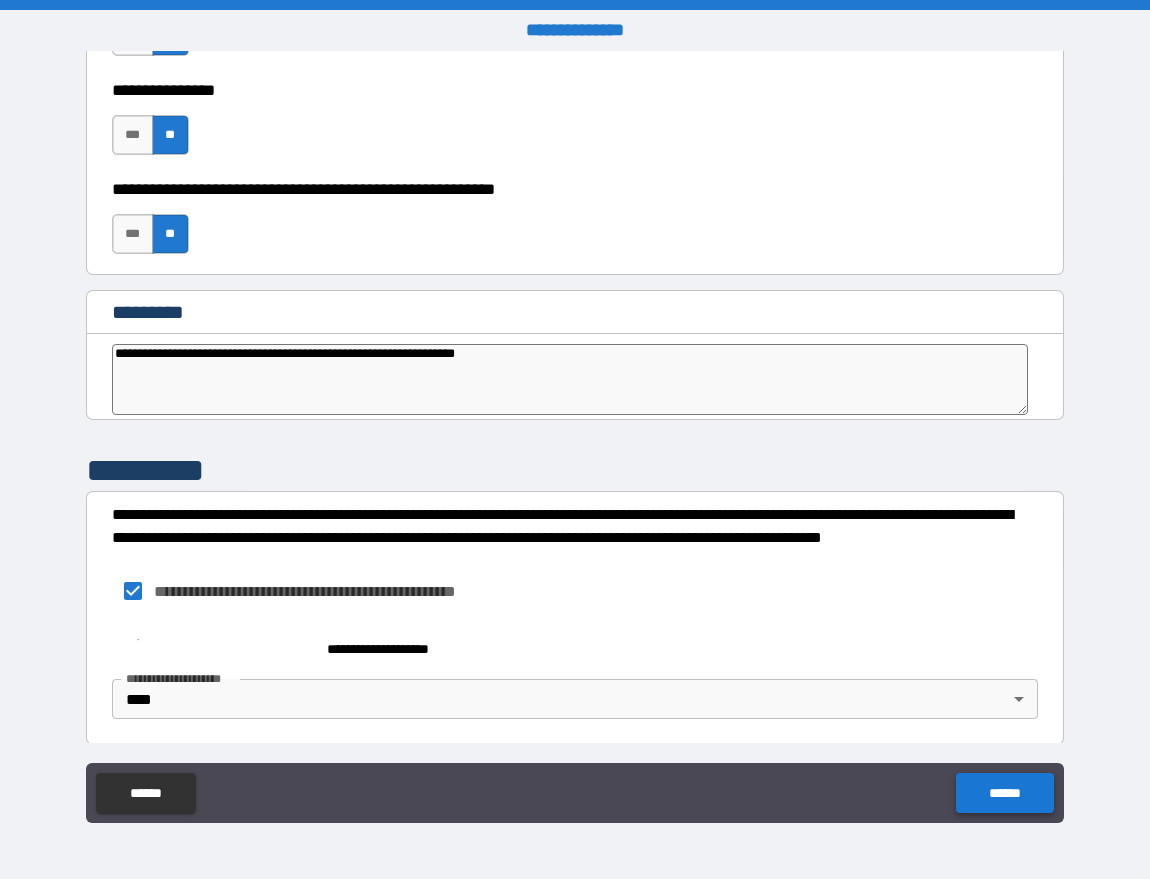 type on "**********" 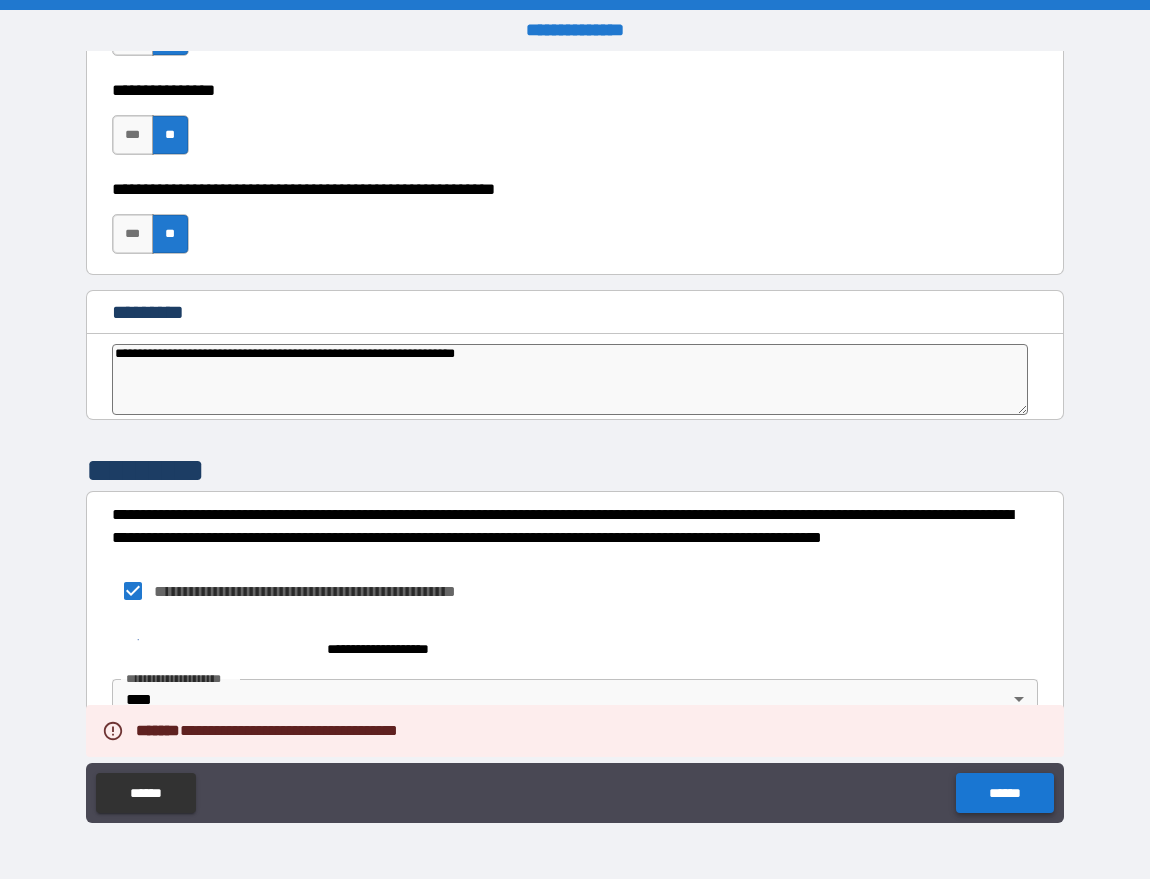 type on "*" 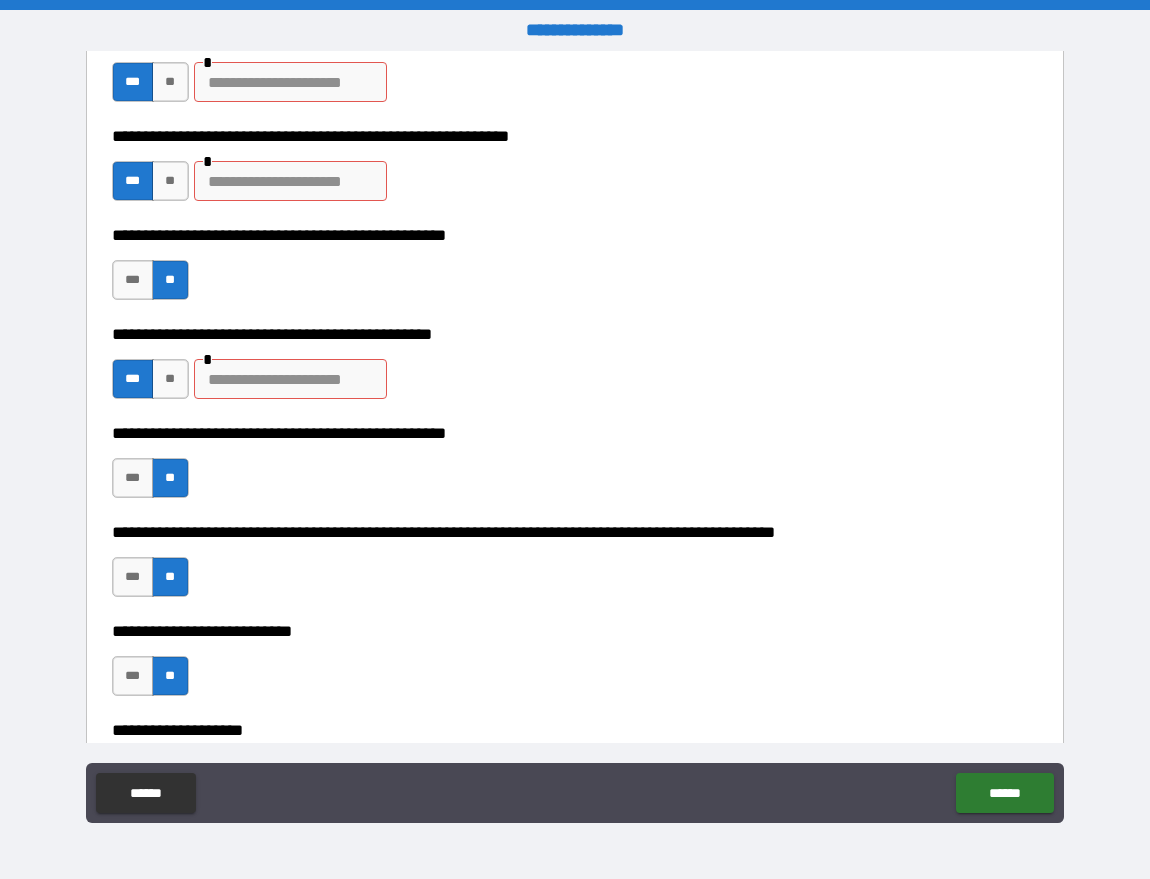 scroll, scrollTop: 348, scrollLeft: 0, axis: vertical 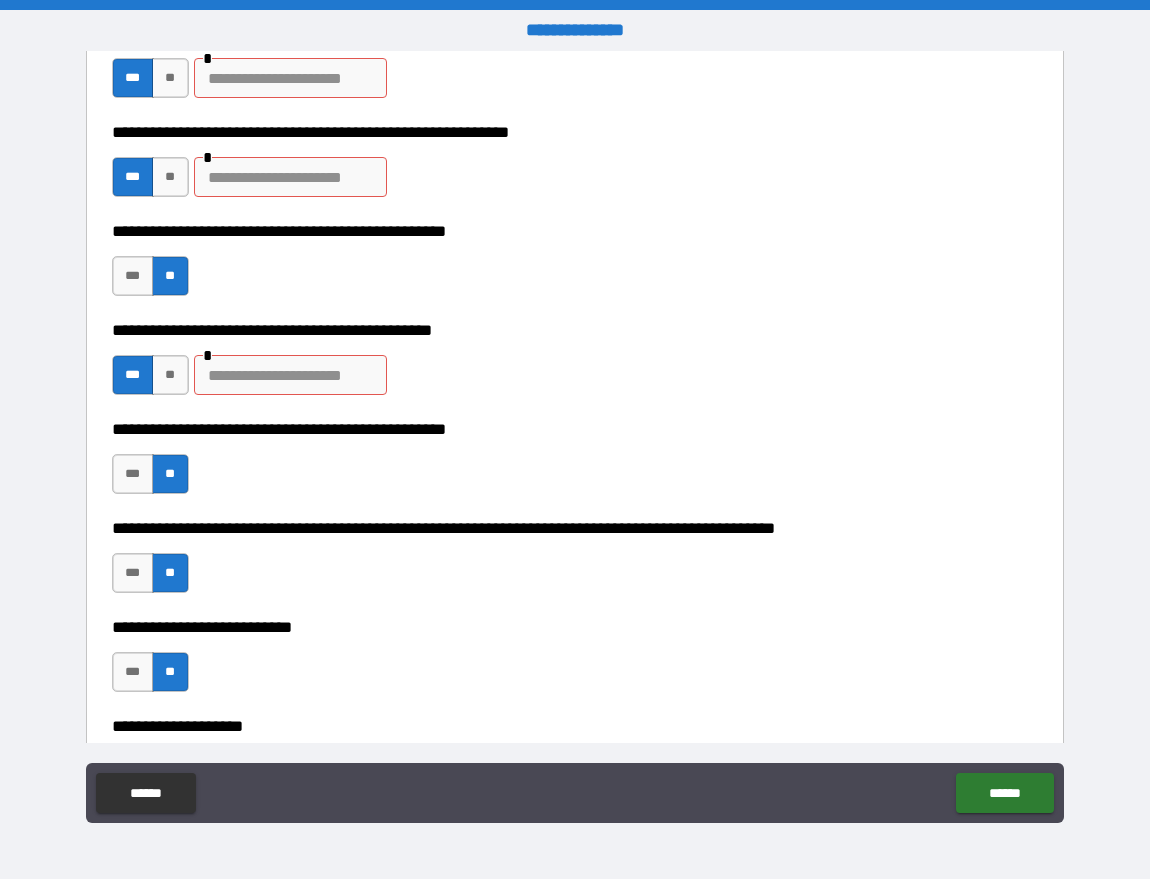 drag, startPoint x: 208, startPoint y: 375, endPoint x: 219, endPoint y: 400, distance: 27.313 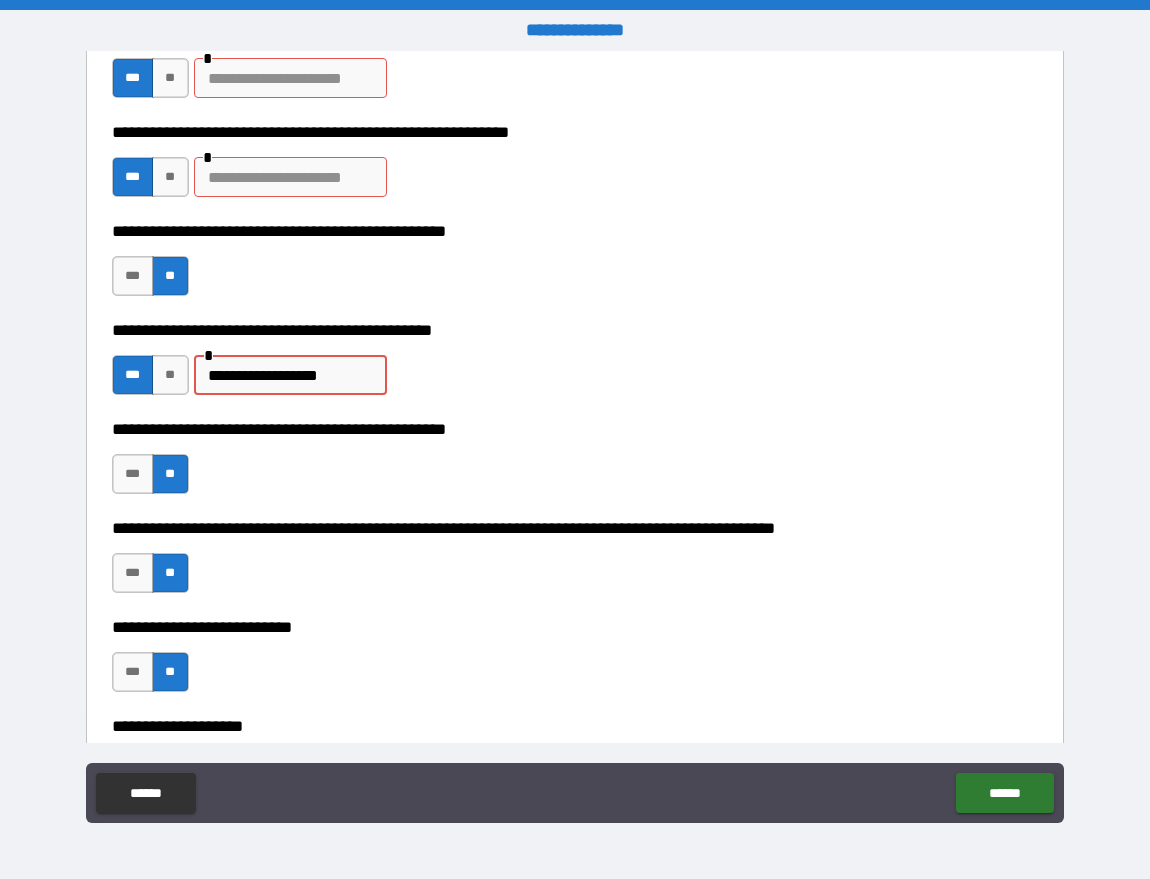 type on "**********" 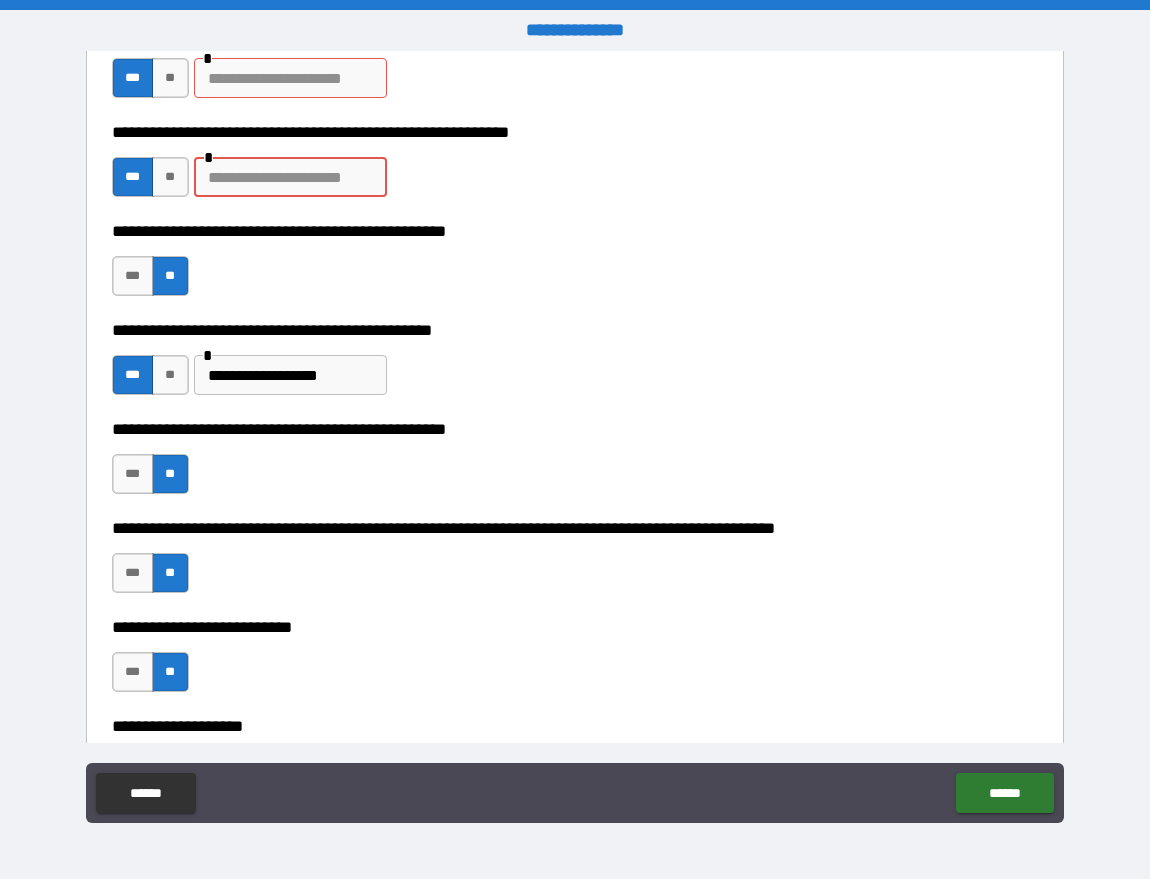 drag, startPoint x: 205, startPoint y: 174, endPoint x: 277, endPoint y: 191, distance: 73.97973 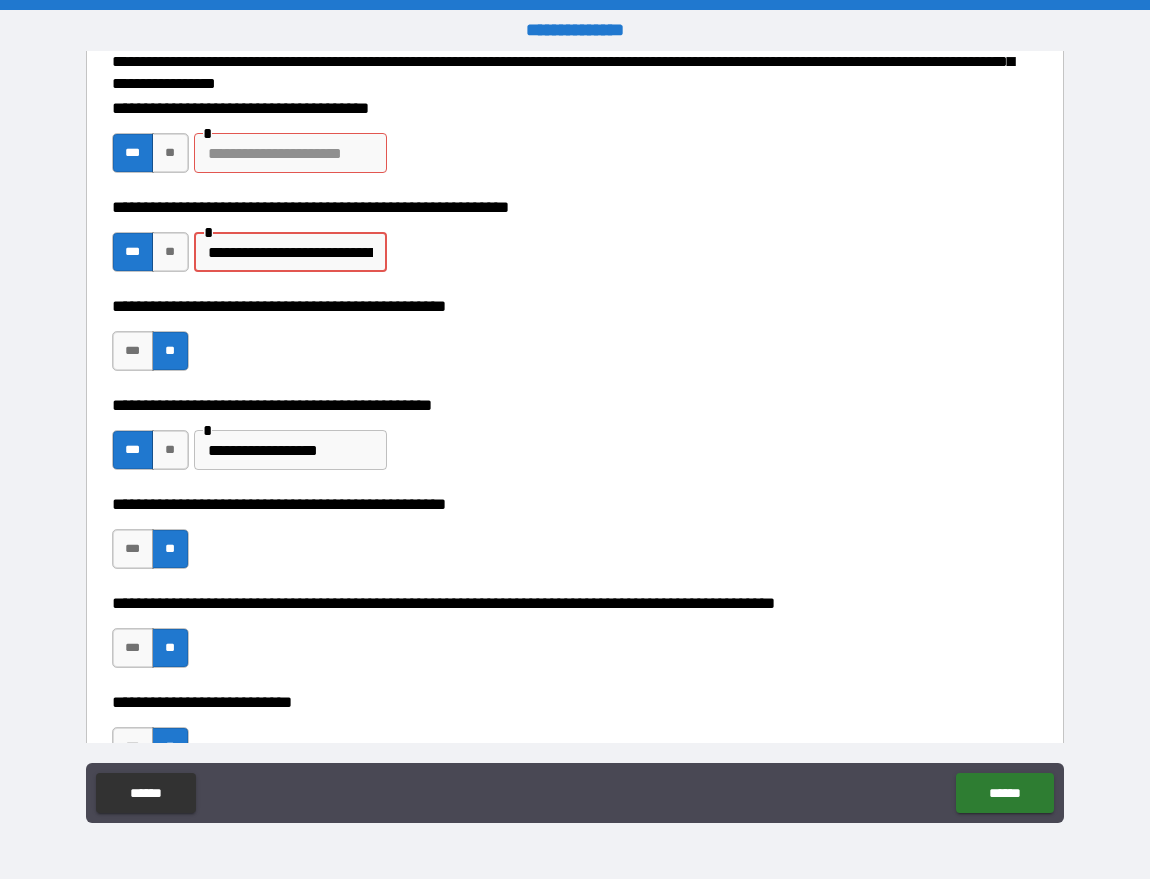 scroll, scrollTop: 268, scrollLeft: 0, axis: vertical 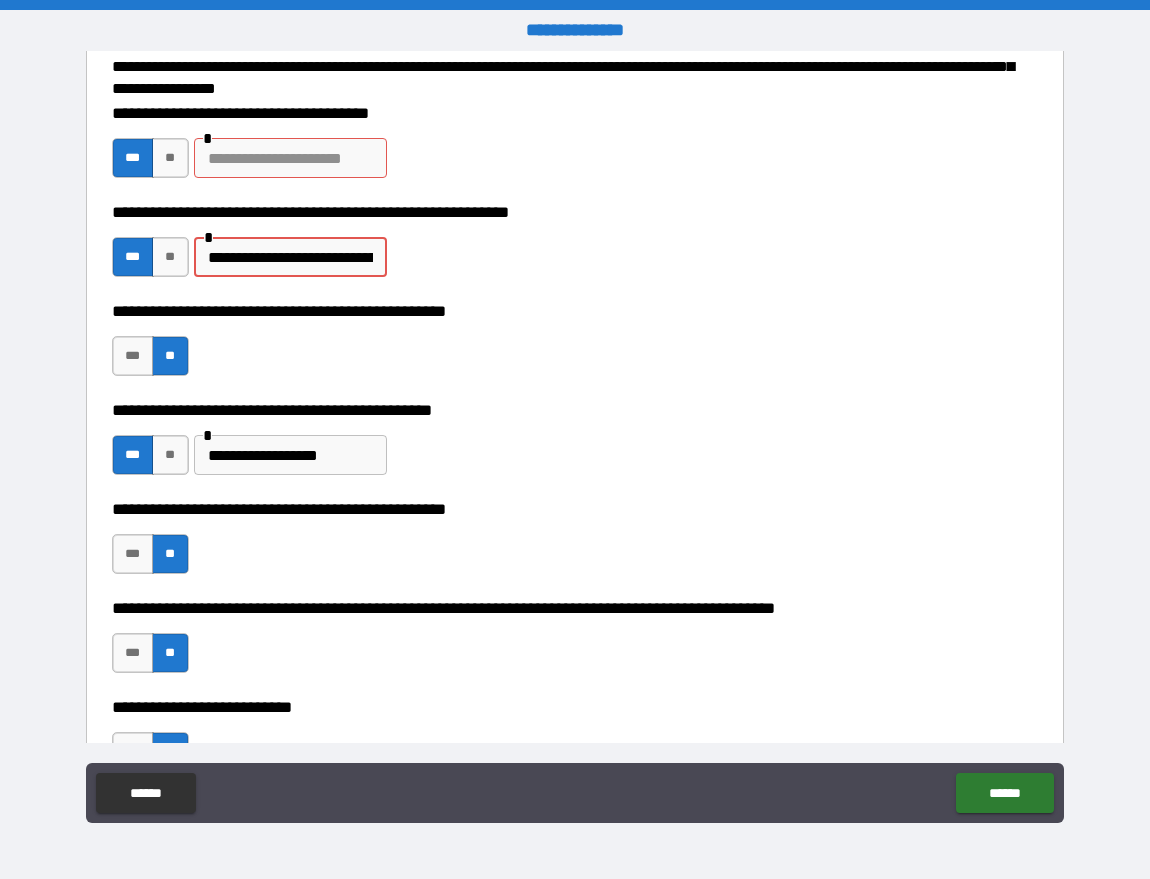 type on "**********" 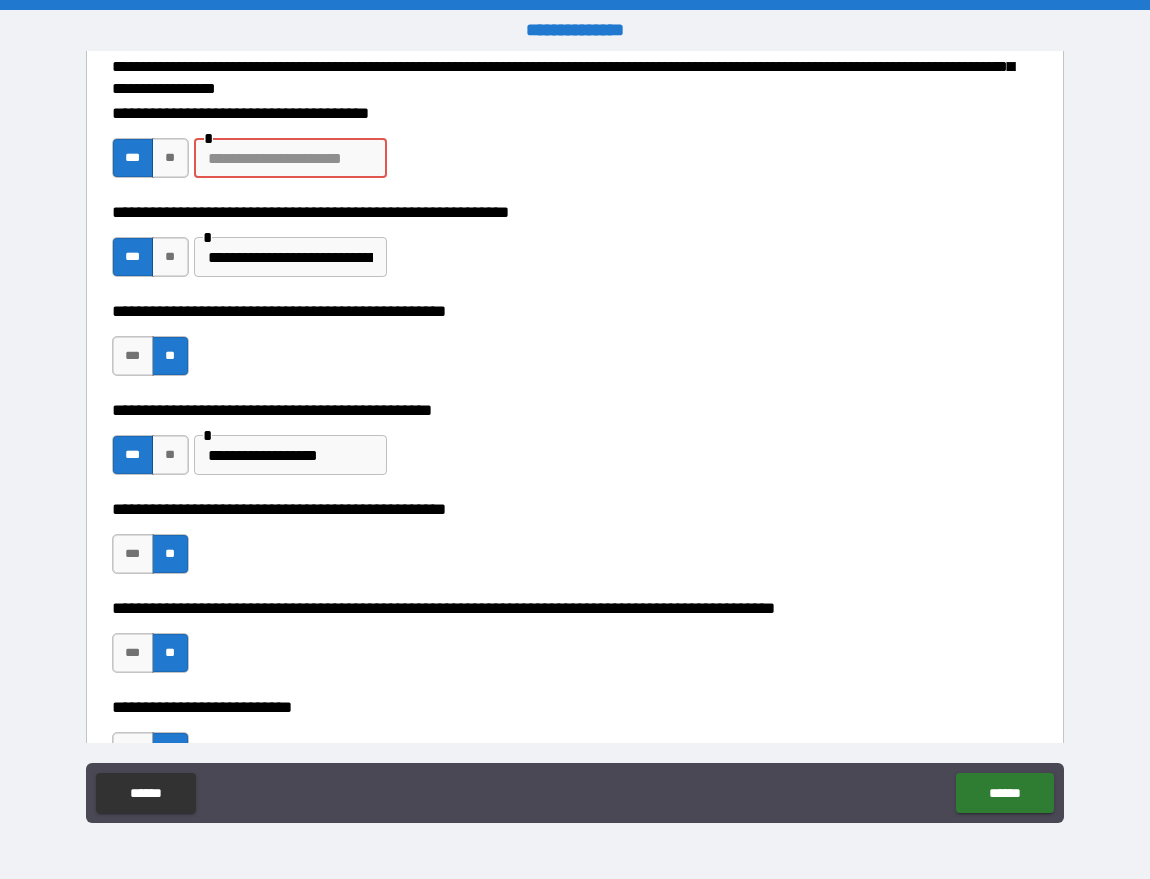 type on "*" 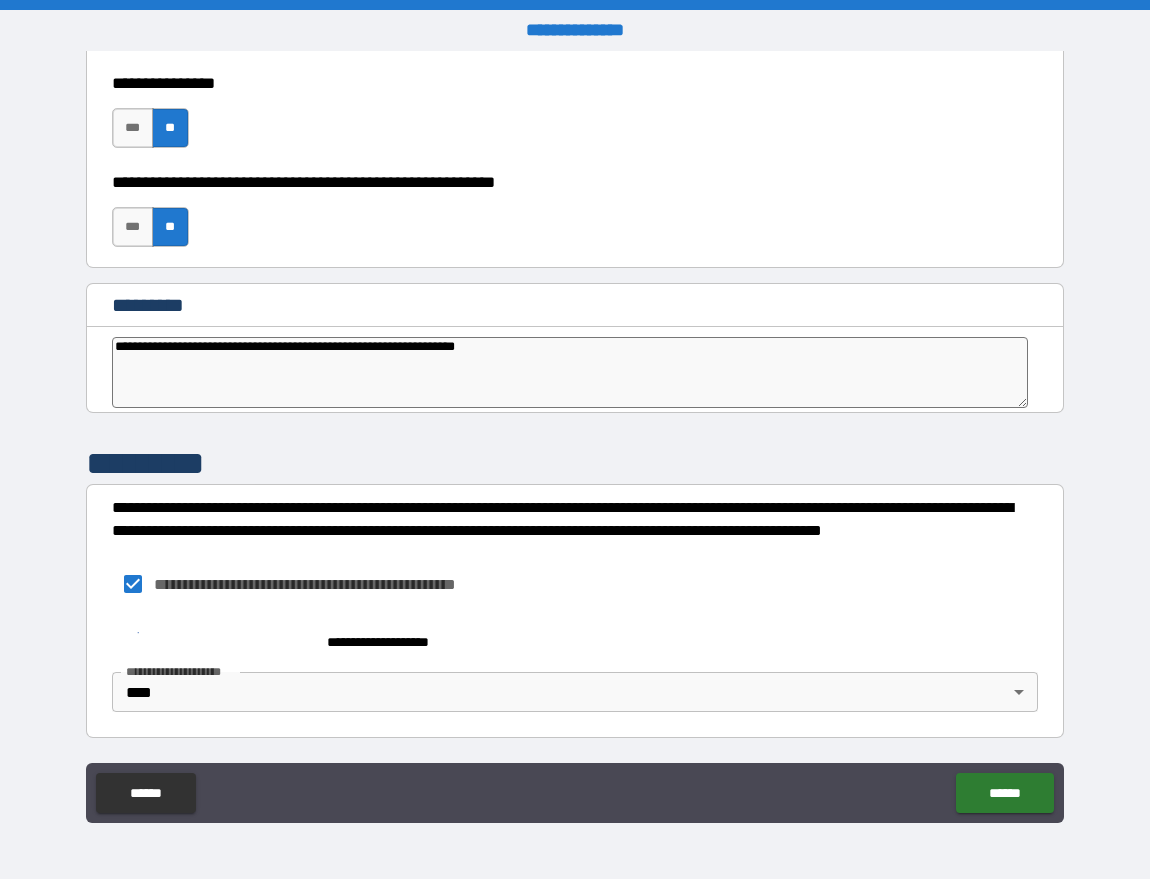 scroll, scrollTop: 10121, scrollLeft: 0, axis: vertical 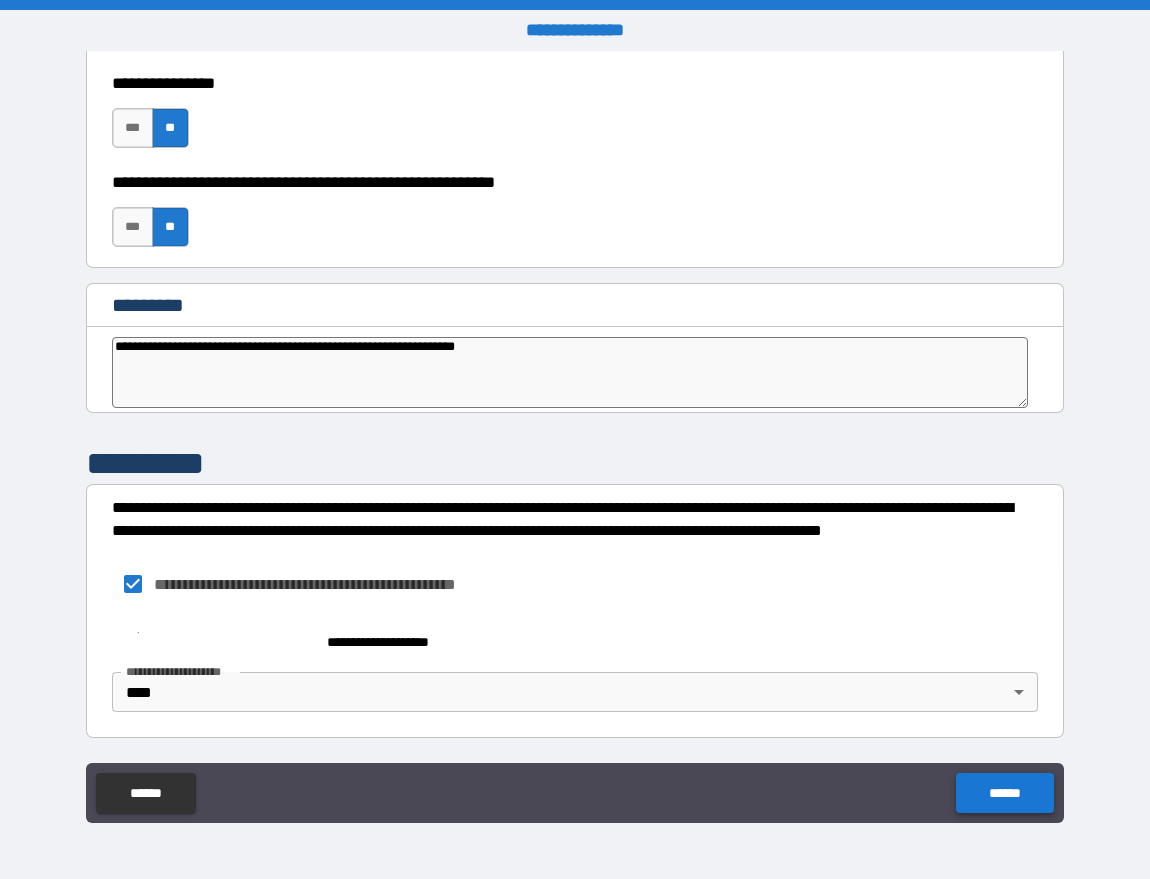 type on "**********" 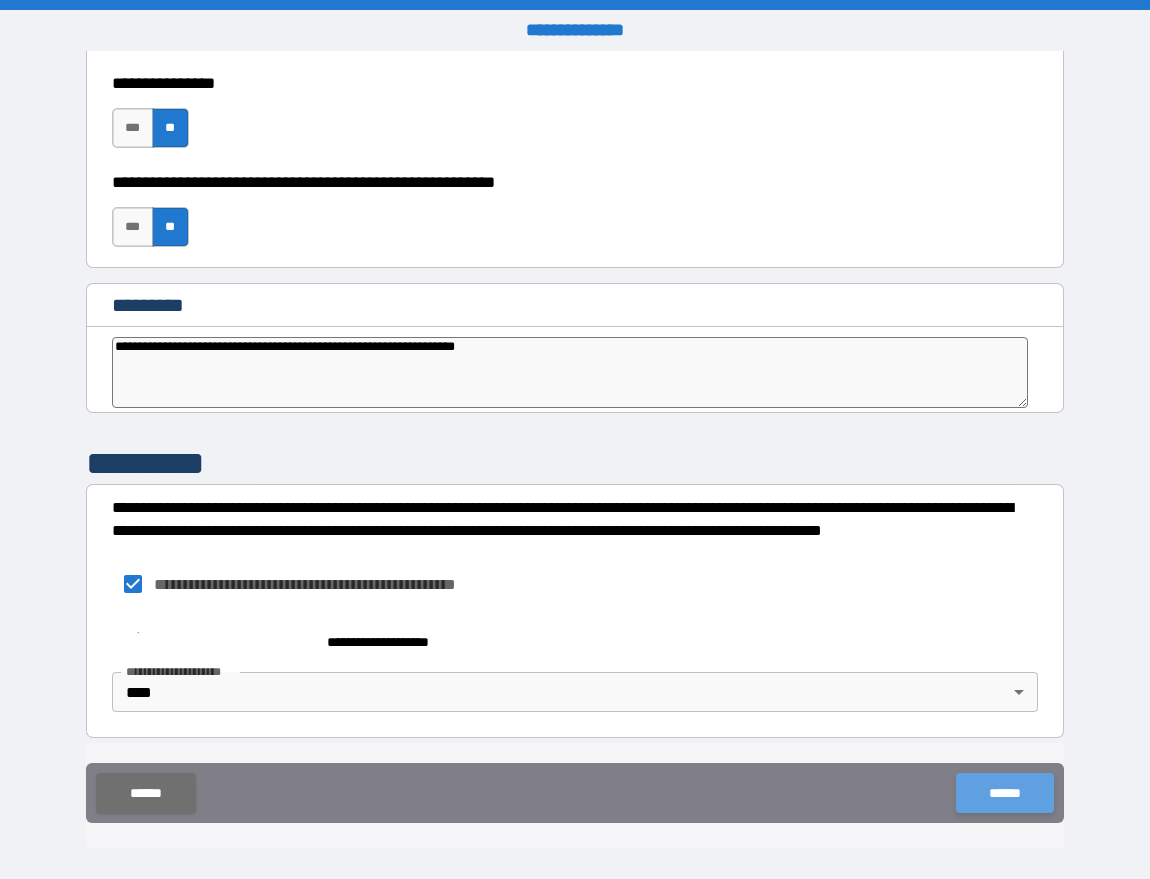 click on "******" at bounding box center [1004, 793] 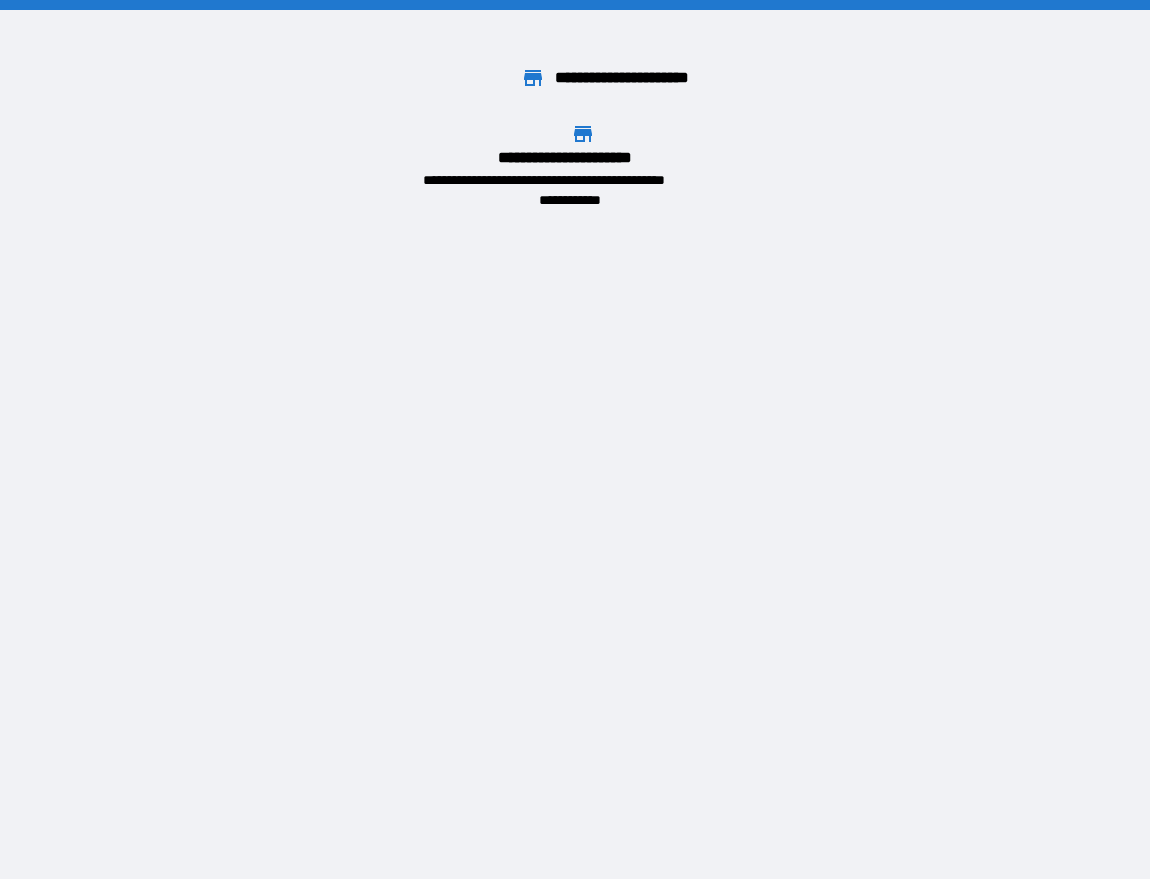 click on "**********" at bounding box center (583, 166) 